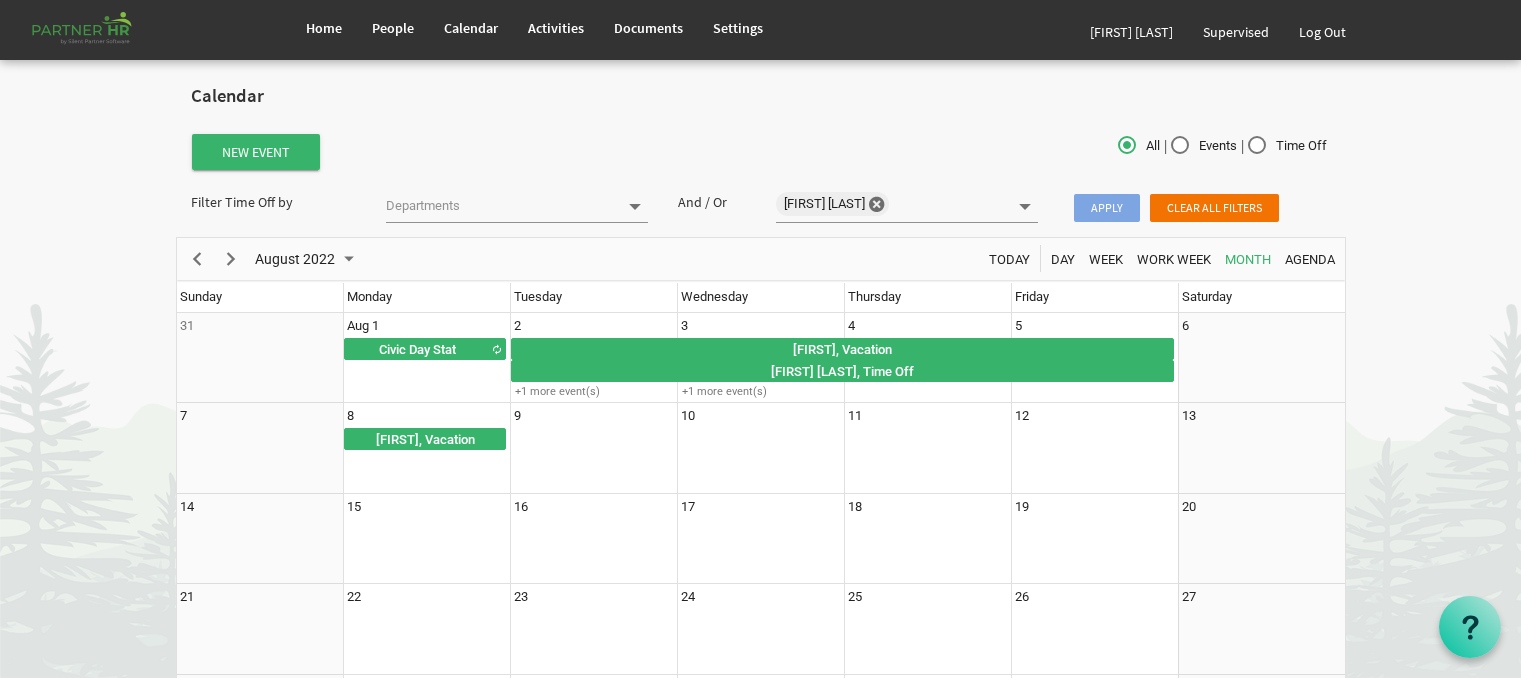 scroll, scrollTop: 156, scrollLeft: 0, axis: vertical 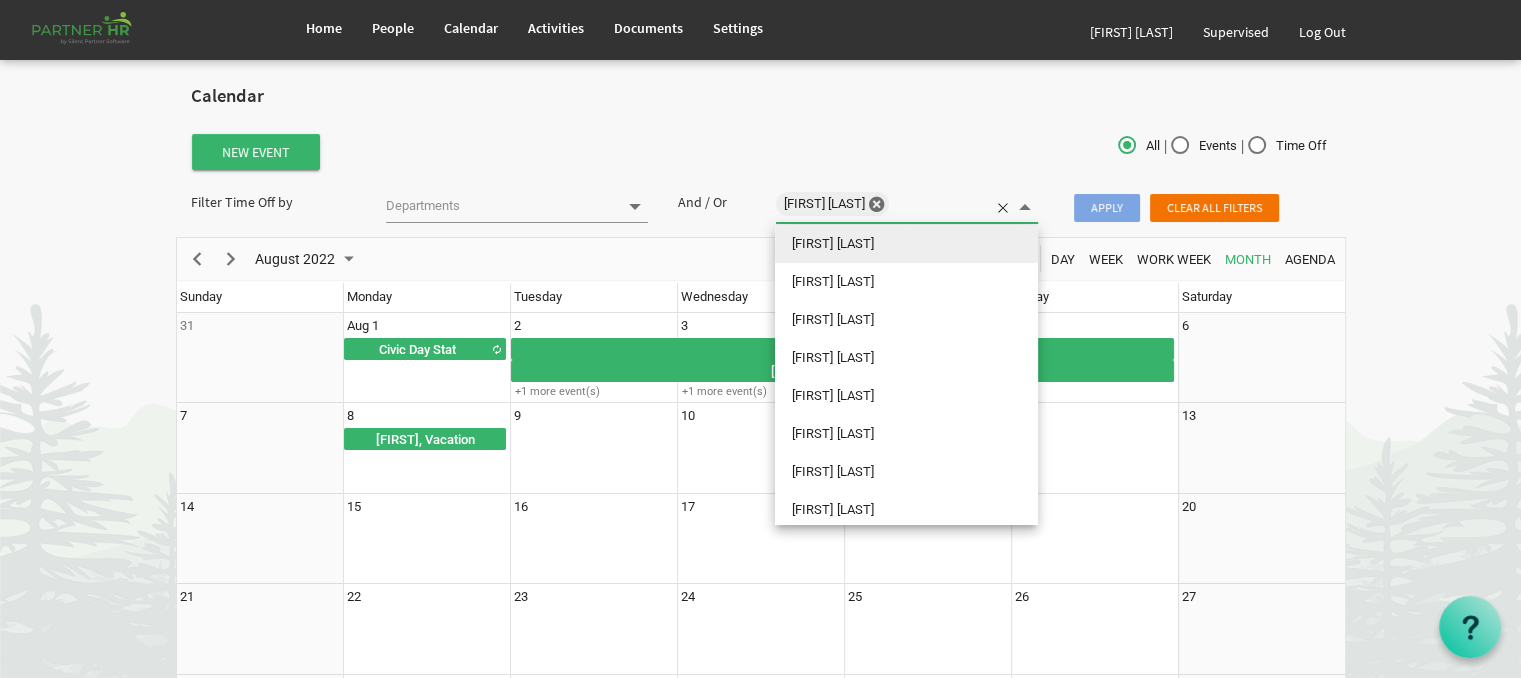 click at bounding box center [920, 206] 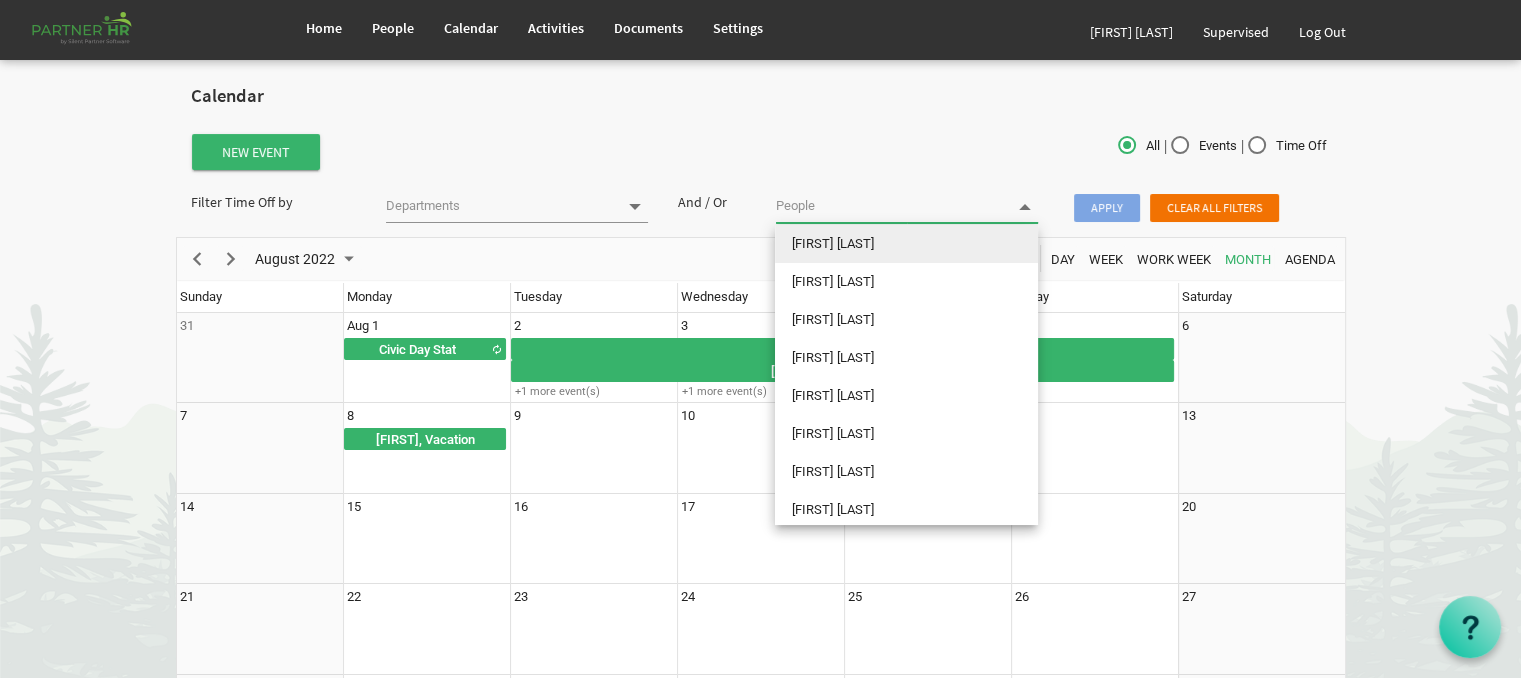 type on "s" 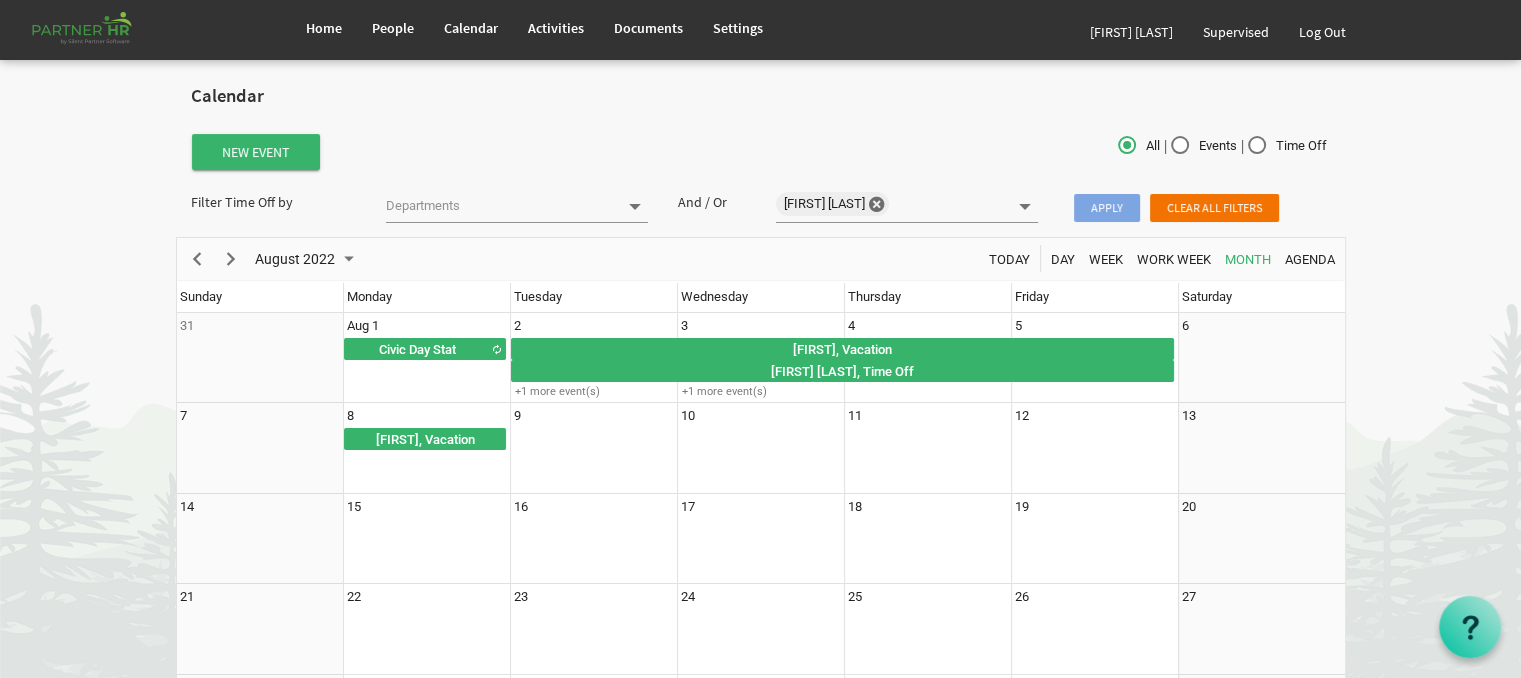 click on "Apply" at bounding box center [1107, 208] 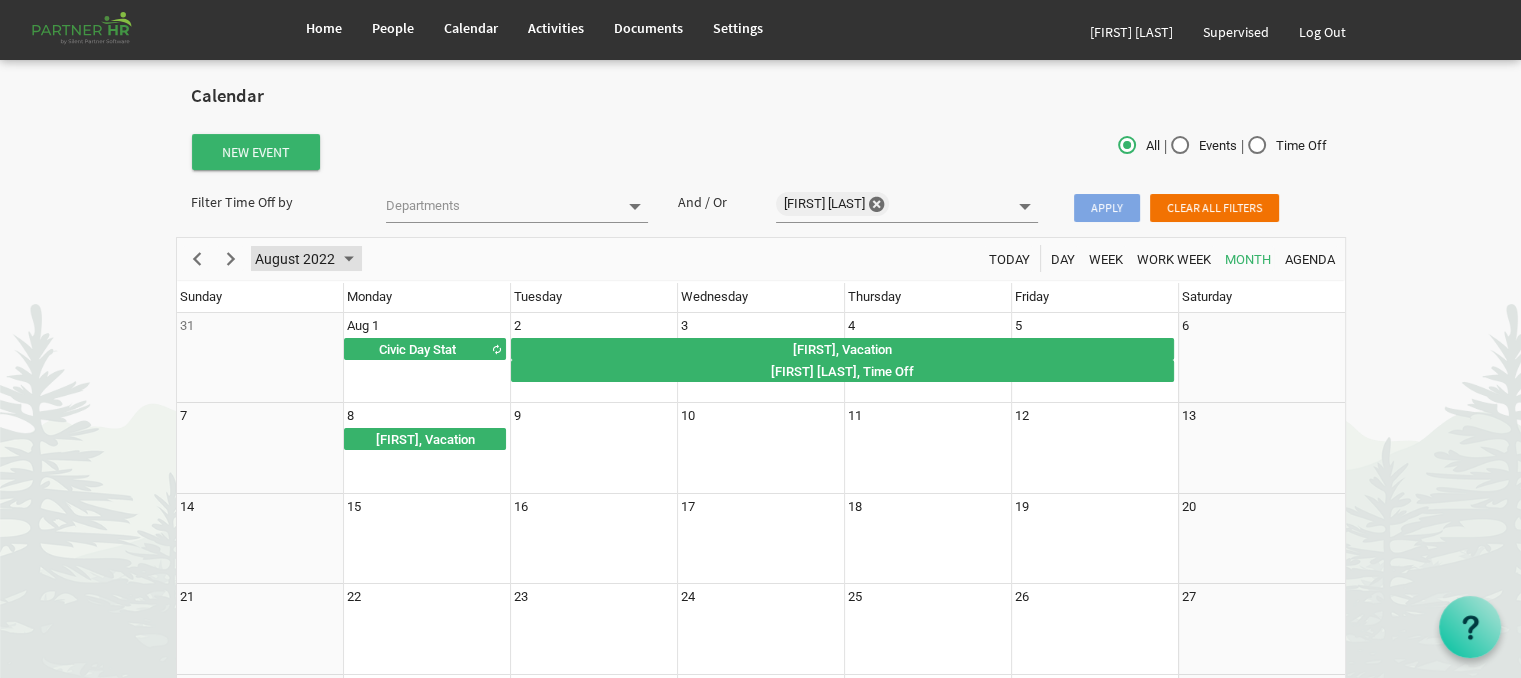 click at bounding box center [349, 259] 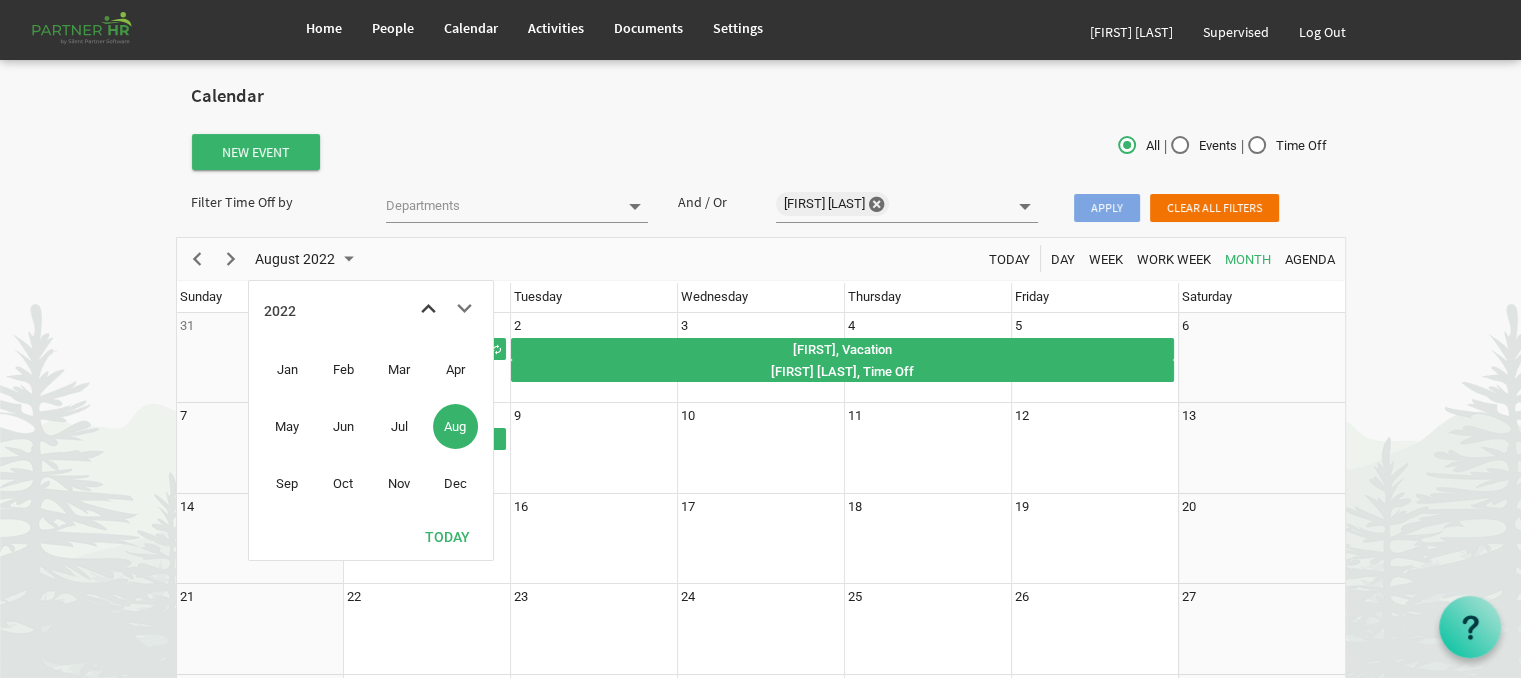 click at bounding box center [428, 309] 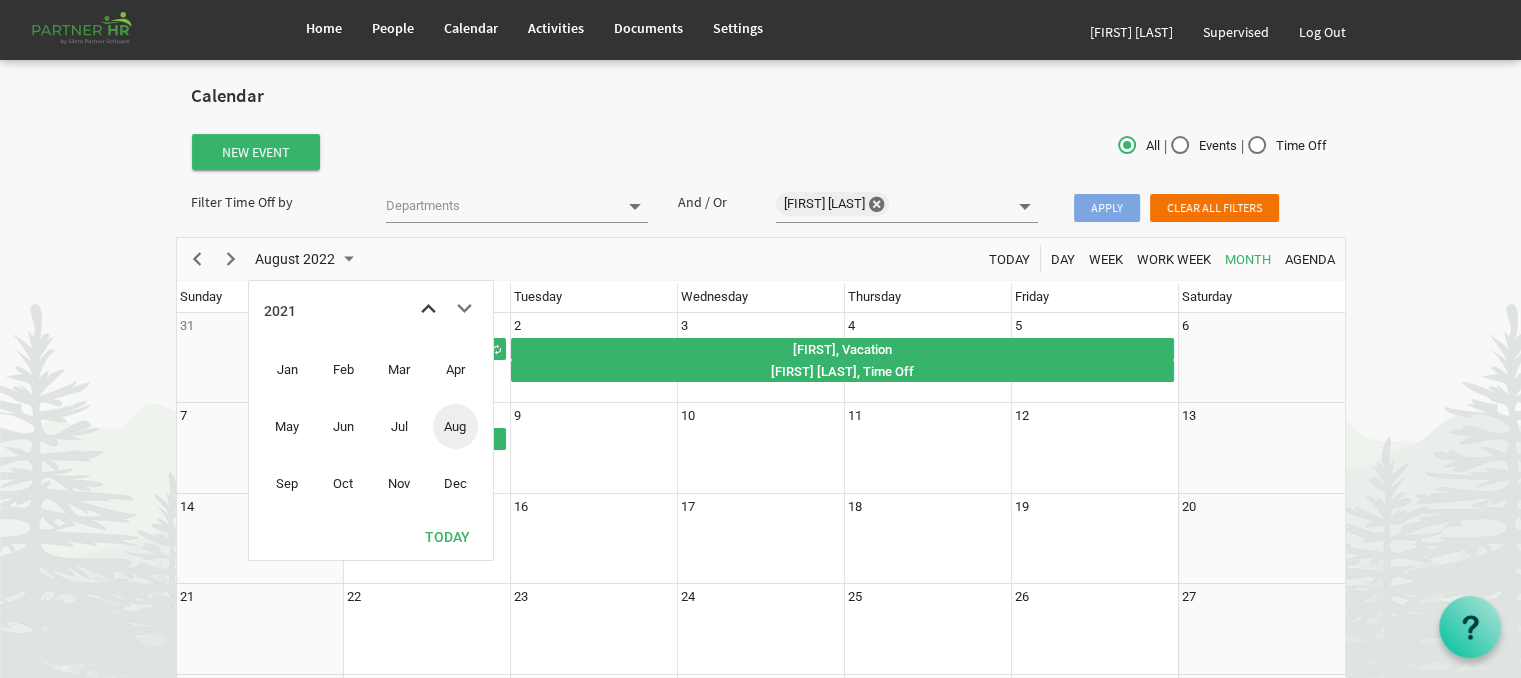 click at bounding box center [428, 309] 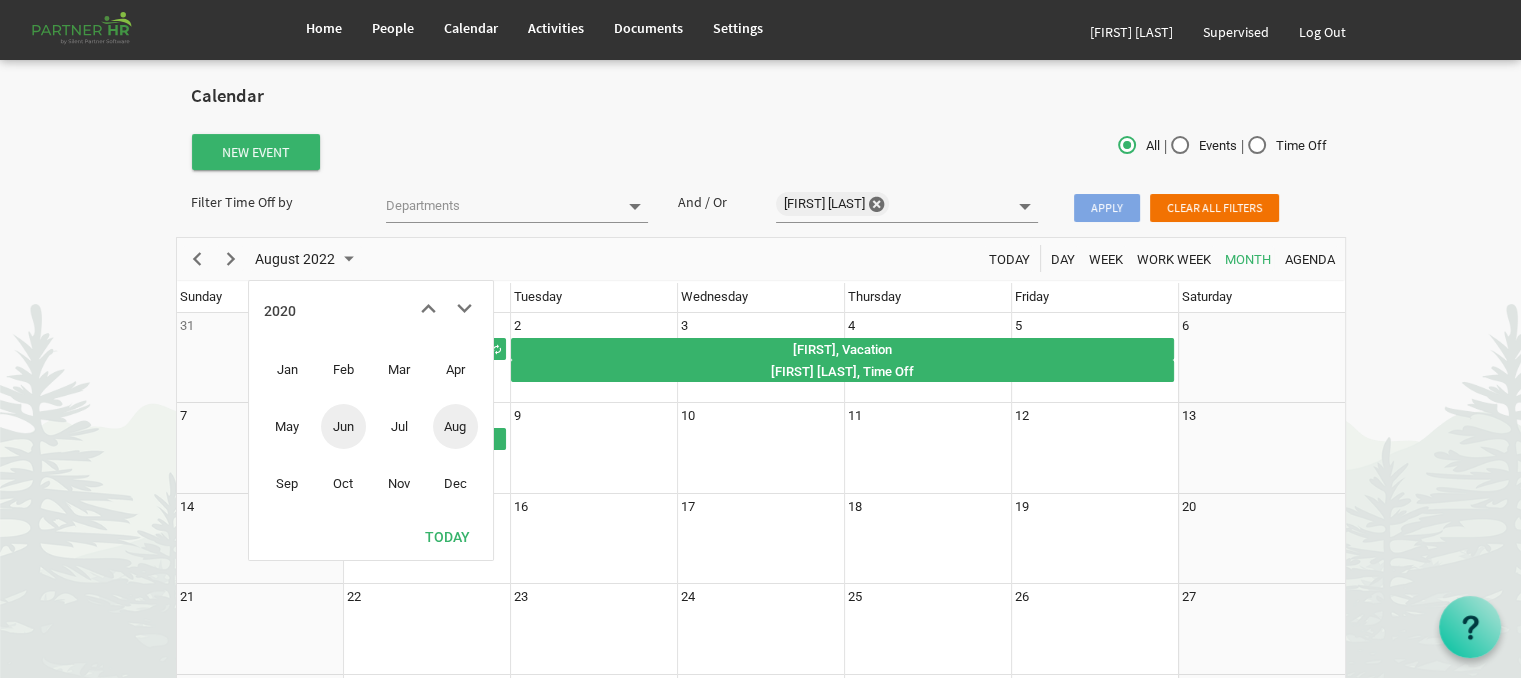 click on "Jun" at bounding box center [343, 426] 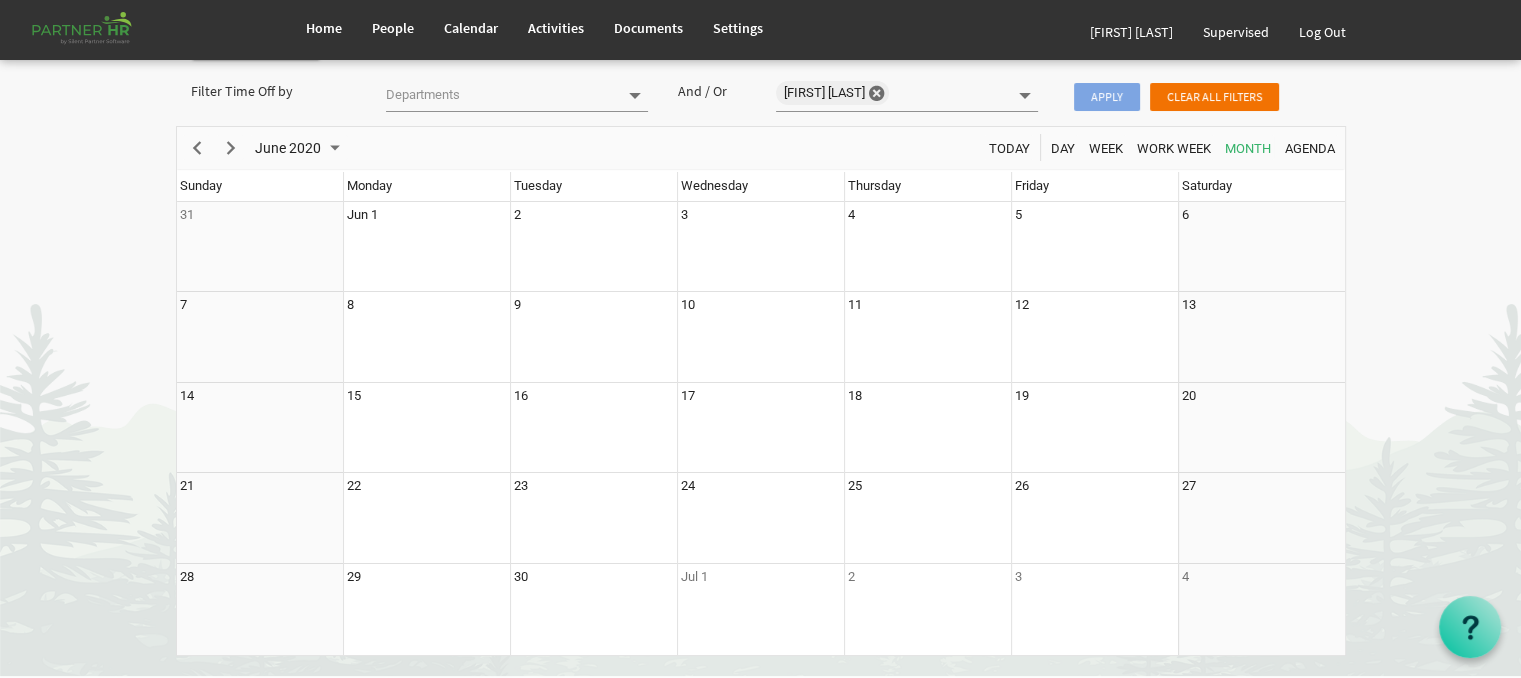 scroll, scrollTop: 120, scrollLeft: 0, axis: vertical 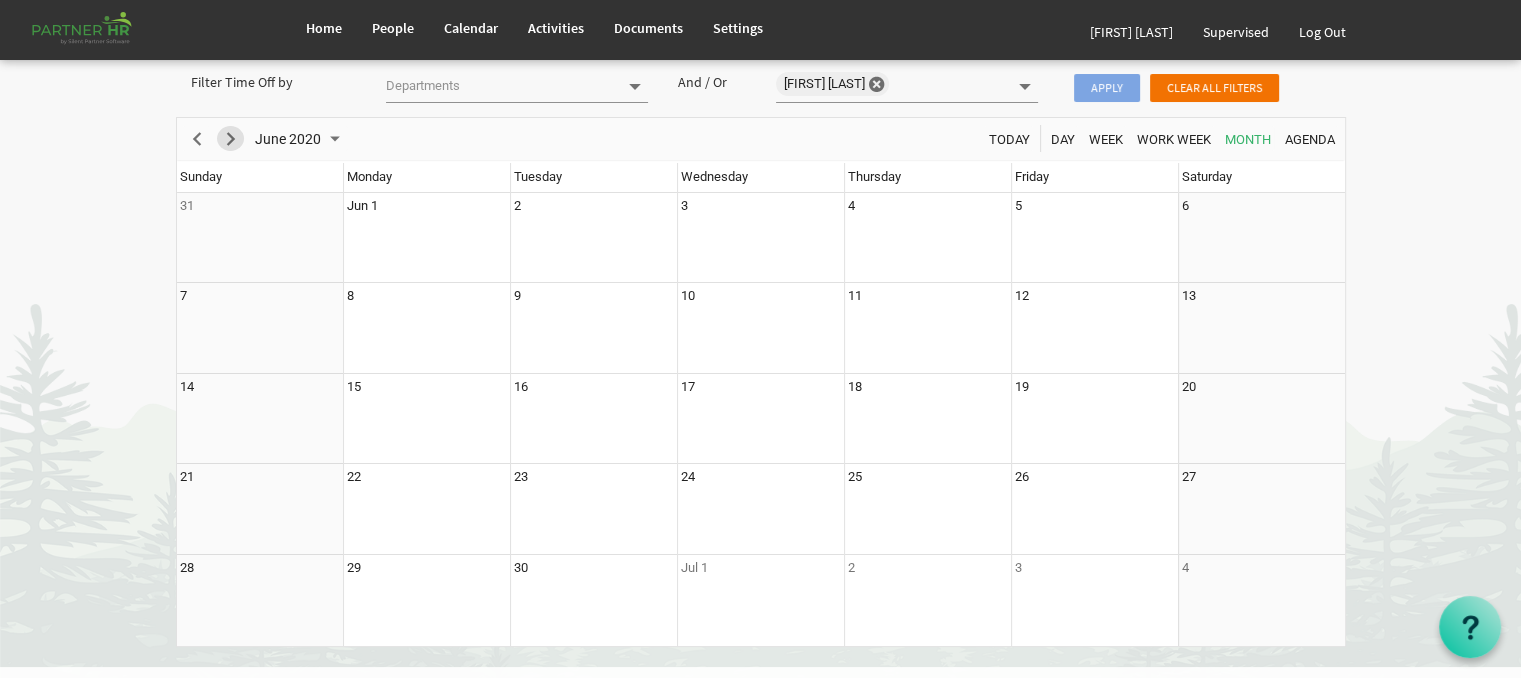 click at bounding box center [231, 139] 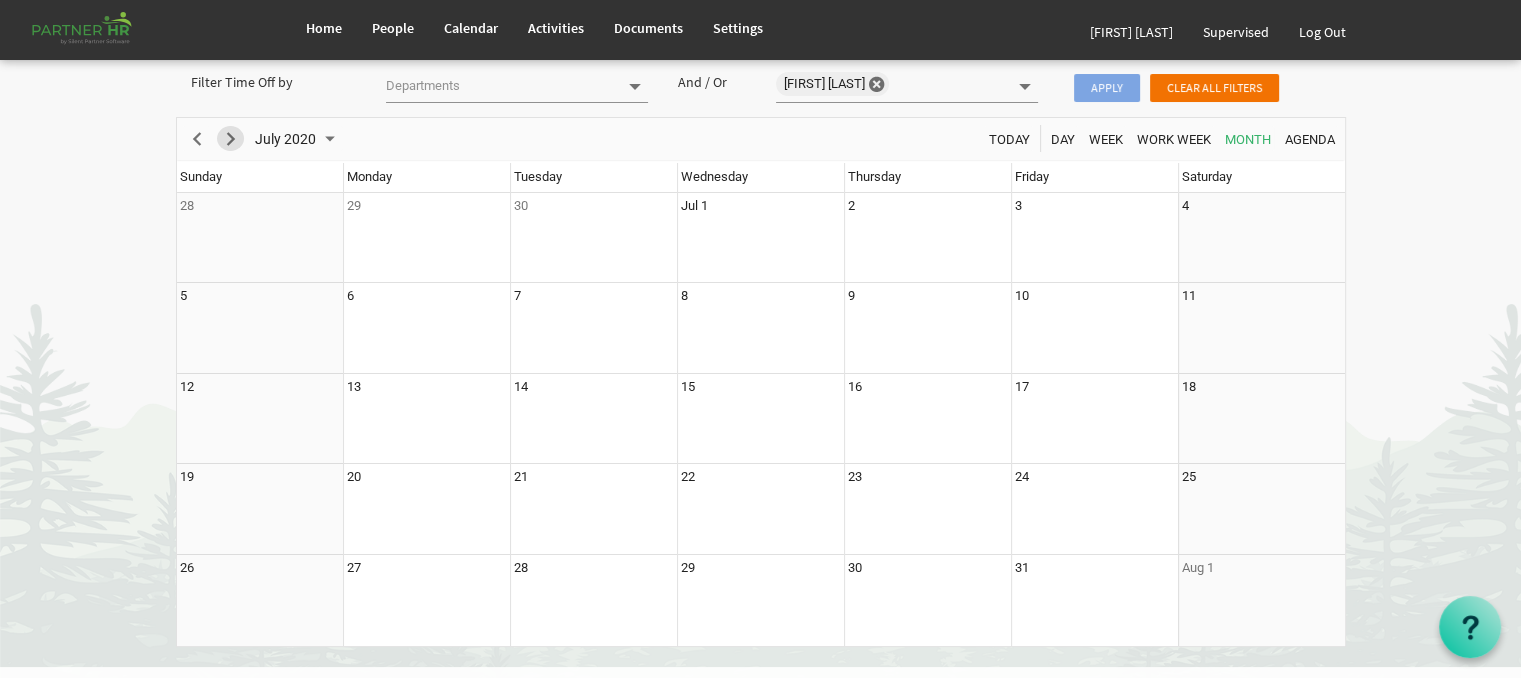 click at bounding box center (231, 139) 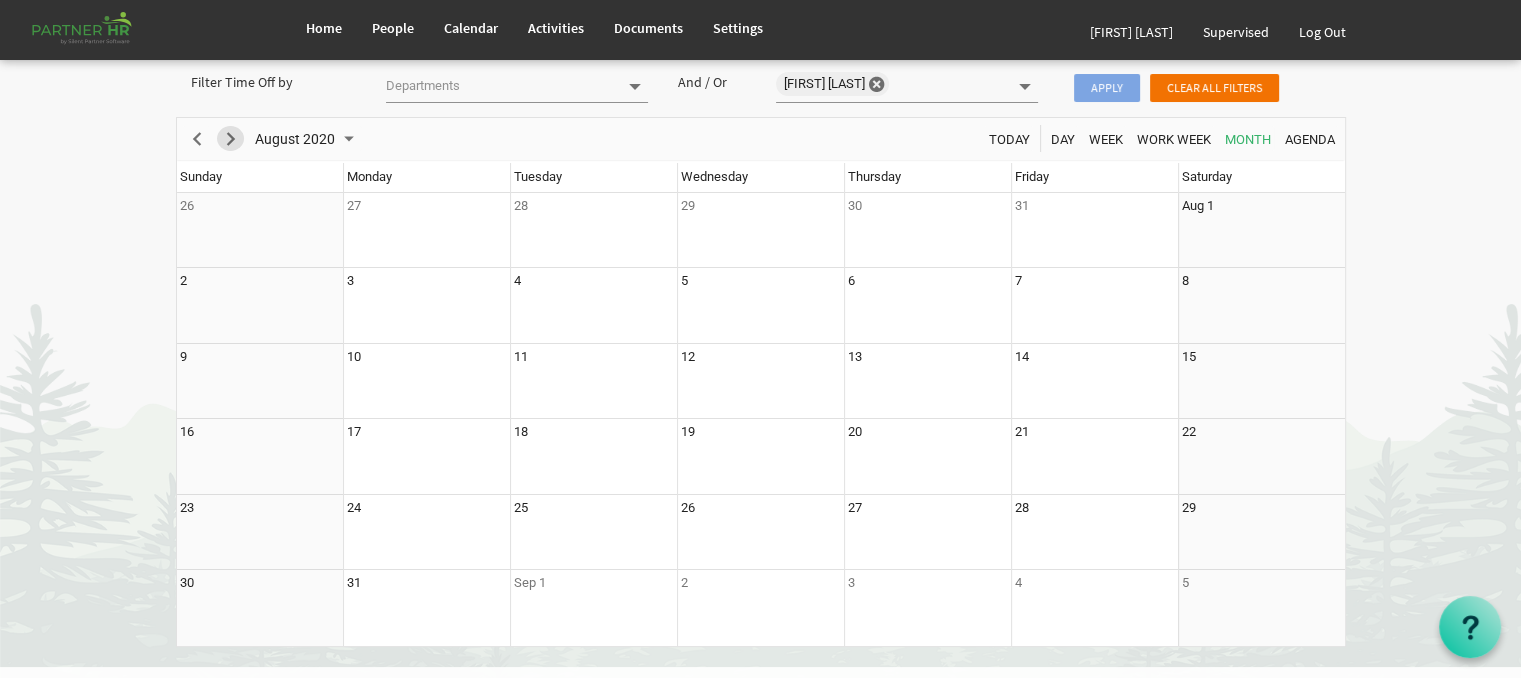 click at bounding box center (231, 139) 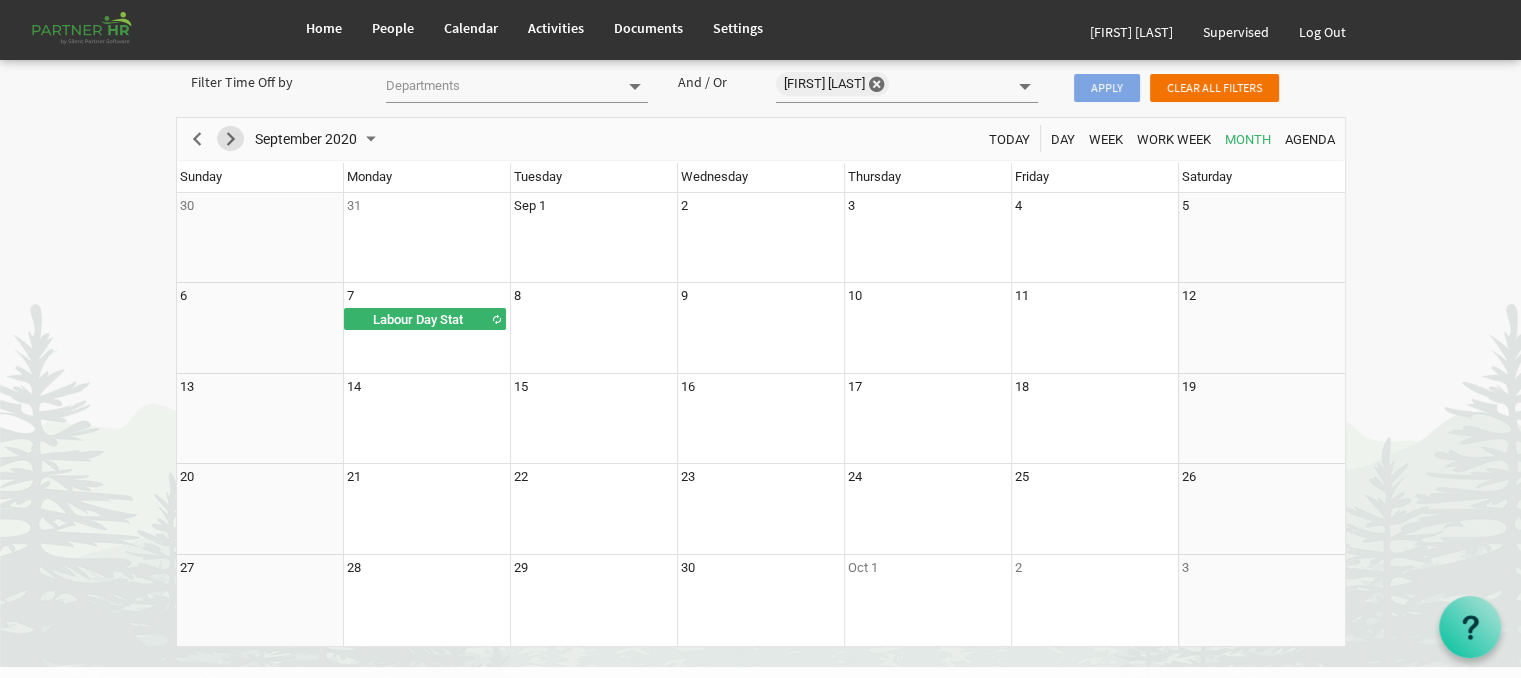 click at bounding box center (231, 139) 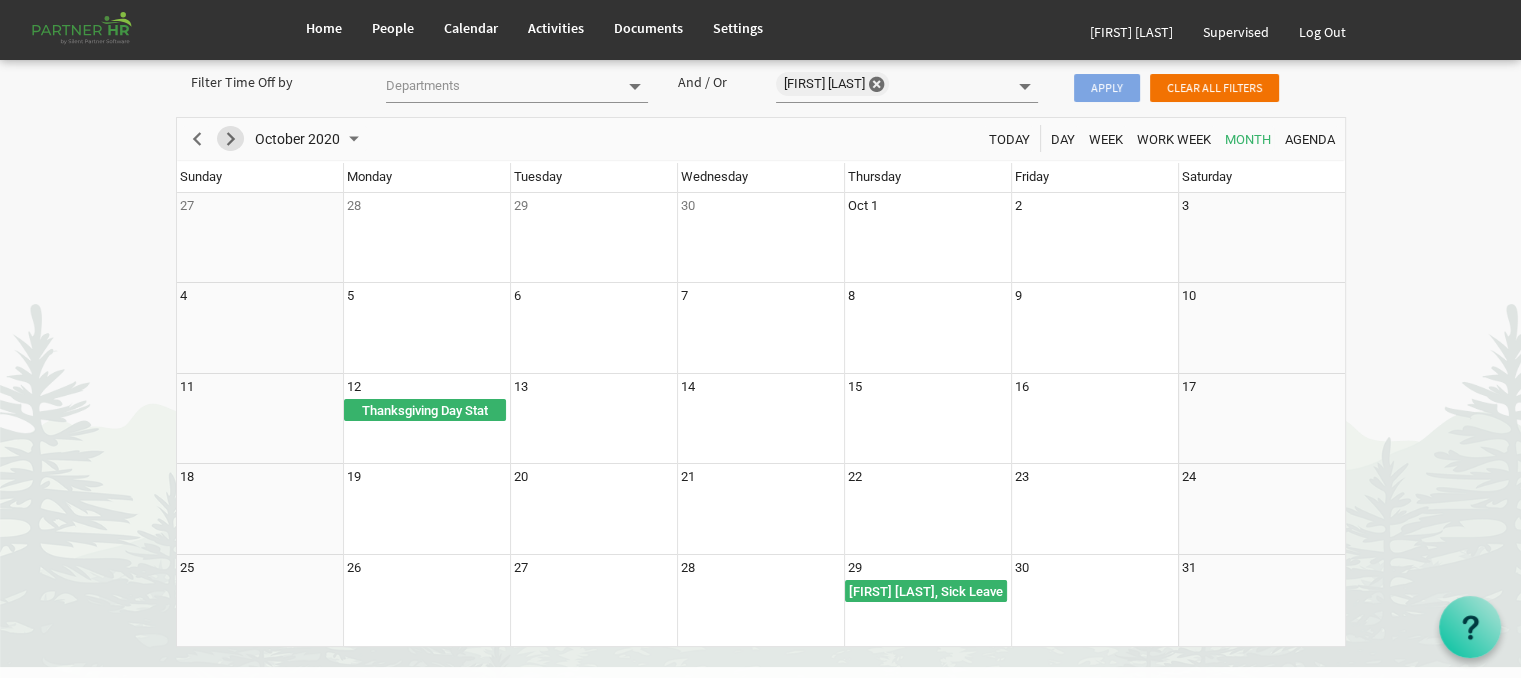 click at bounding box center (231, 139) 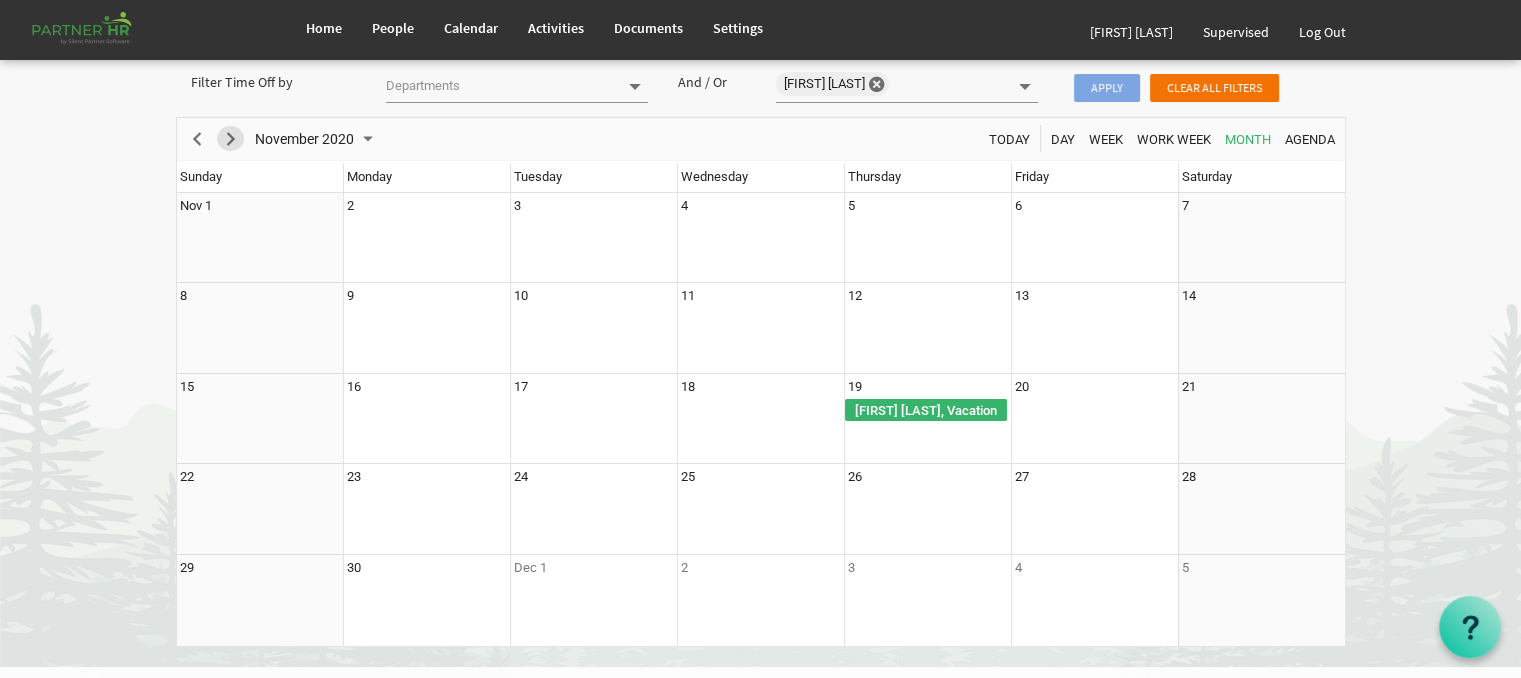 click at bounding box center (231, 139) 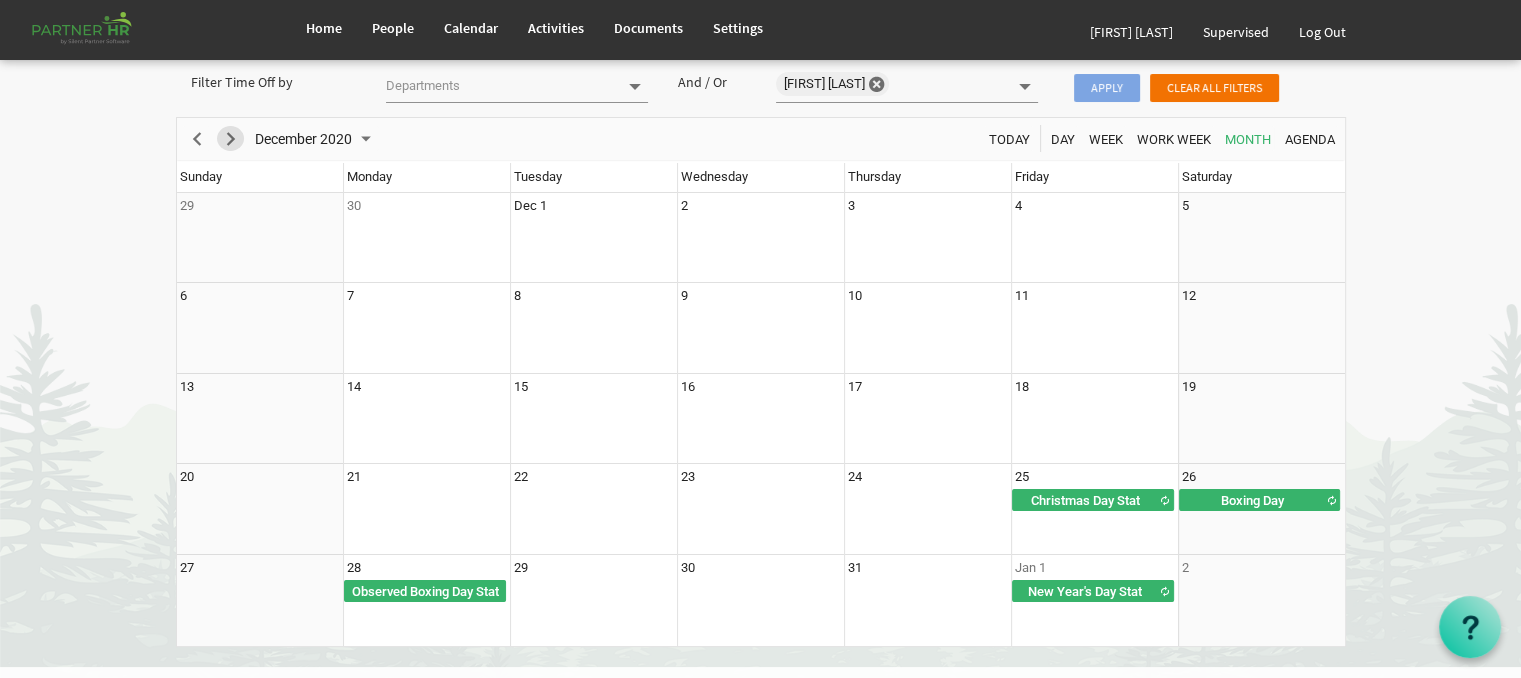 click at bounding box center (231, 139) 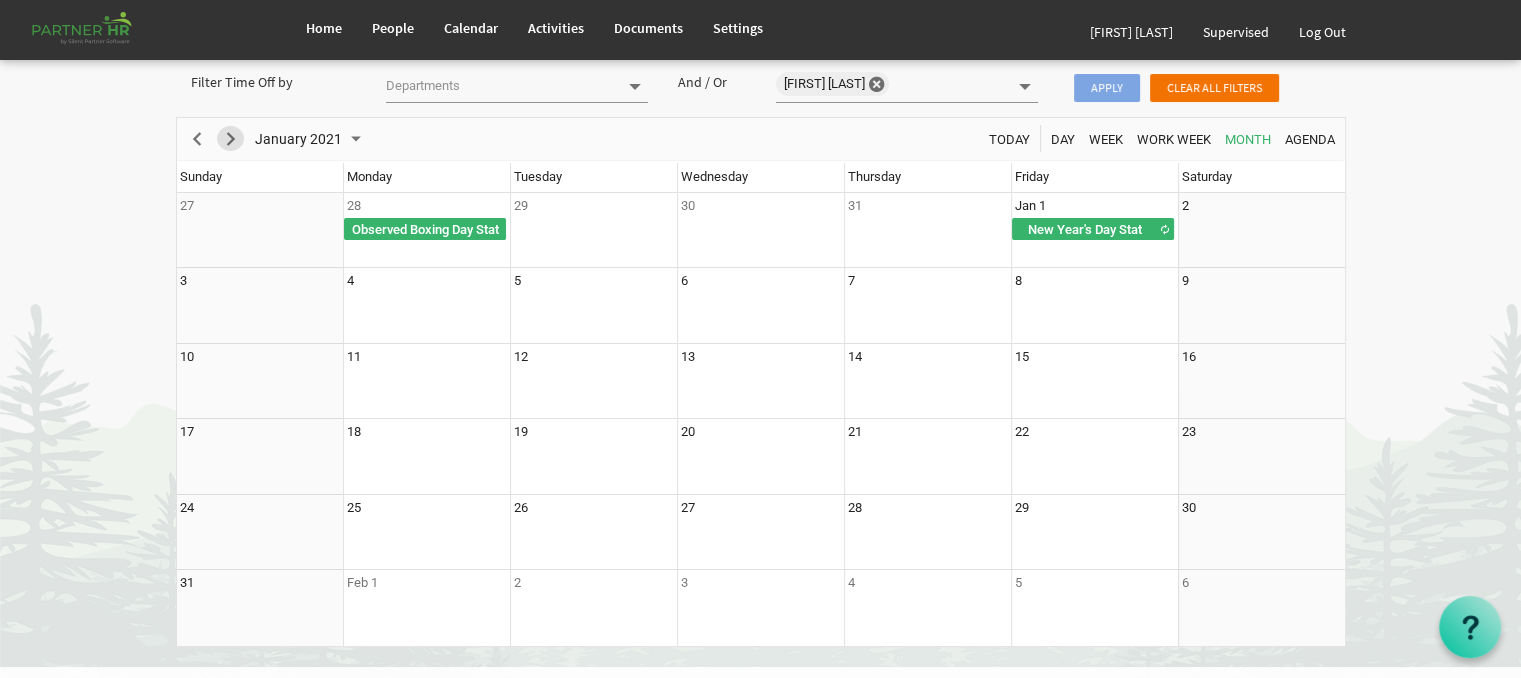 click at bounding box center [231, 139] 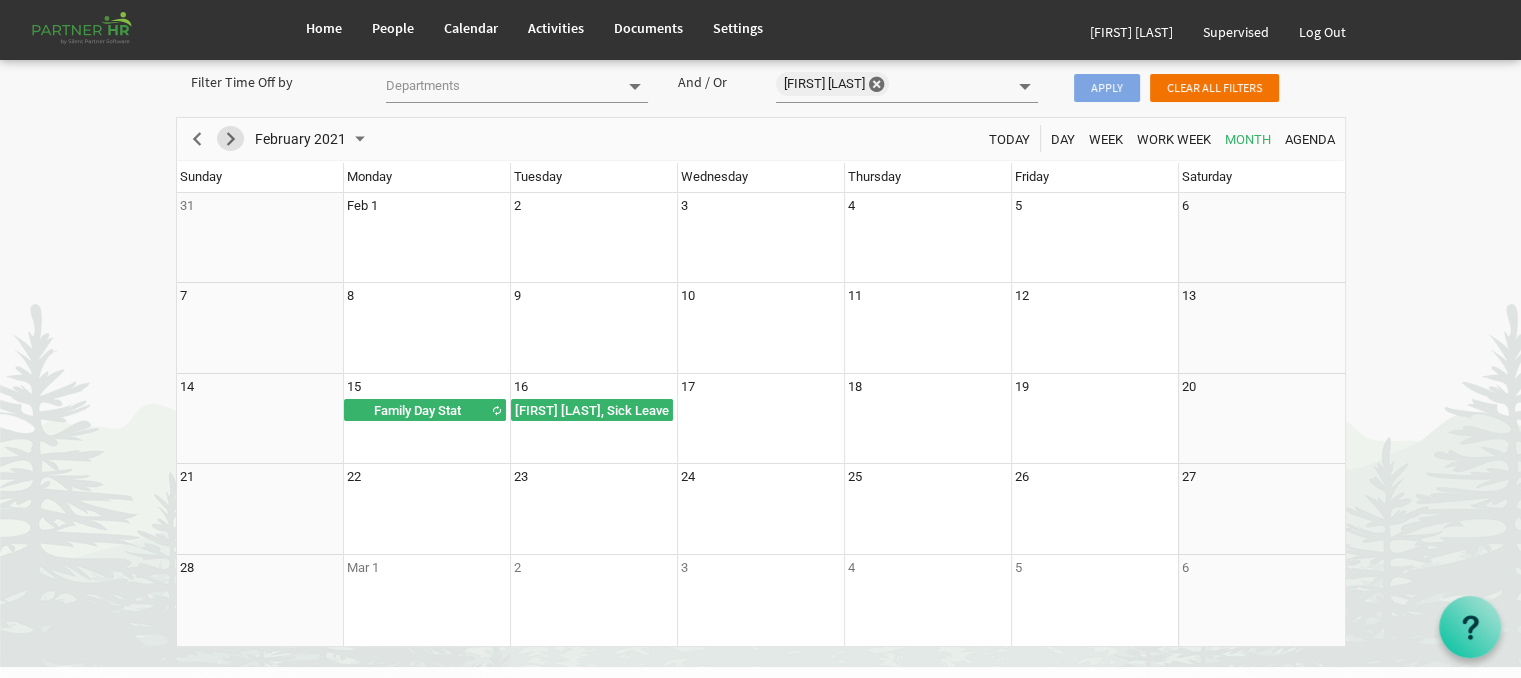 click at bounding box center [231, 139] 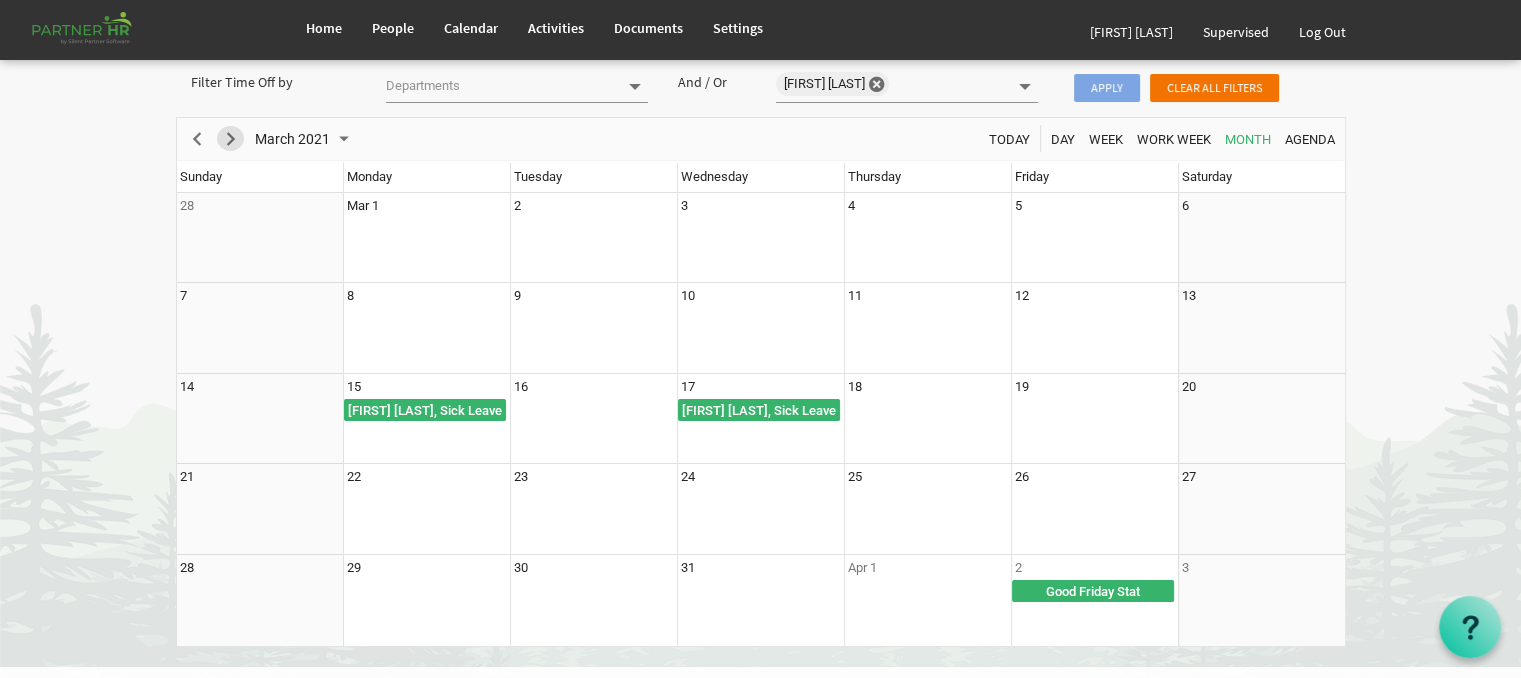 click at bounding box center [231, 139] 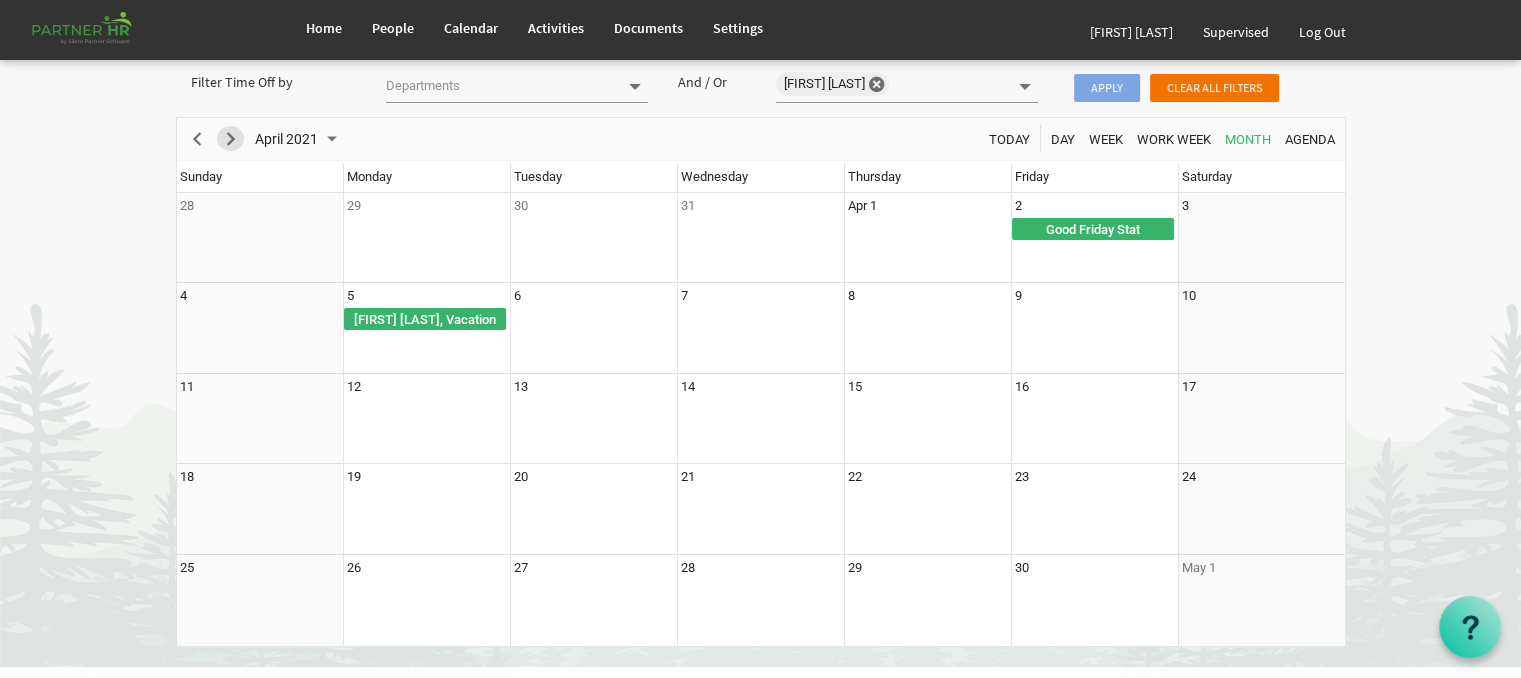 click at bounding box center (231, 139) 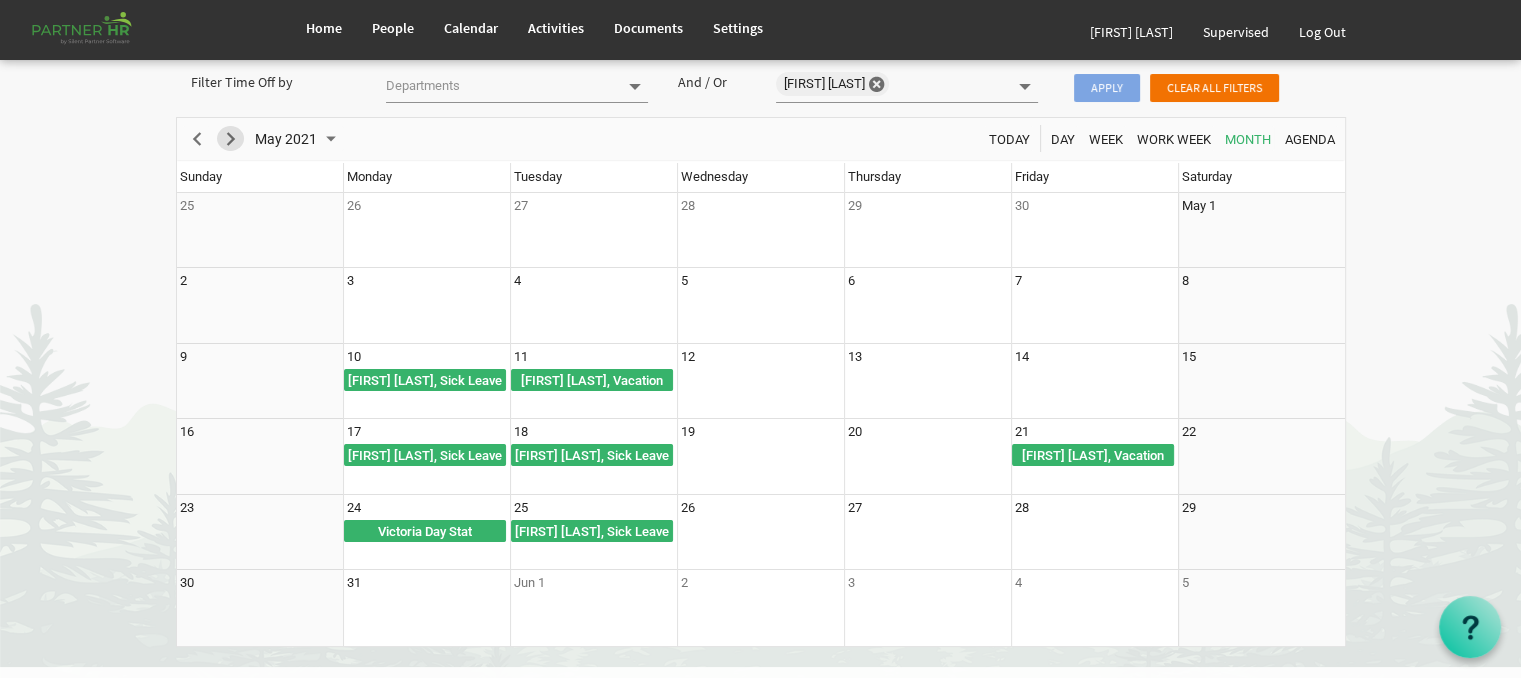 click at bounding box center [231, 139] 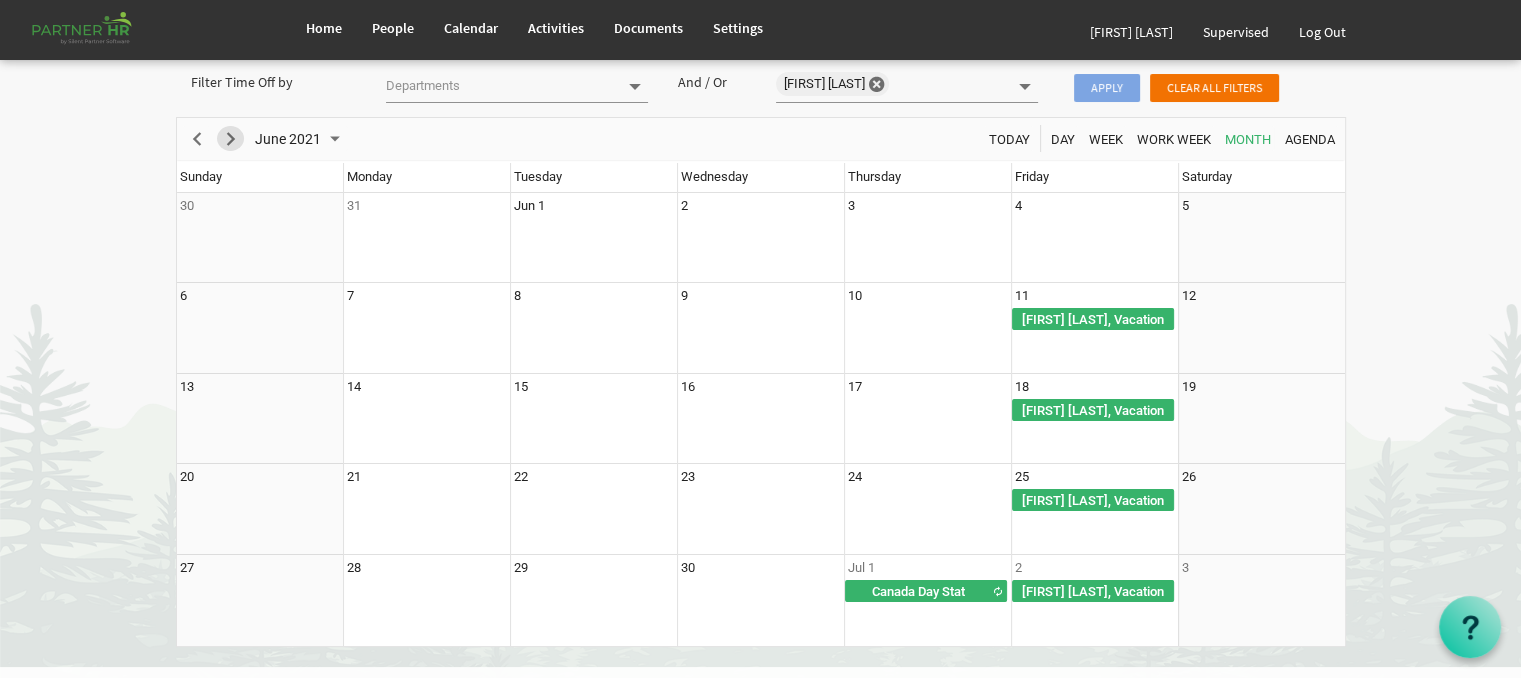 click at bounding box center (231, 139) 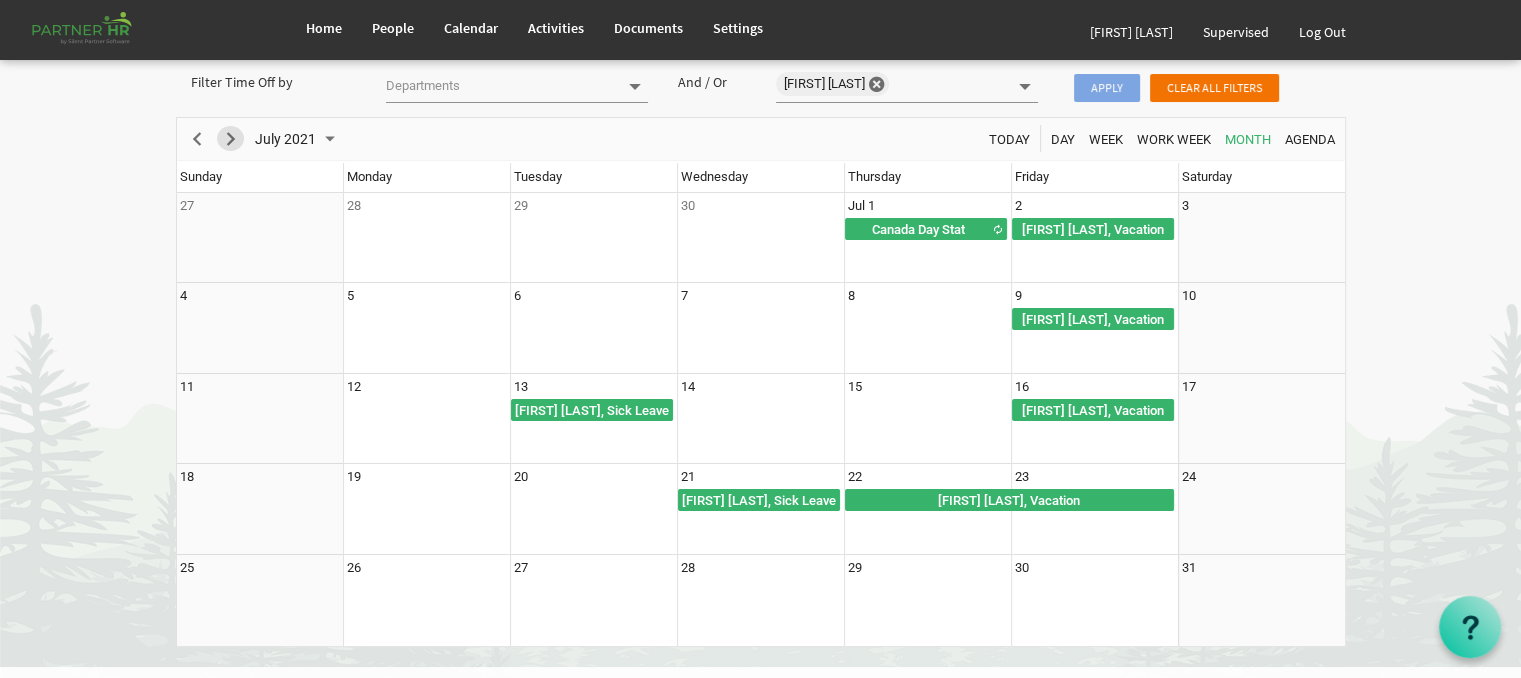 click at bounding box center [231, 139] 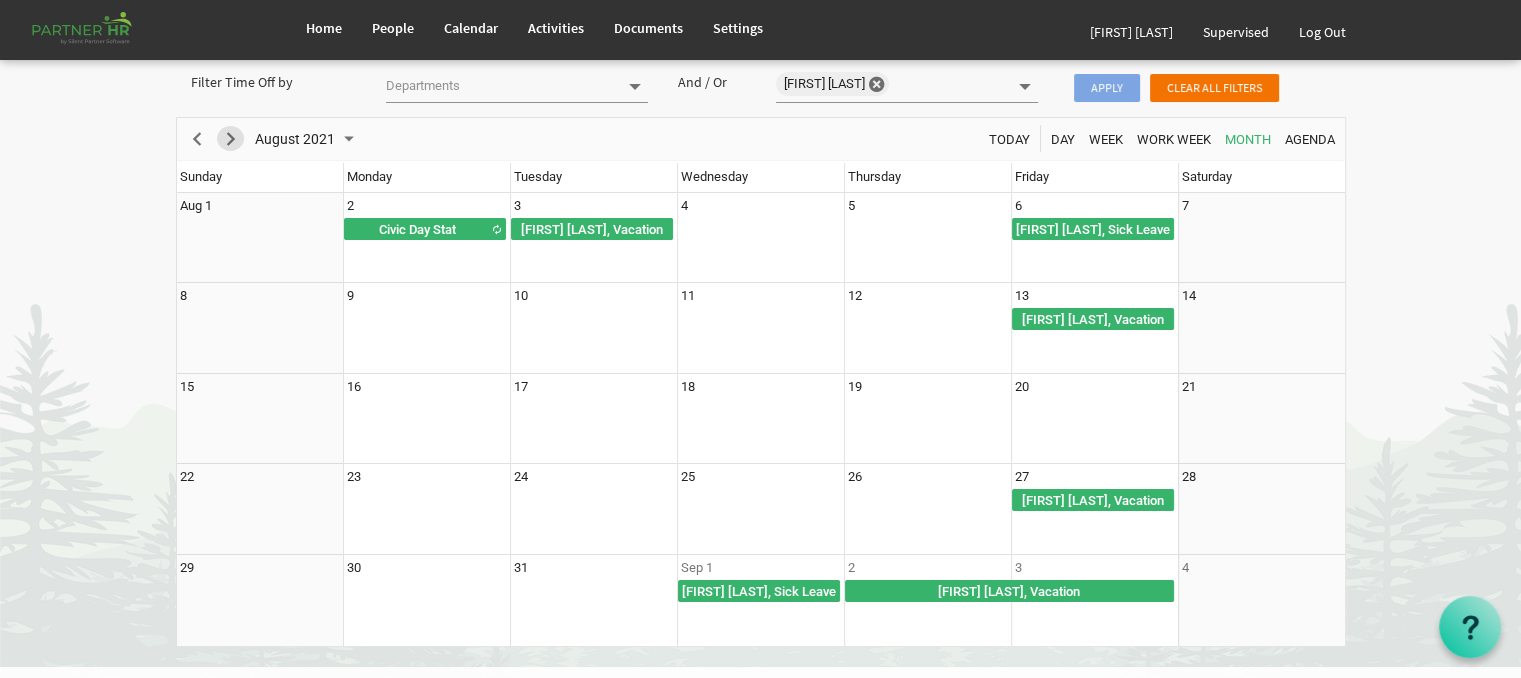 click at bounding box center (231, 139) 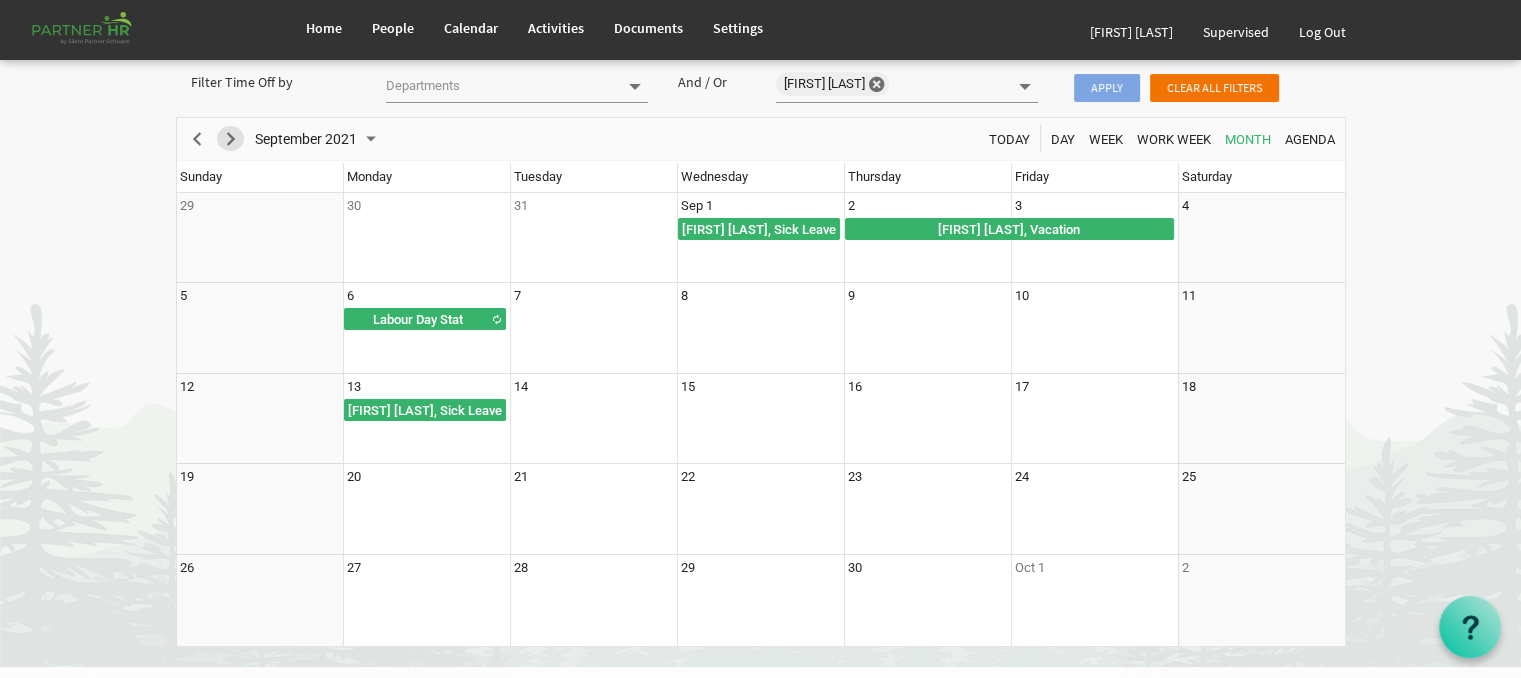 click at bounding box center (231, 139) 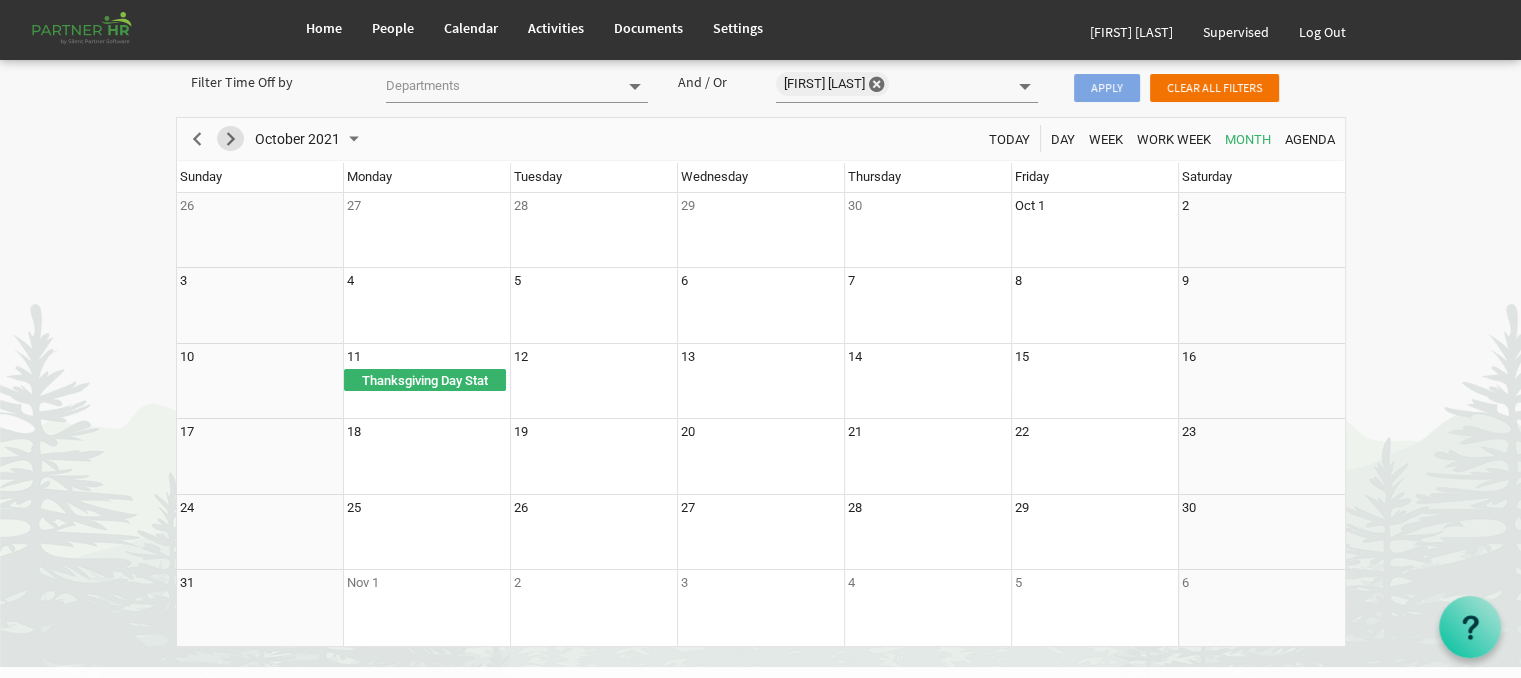 click at bounding box center (231, 139) 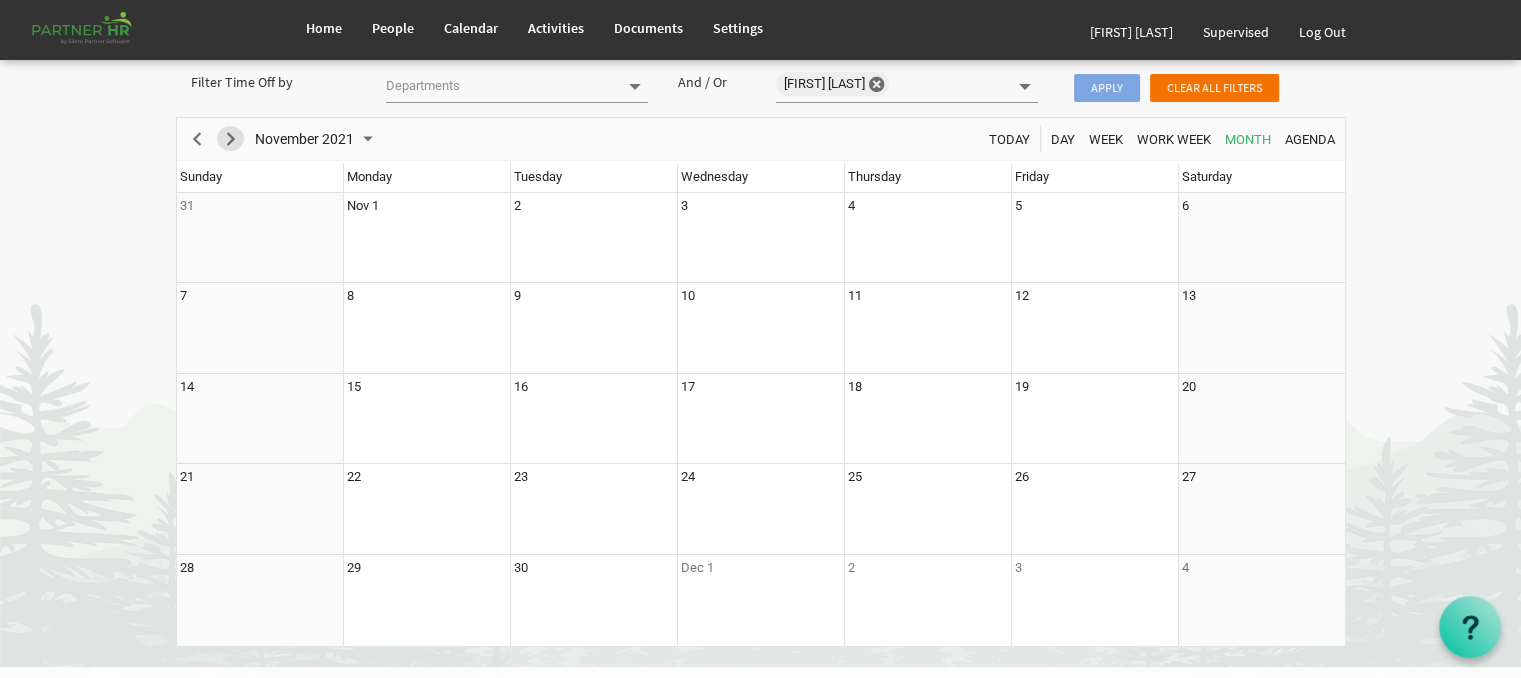click at bounding box center [231, 139] 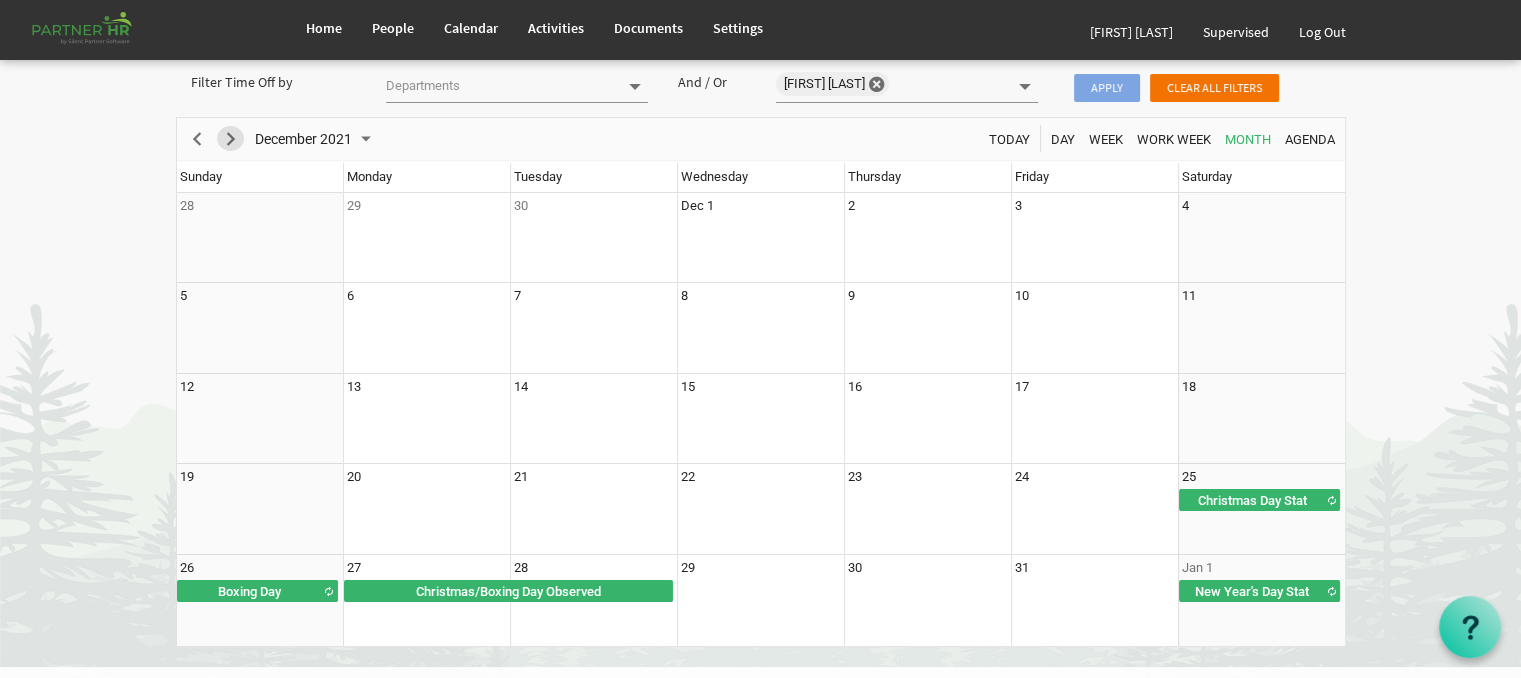 click at bounding box center [231, 139] 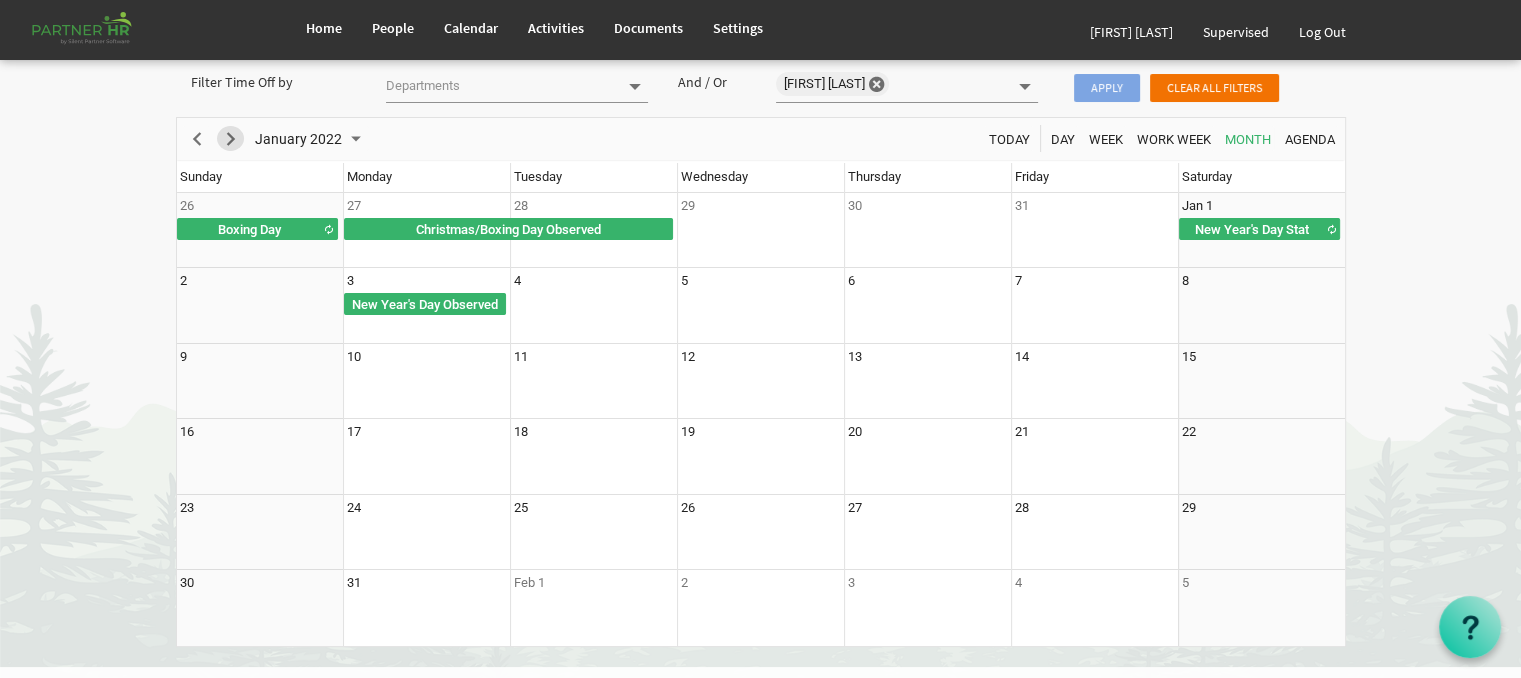 click at bounding box center [231, 139] 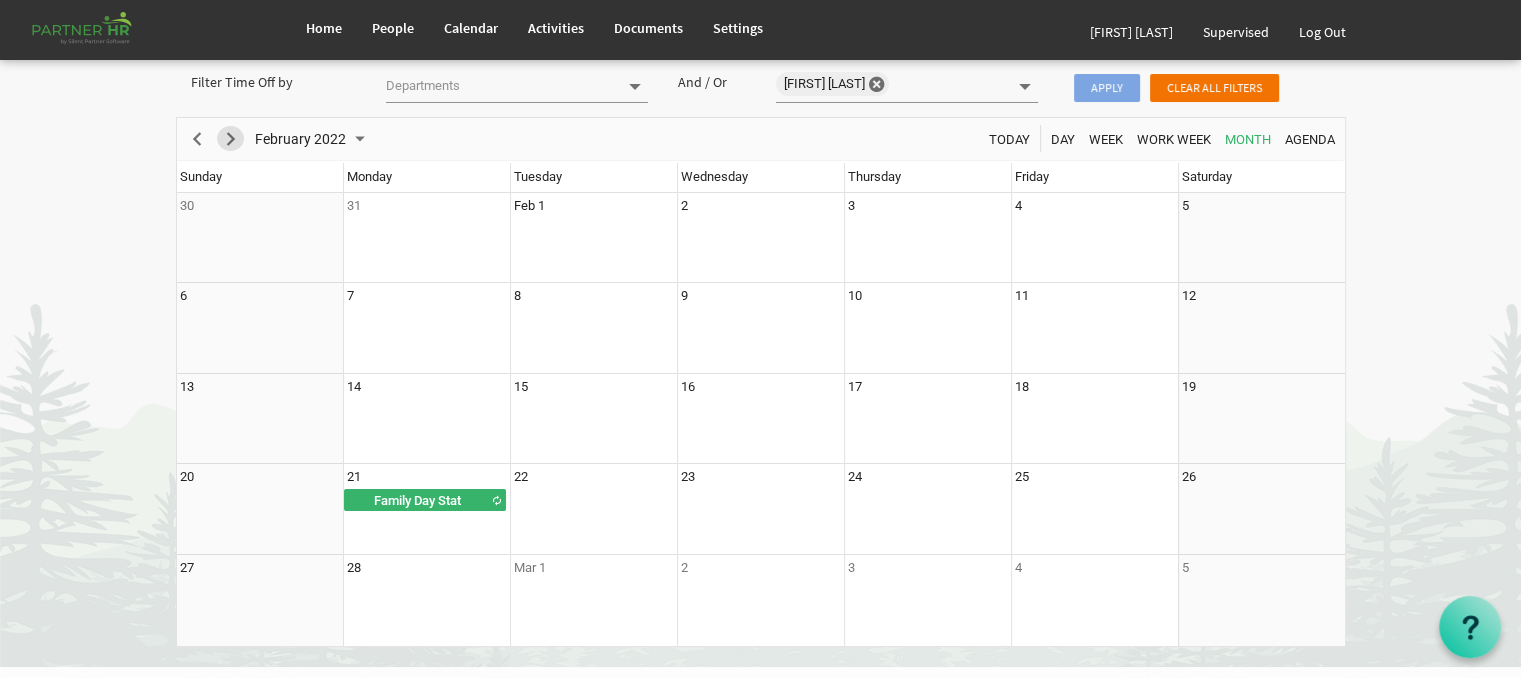 click at bounding box center (231, 139) 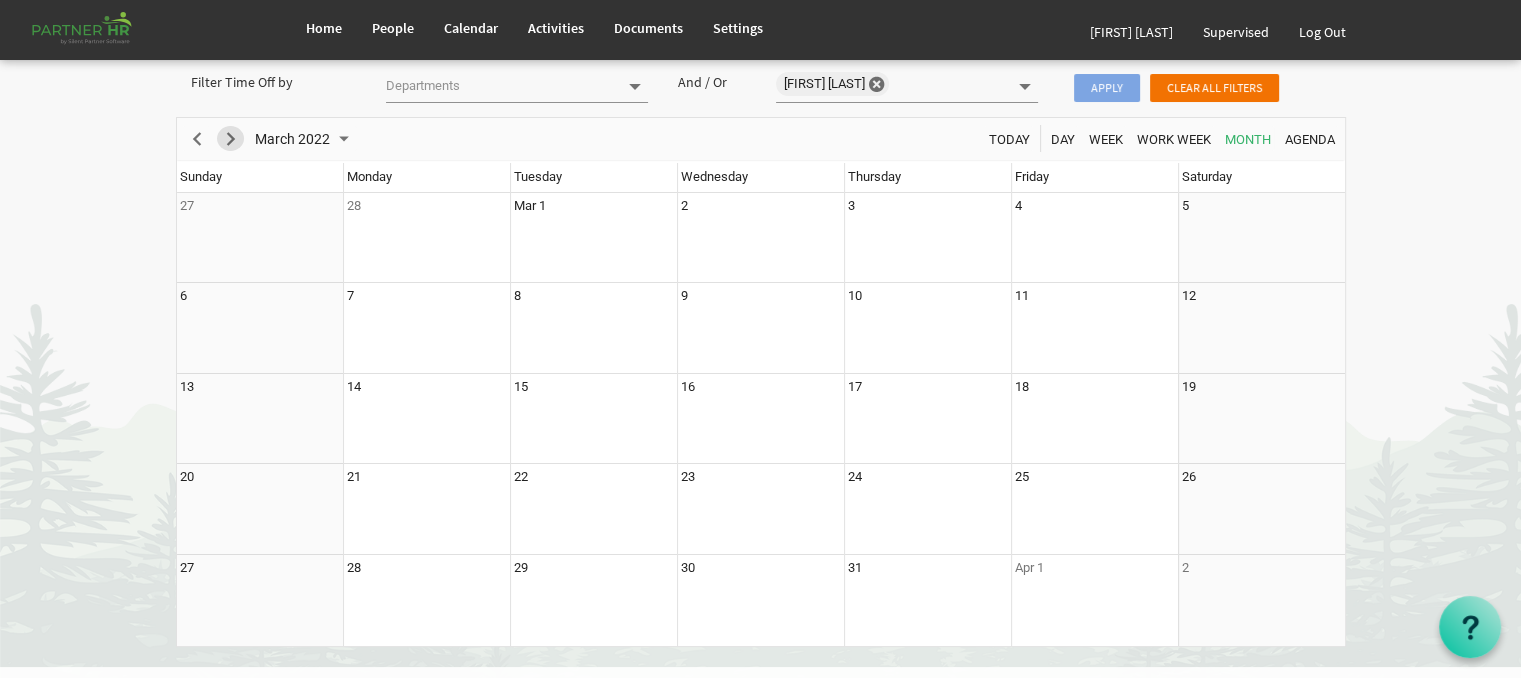 click at bounding box center [231, 139] 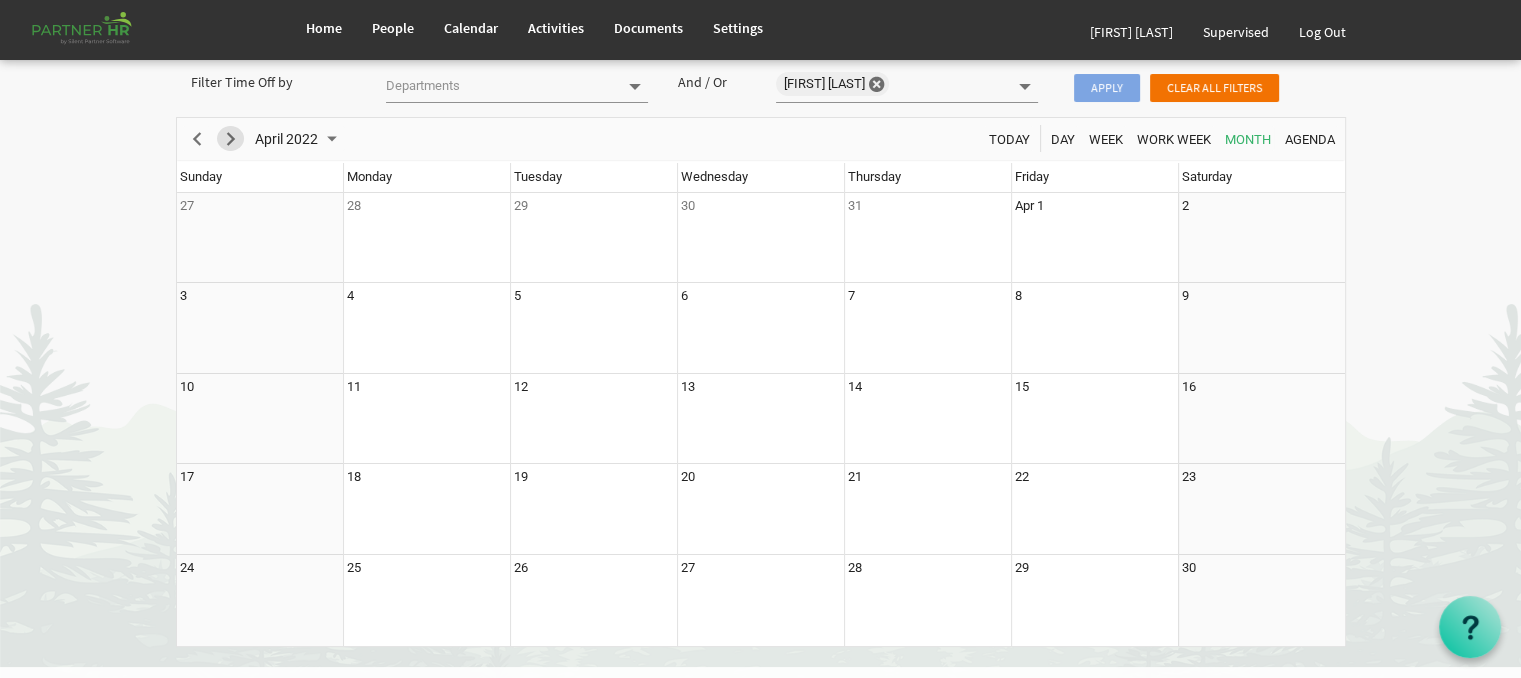 click at bounding box center (231, 139) 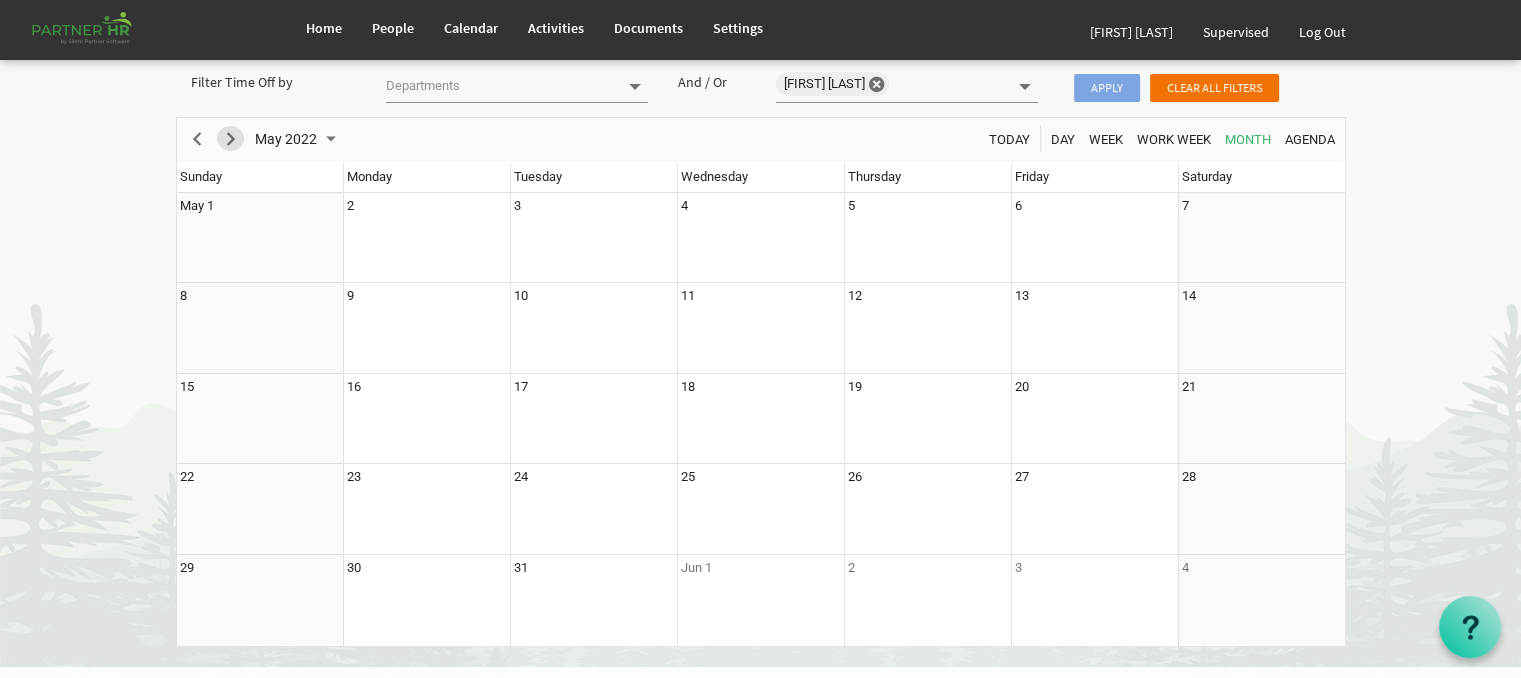click at bounding box center [231, 139] 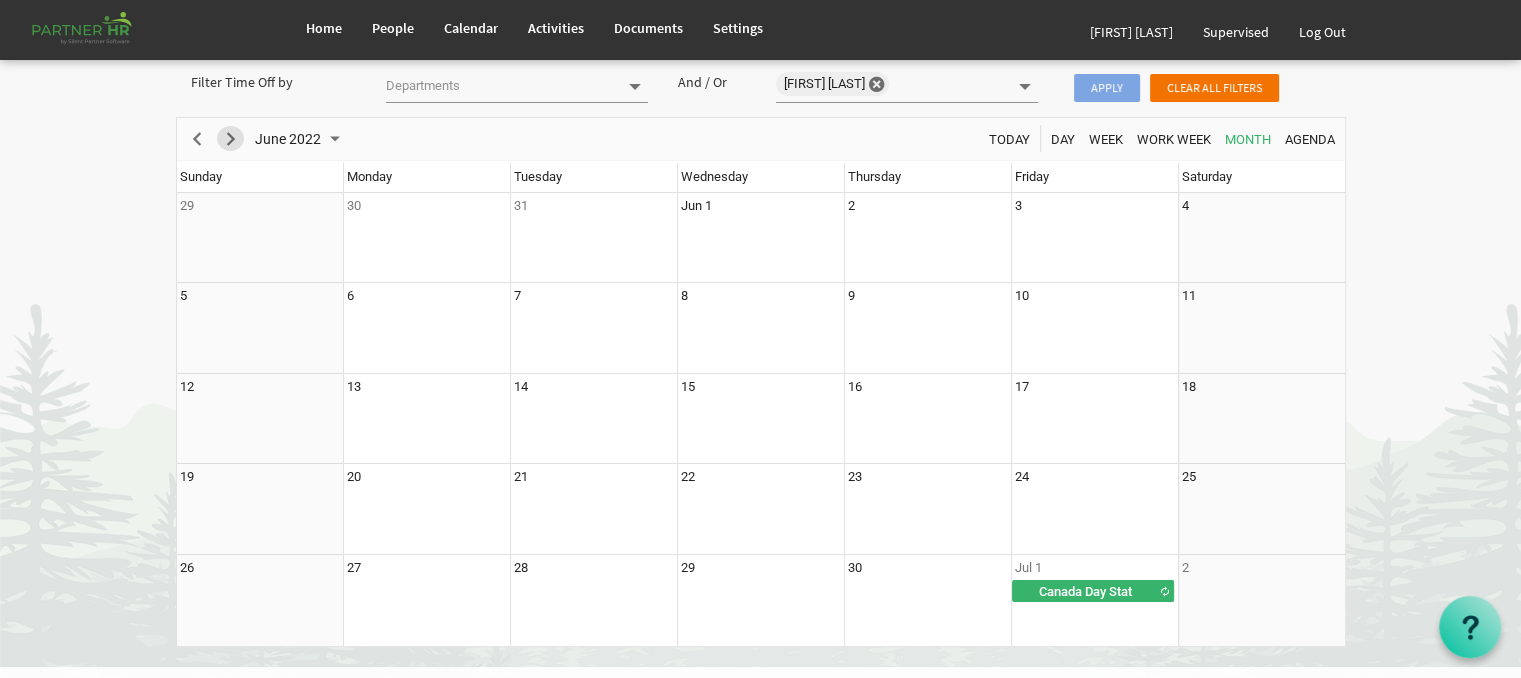click at bounding box center [231, 139] 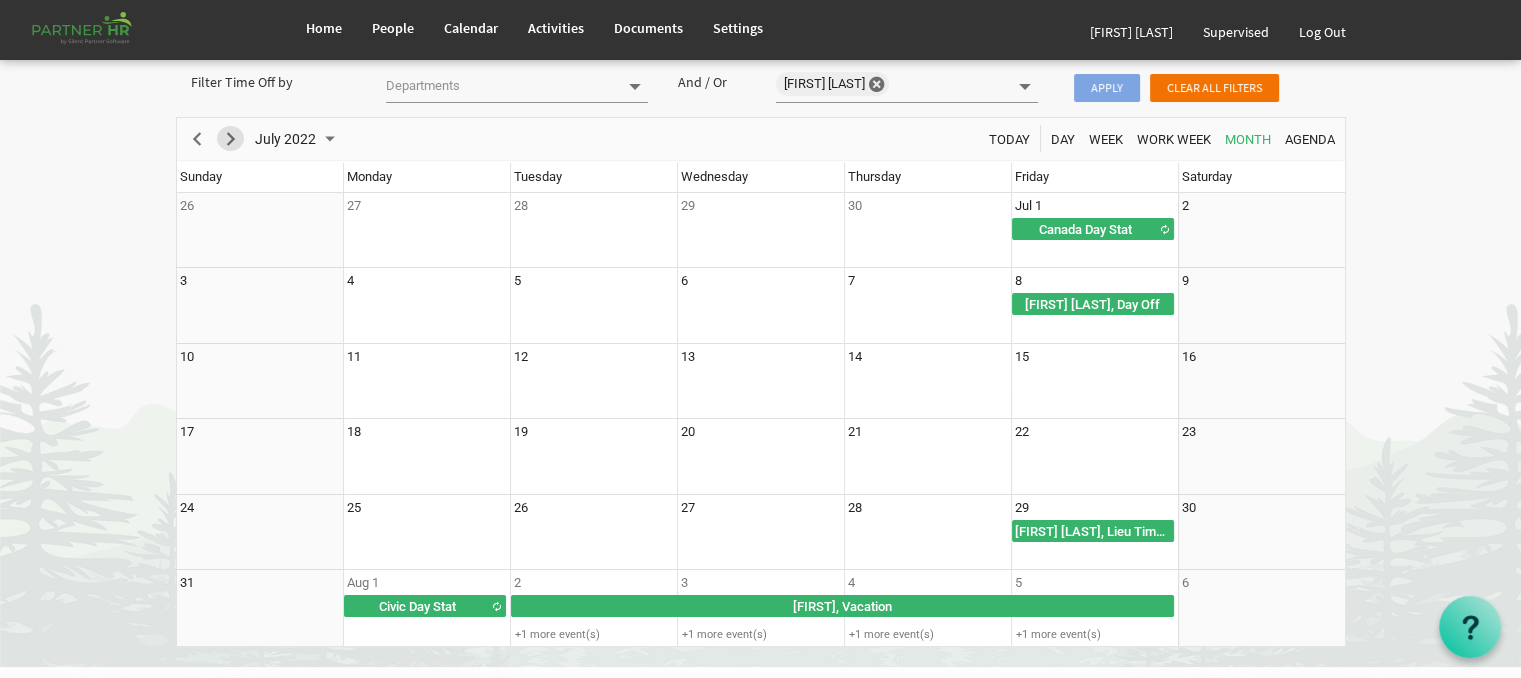 click at bounding box center (231, 139) 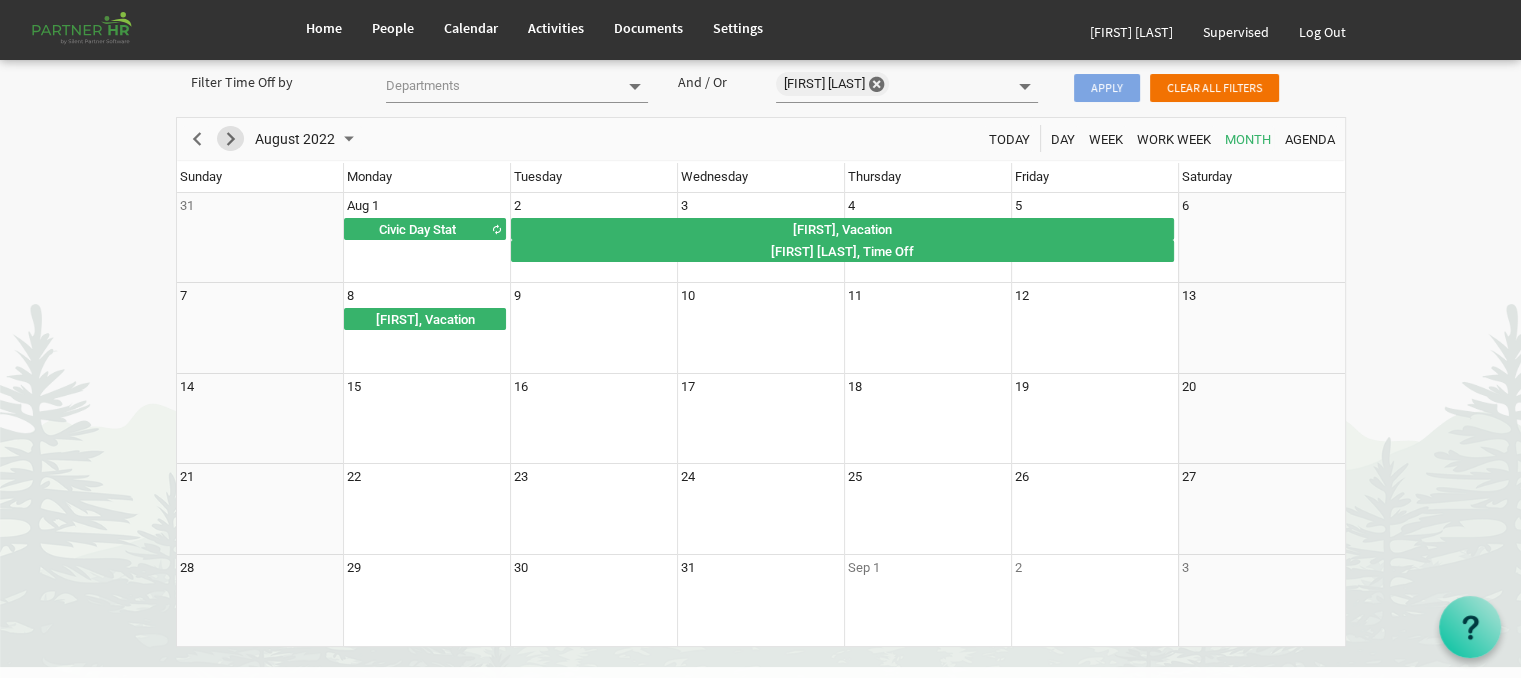 click at bounding box center [231, 139] 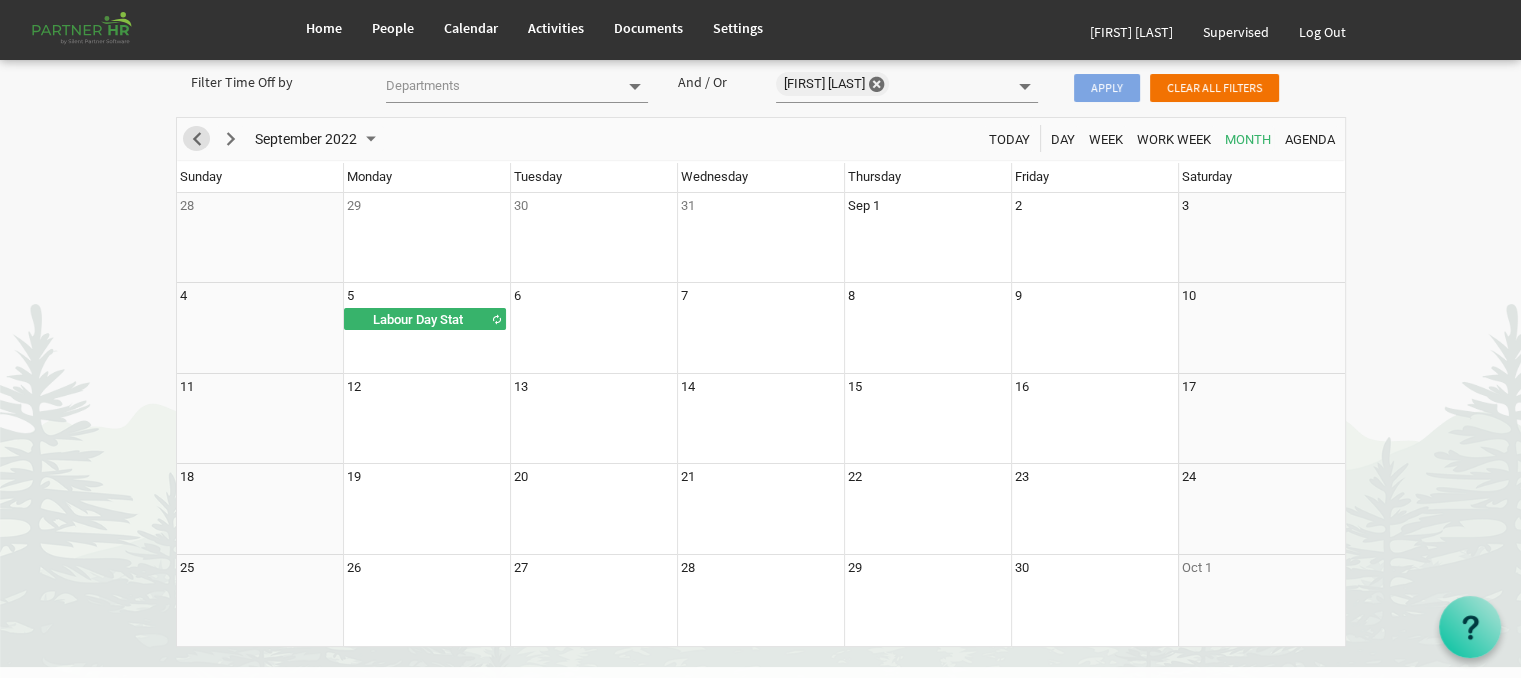 click at bounding box center (197, 139) 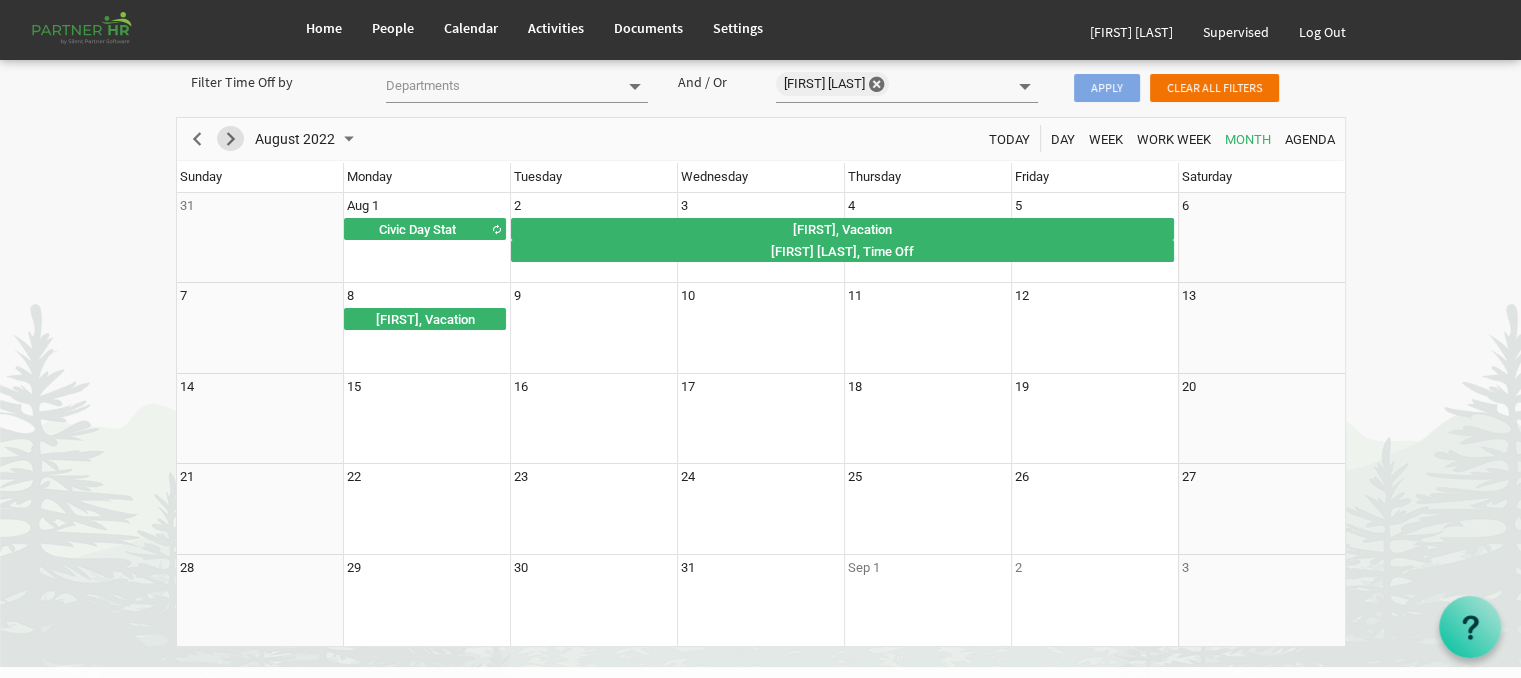click at bounding box center (231, 139) 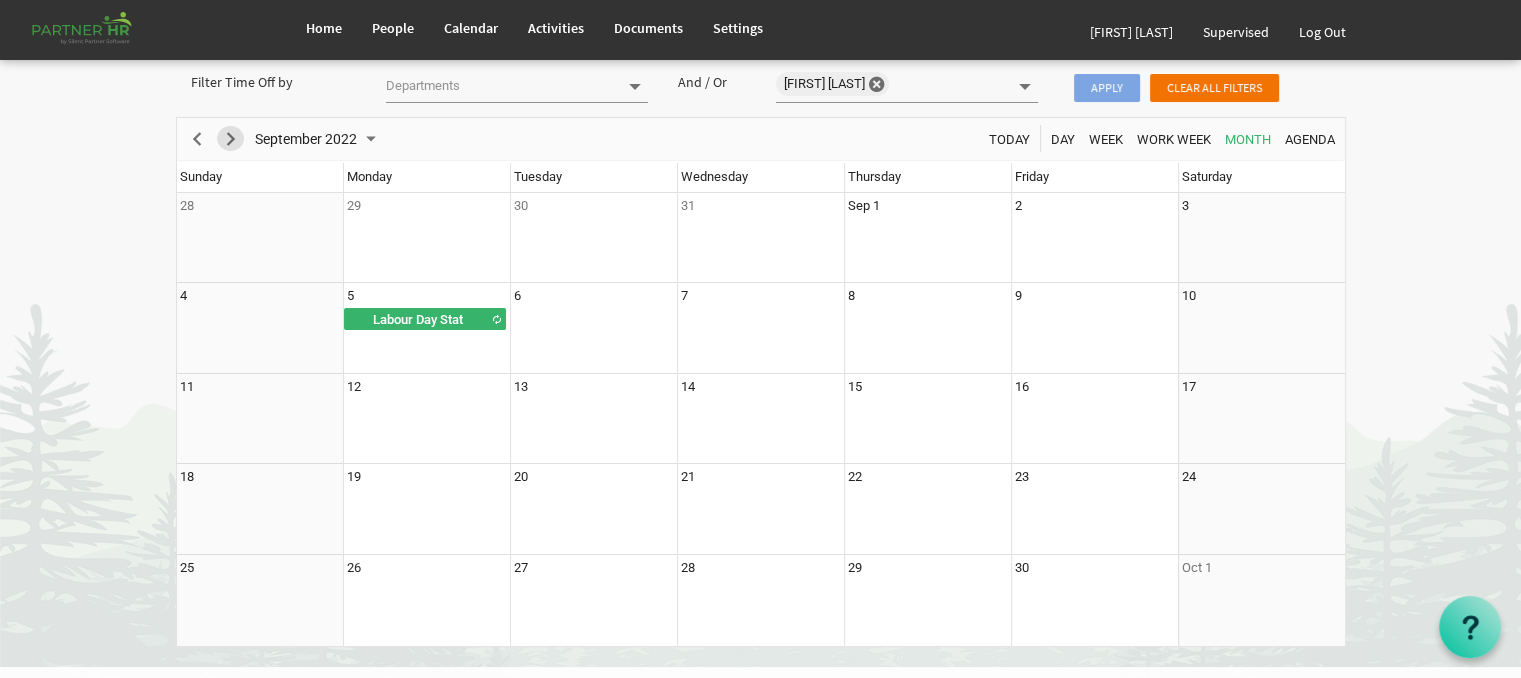 click at bounding box center (231, 139) 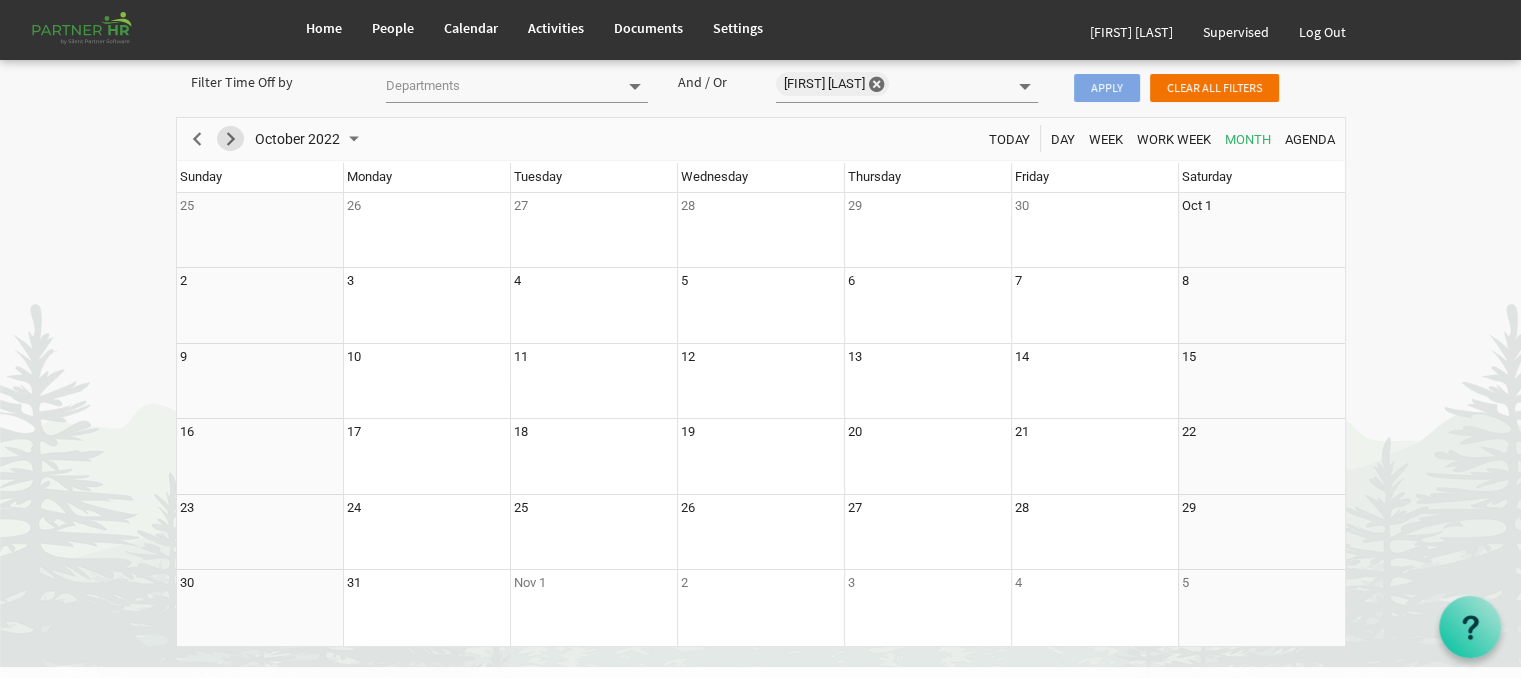 click at bounding box center (231, 139) 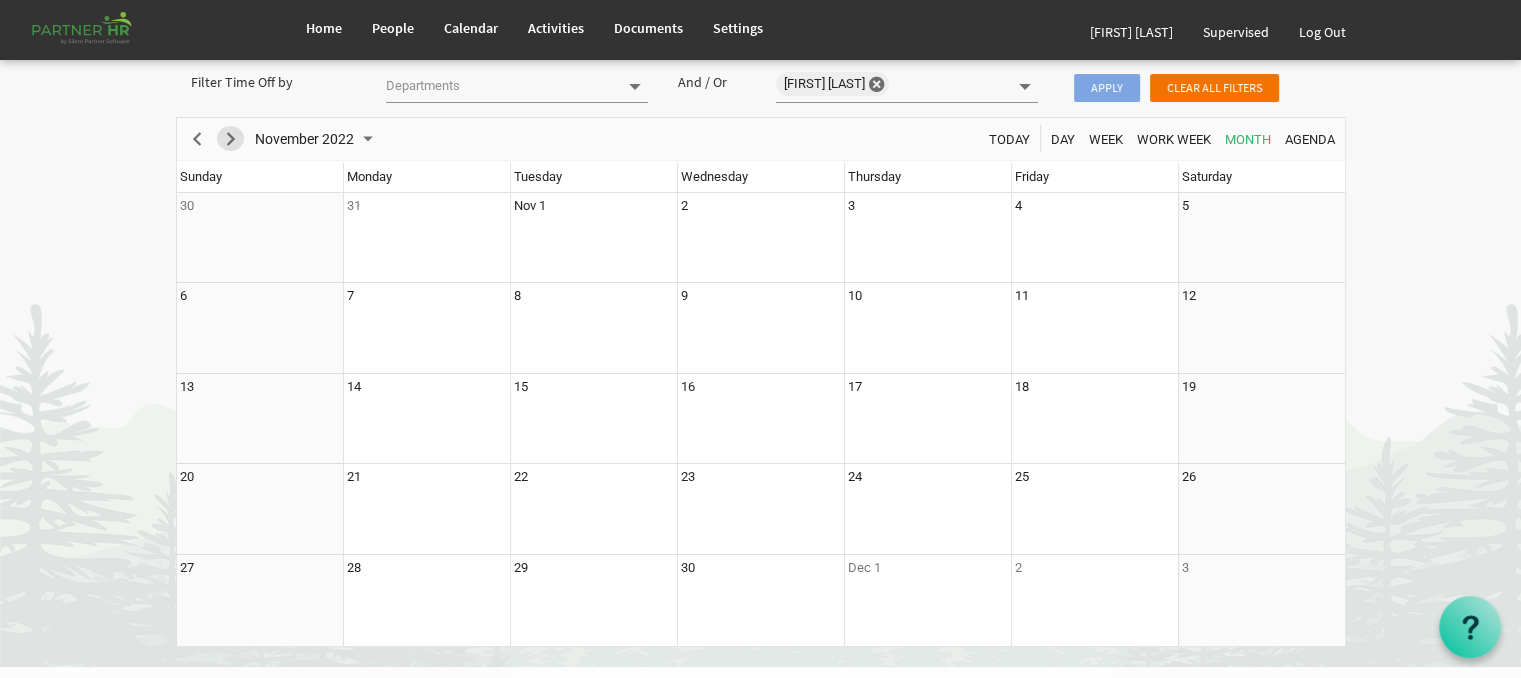 click at bounding box center (231, 139) 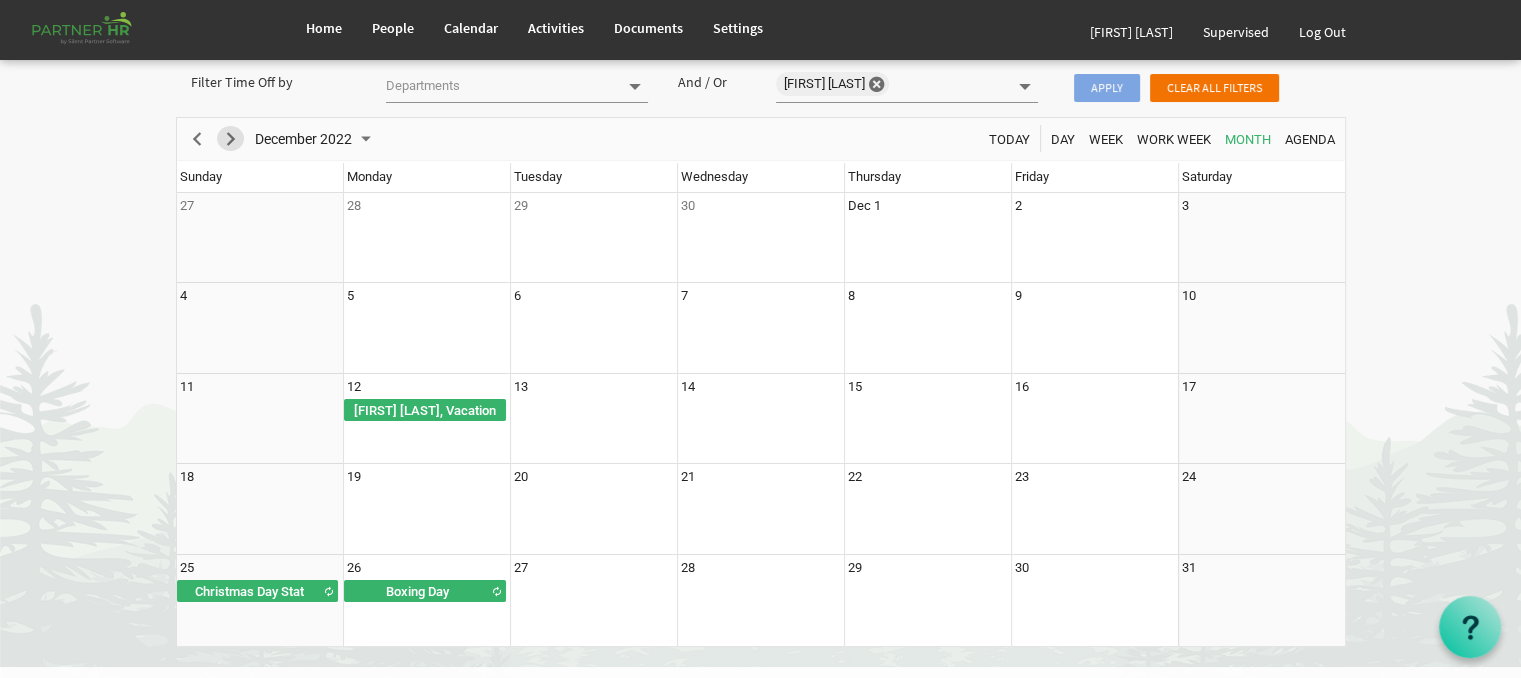 click at bounding box center [231, 139] 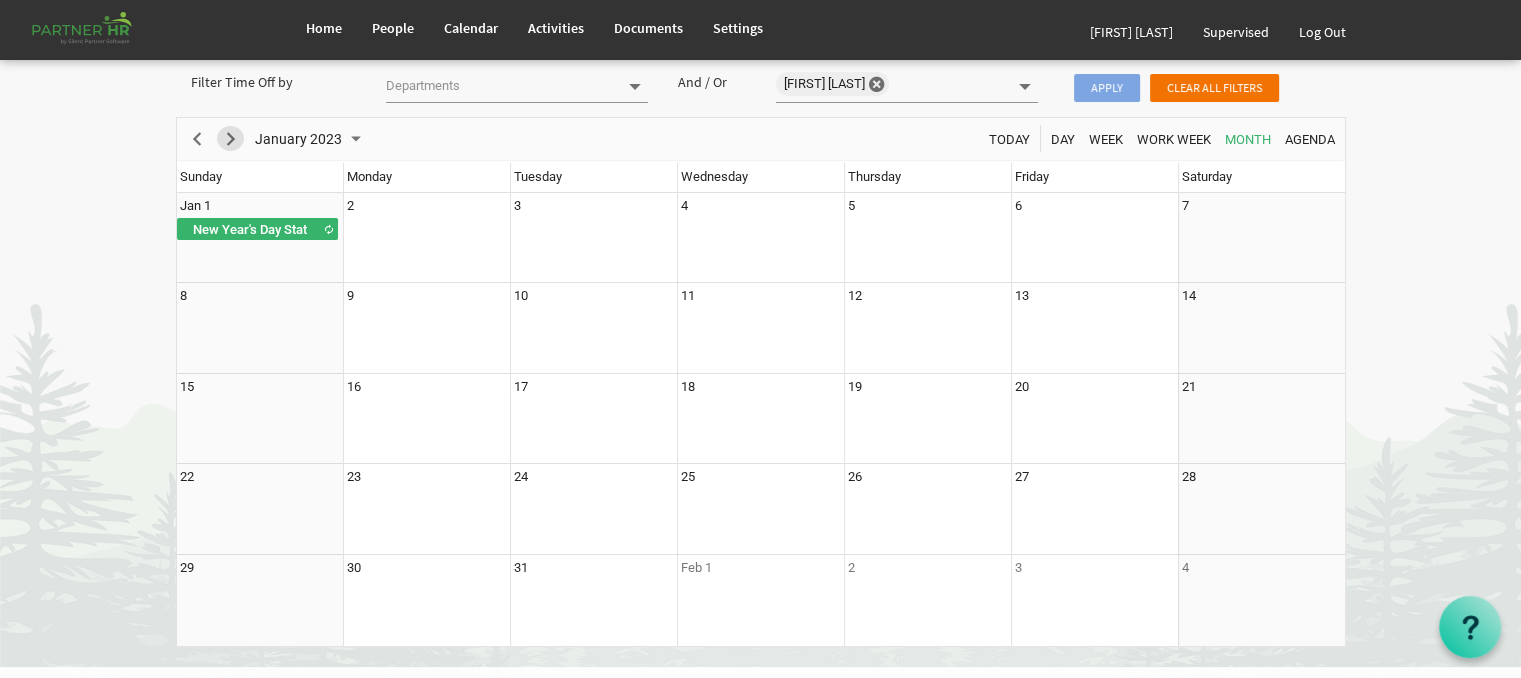 click at bounding box center [231, 139] 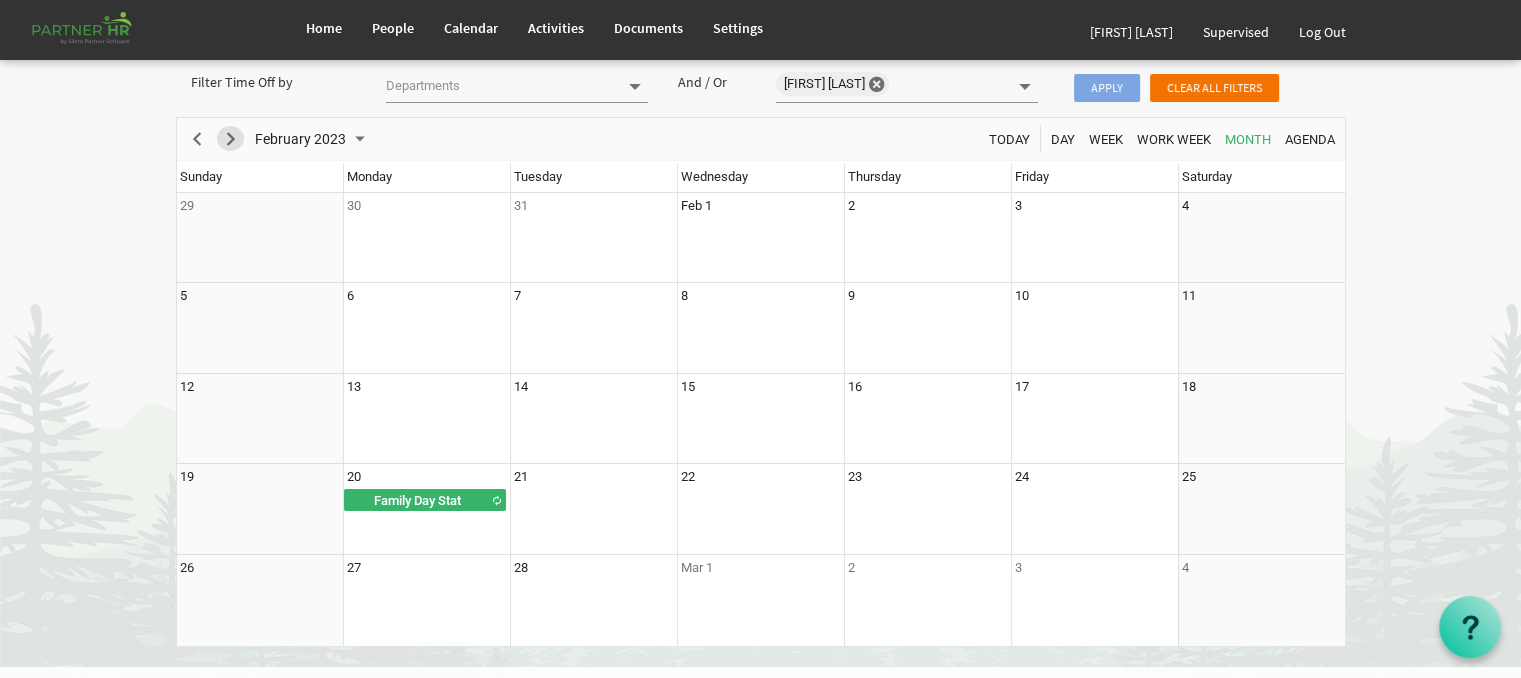 click at bounding box center (231, 139) 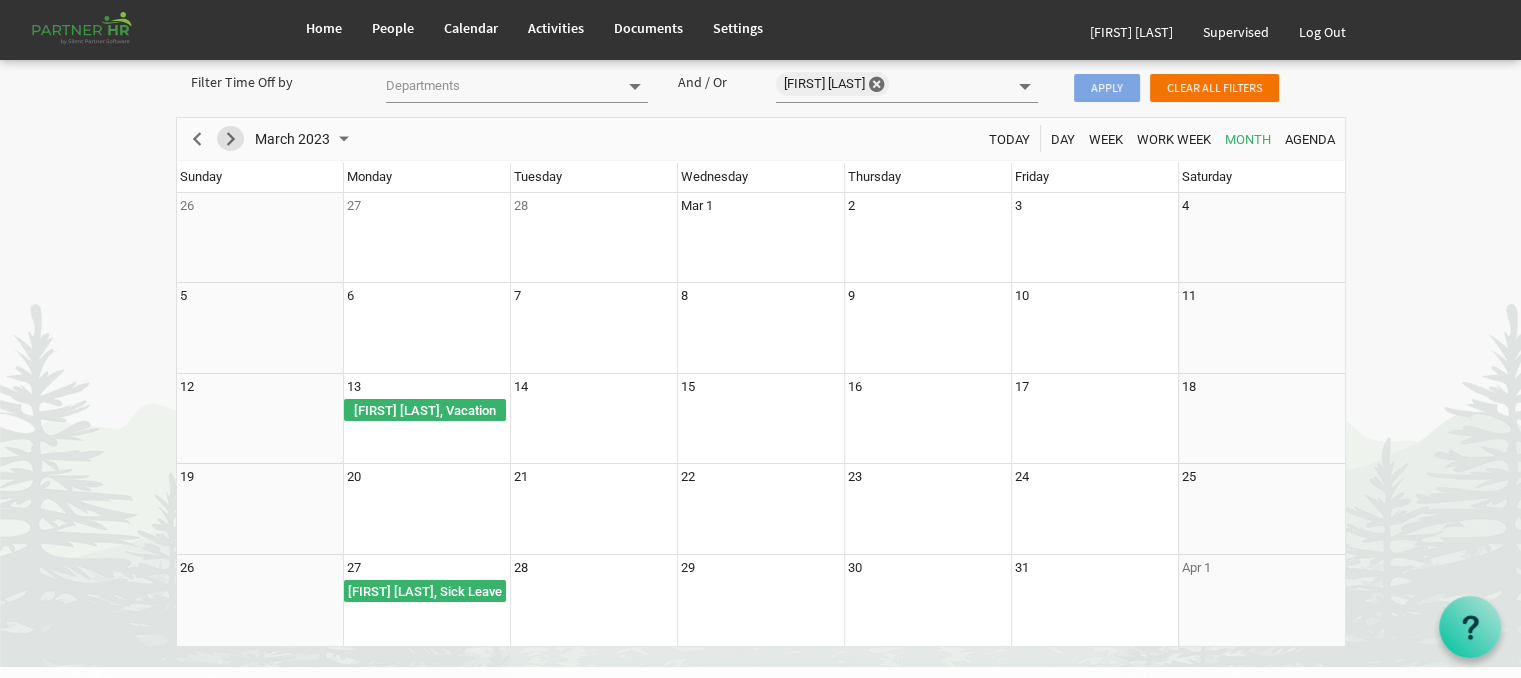 click at bounding box center [231, 139] 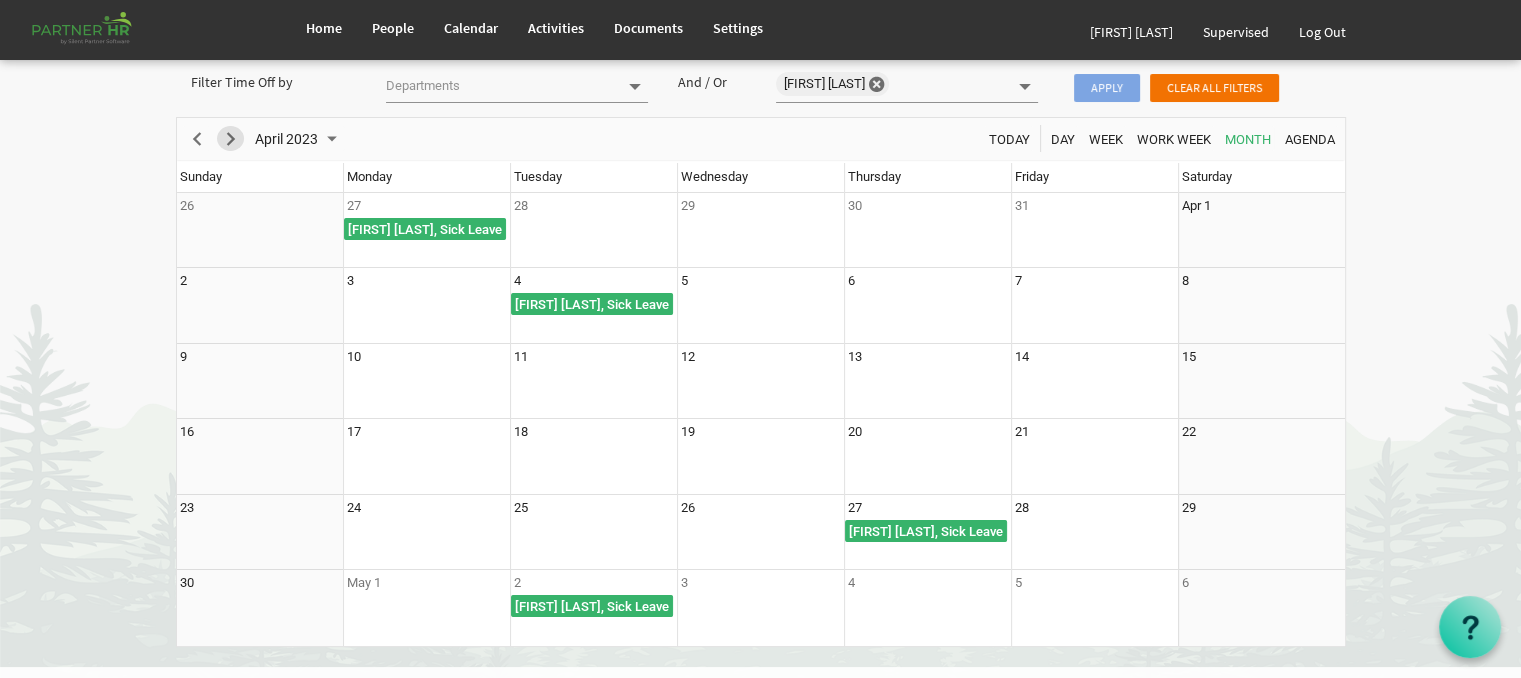 click at bounding box center (231, 139) 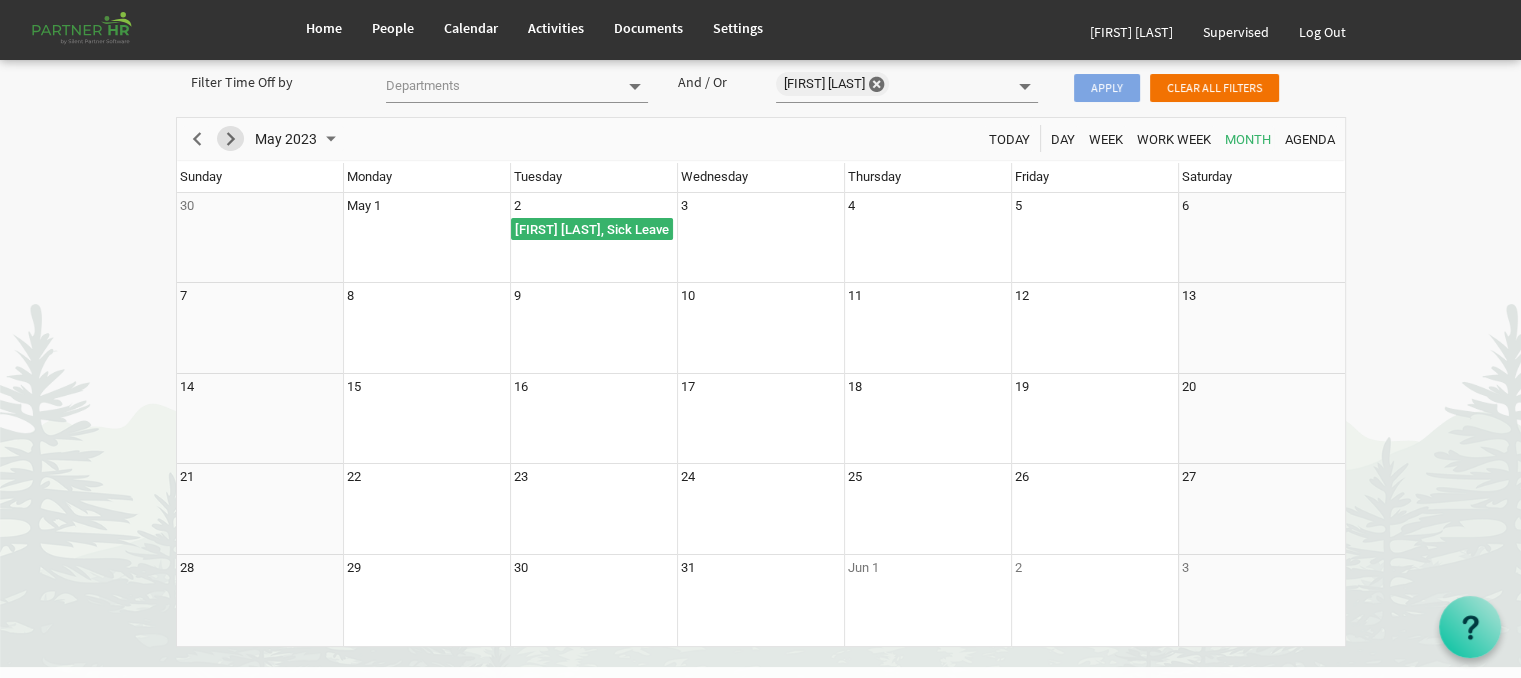 click at bounding box center [231, 139] 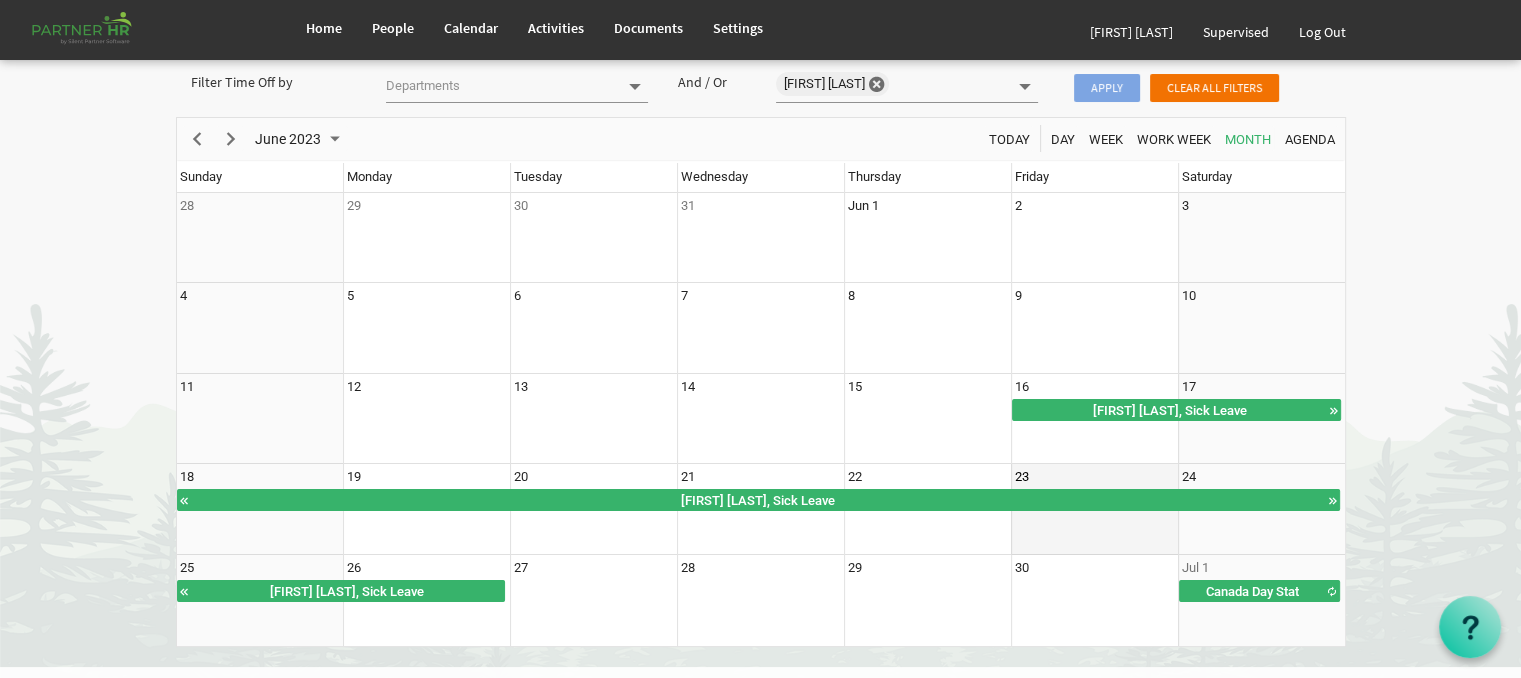 click on "23" at bounding box center [1094, 509] 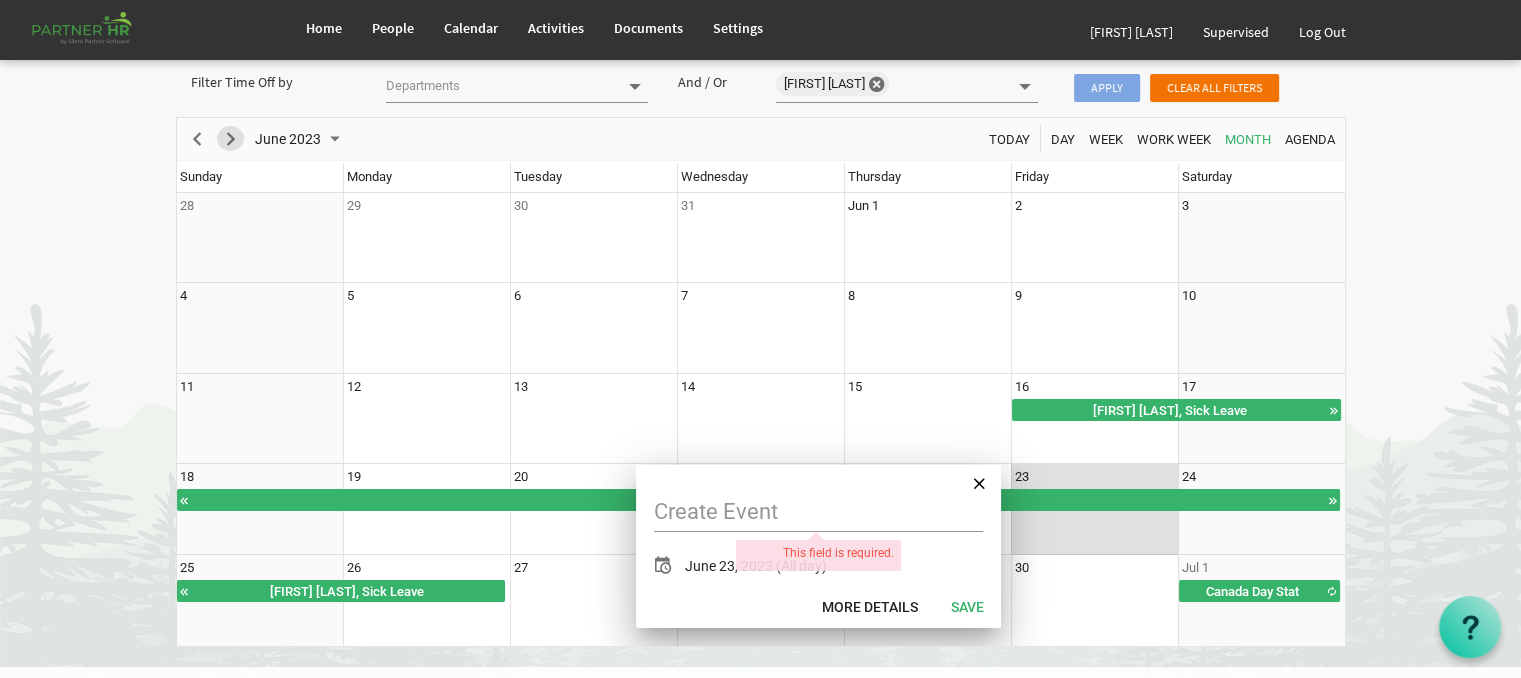 click at bounding box center [231, 139] 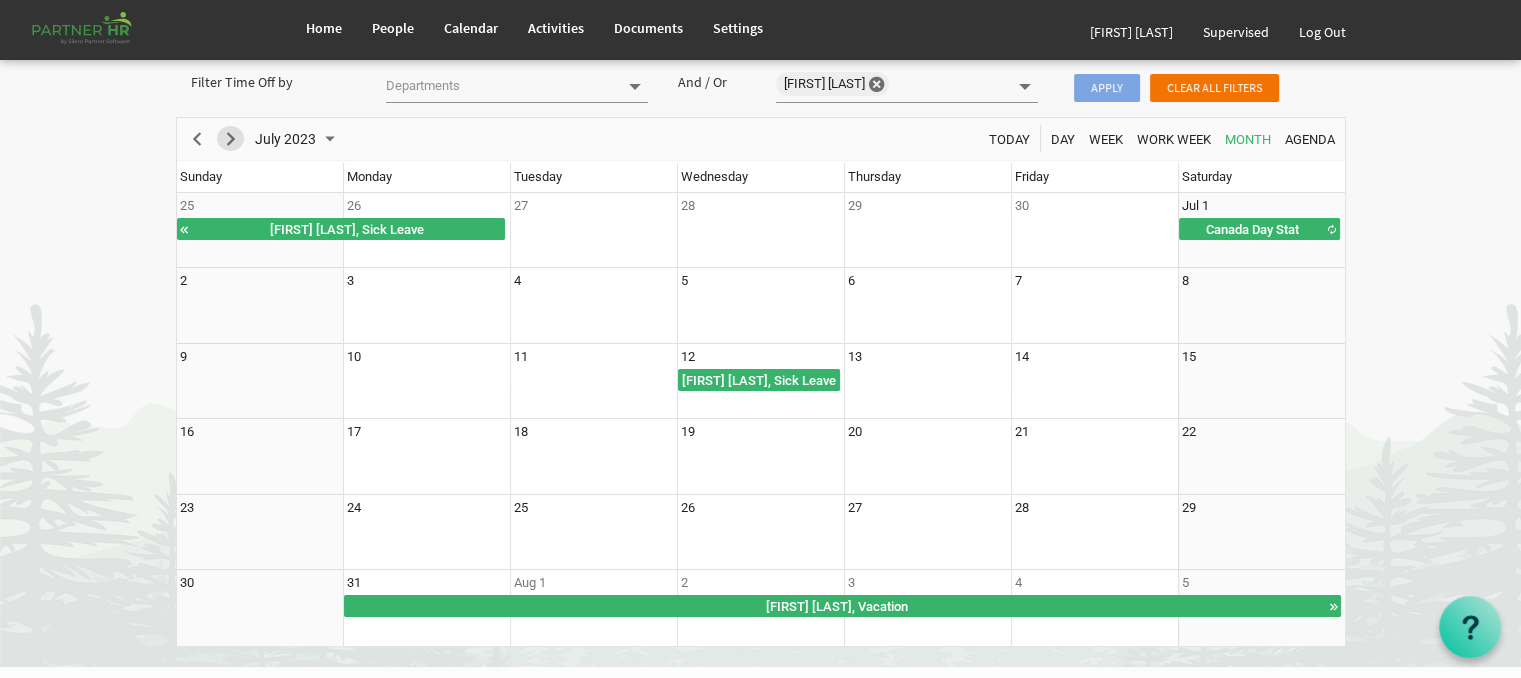 click at bounding box center [231, 139] 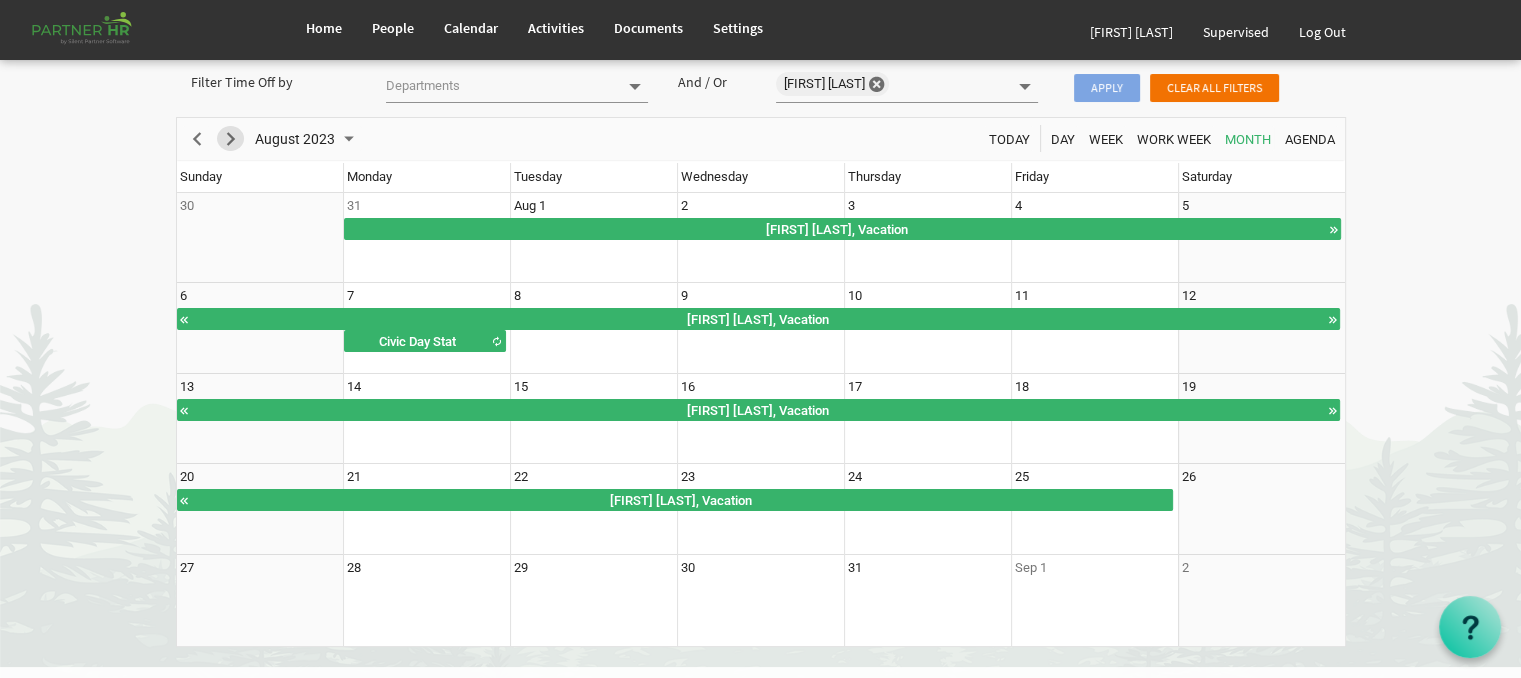 click at bounding box center (231, 139) 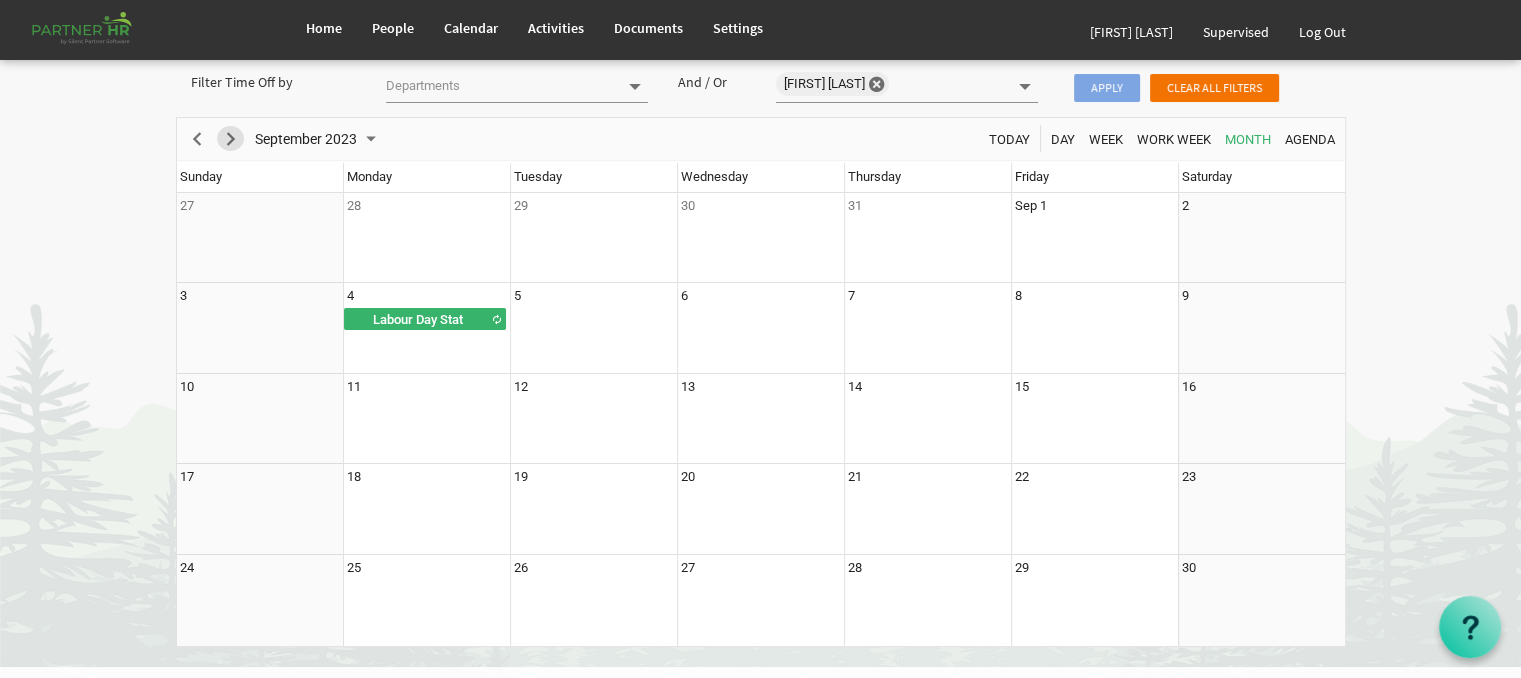 click at bounding box center [231, 139] 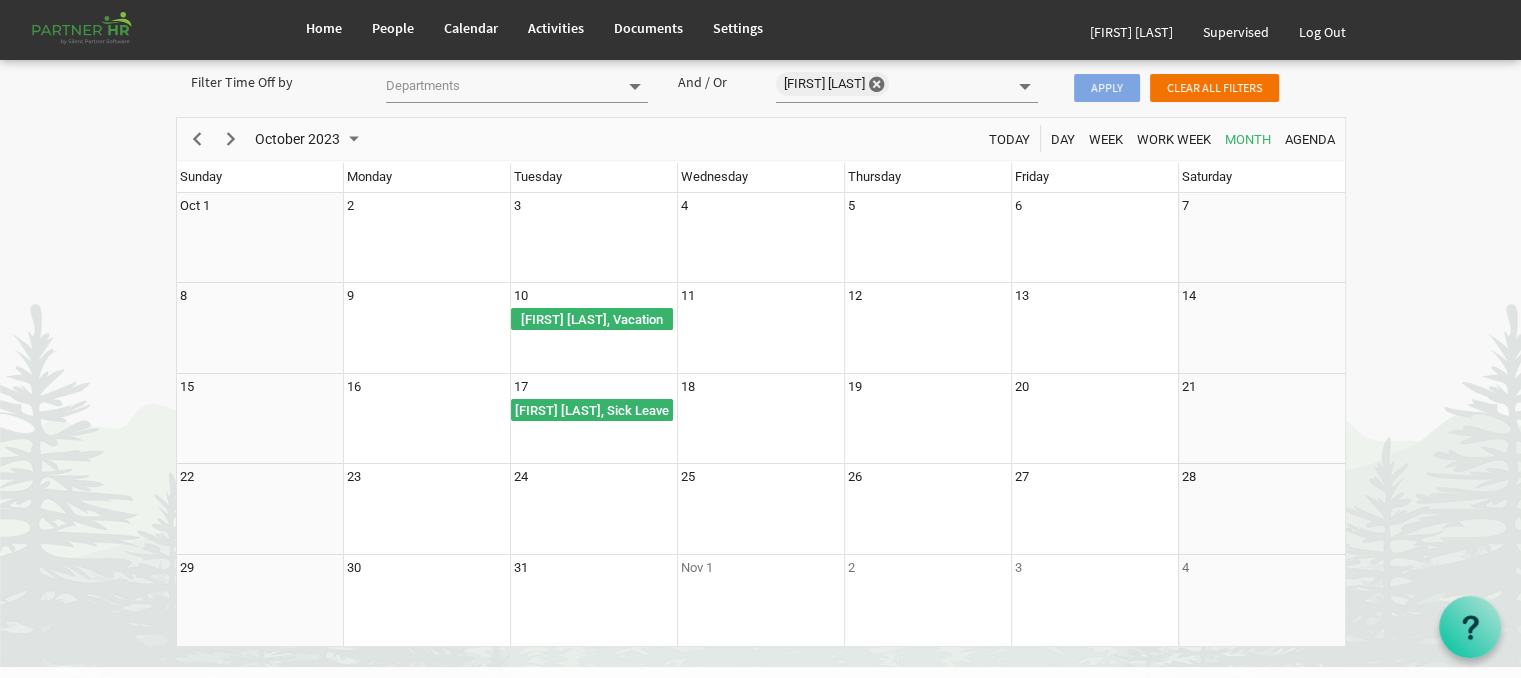 click at bounding box center (231, 139) 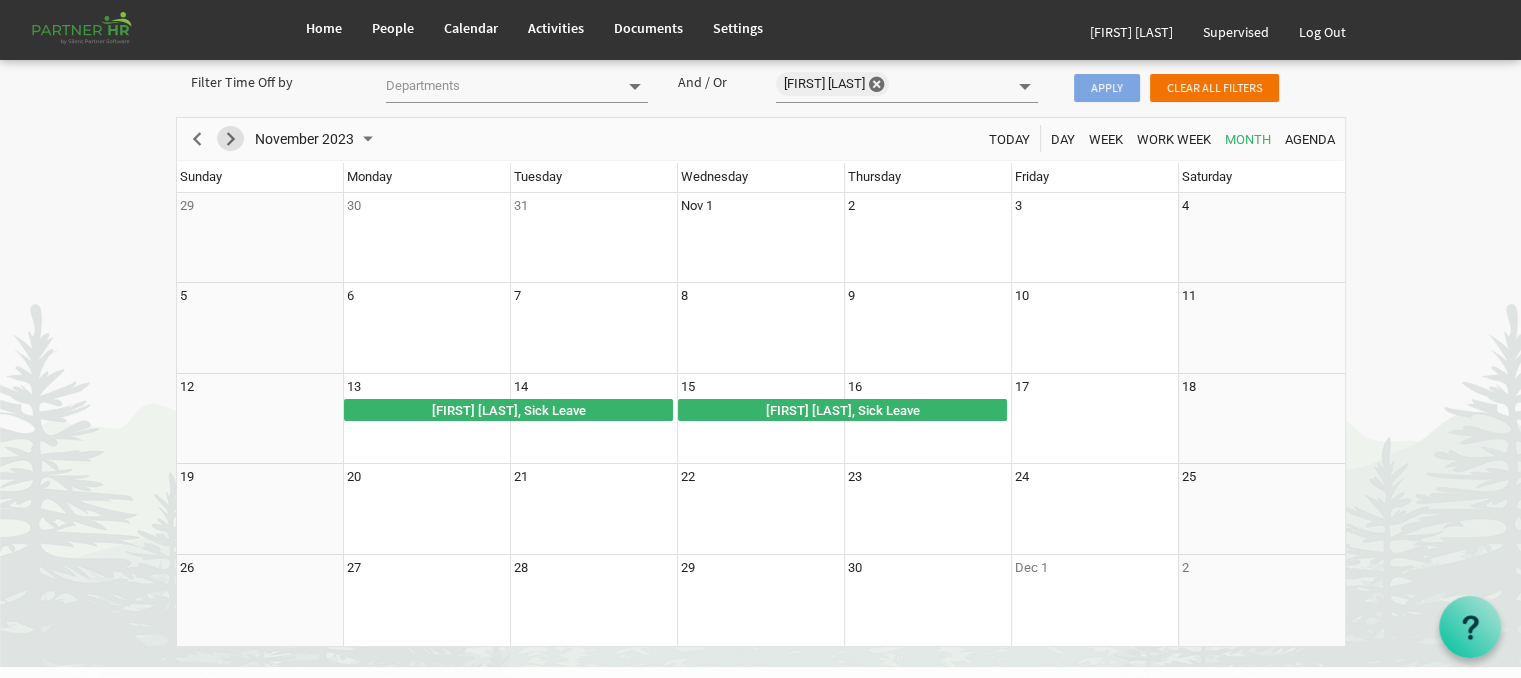click at bounding box center [231, 139] 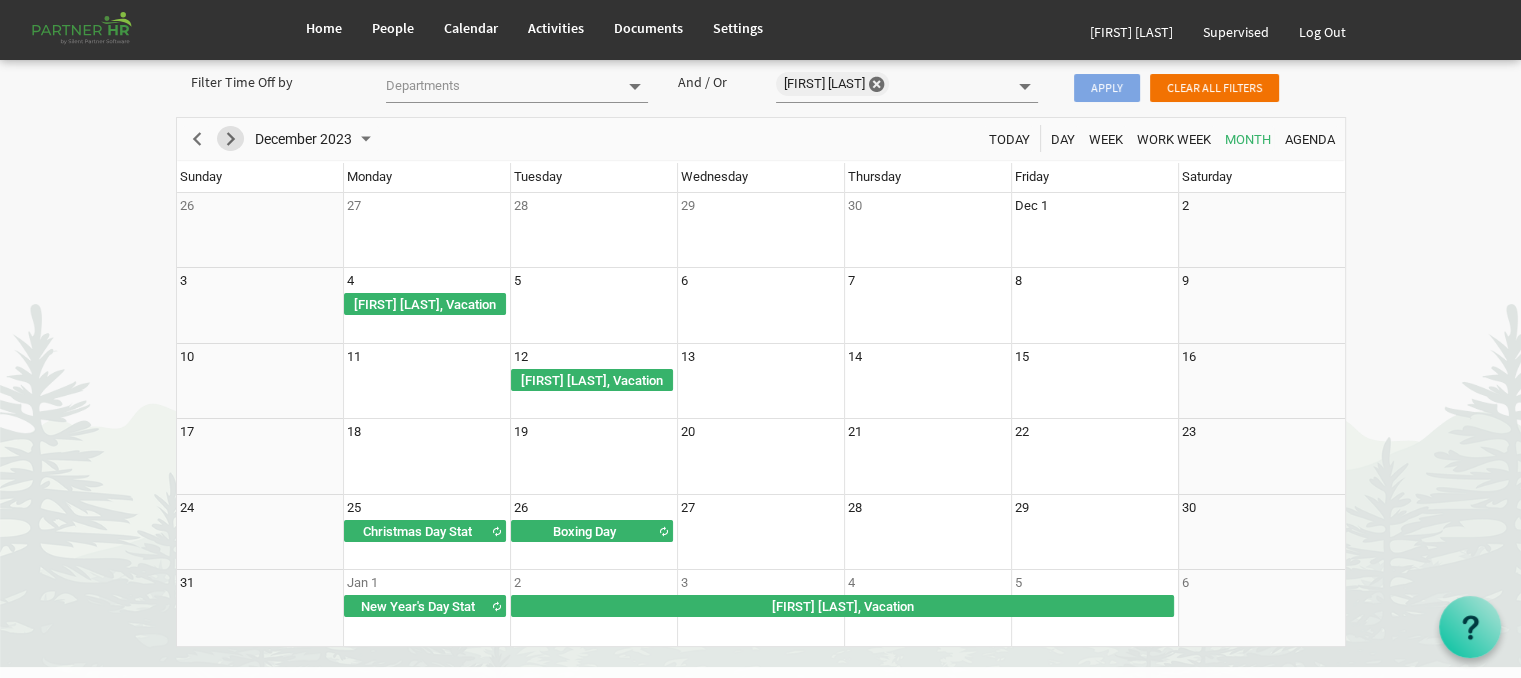 click at bounding box center (231, 139) 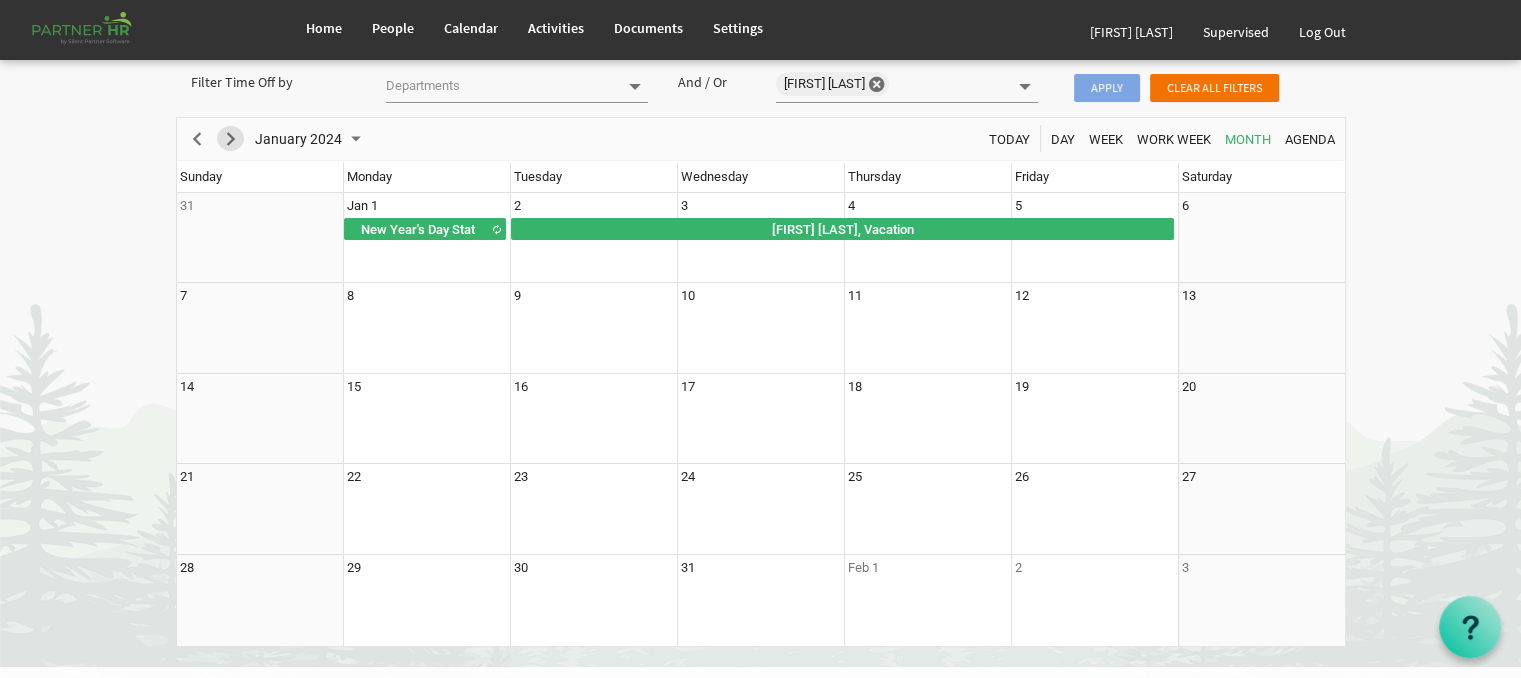 click at bounding box center [231, 139] 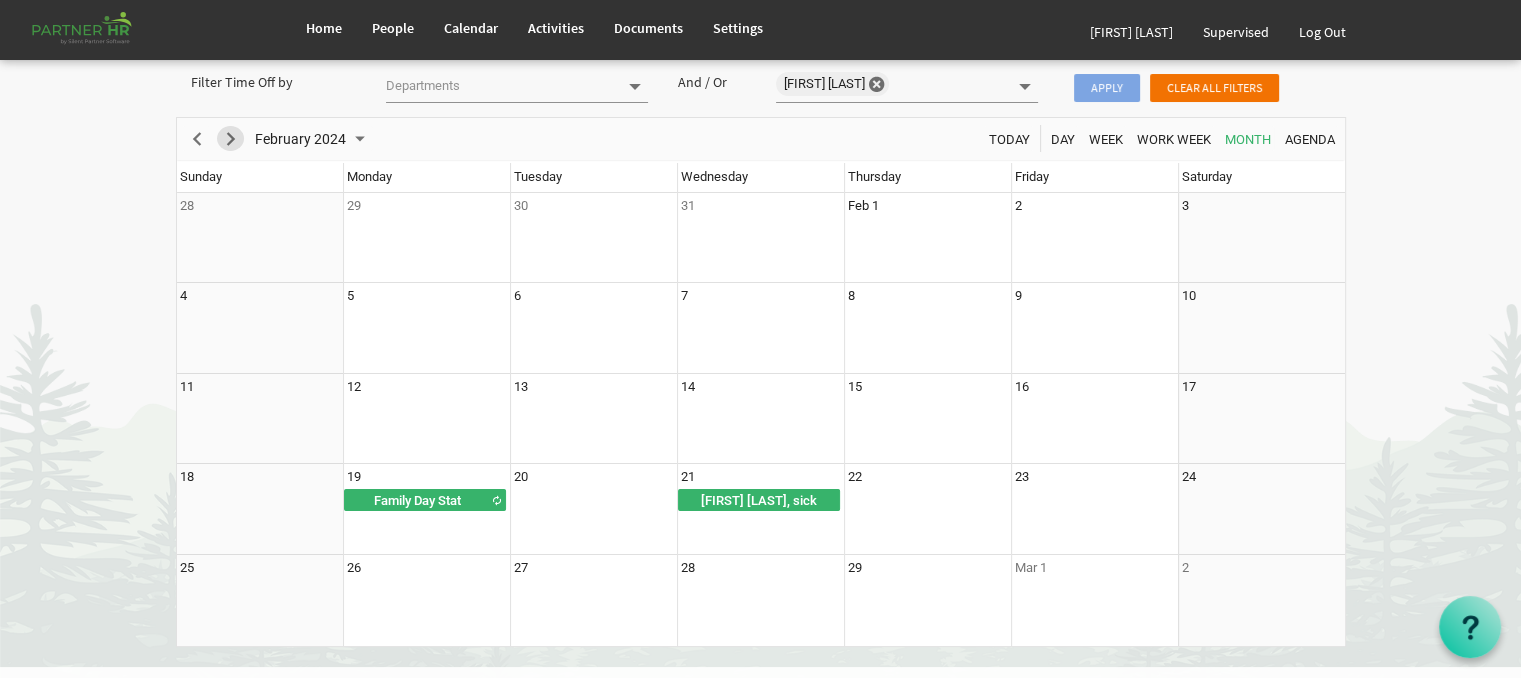 click at bounding box center (231, 139) 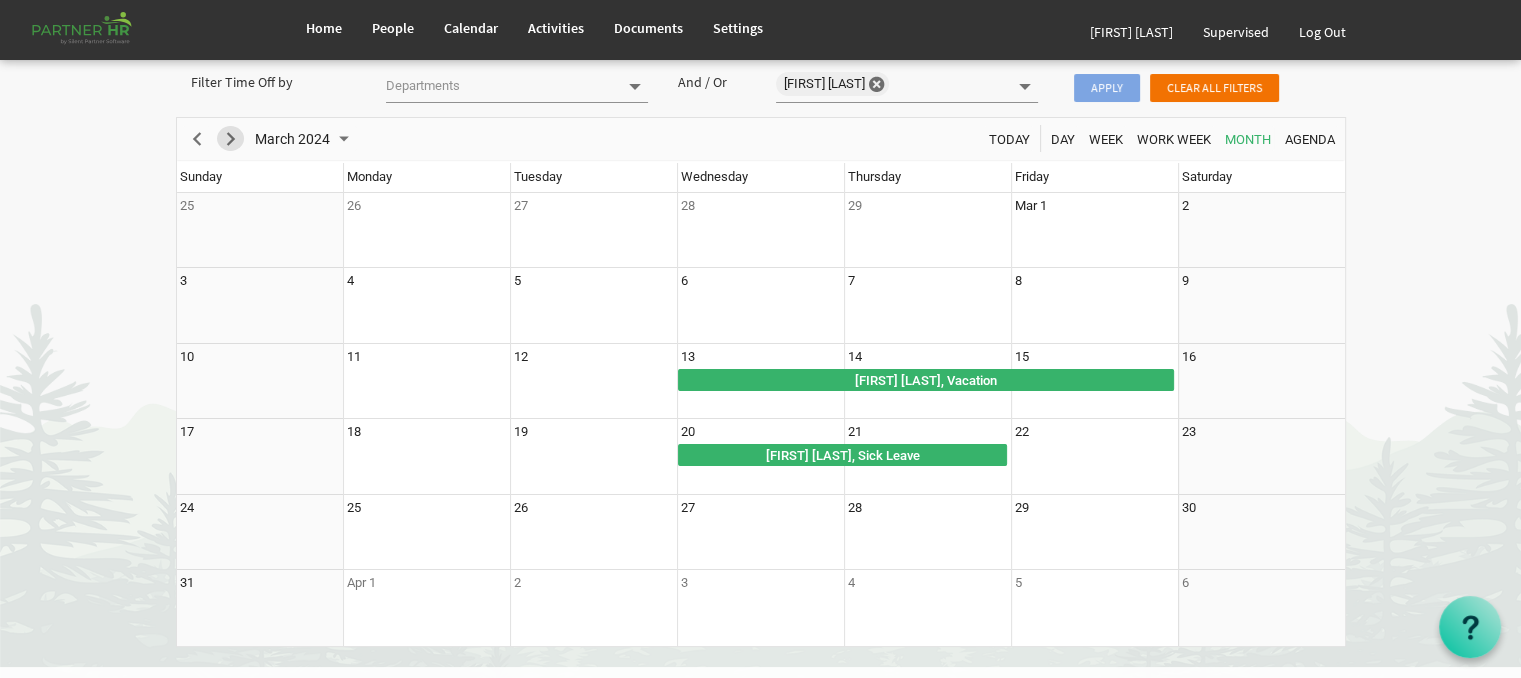 click at bounding box center [231, 139] 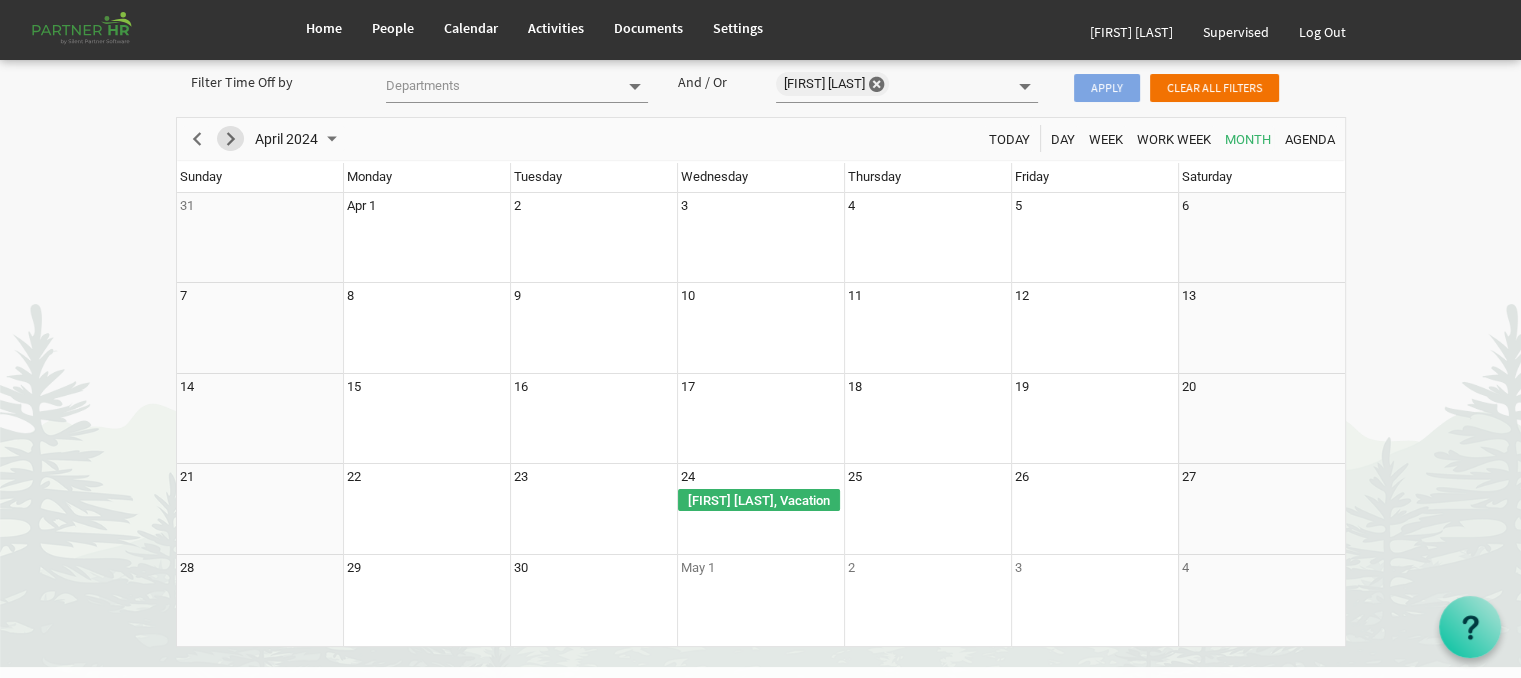 click at bounding box center (231, 139) 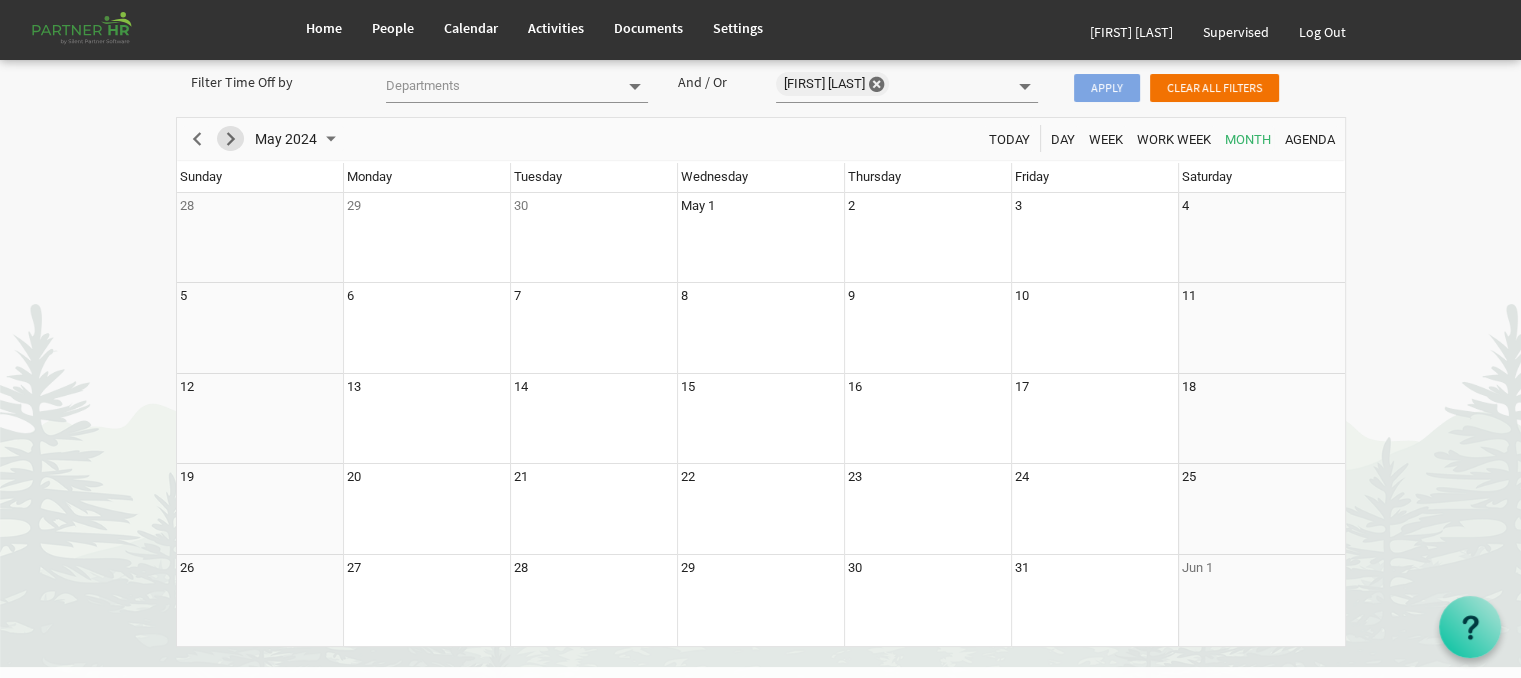 click at bounding box center (231, 139) 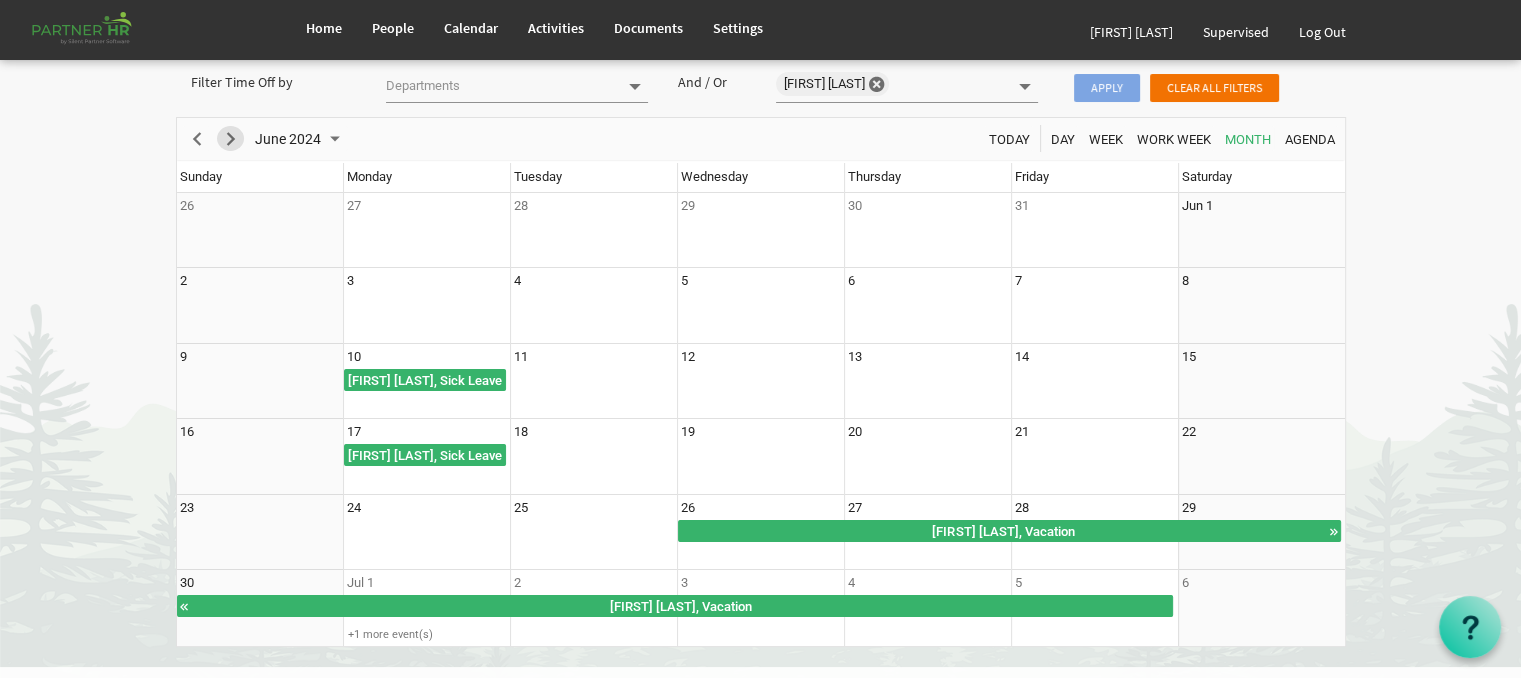 click at bounding box center (231, 139) 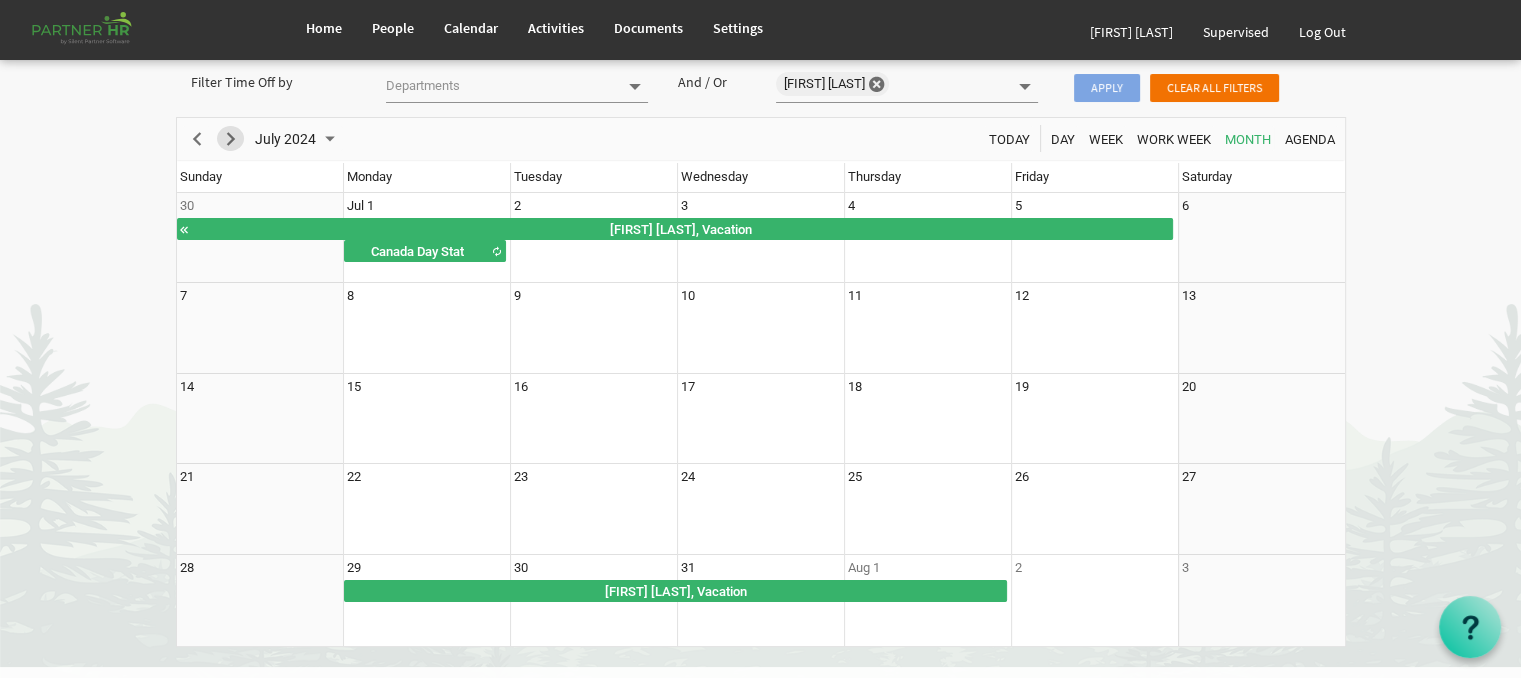 click at bounding box center (231, 139) 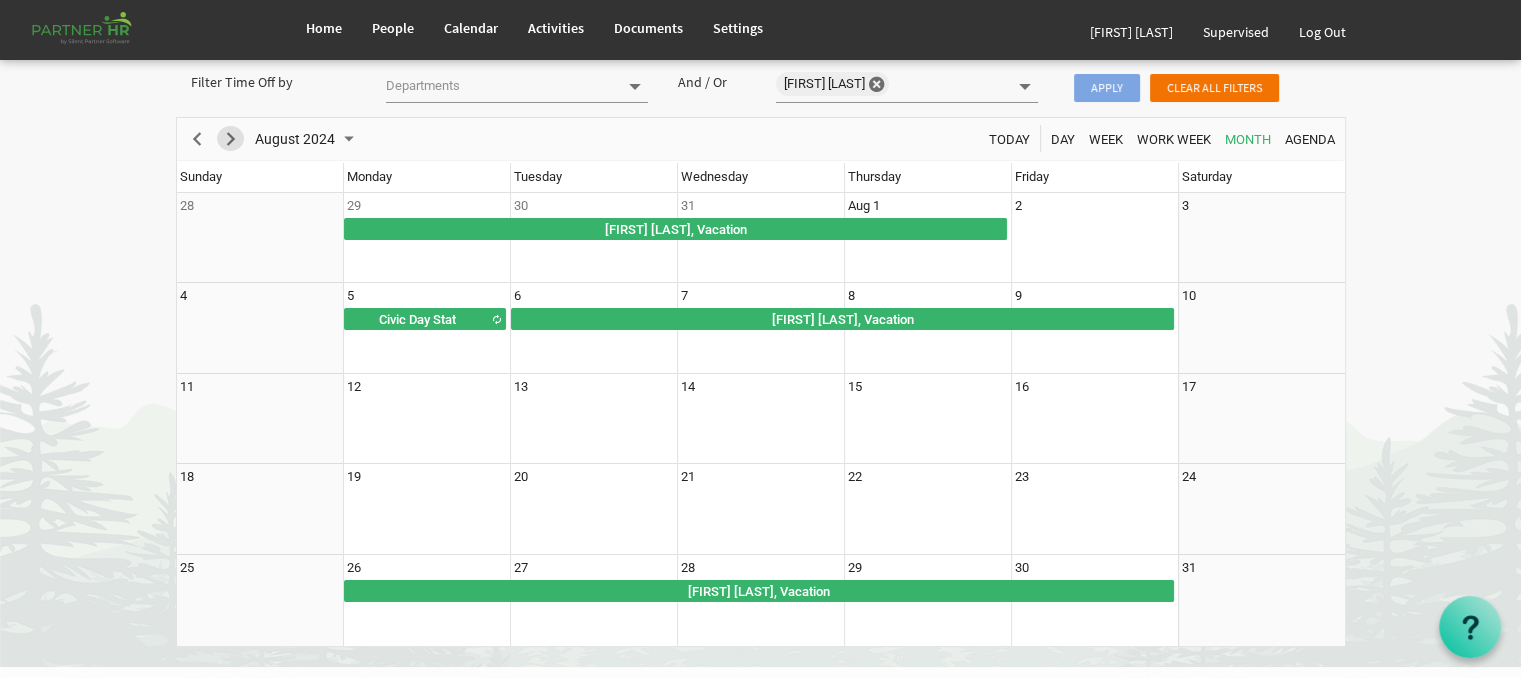 click at bounding box center [231, 139] 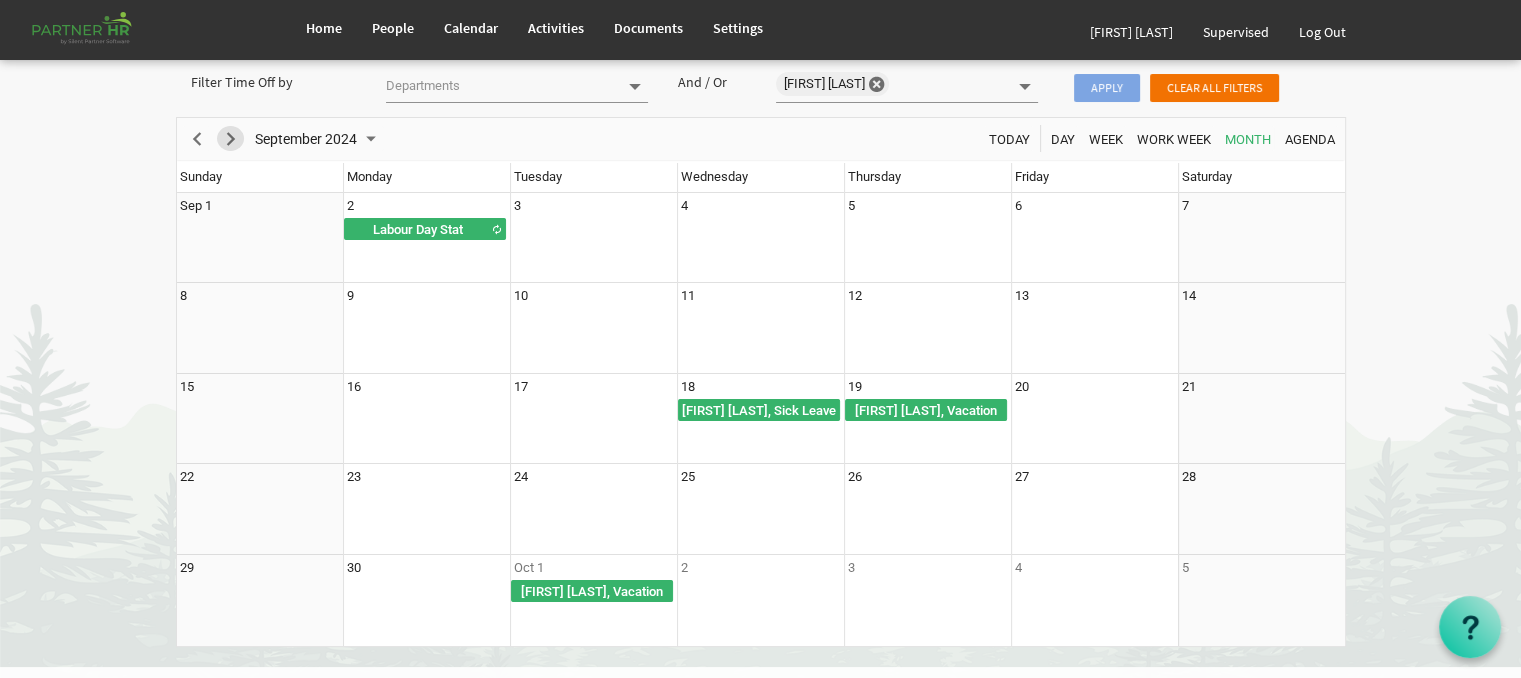 click at bounding box center (231, 139) 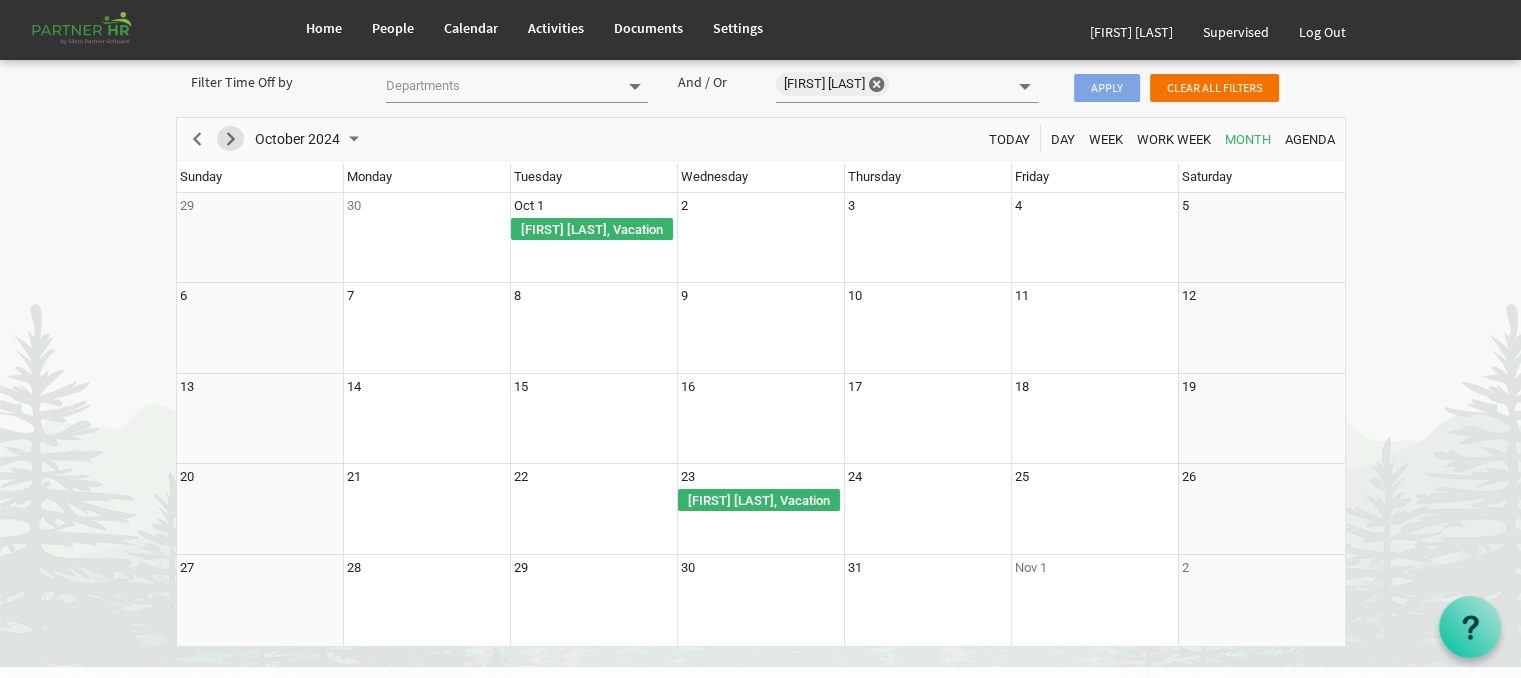 click at bounding box center [231, 139] 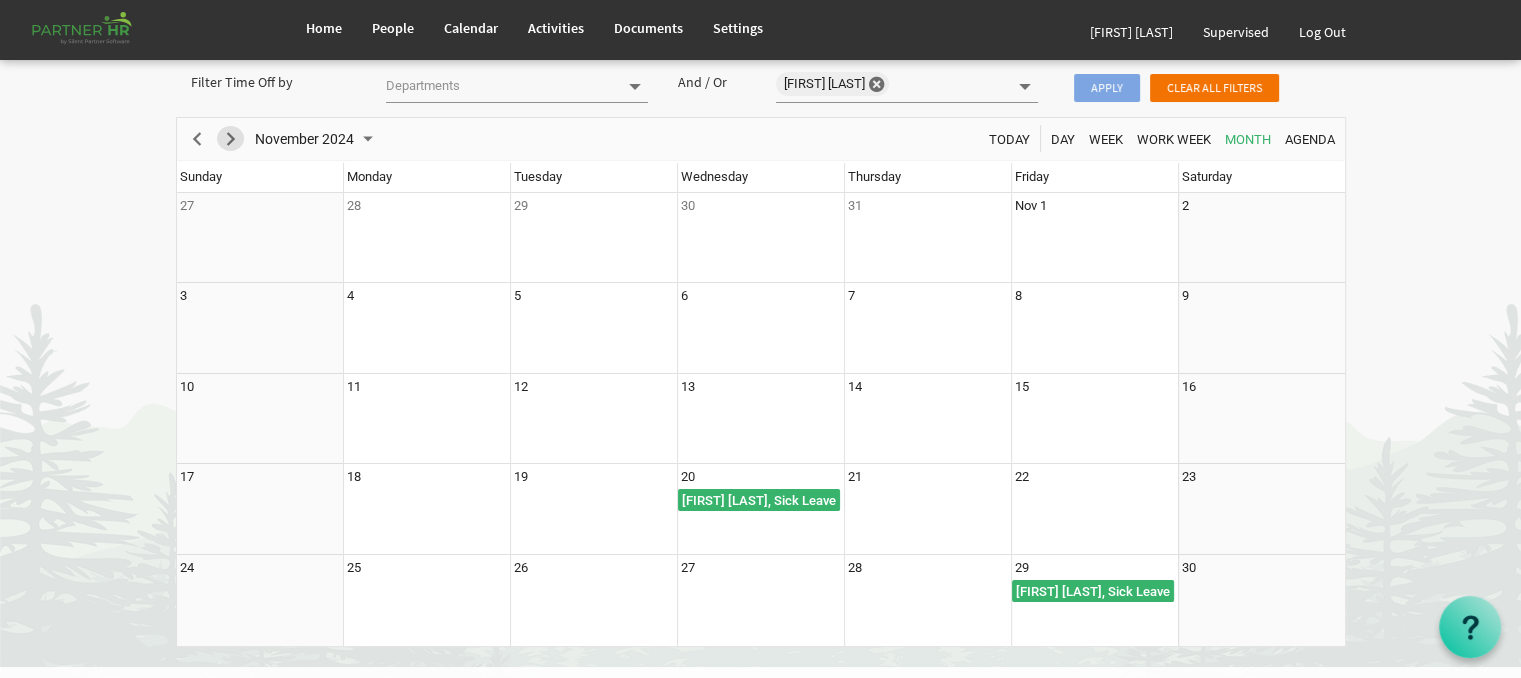 click at bounding box center (231, 139) 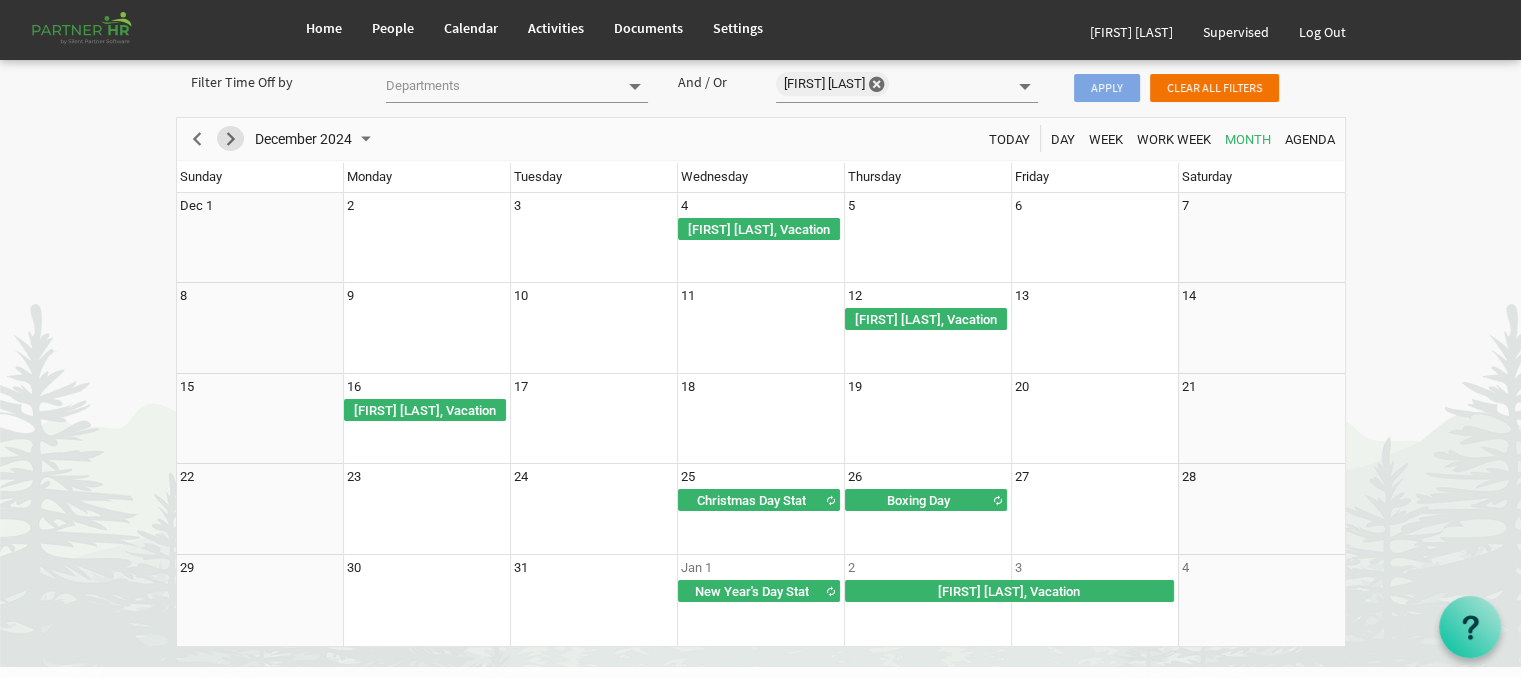 click at bounding box center [231, 139] 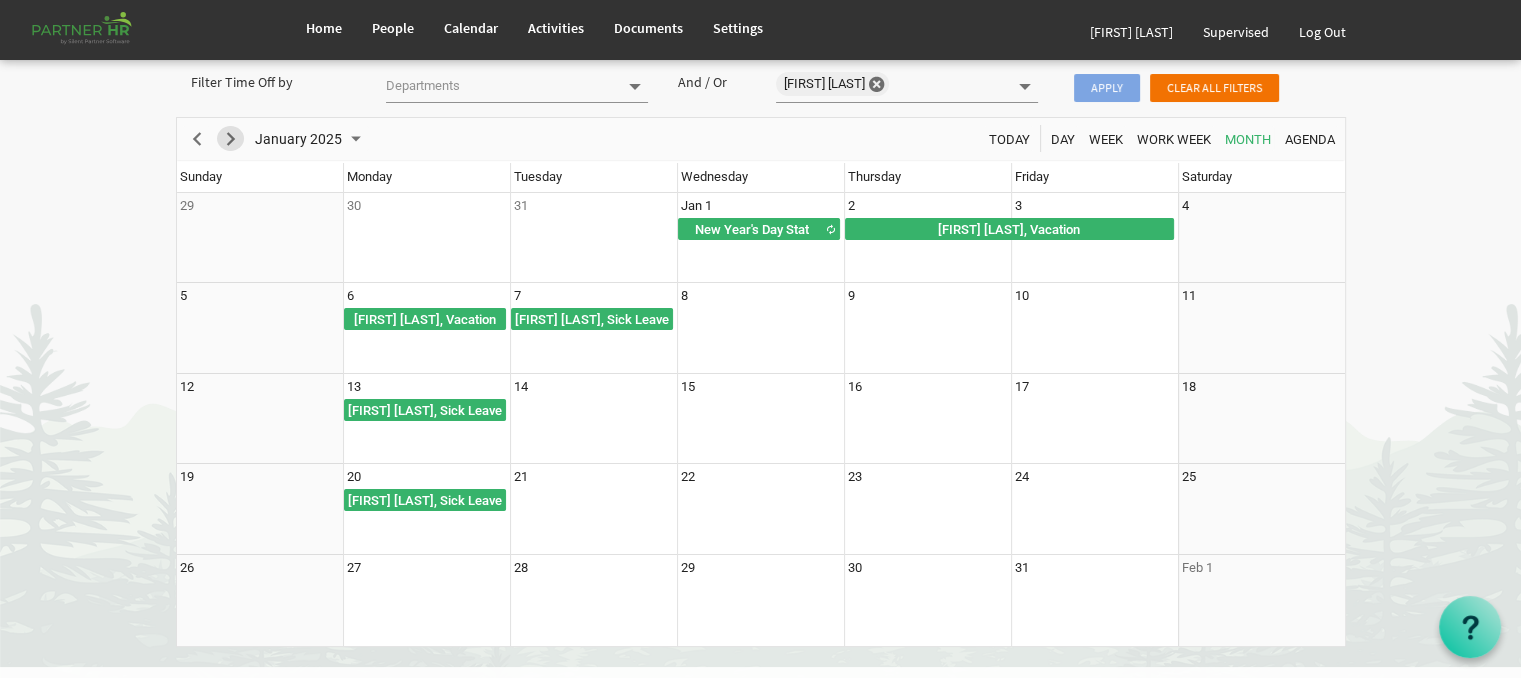 click at bounding box center [231, 139] 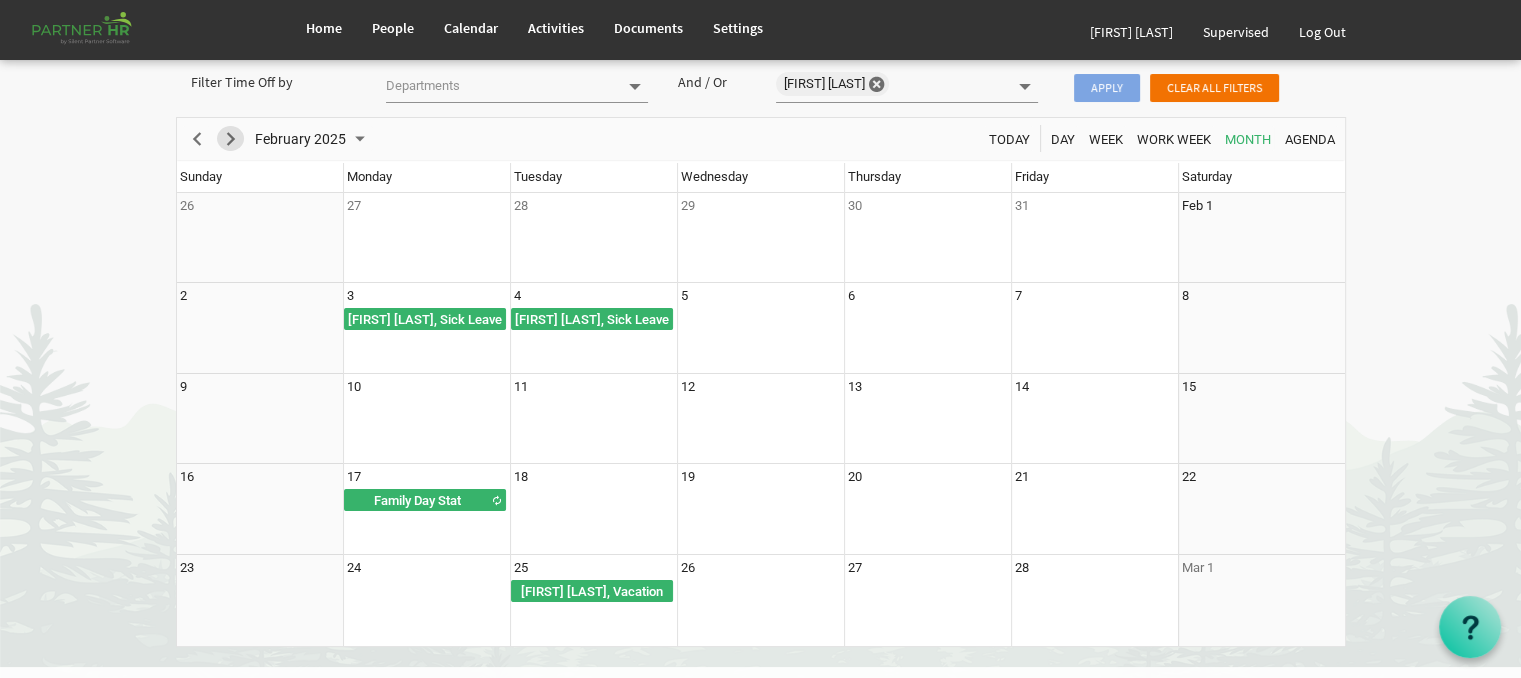 click at bounding box center (231, 139) 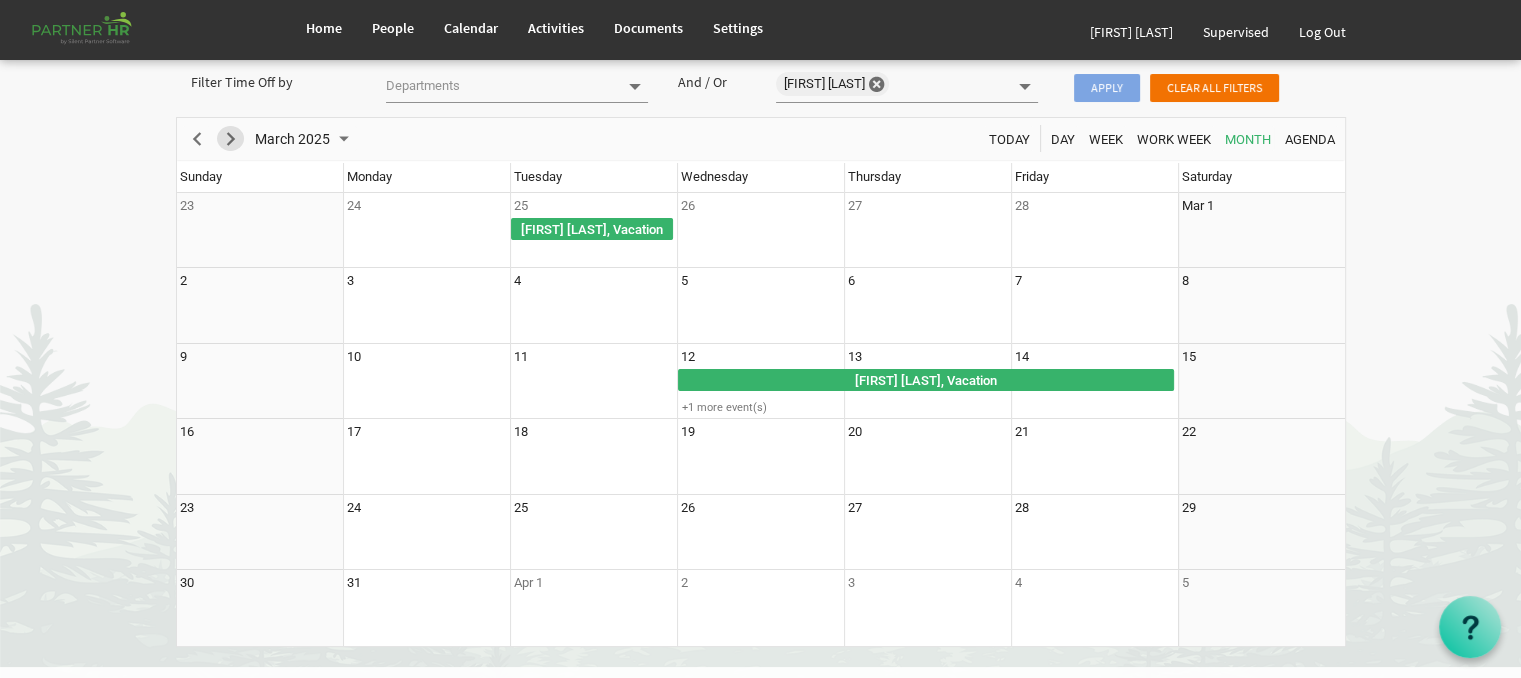 click at bounding box center (231, 139) 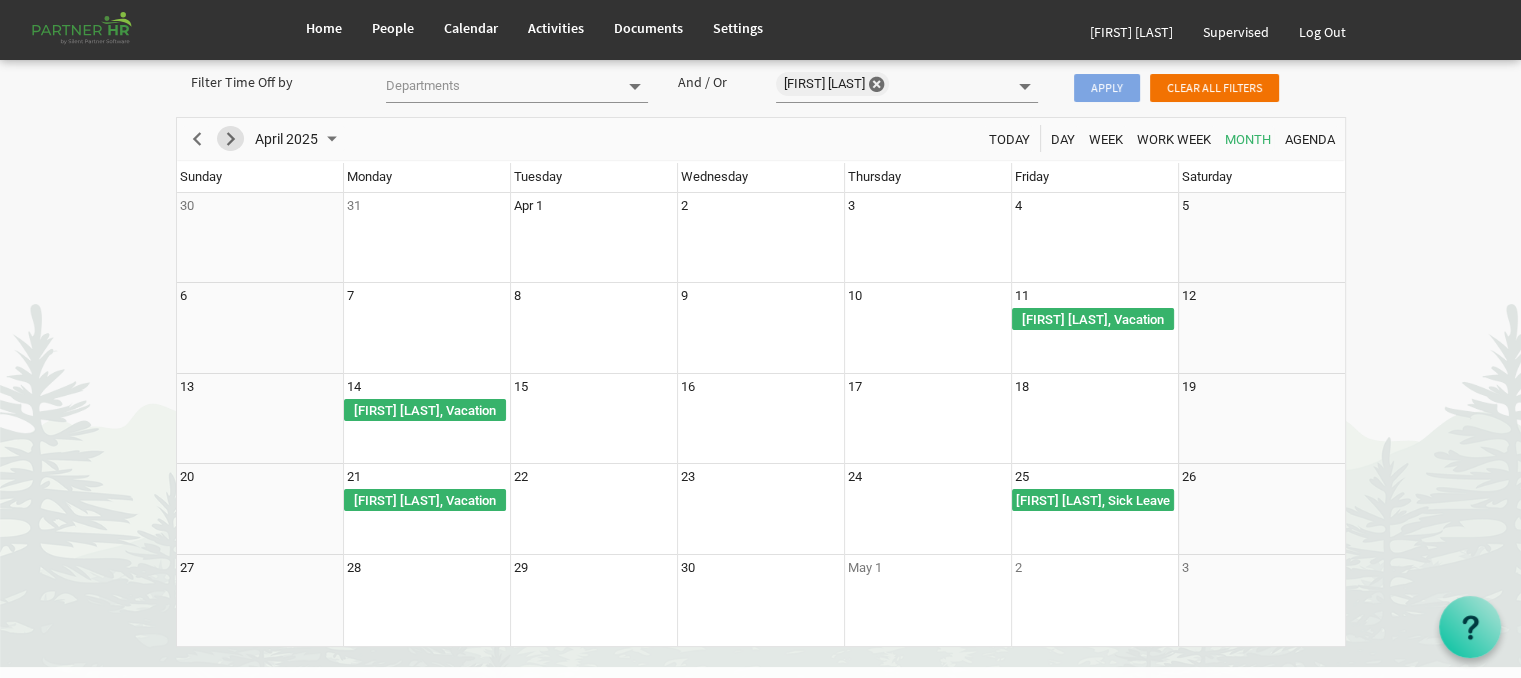 click at bounding box center (231, 139) 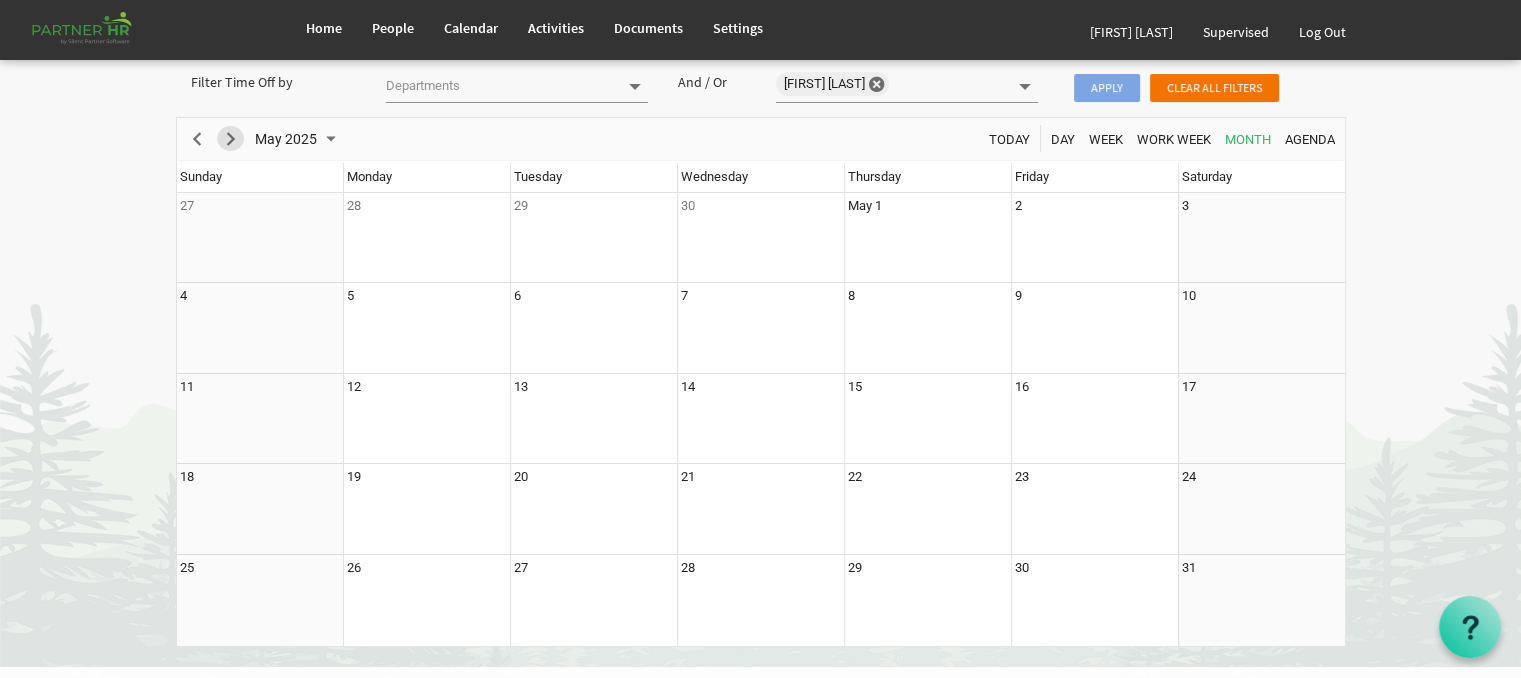 click at bounding box center [231, 139] 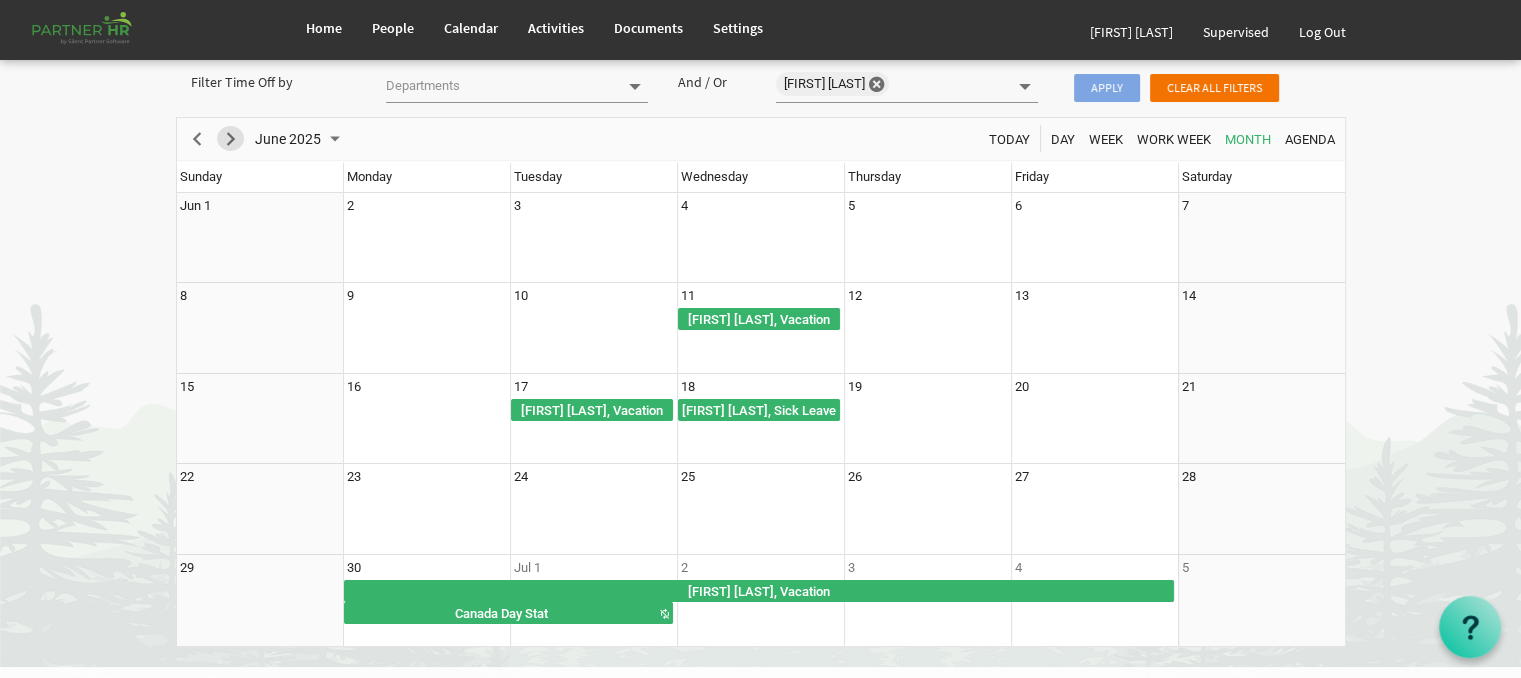 click at bounding box center [231, 139] 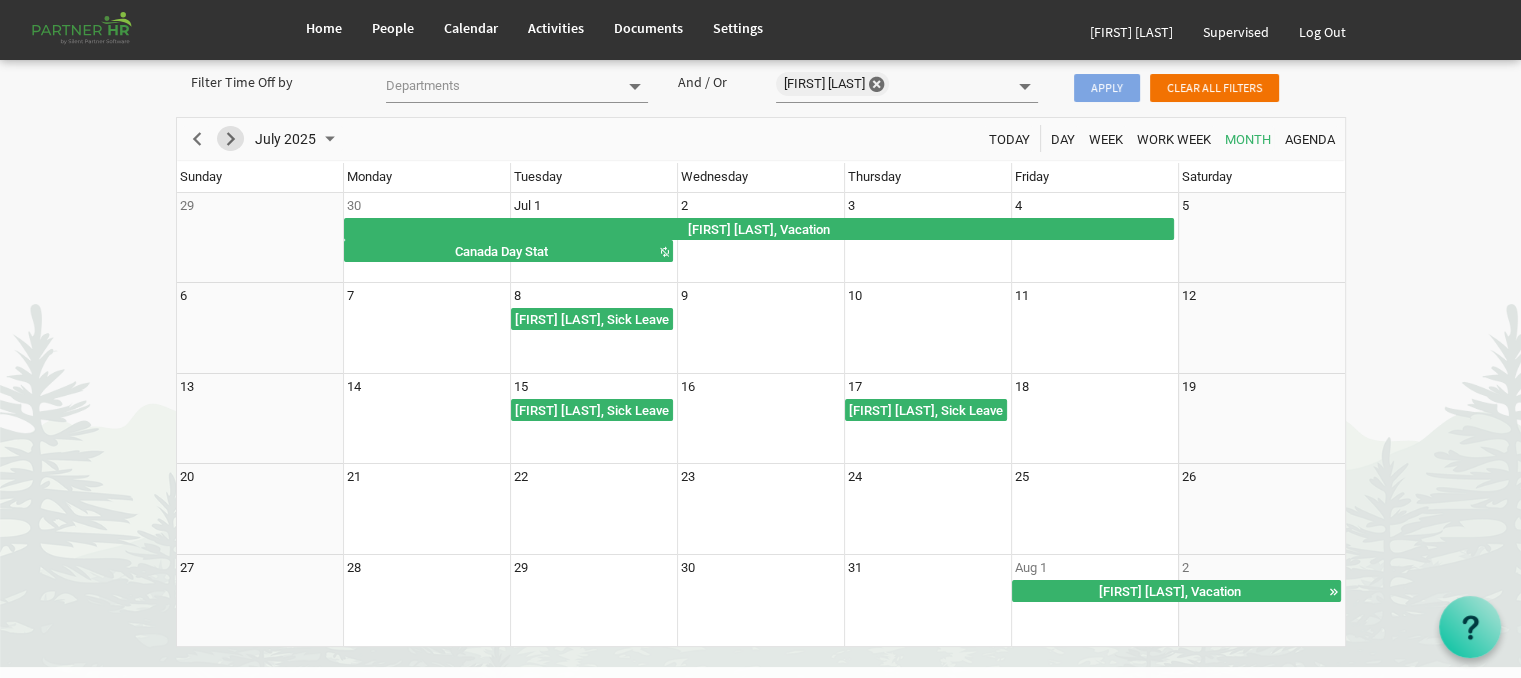 click at bounding box center [231, 139] 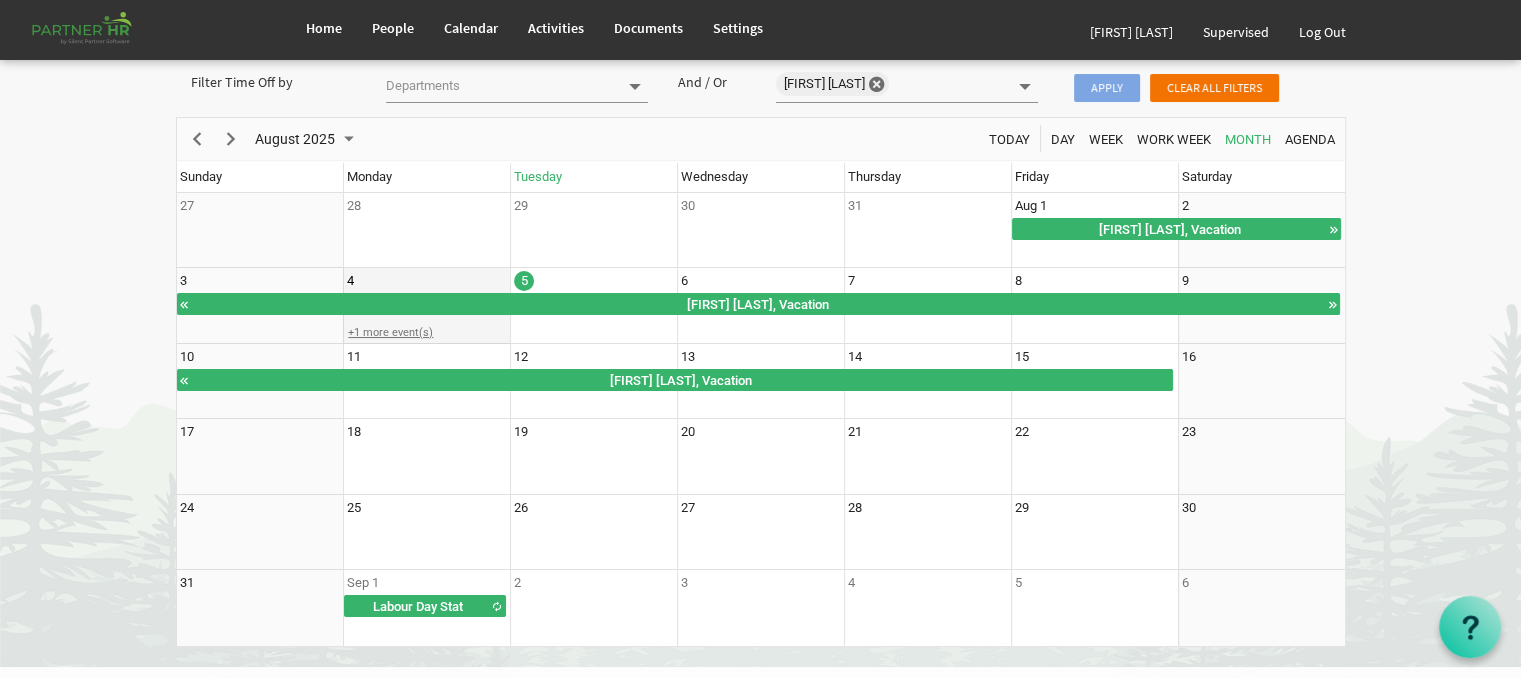 click on "+1 more event(s)" at bounding box center (426, 332) 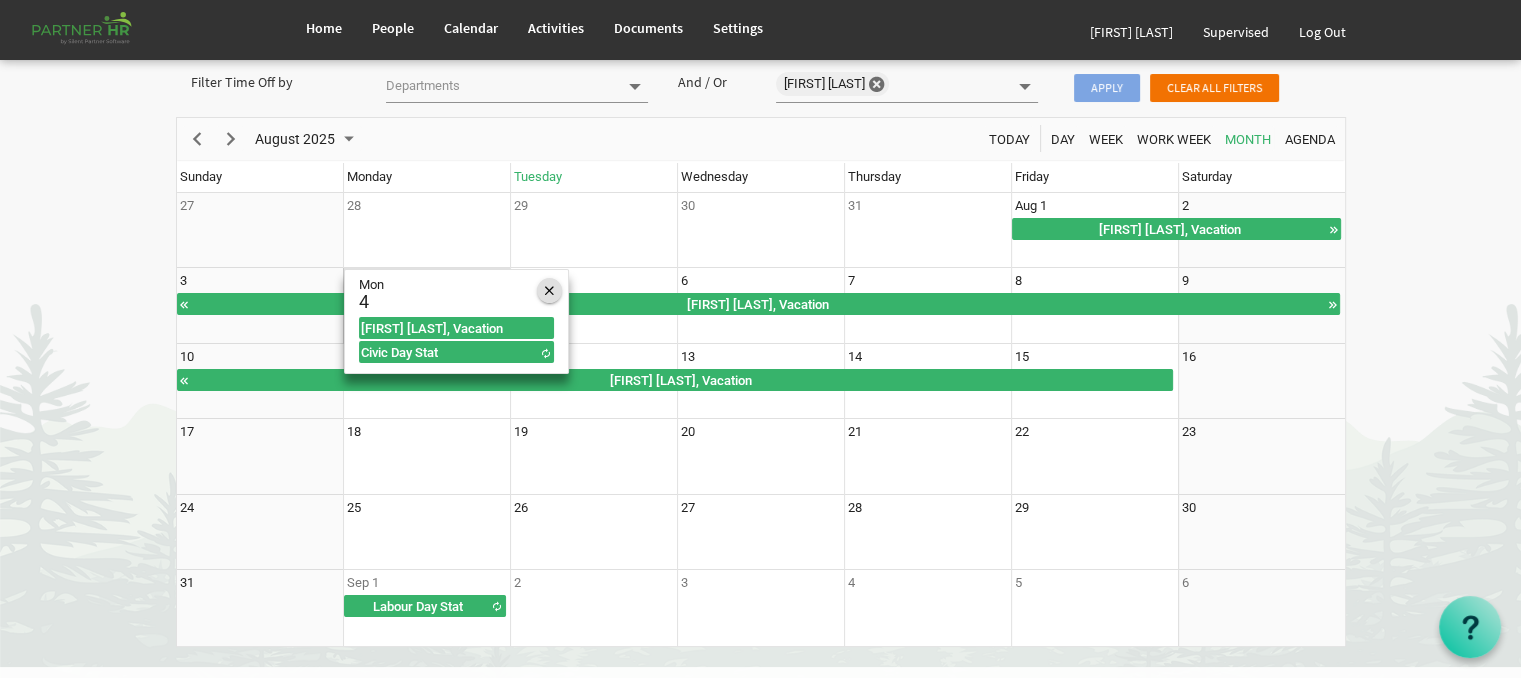 click at bounding box center (549, 291) 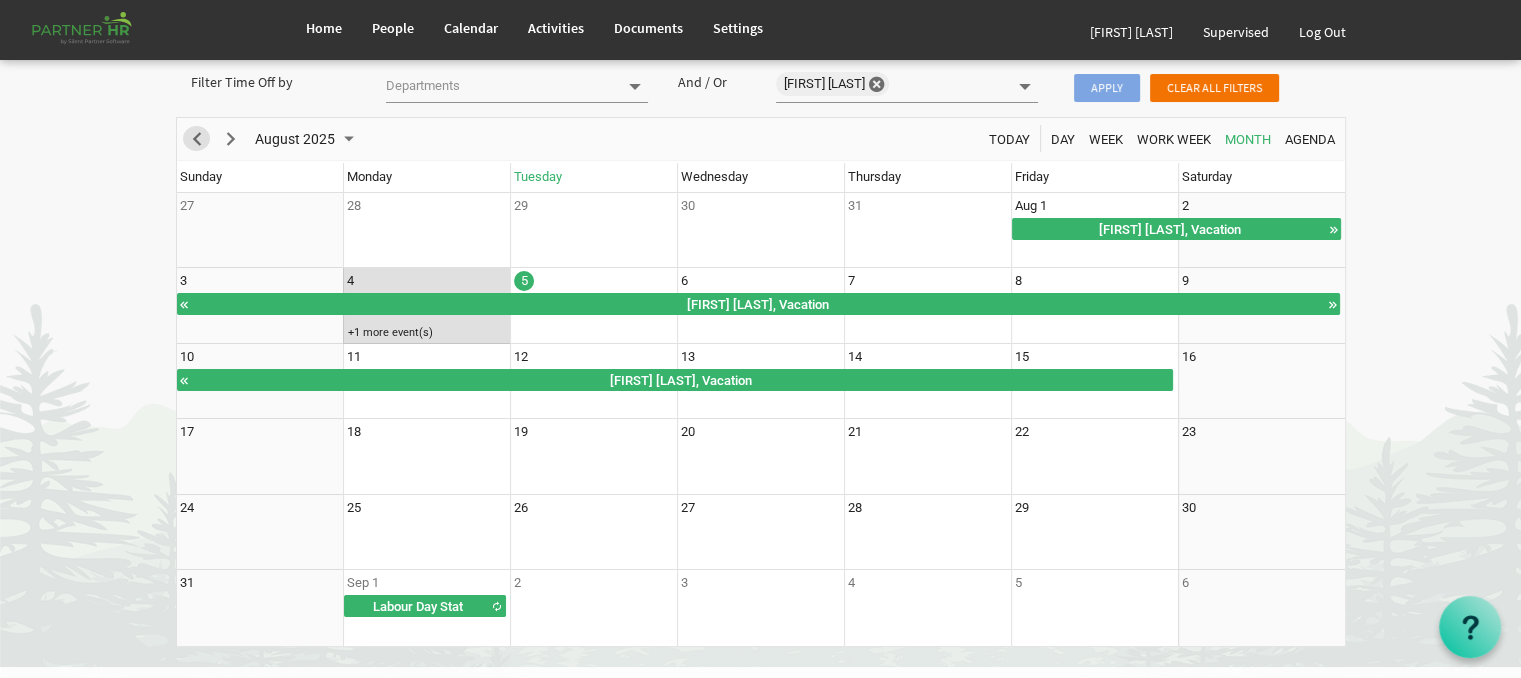 click at bounding box center (197, 139) 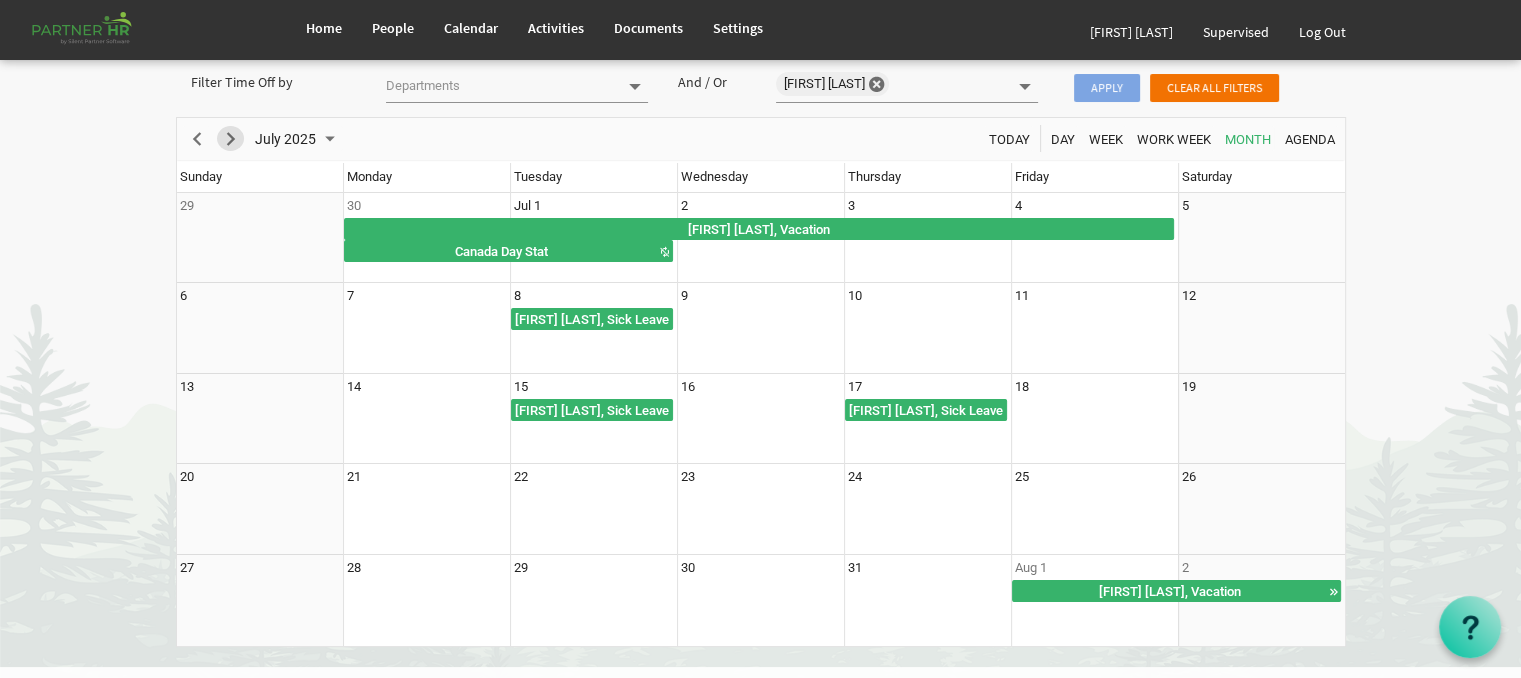 click at bounding box center (231, 139) 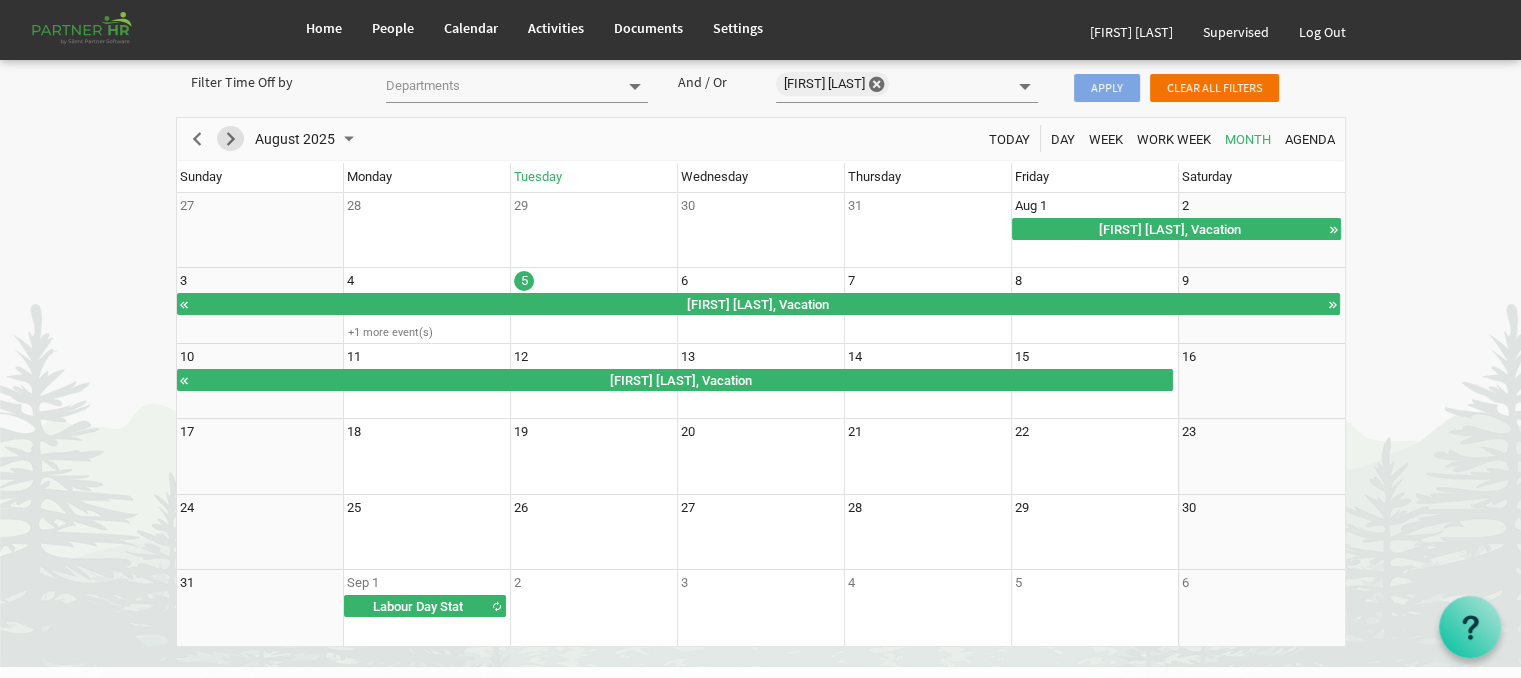 click at bounding box center (231, 139) 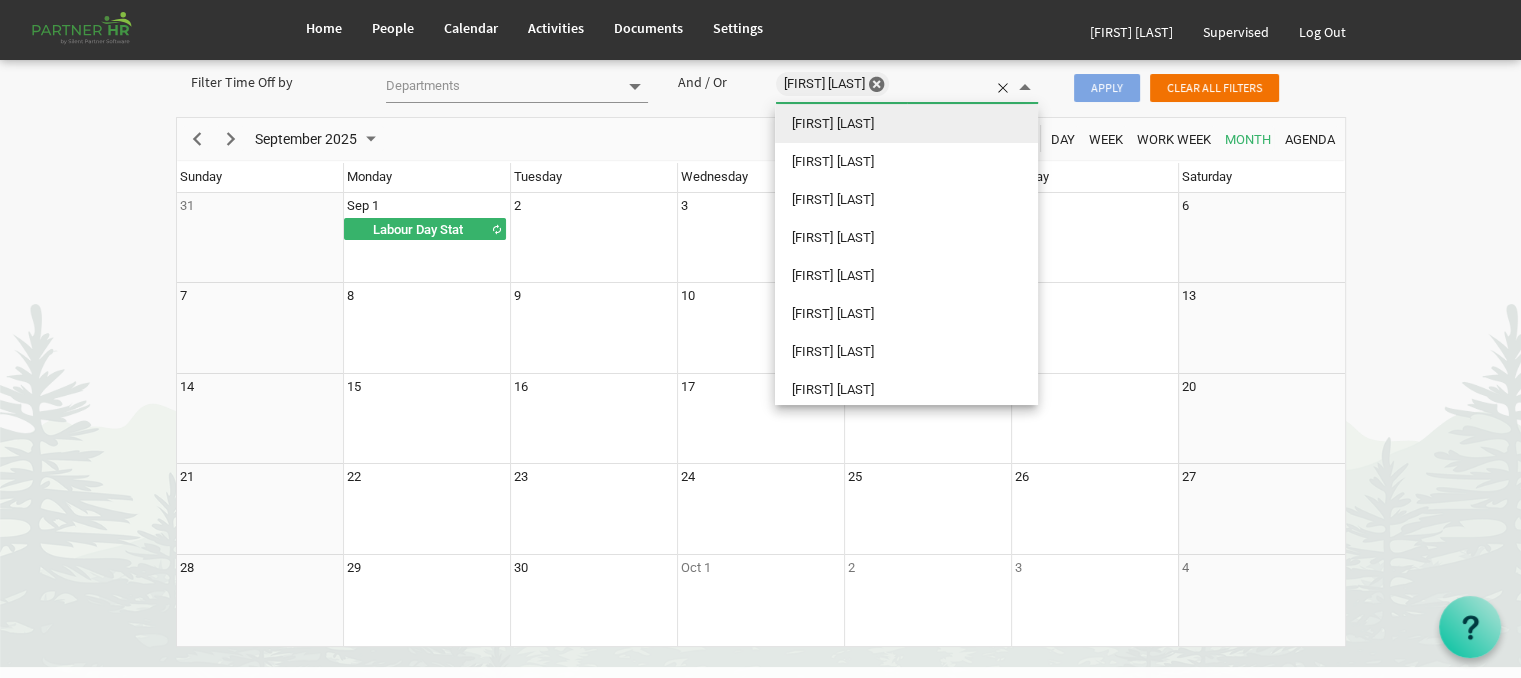 click on "[FIRST] [LAST] 0" at bounding box center [907, 87] 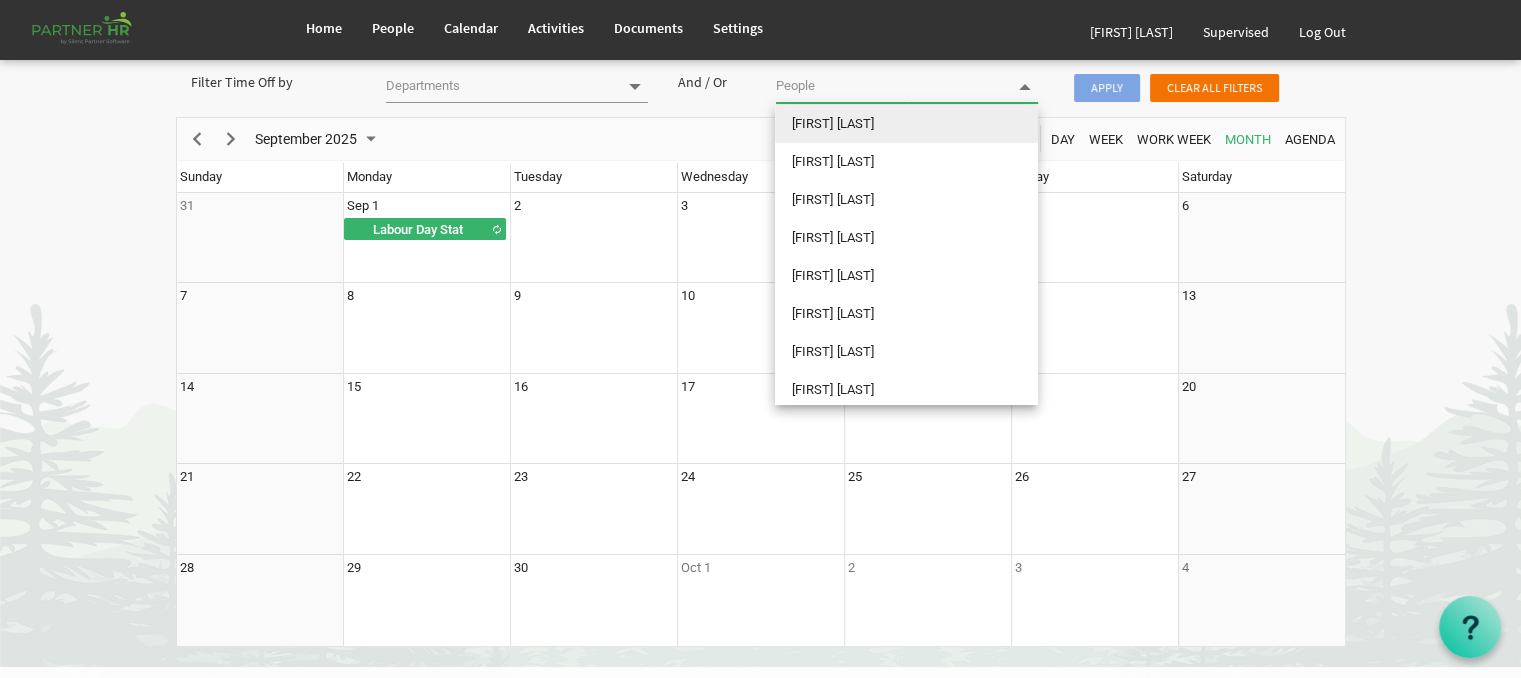 type on "z" 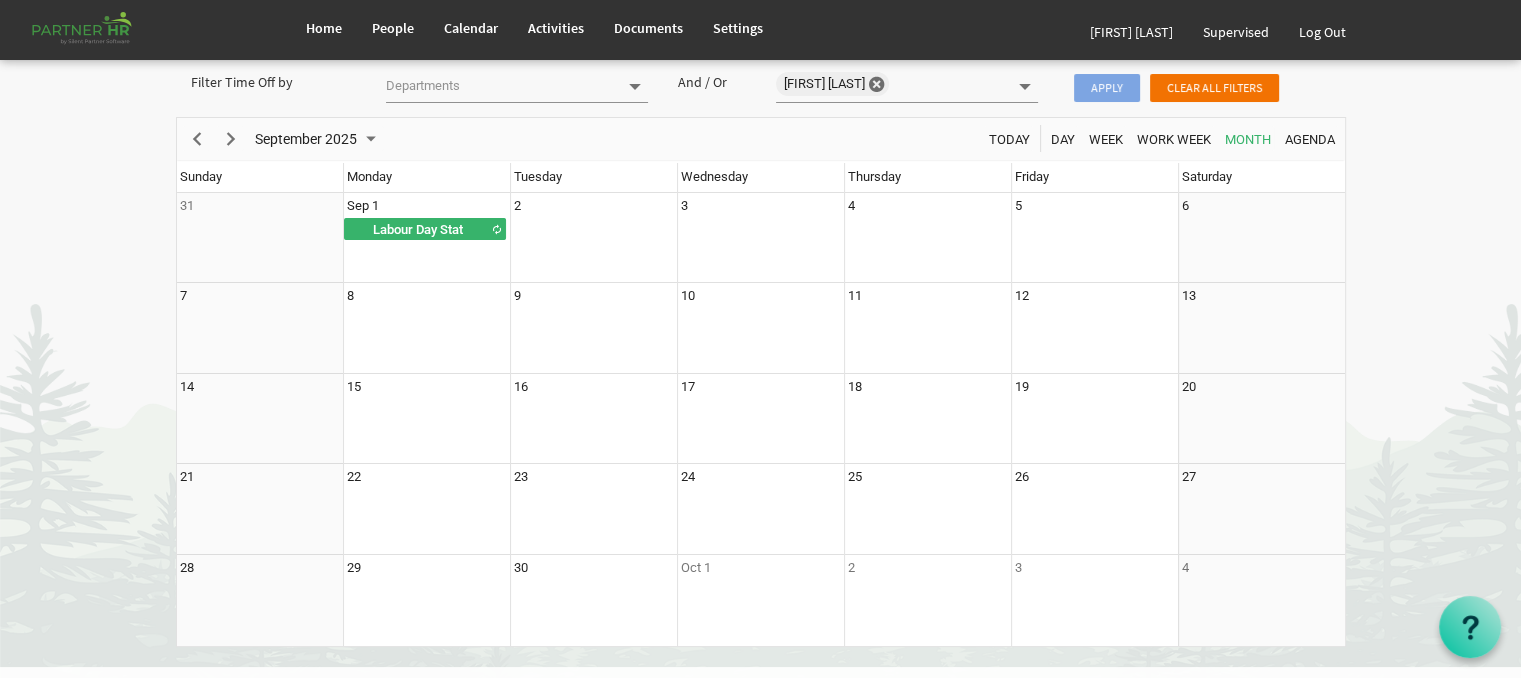 click on "Apply" at bounding box center (1107, 88) 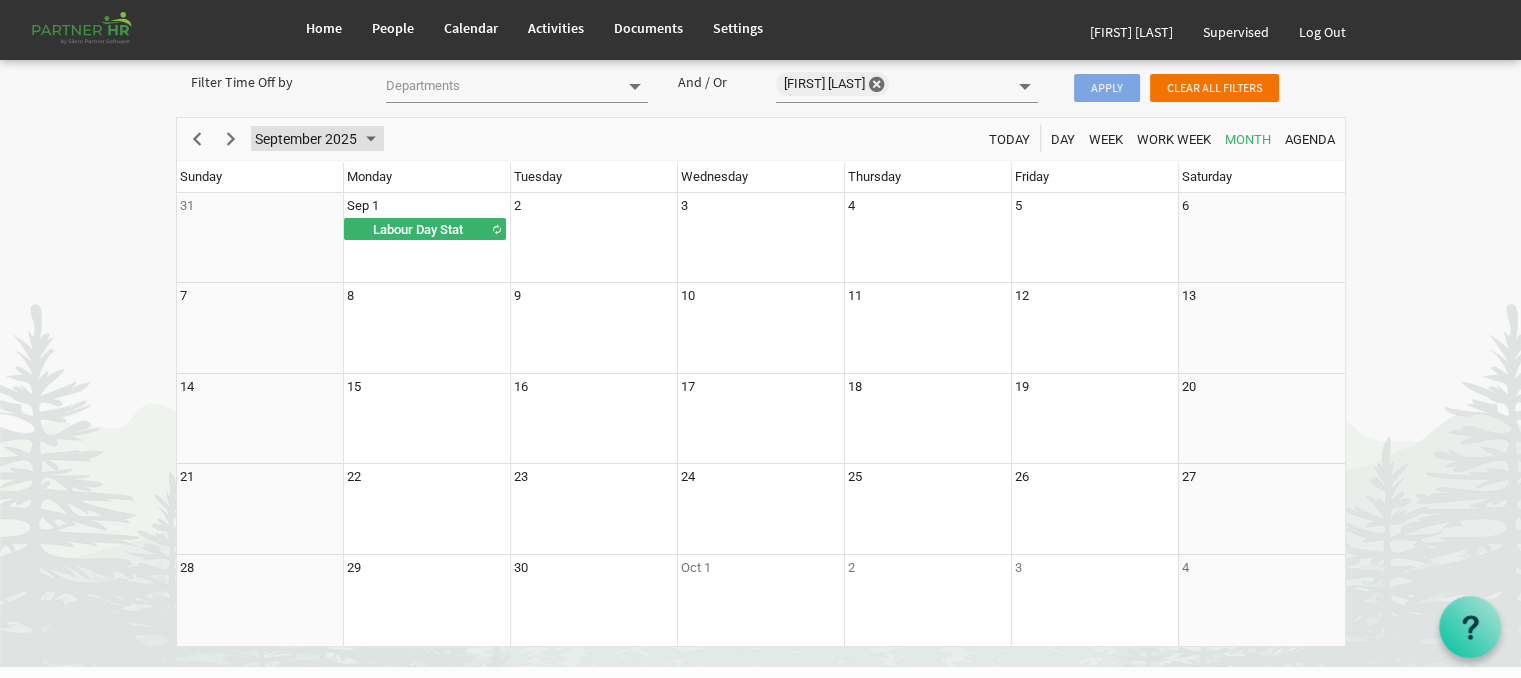 click at bounding box center [371, 139] 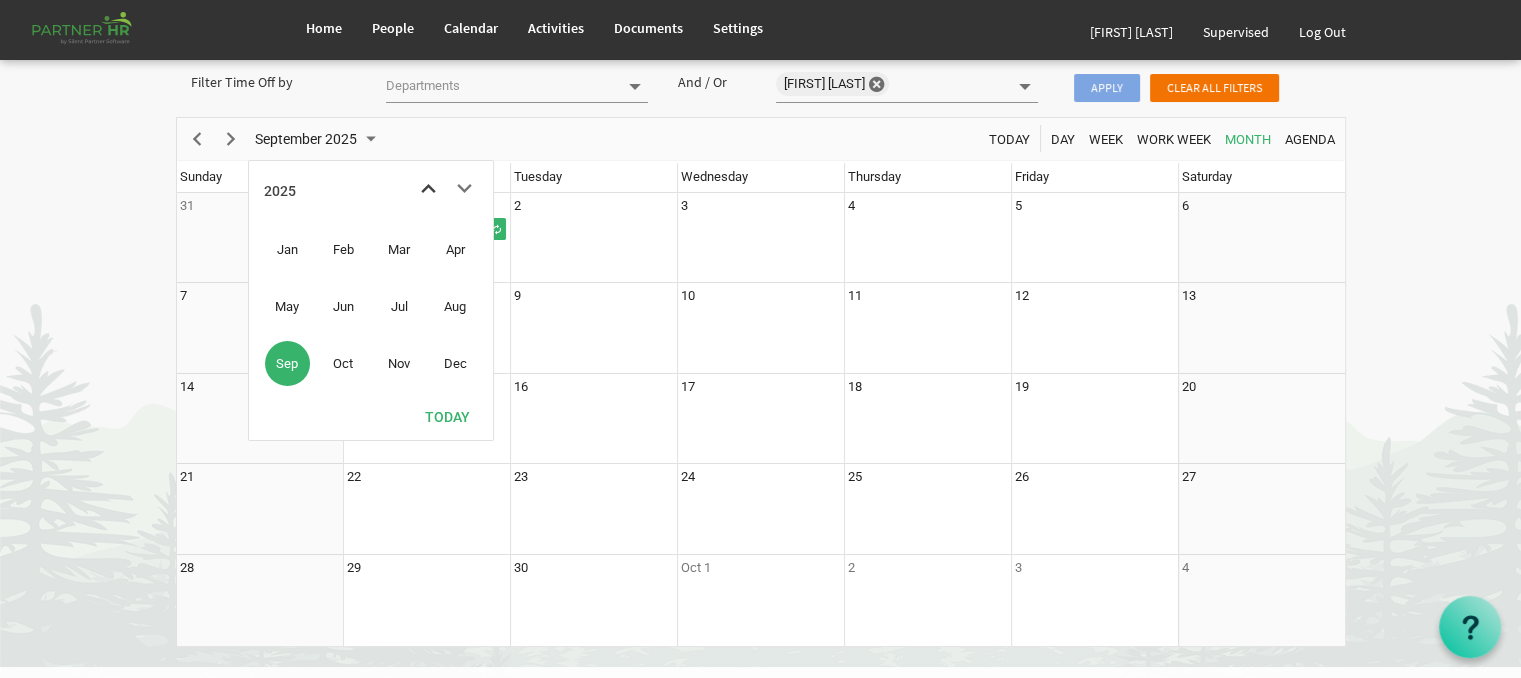 click at bounding box center [428, 189] 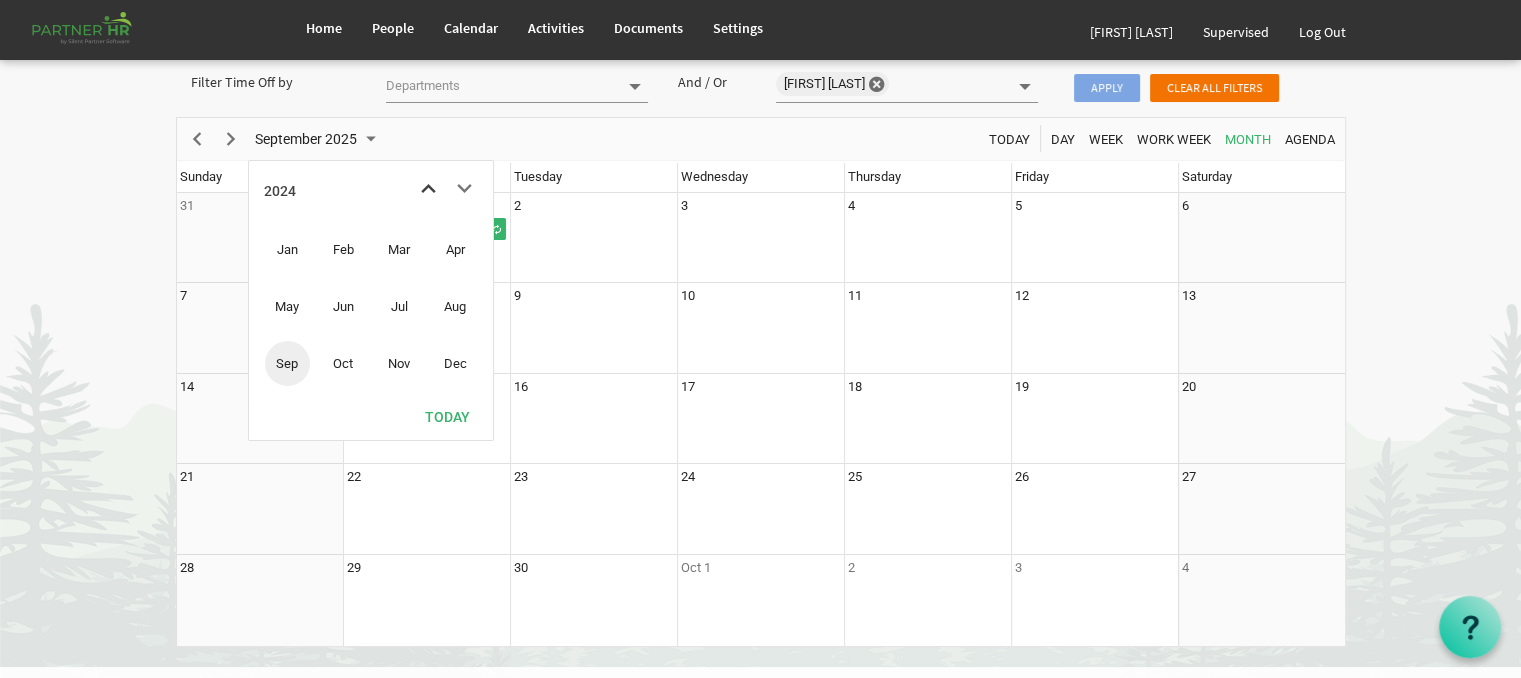 click at bounding box center (428, 189) 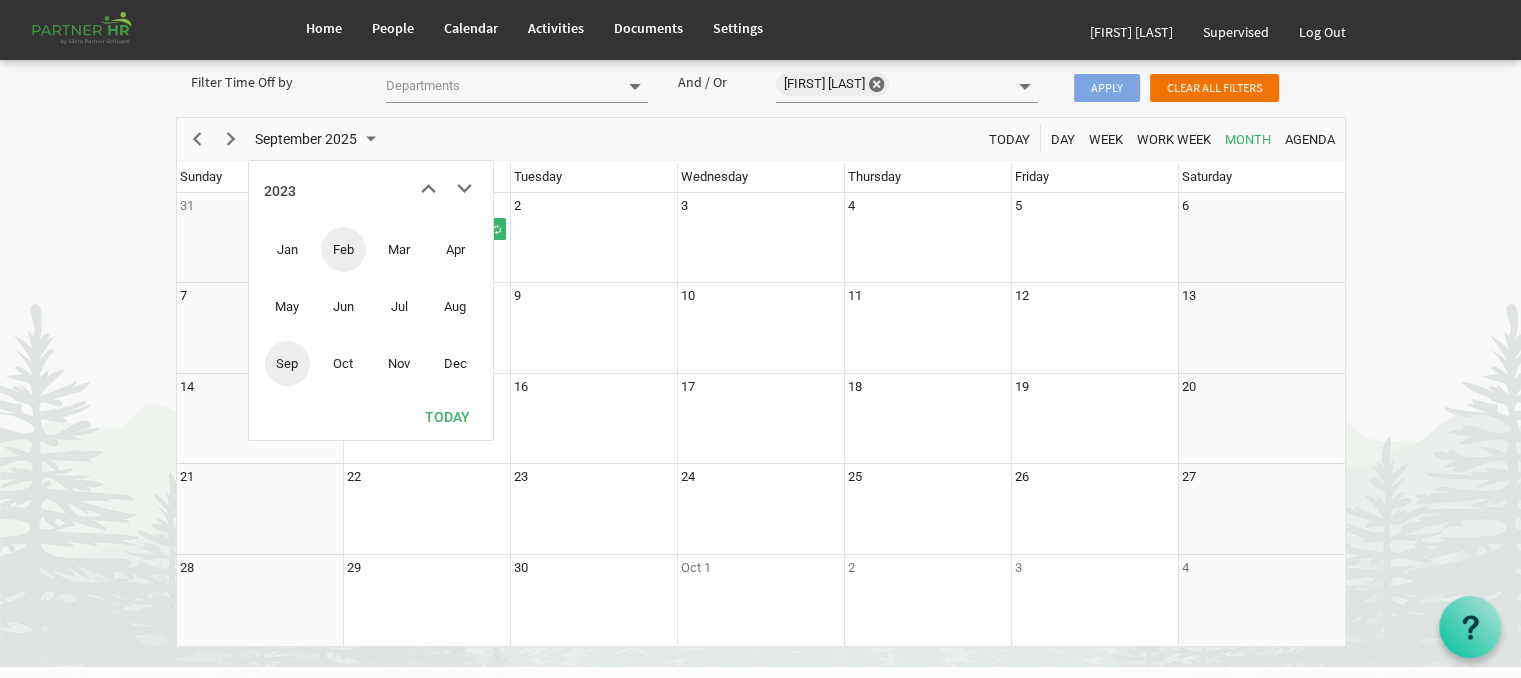click on "Feb" at bounding box center [343, 249] 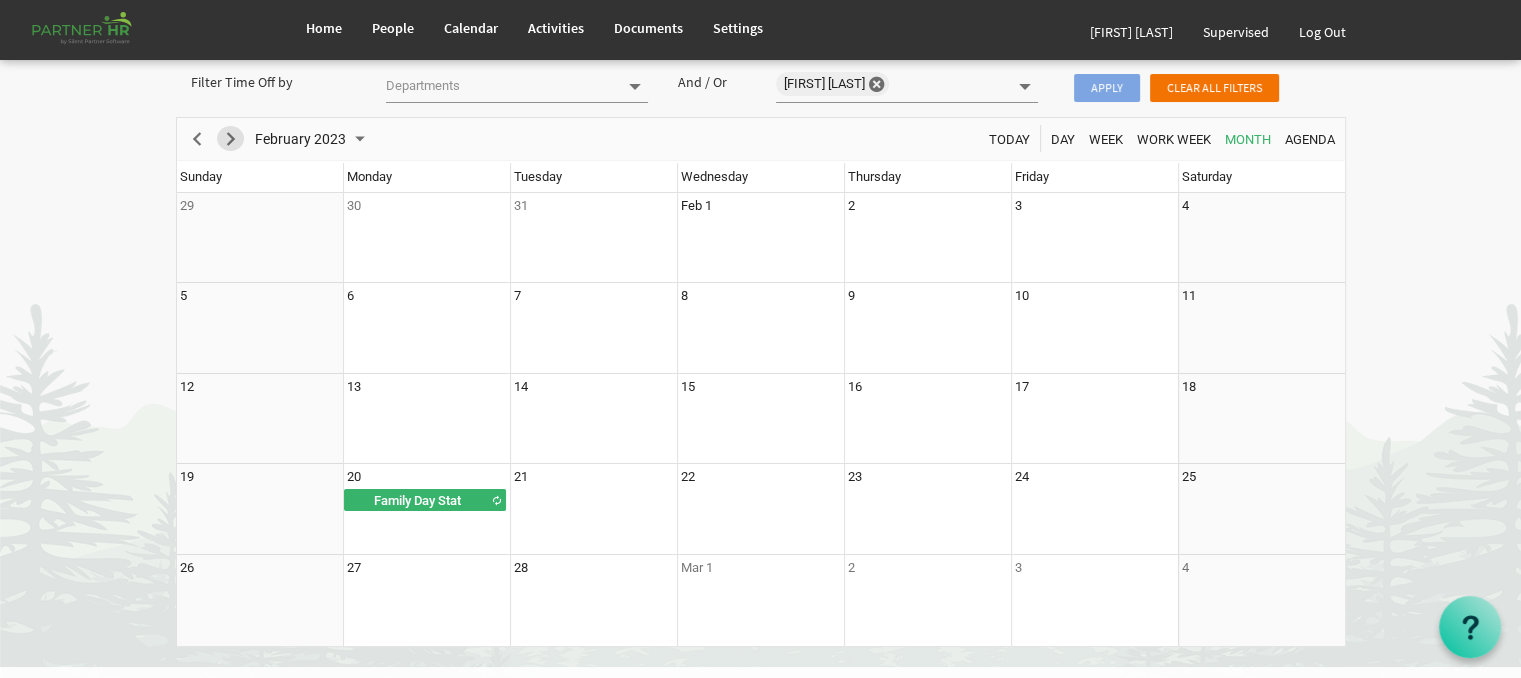 click at bounding box center (231, 139) 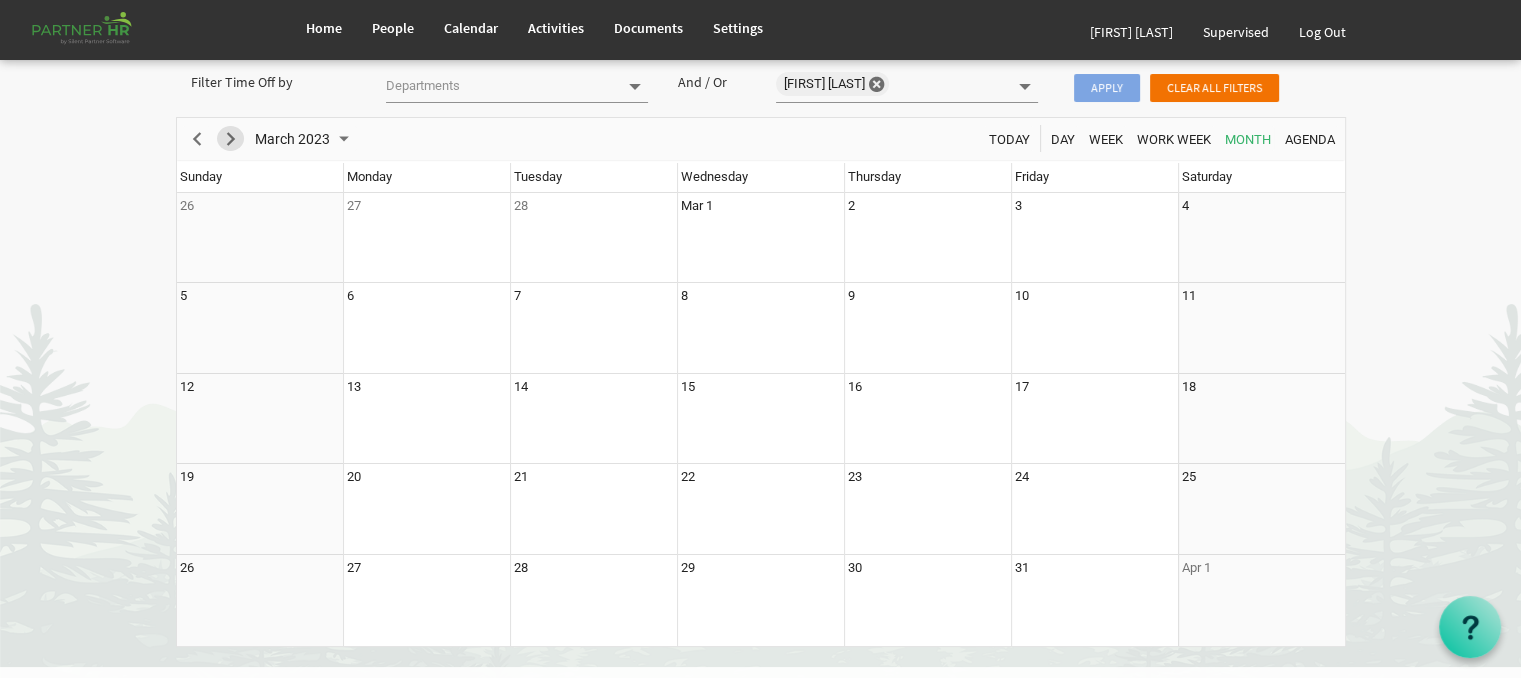 click at bounding box center (231, 139) 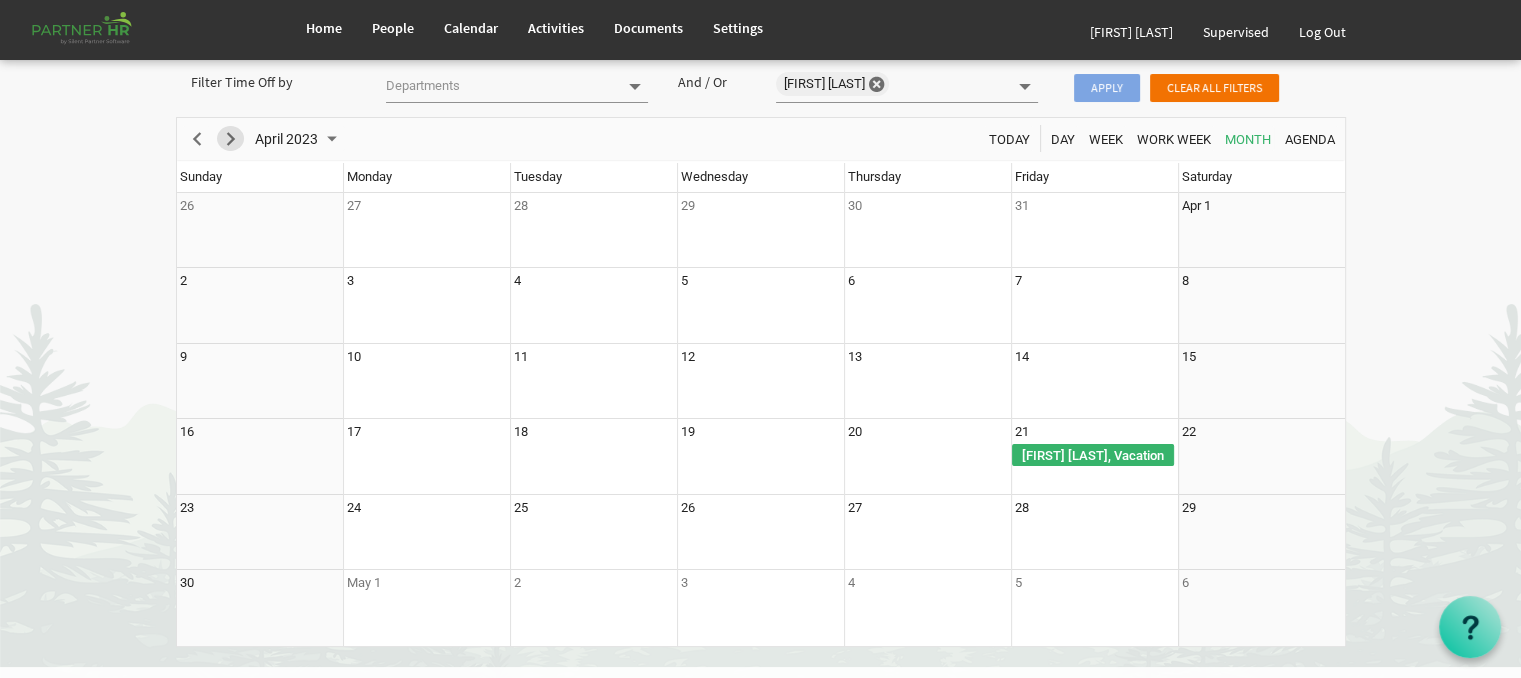 click at bounding box center (231, 139) 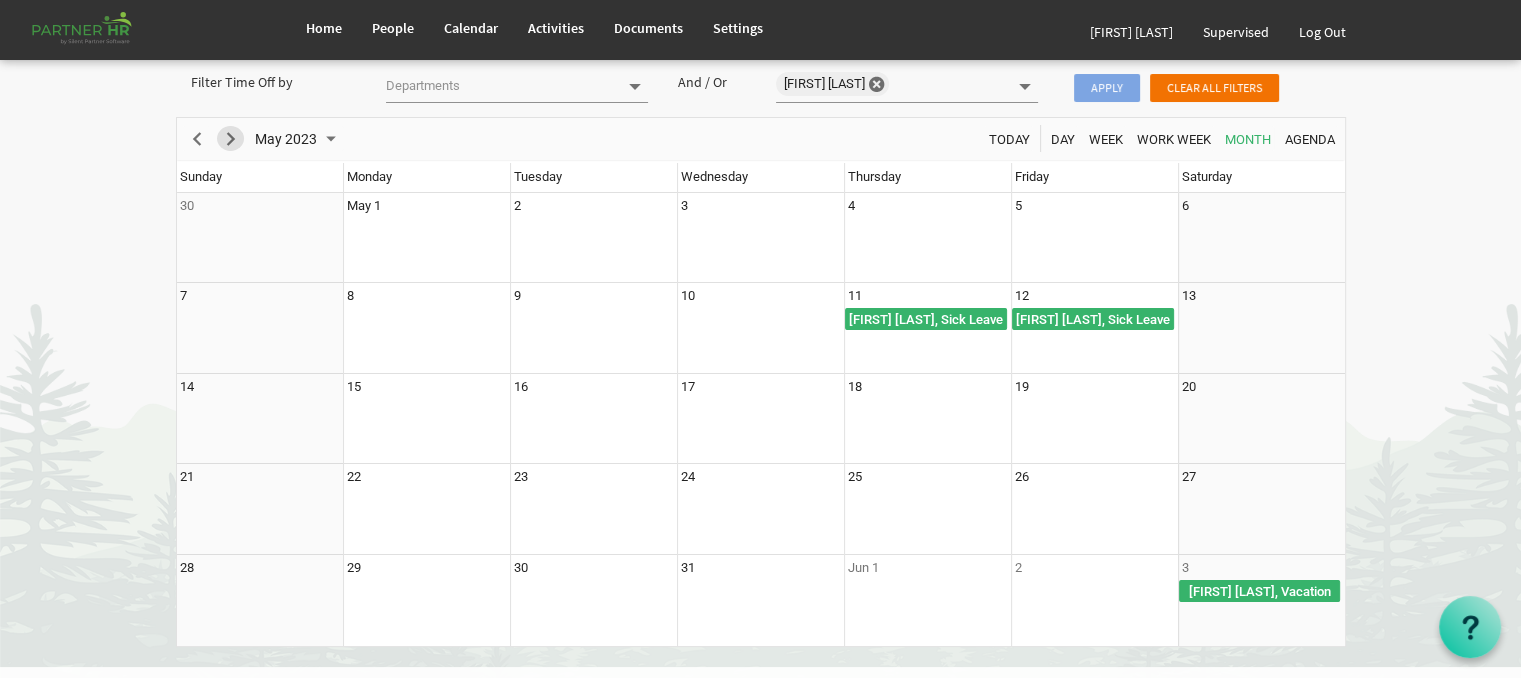 click at bounding box center (231, 139) 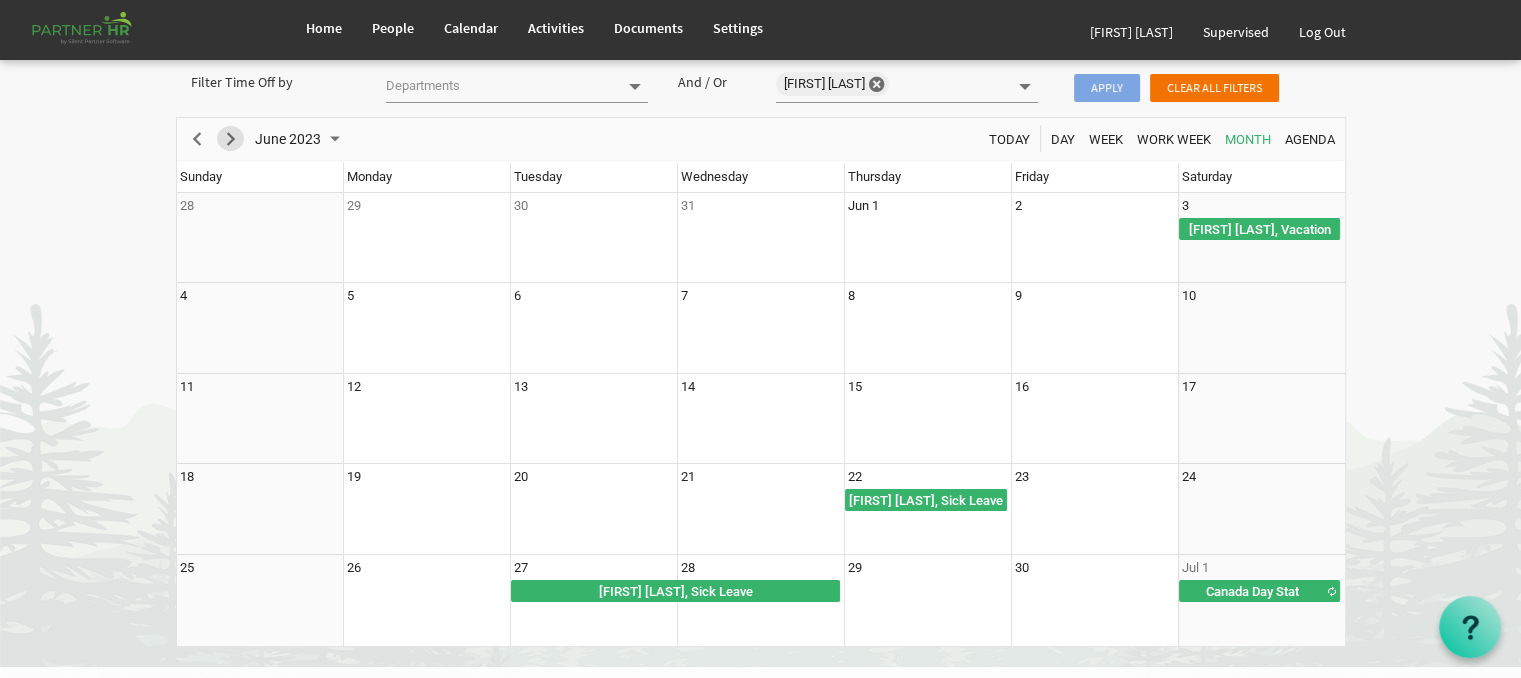 click at bounding box center [231, 139] 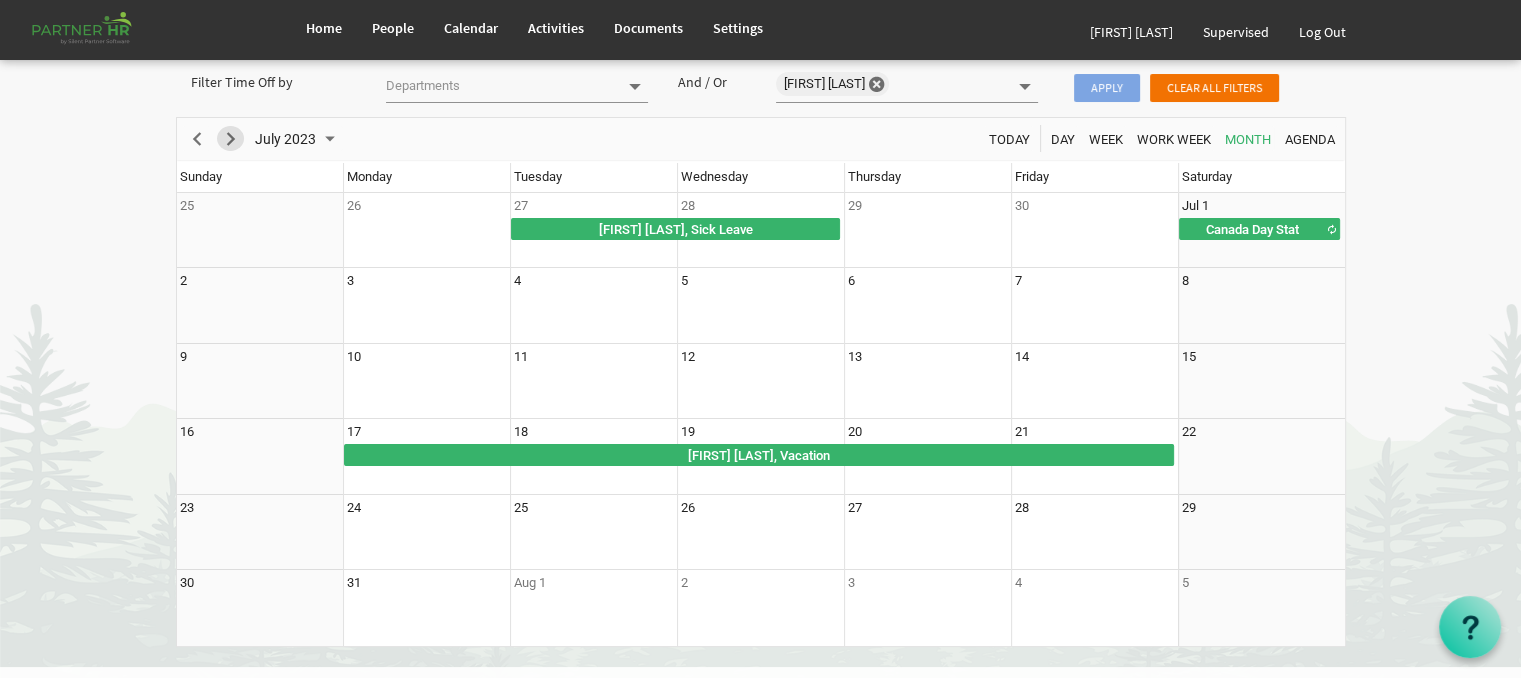 click at bounding box center [231, 139] 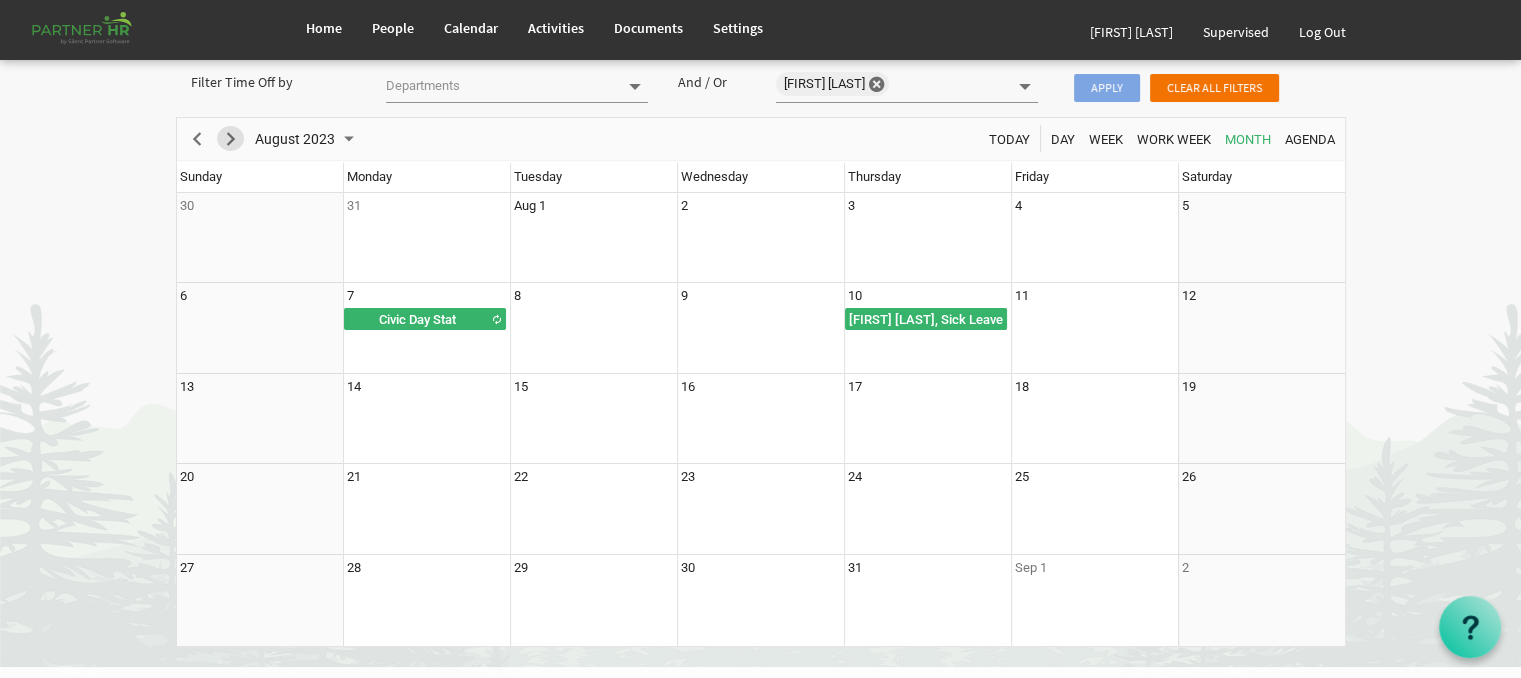 click at bounding box center (231, 139) 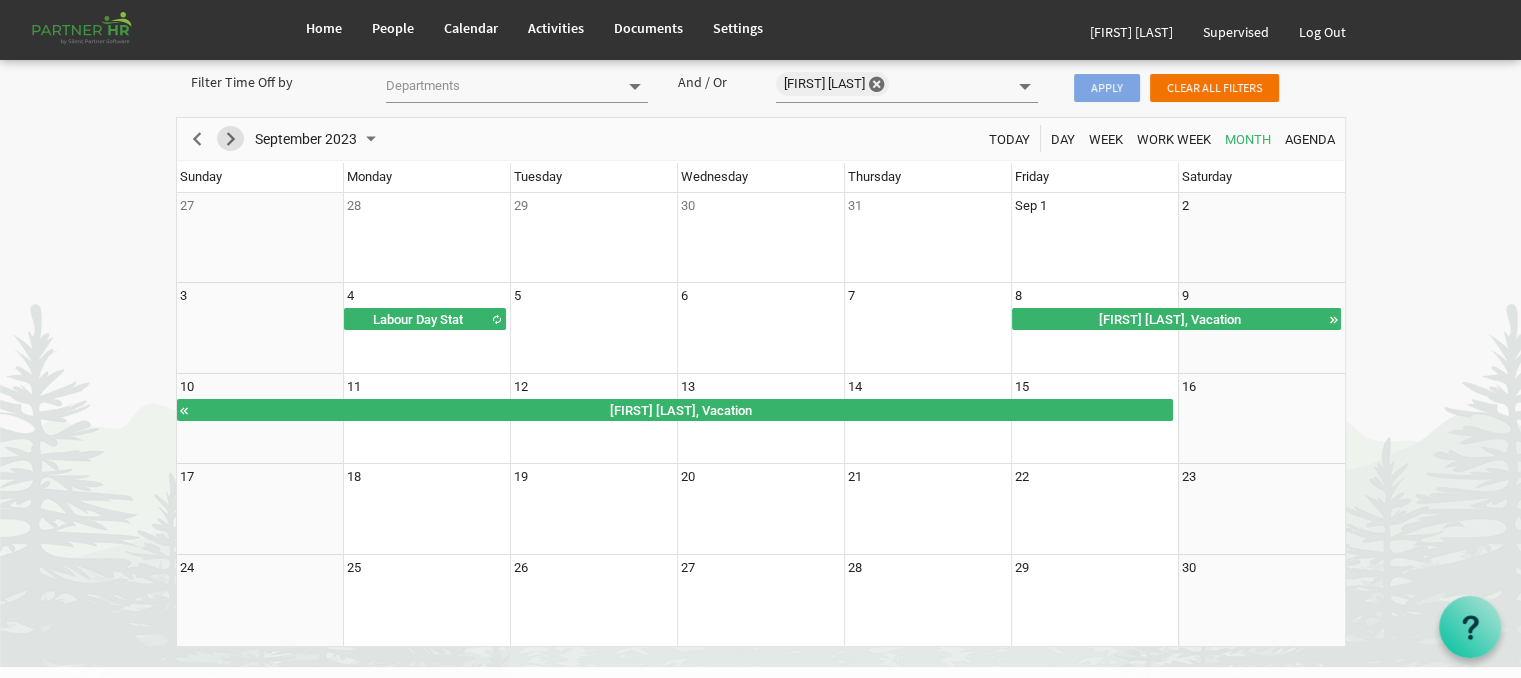 click at bounding box center [231, 139] 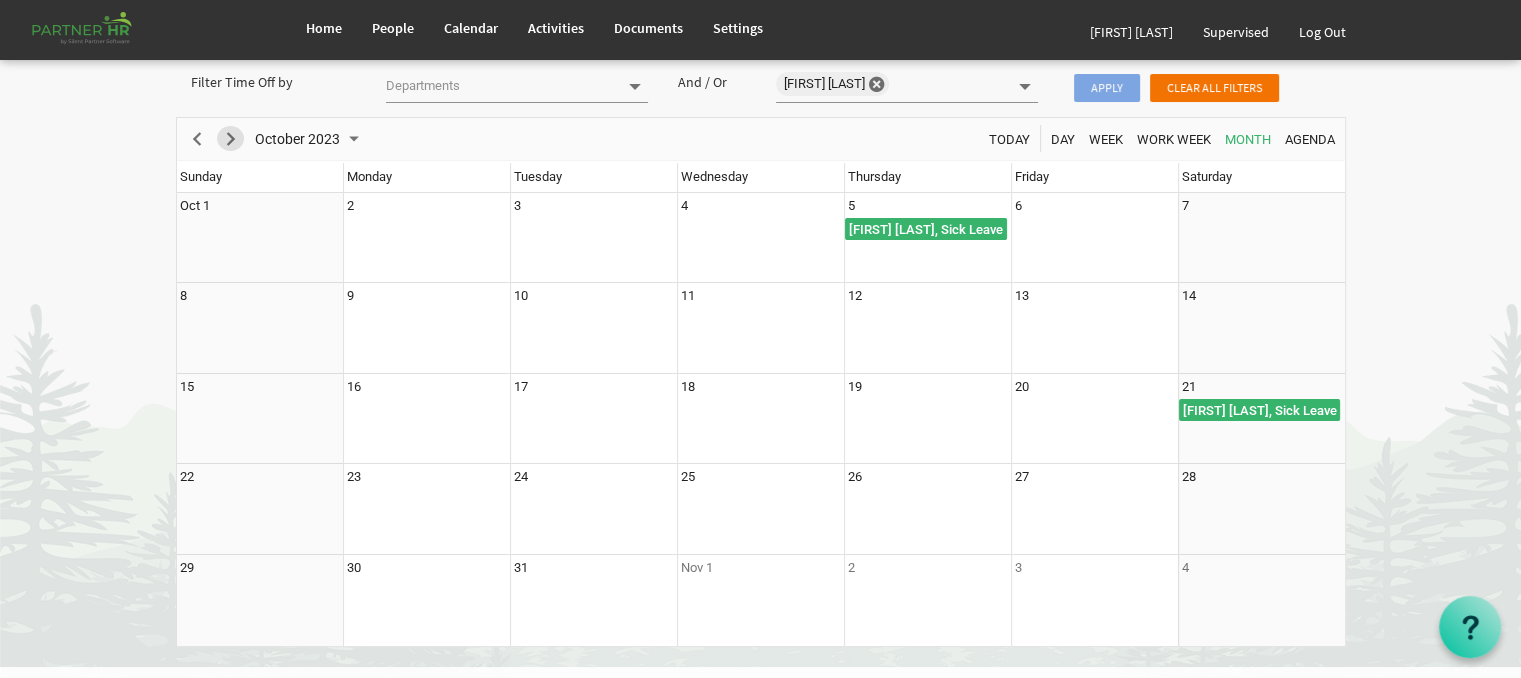 click at bounding box center [231, 139] 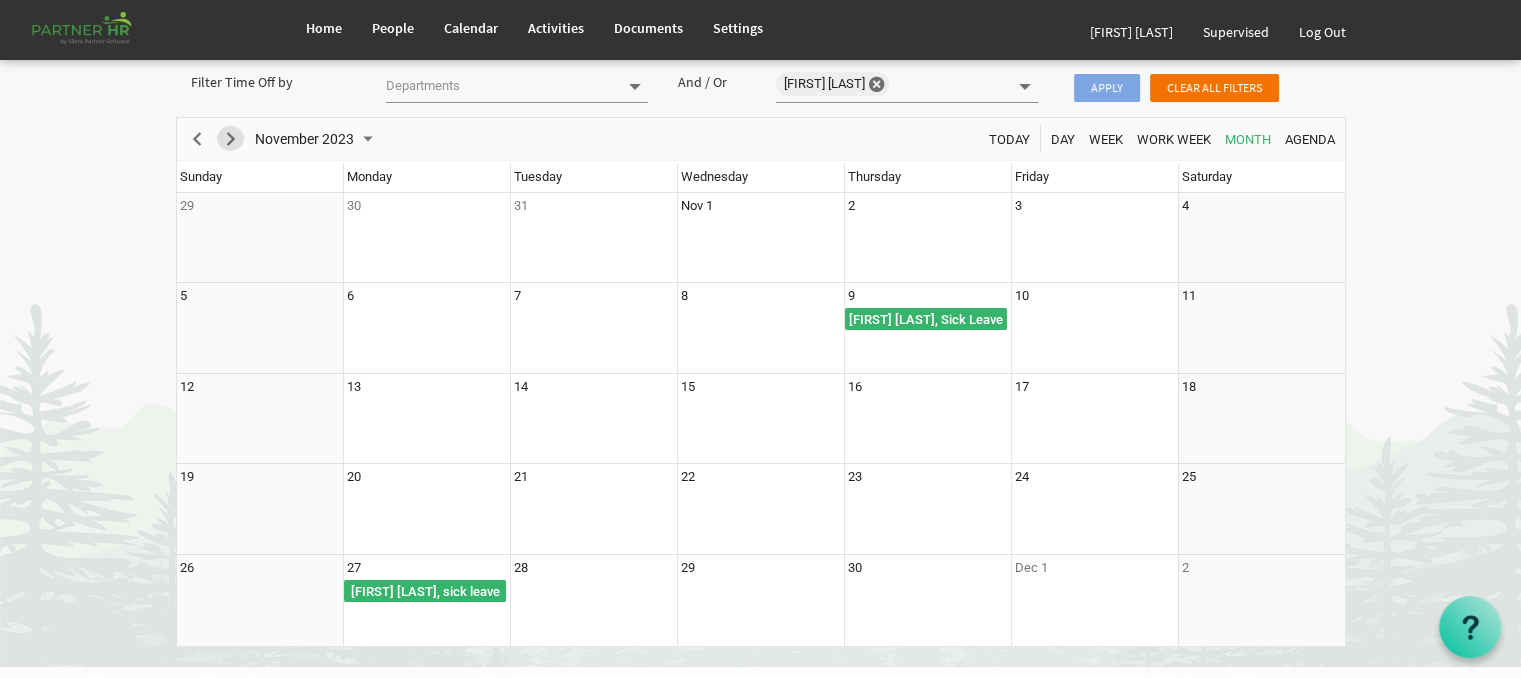 click at bounding box center (231, 139) 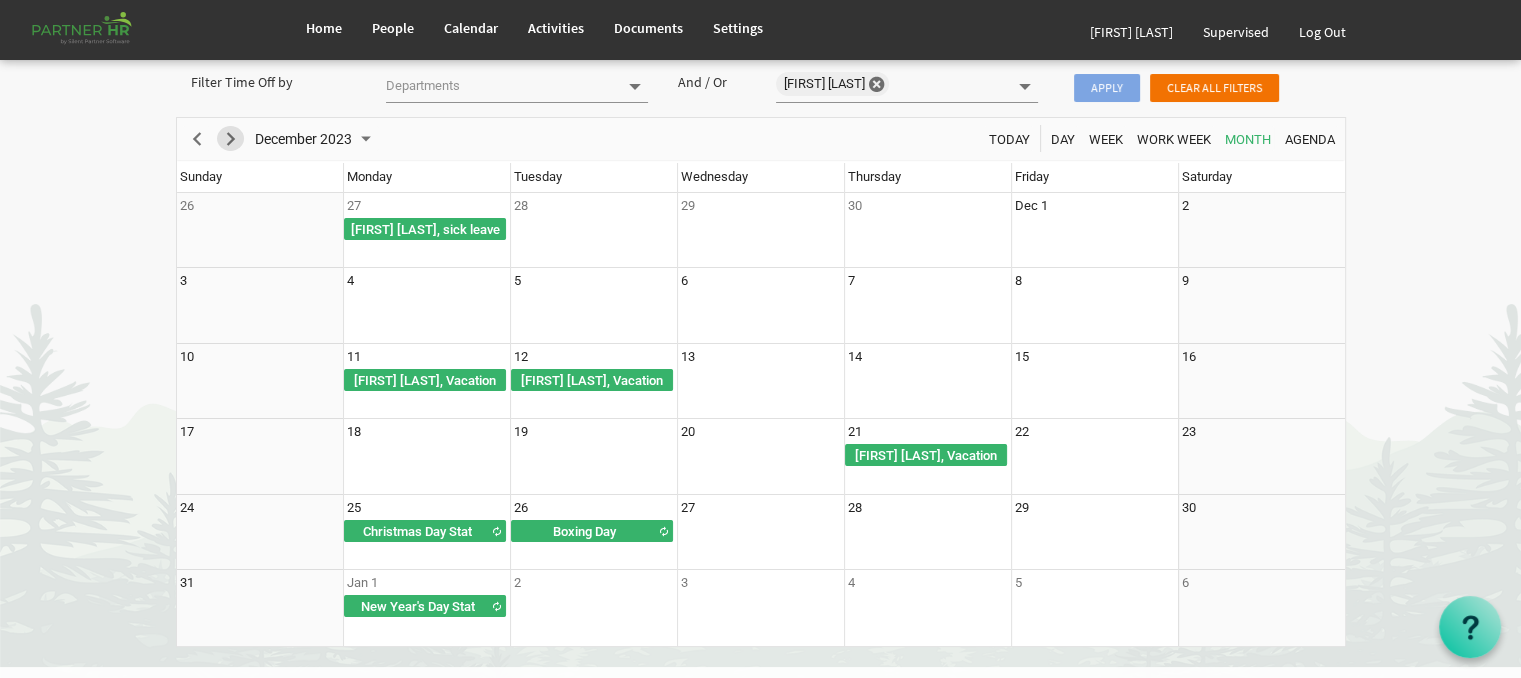 click at bounding box center [231, 139] 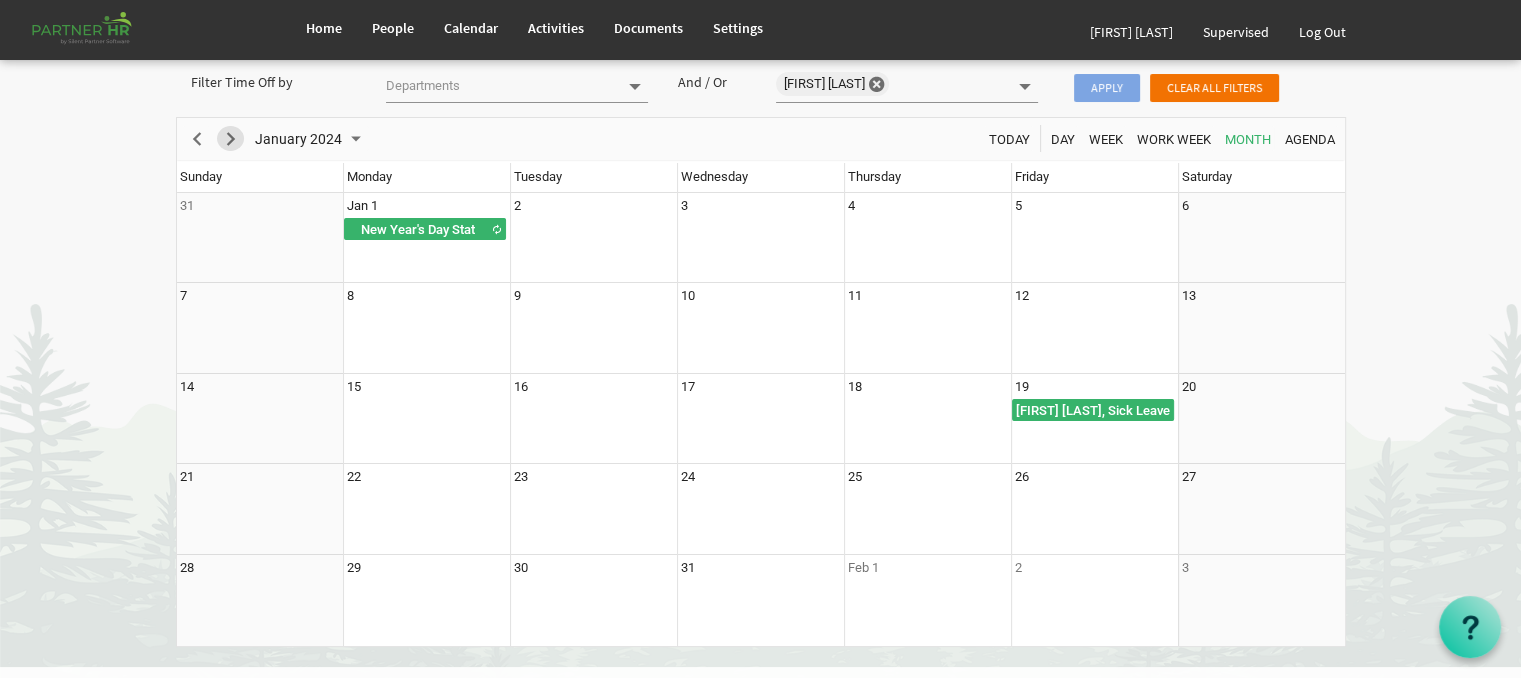 click at bounding box center [231, 139] 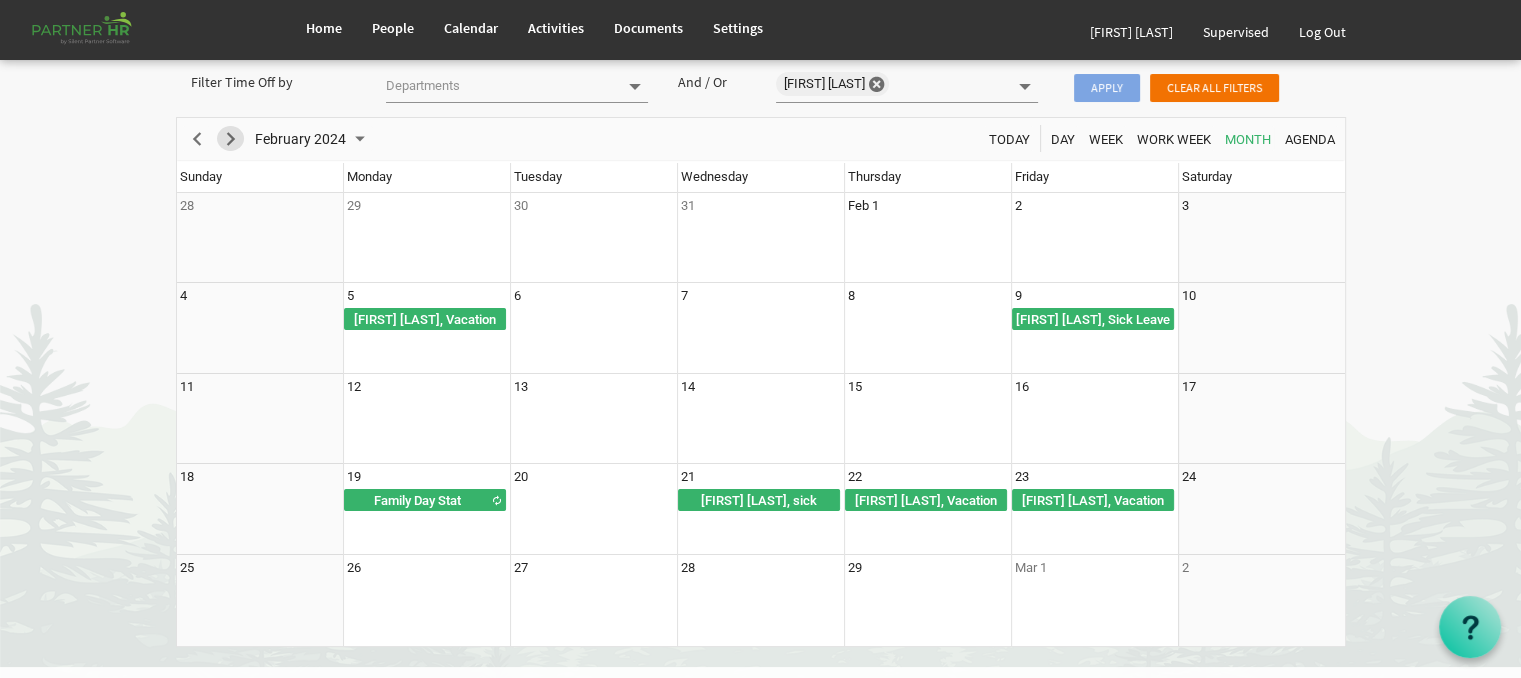 click at bounding box center (231, 139) 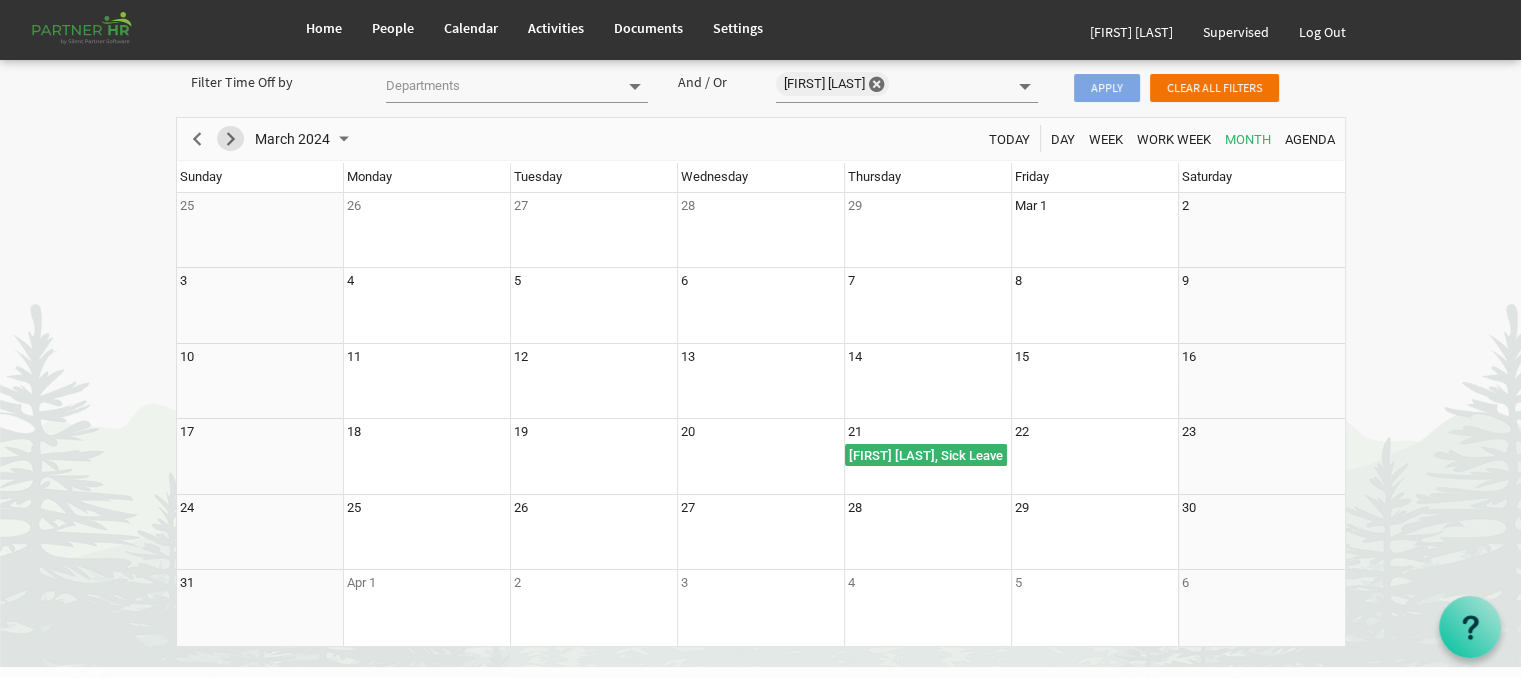 click at bounding box center (231, 139) 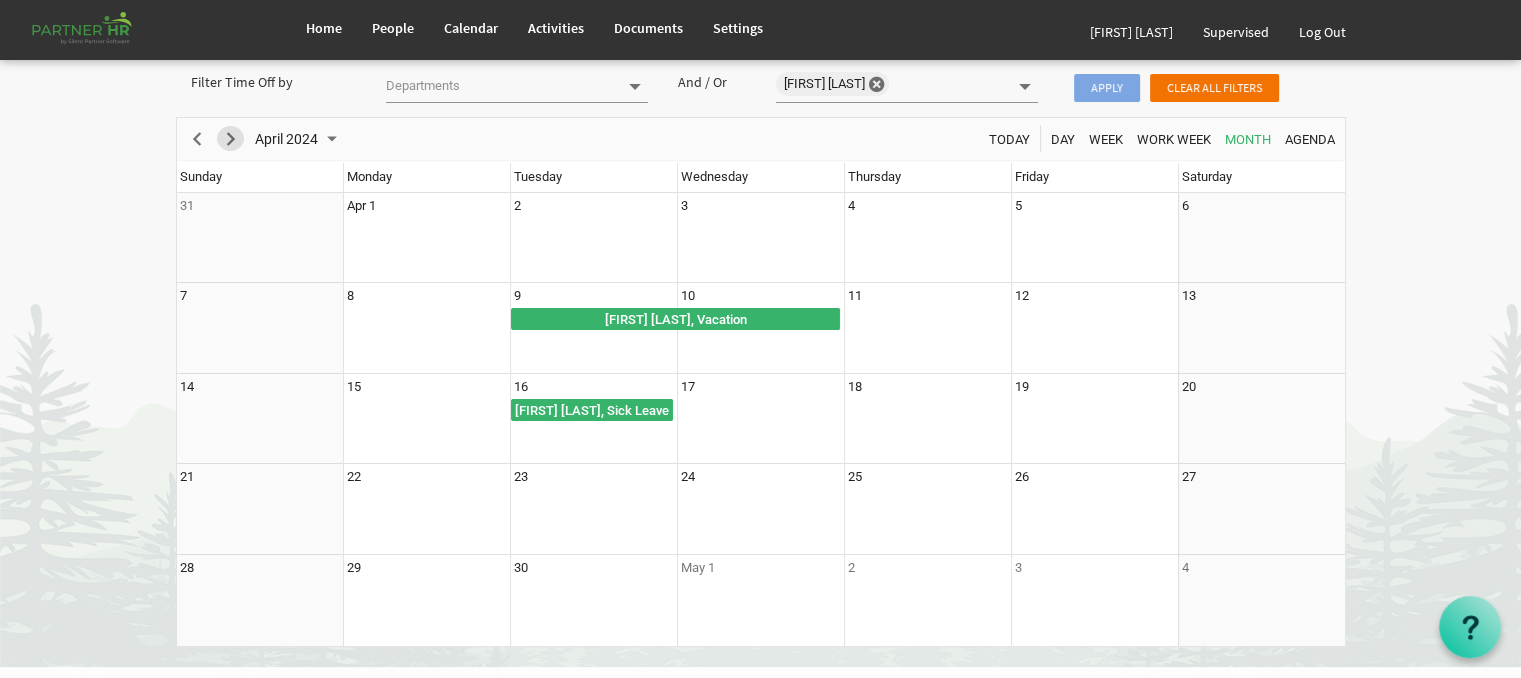 click at bounding box center [231, 139] 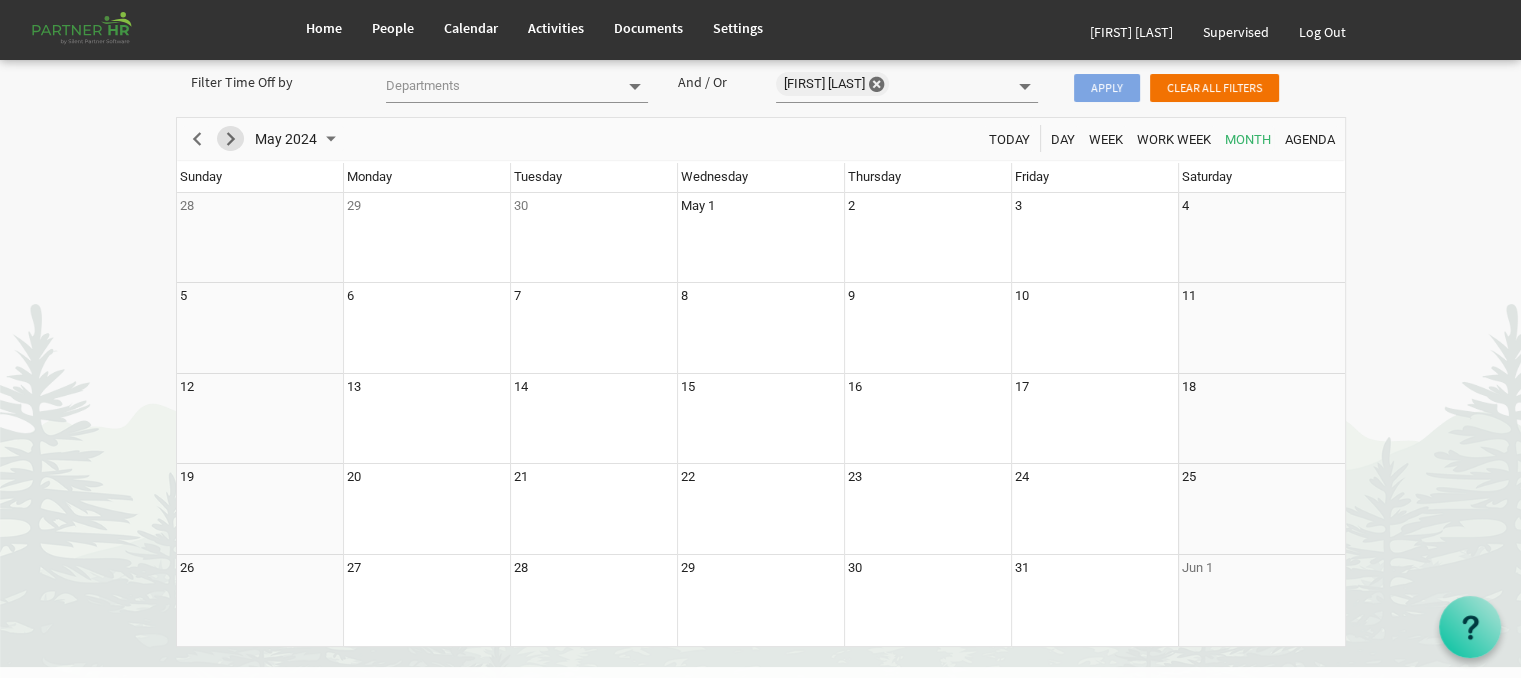 click at bounding box center (231, 139) 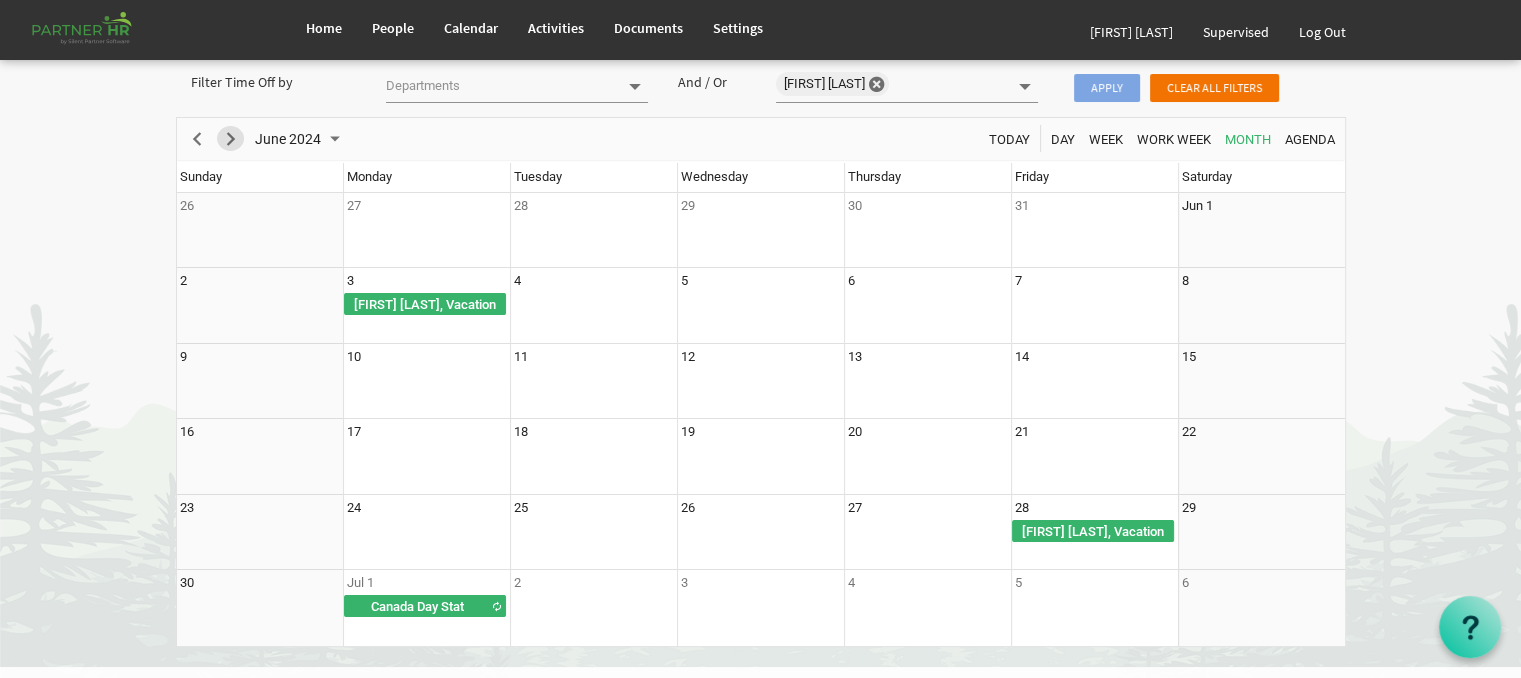 click at bounding box center (231, 139) 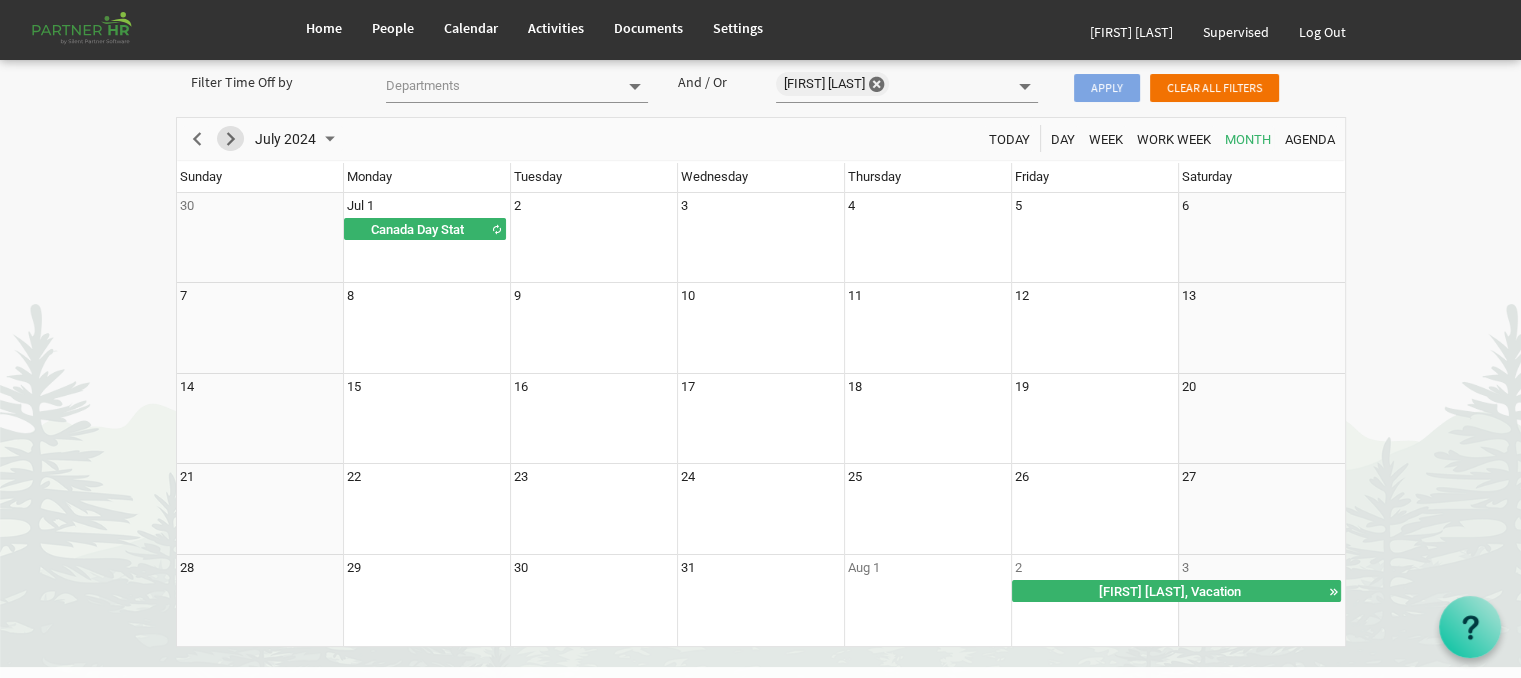 click at bounding box center [231, 139] 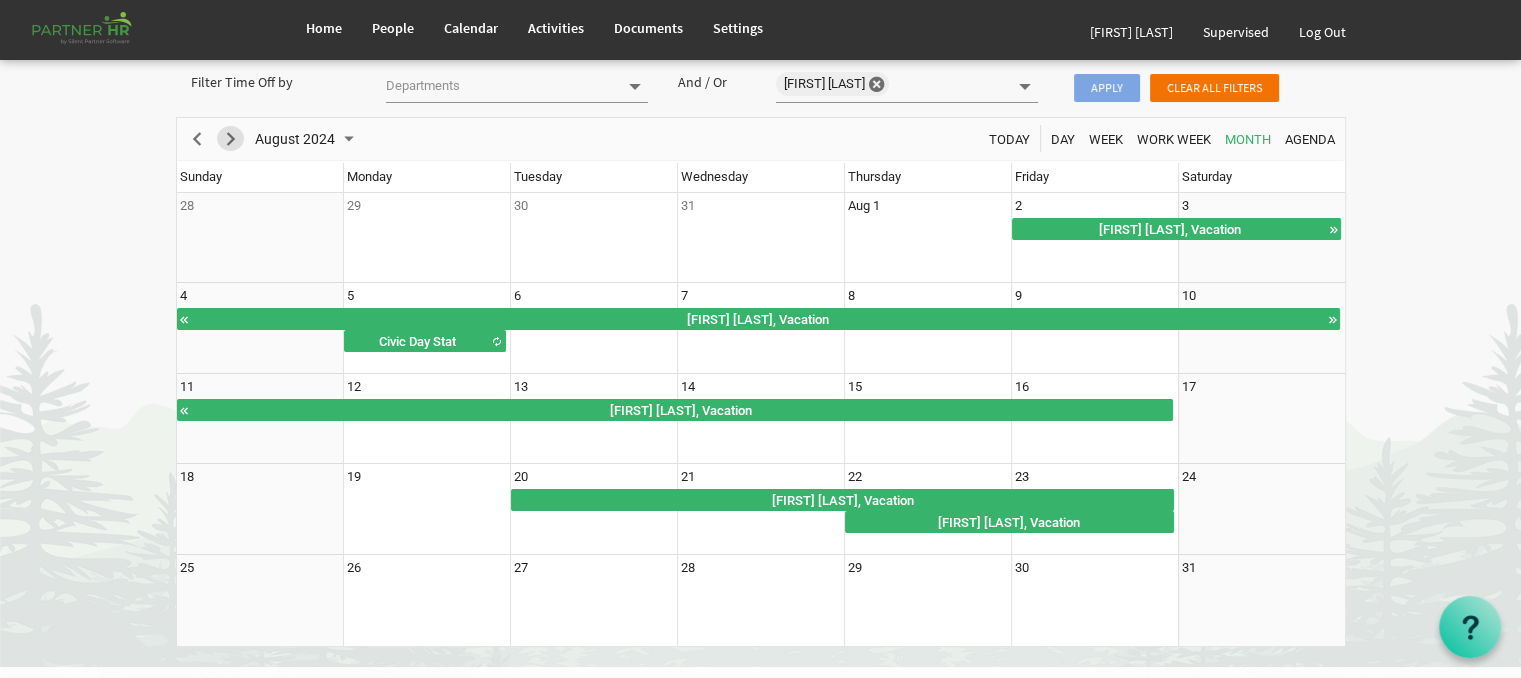 click at bounding box center [231, 139] 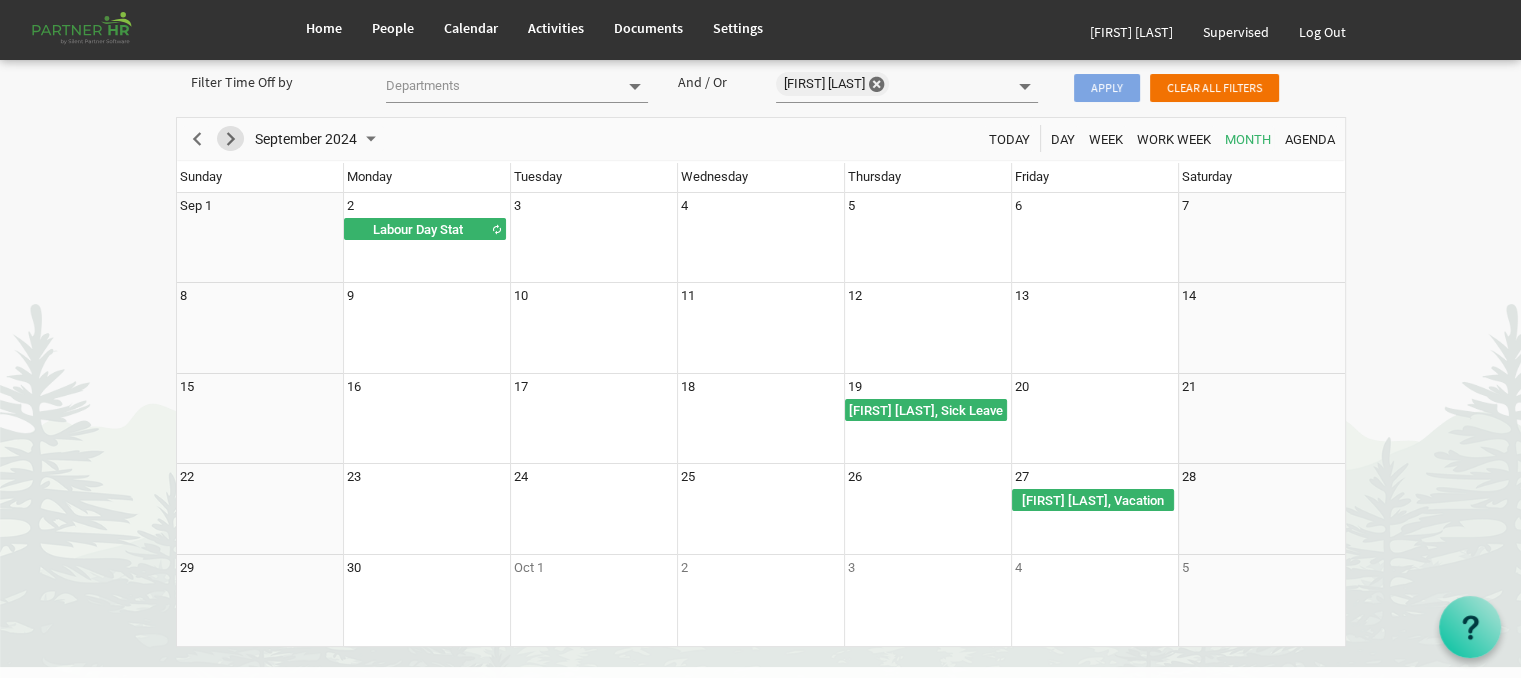 click at bounding box center [231, 139] 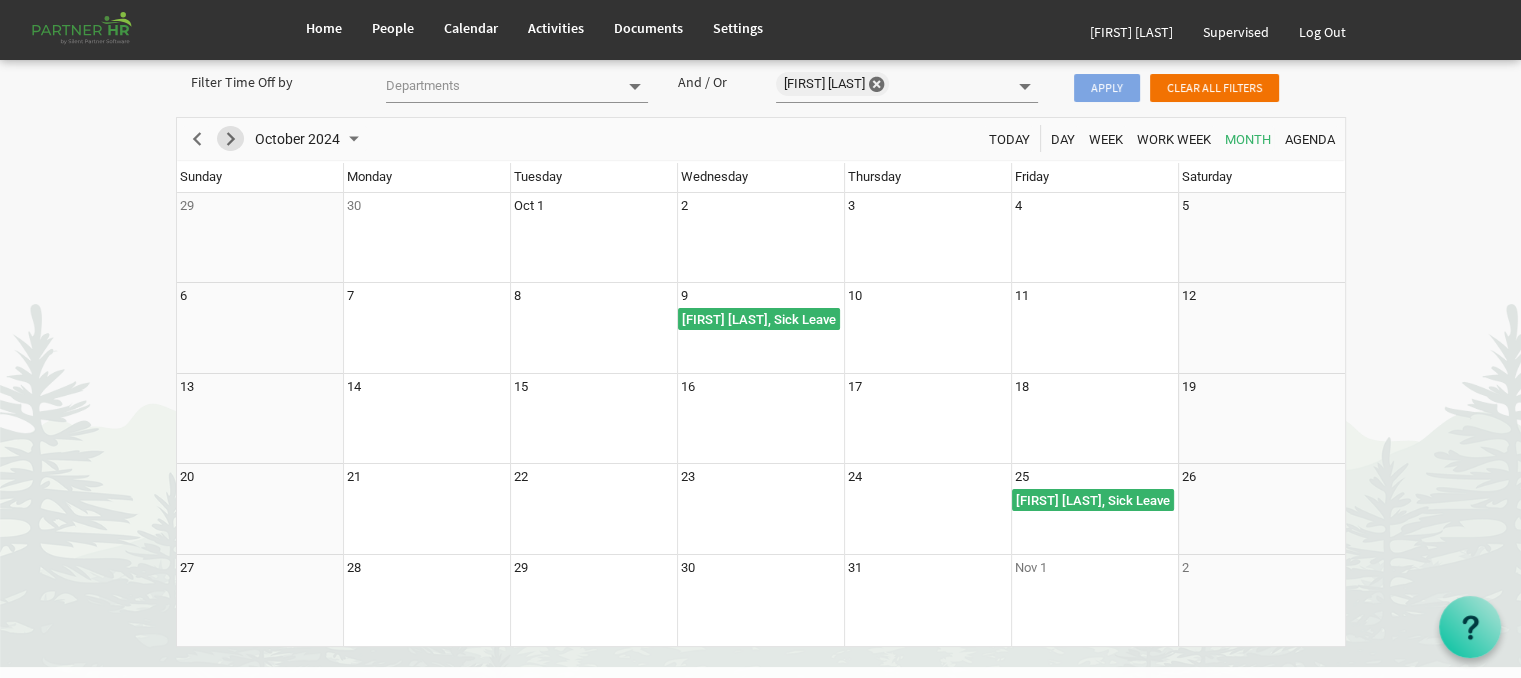 click at bounding box center (231, 139) 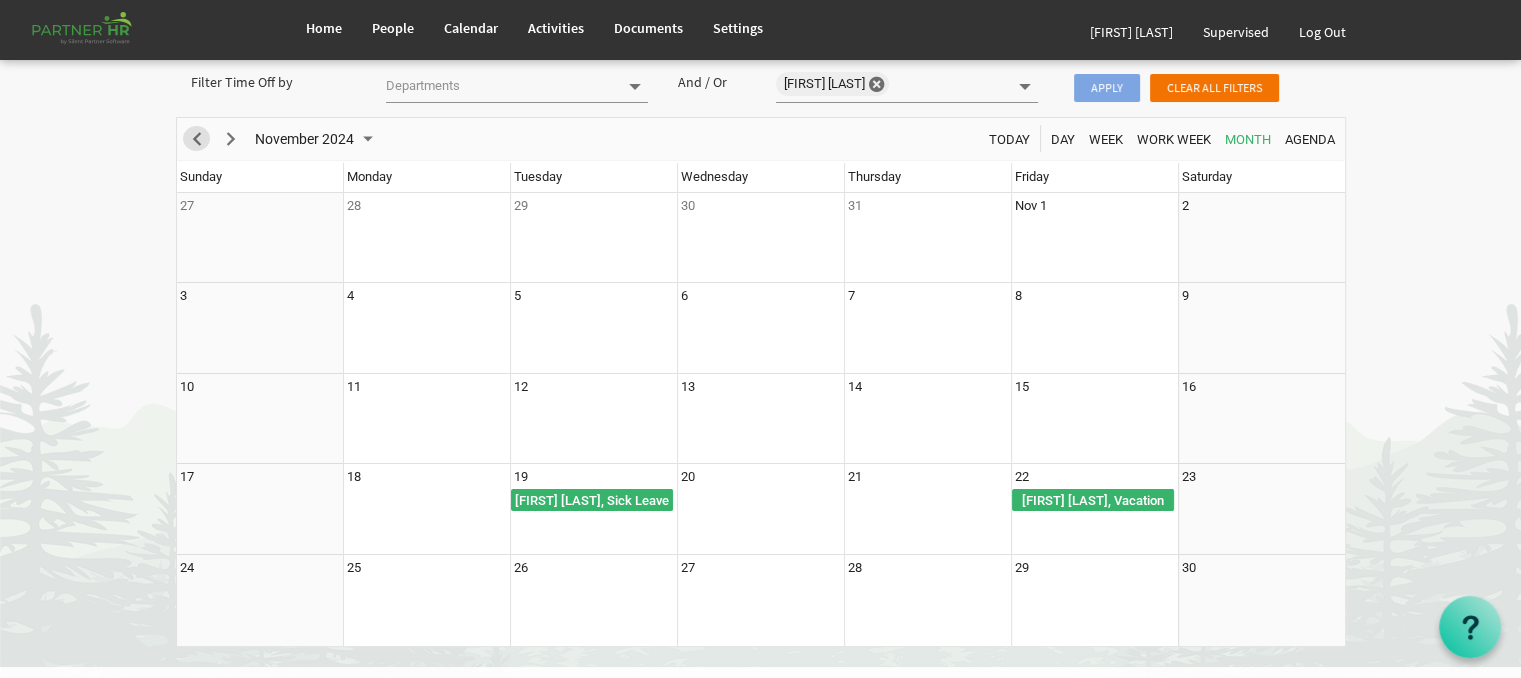 click at bounding box center [197, 139] 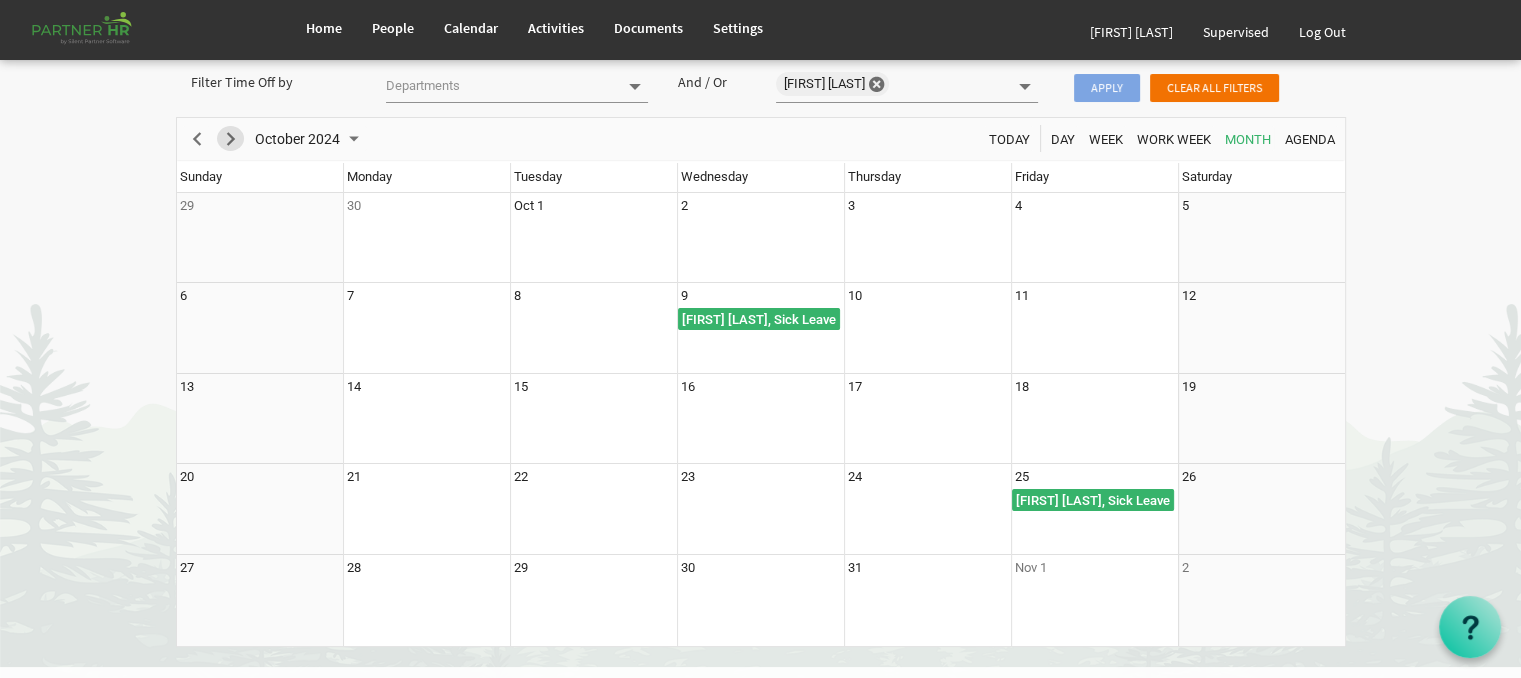 click at bounding box center (231, 139) 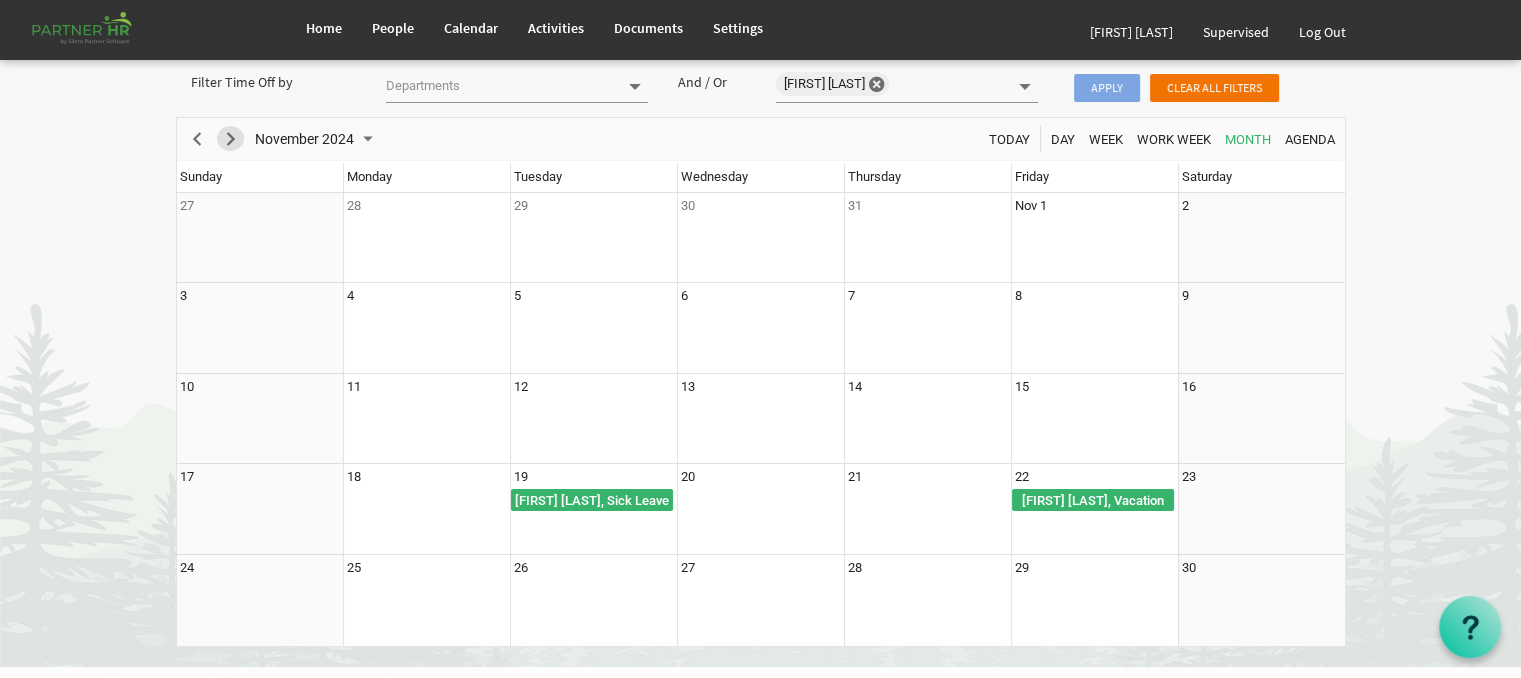 click at bounding box center (231, 139) 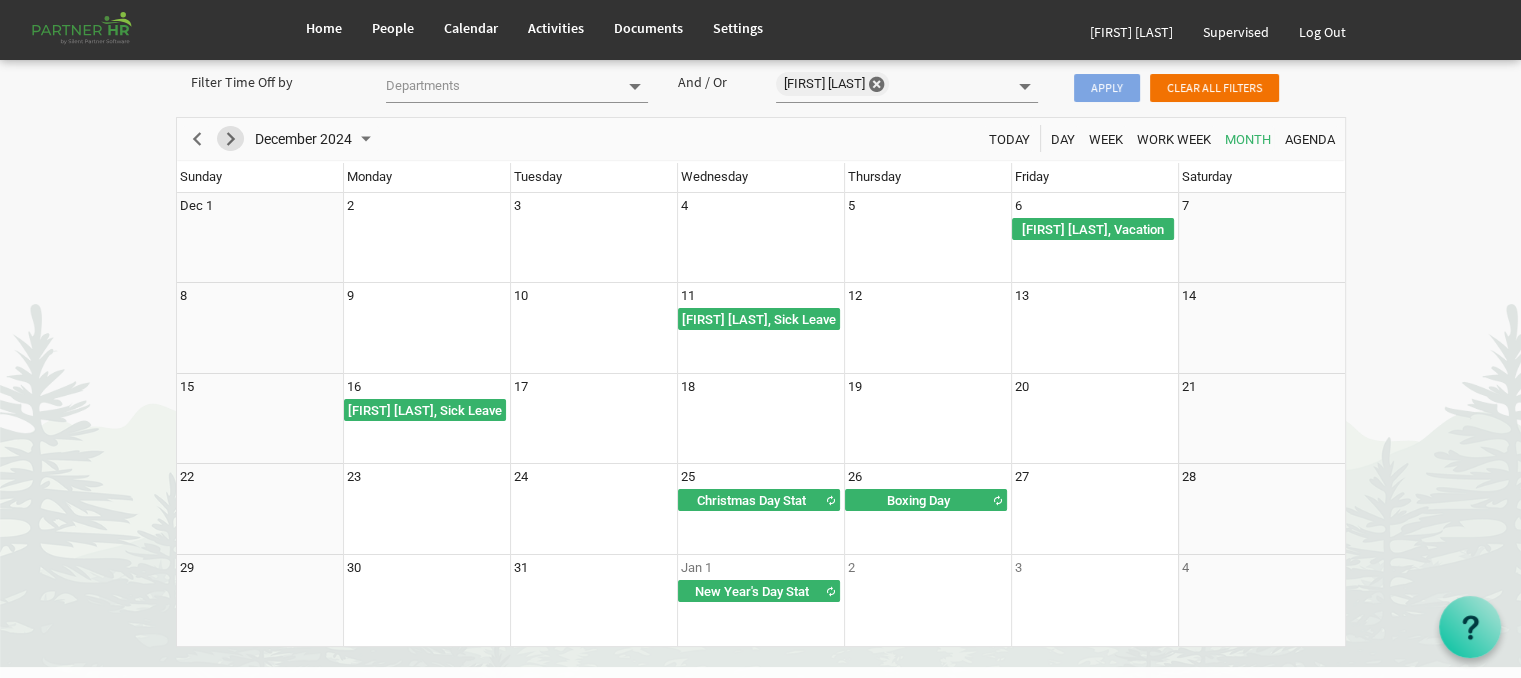 click at bounding box center (231, 139) 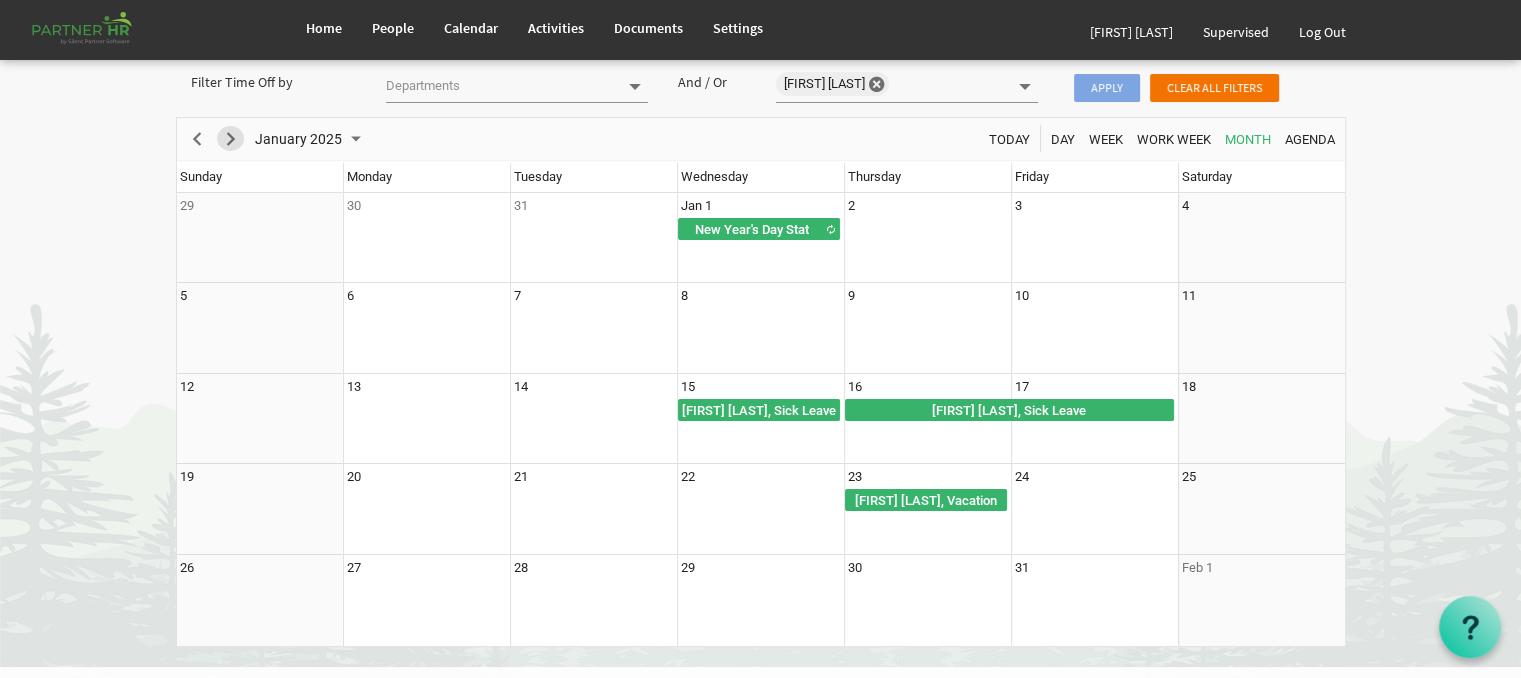 click at bounding box center [231, 139] 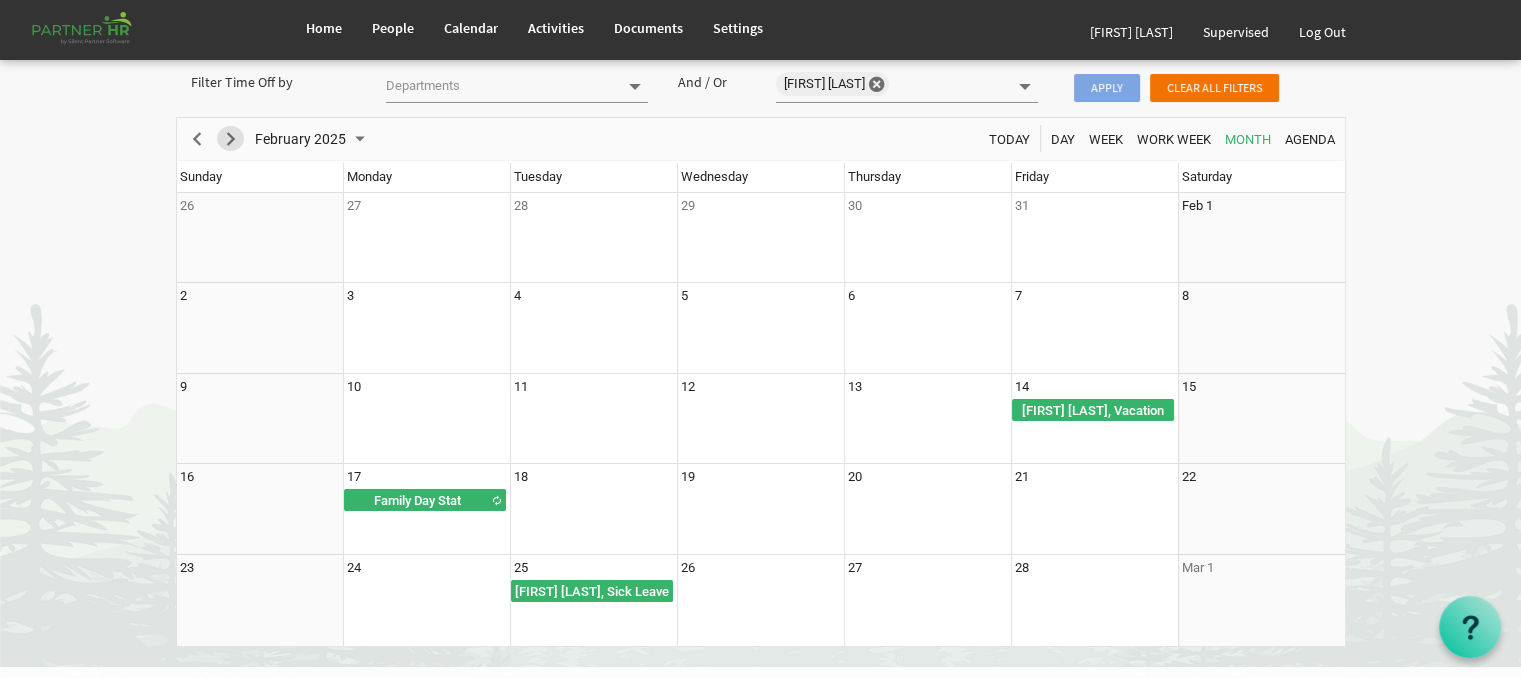 click at bounding box center [231, 139] 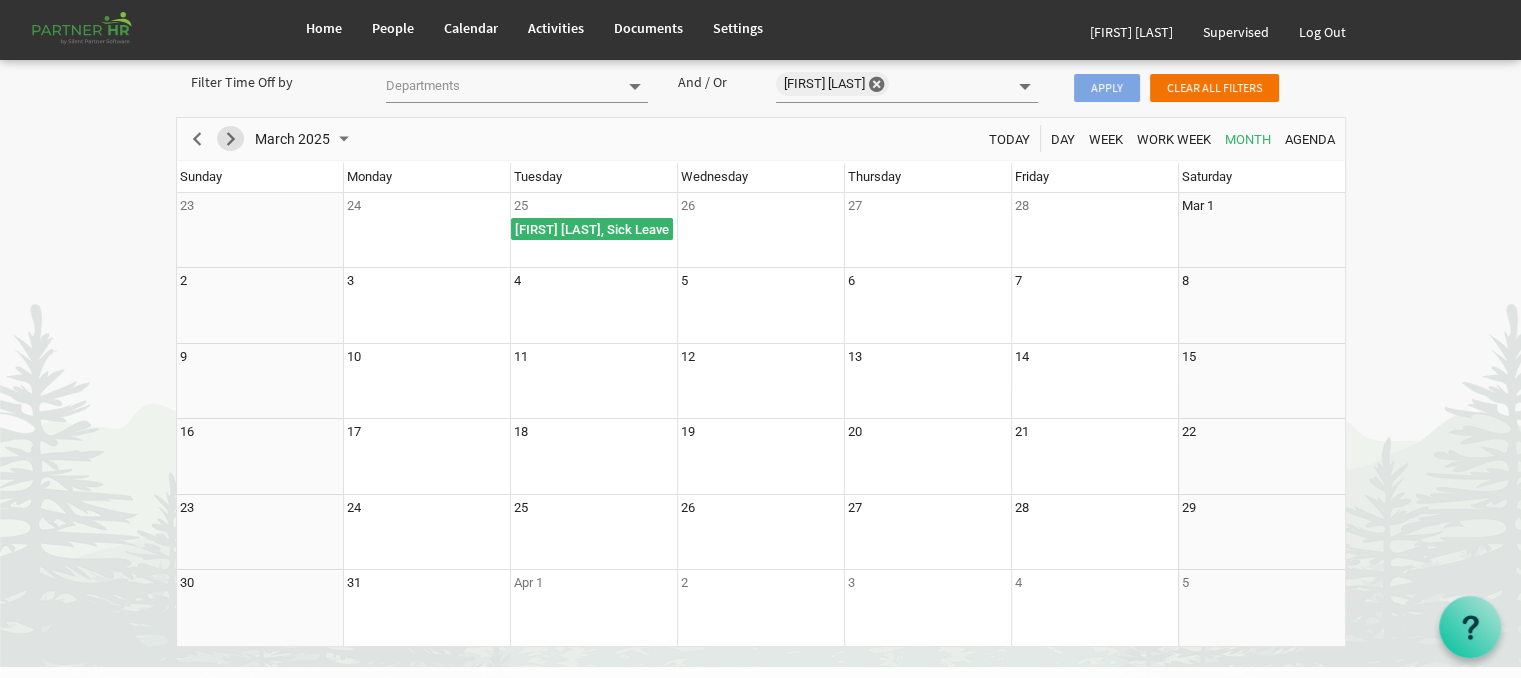 click at bounding box center (231, 139) 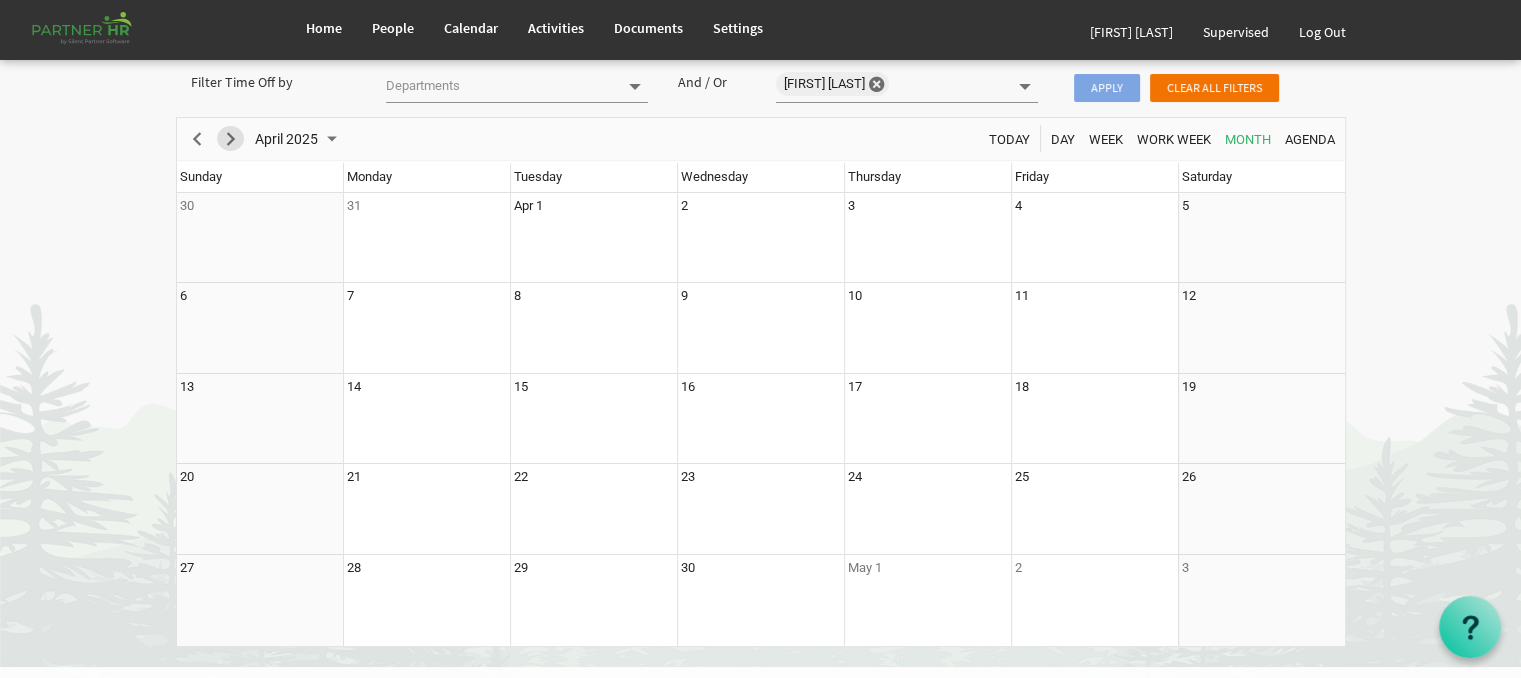 click at bounding box center [231, 139] 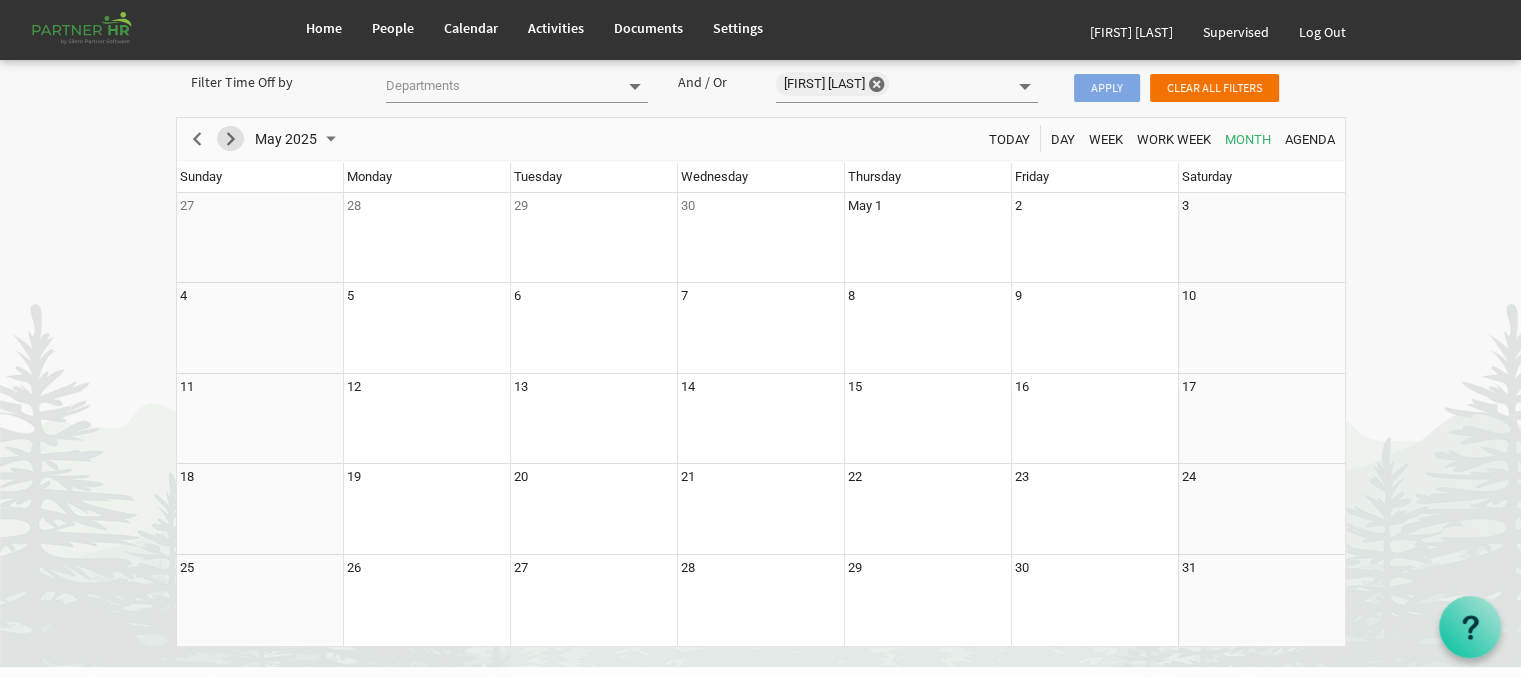 click at bounding box center (231, 139) 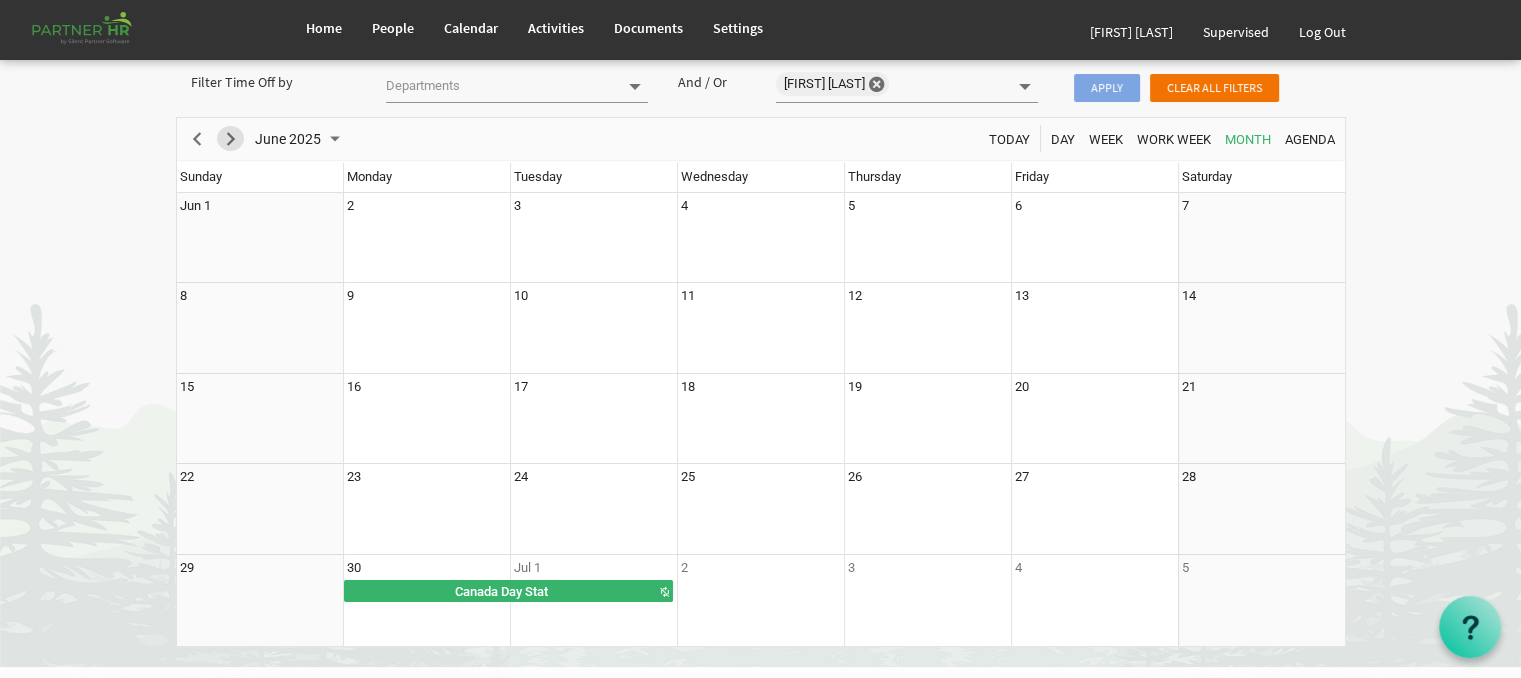 click at bounding box center [231, 139] 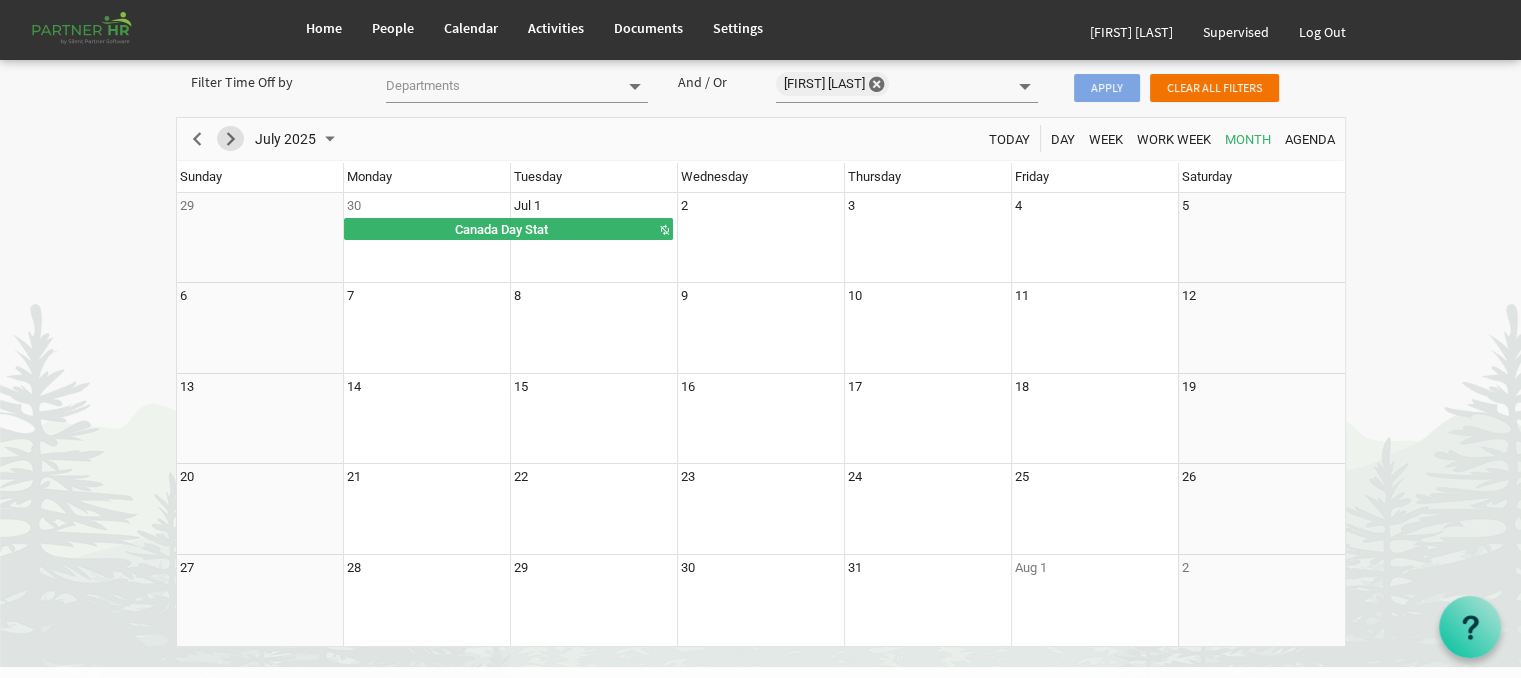 click at bounding box center [231, 139] 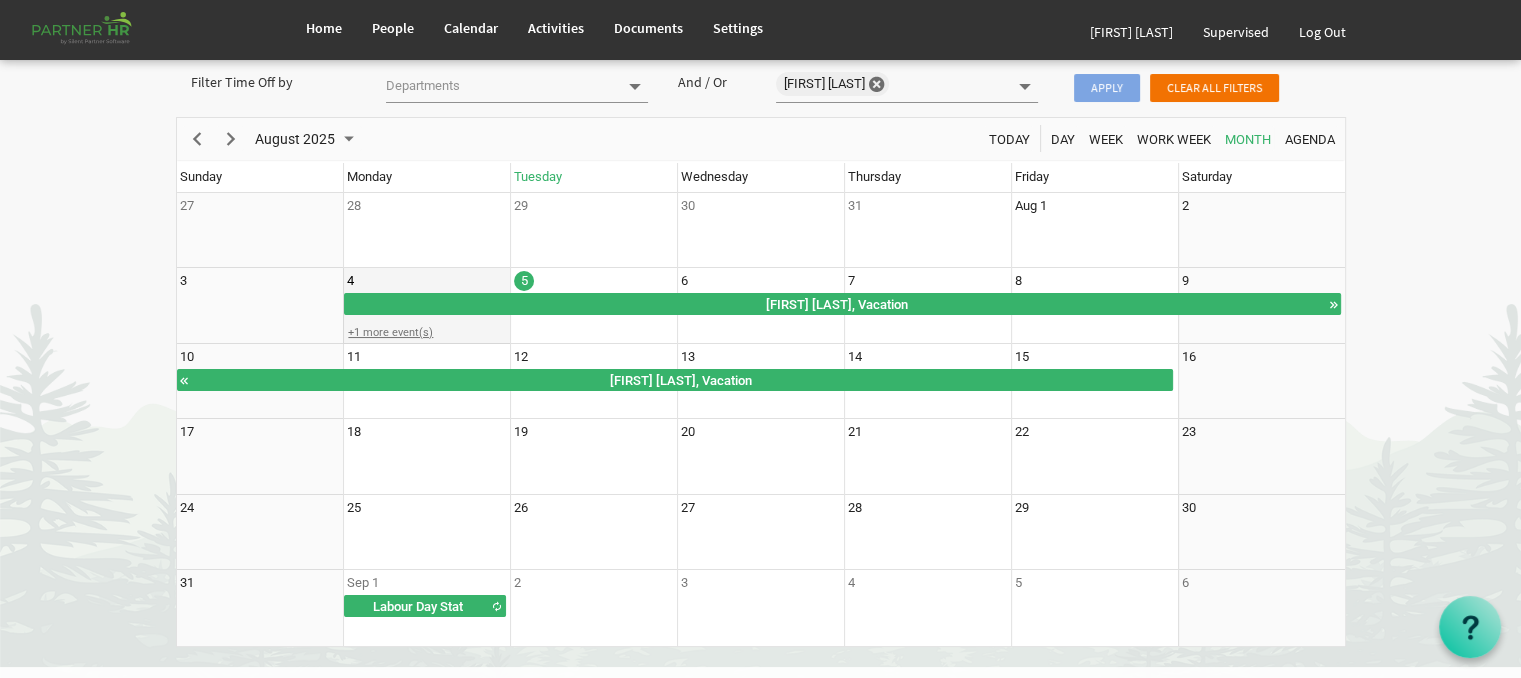 click on "+1 more event(s)" at bounding box center [426, 332] 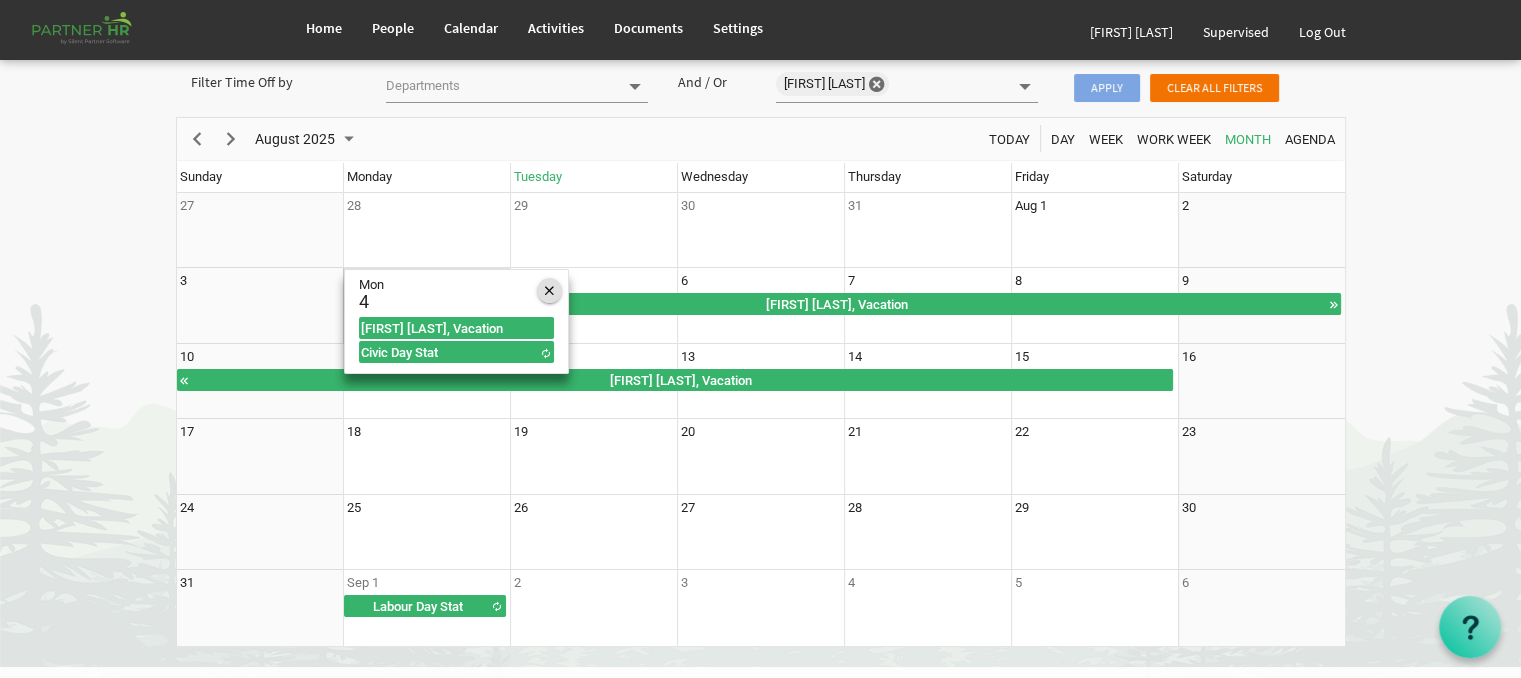 click at bounding box center (549, 290) 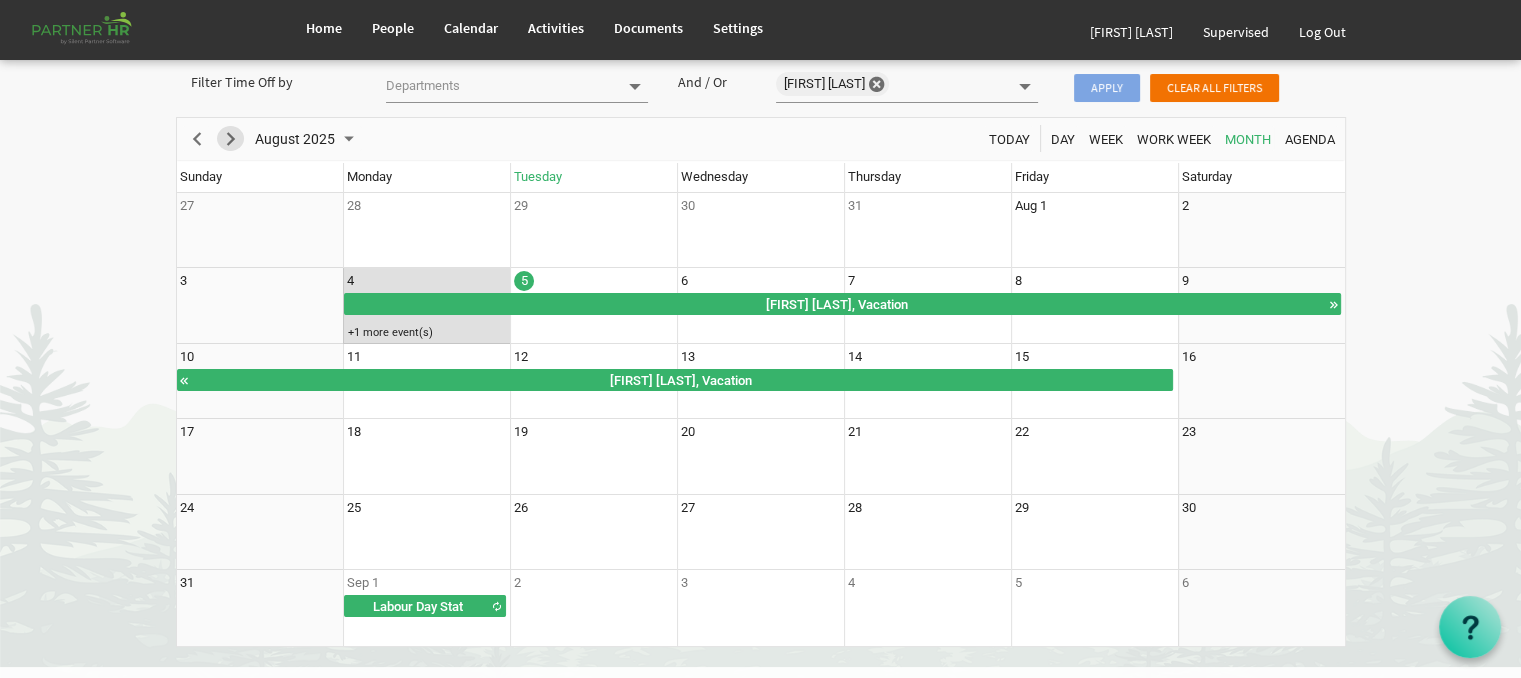 click at bounding box center [231, 139] 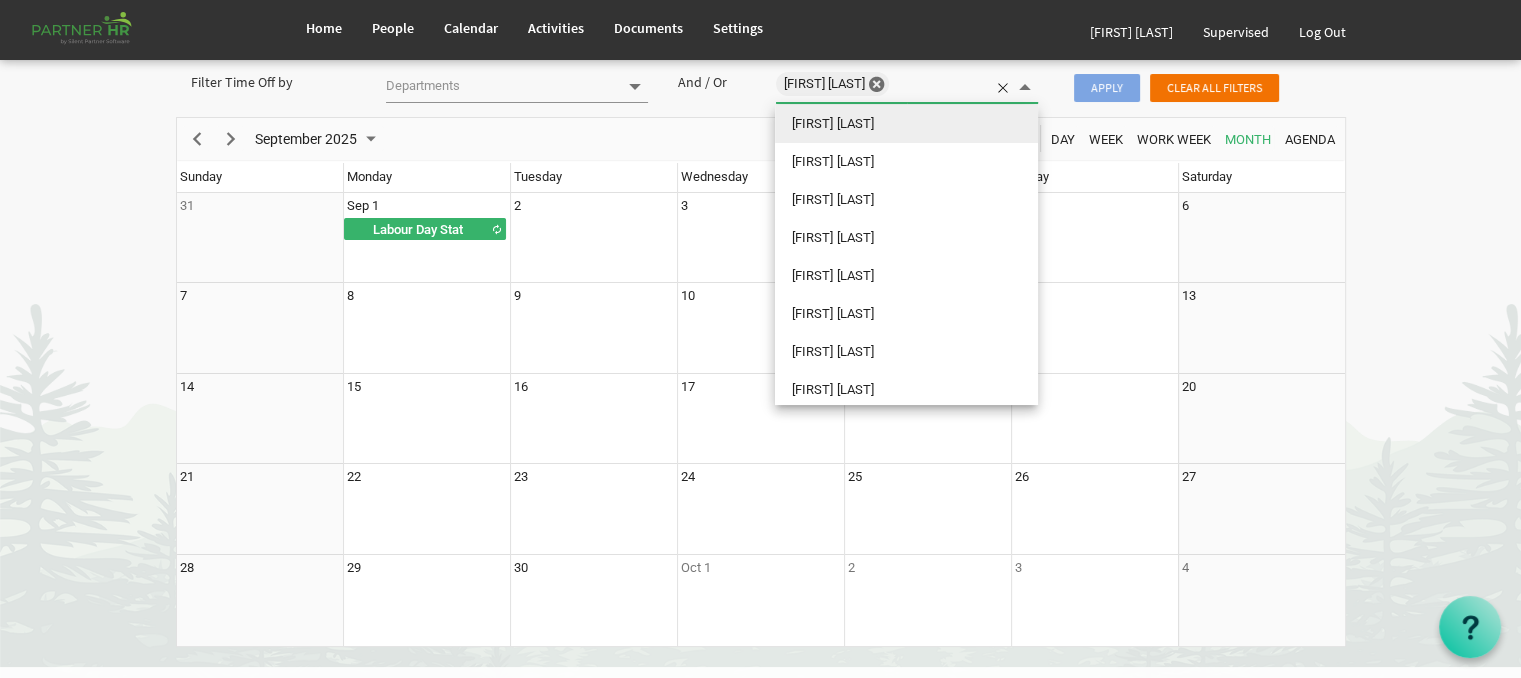 click at bounding box center [1025, 87] 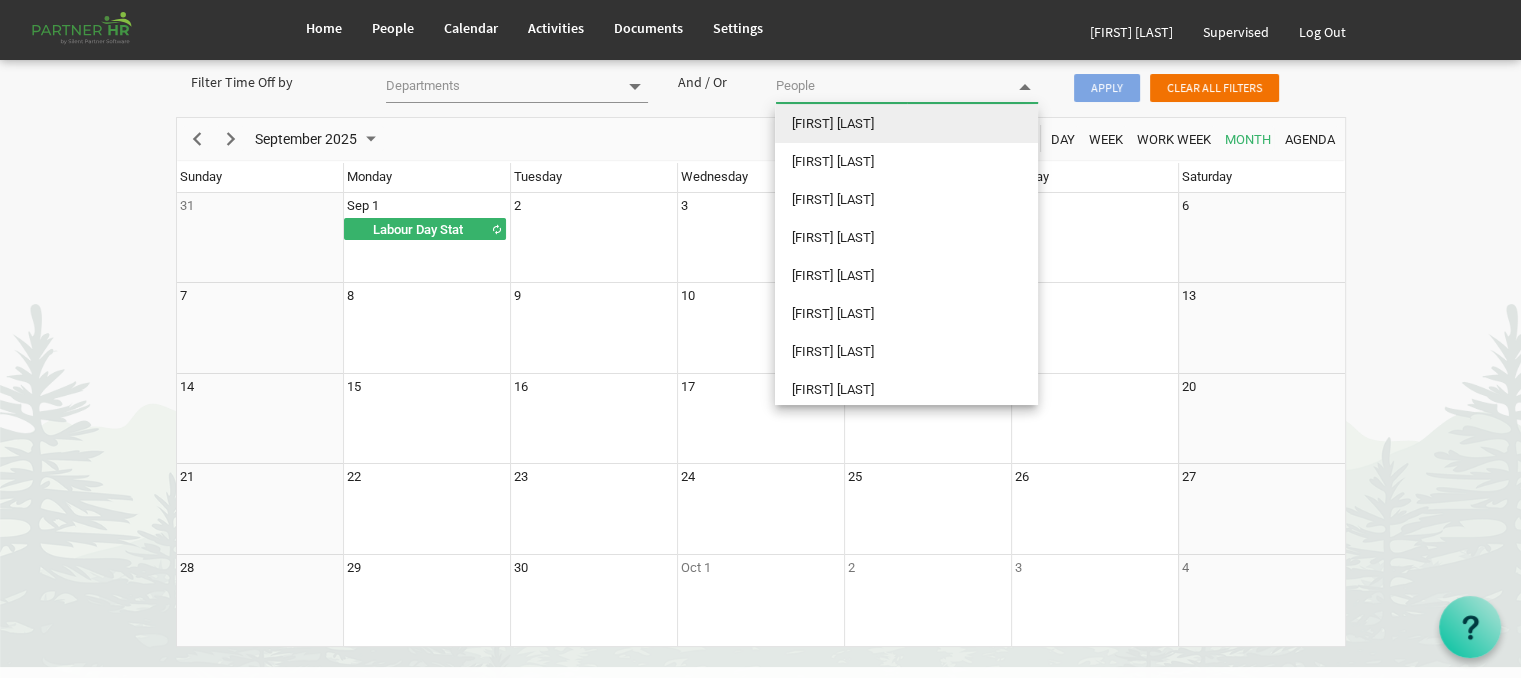 type on "j" 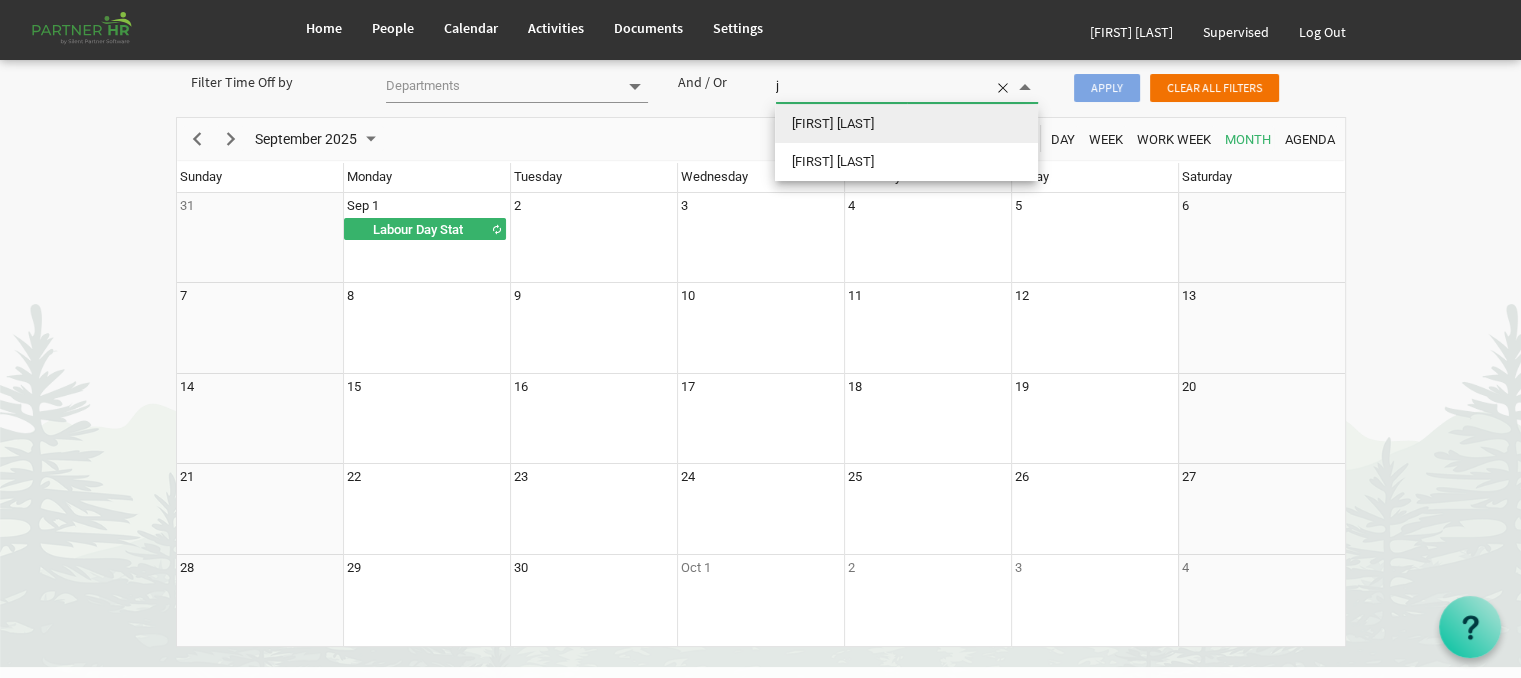 type 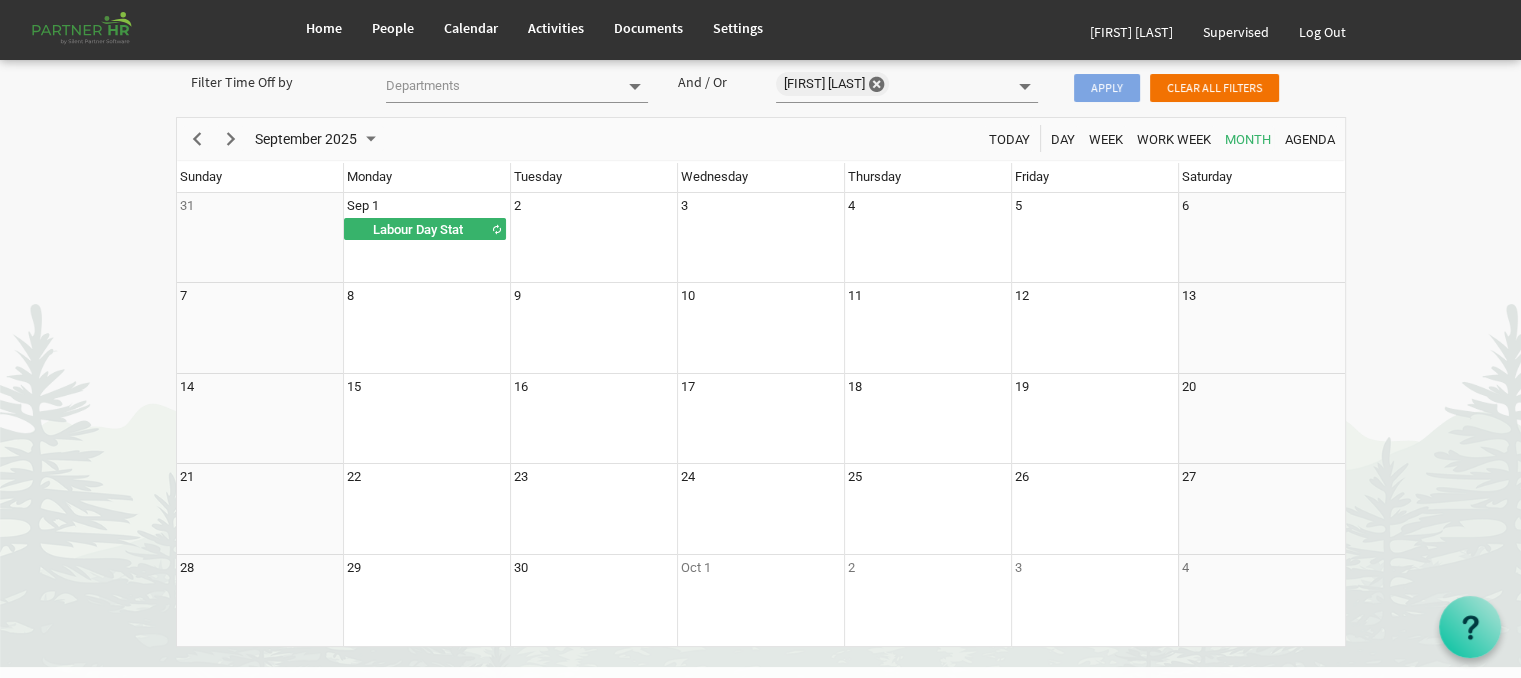 click on "Apply" at bounding box center [1107, 88] 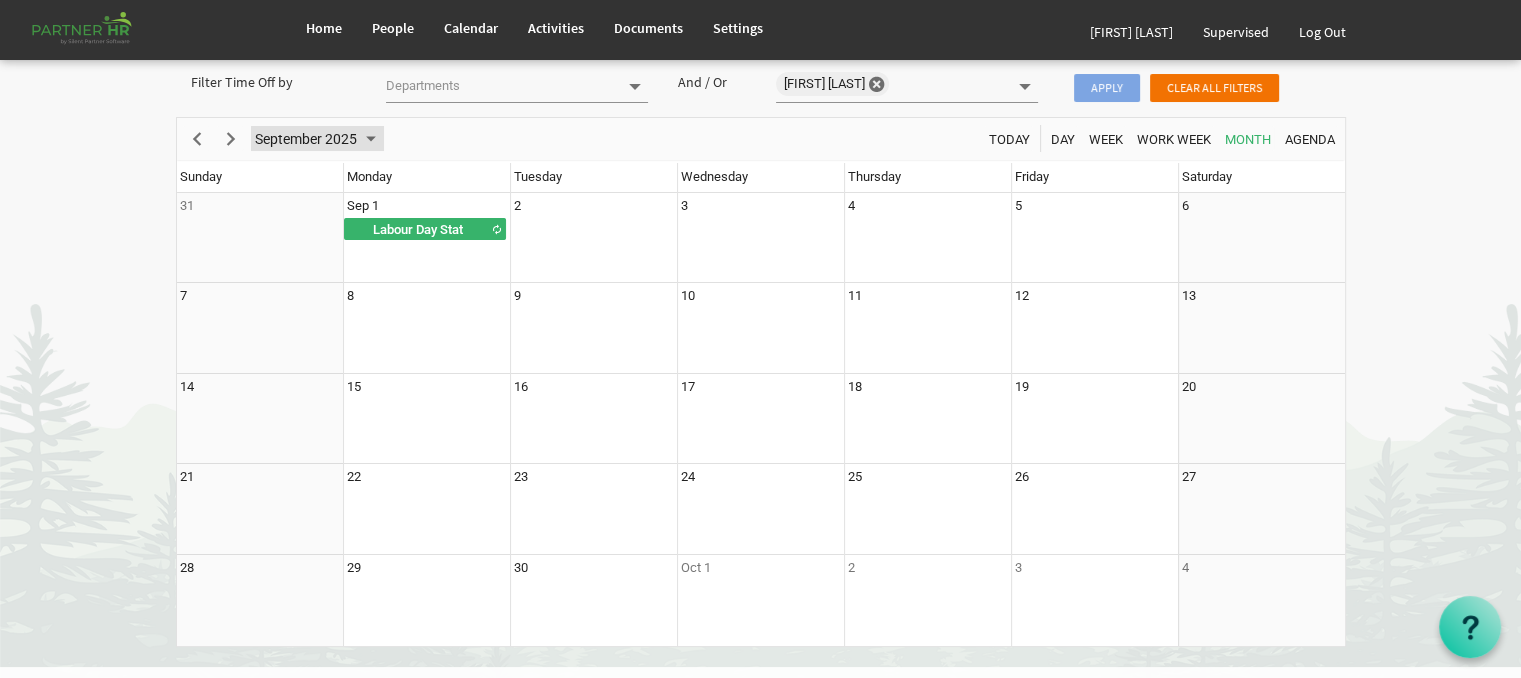 click at bounding box center (371, 139) 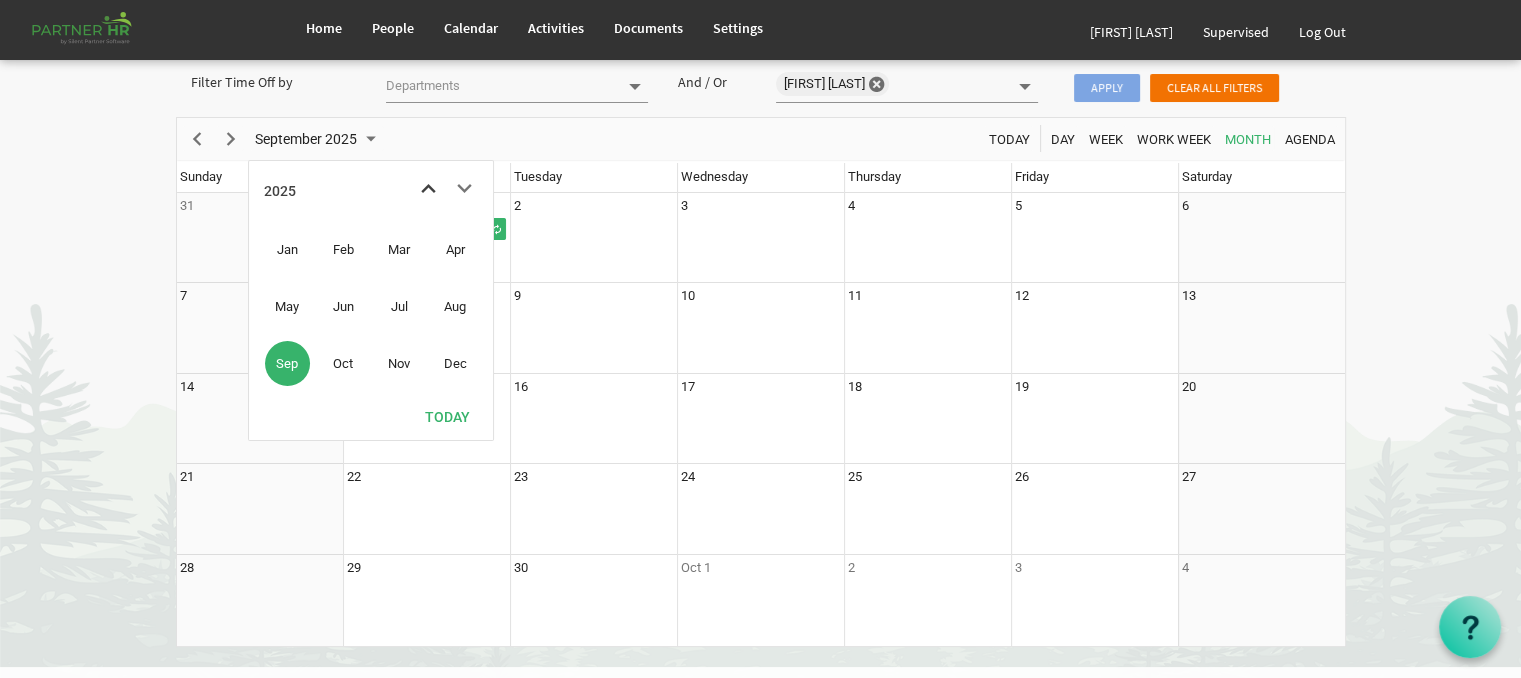 click at bounding box center (428, 189) 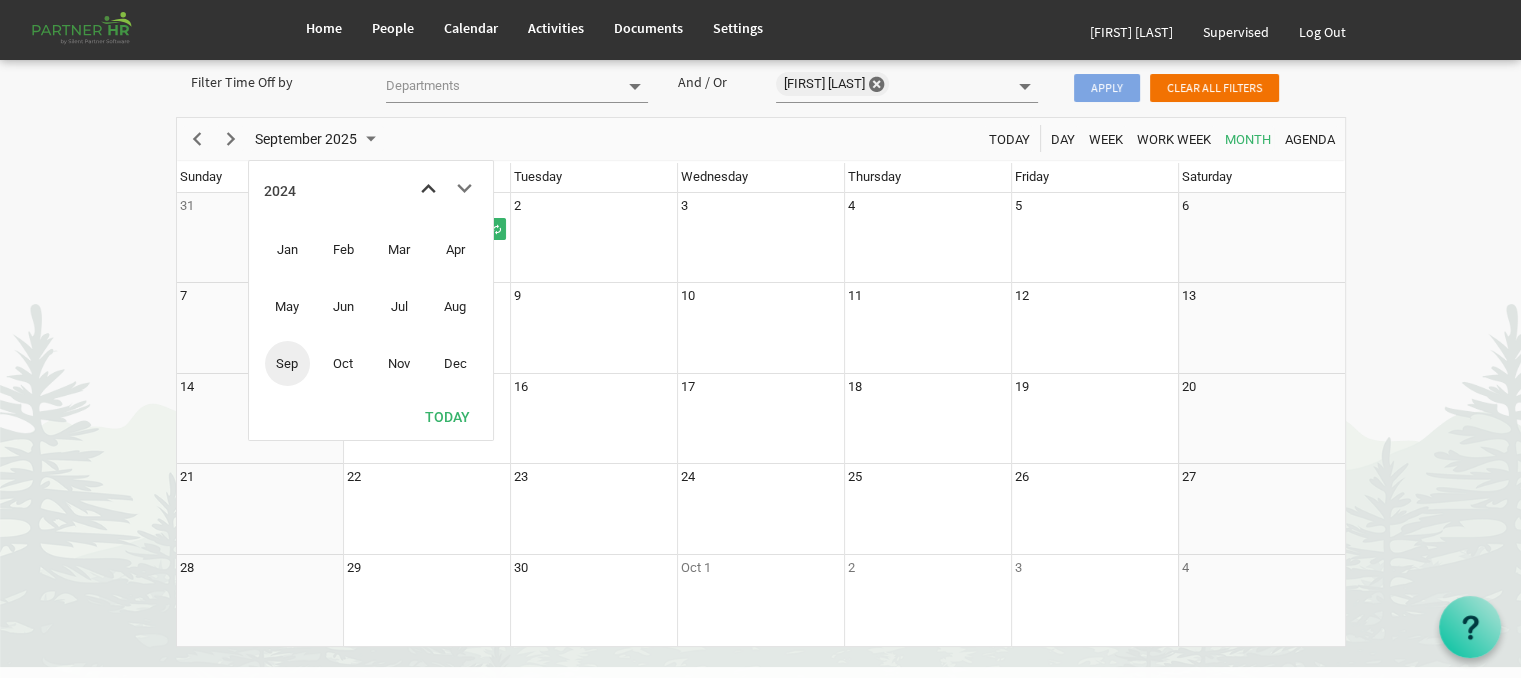 click at bounding box center [428, 189] 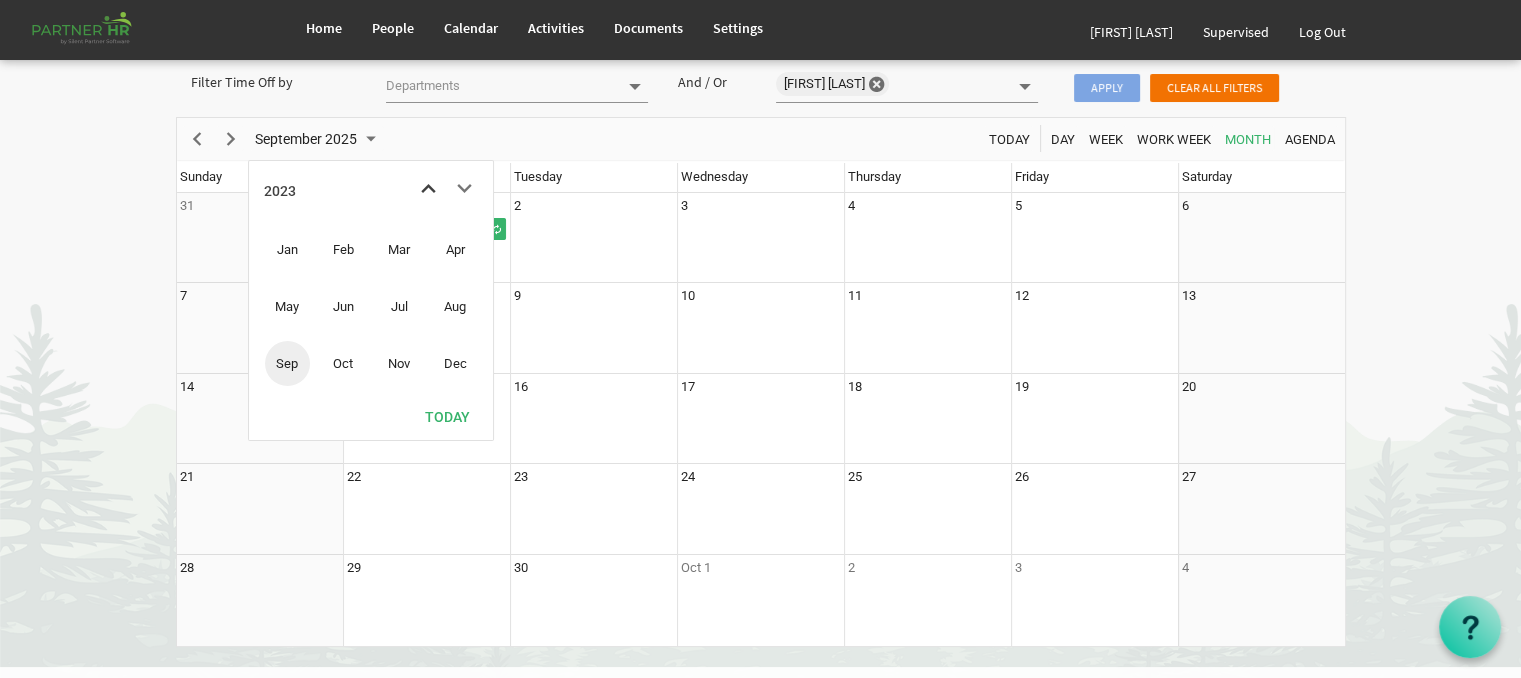 click at bounding box center (428, 189) 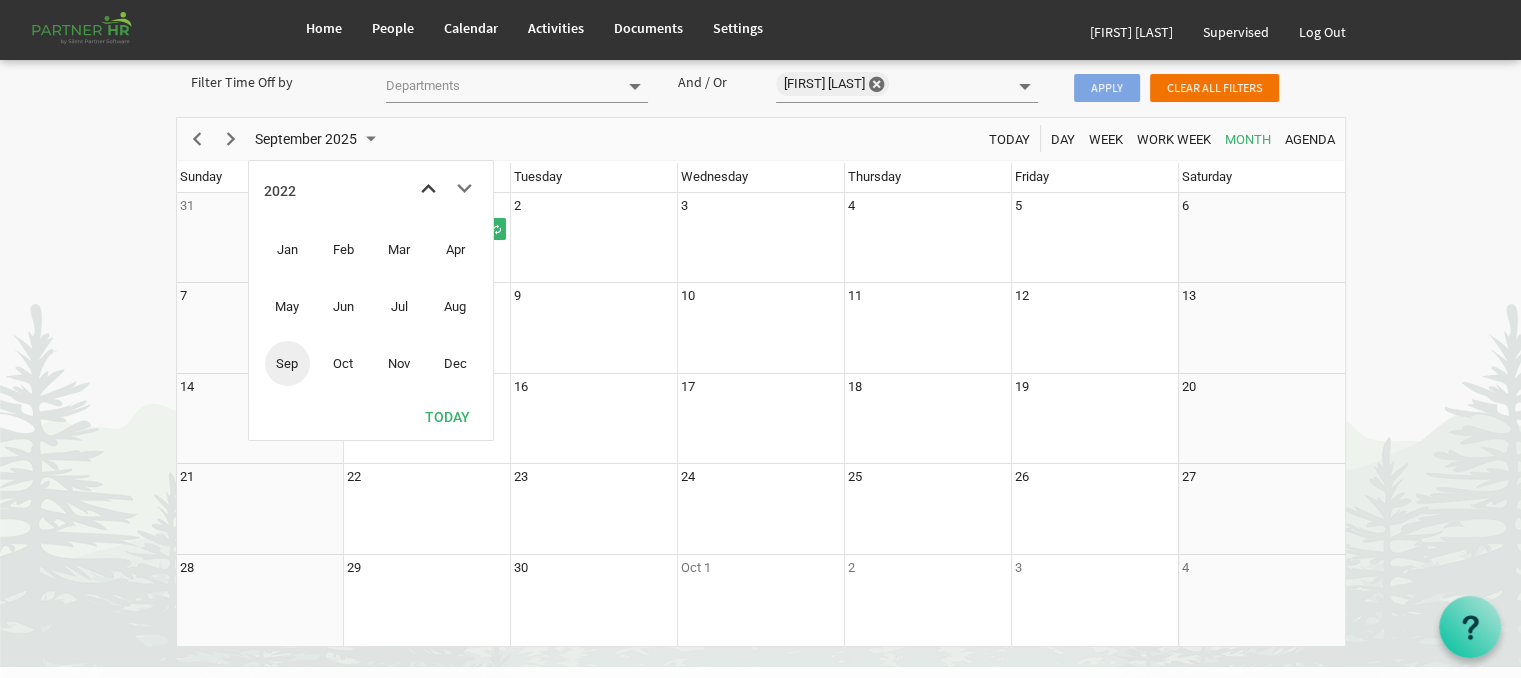 click at bounding box center [428, 189] 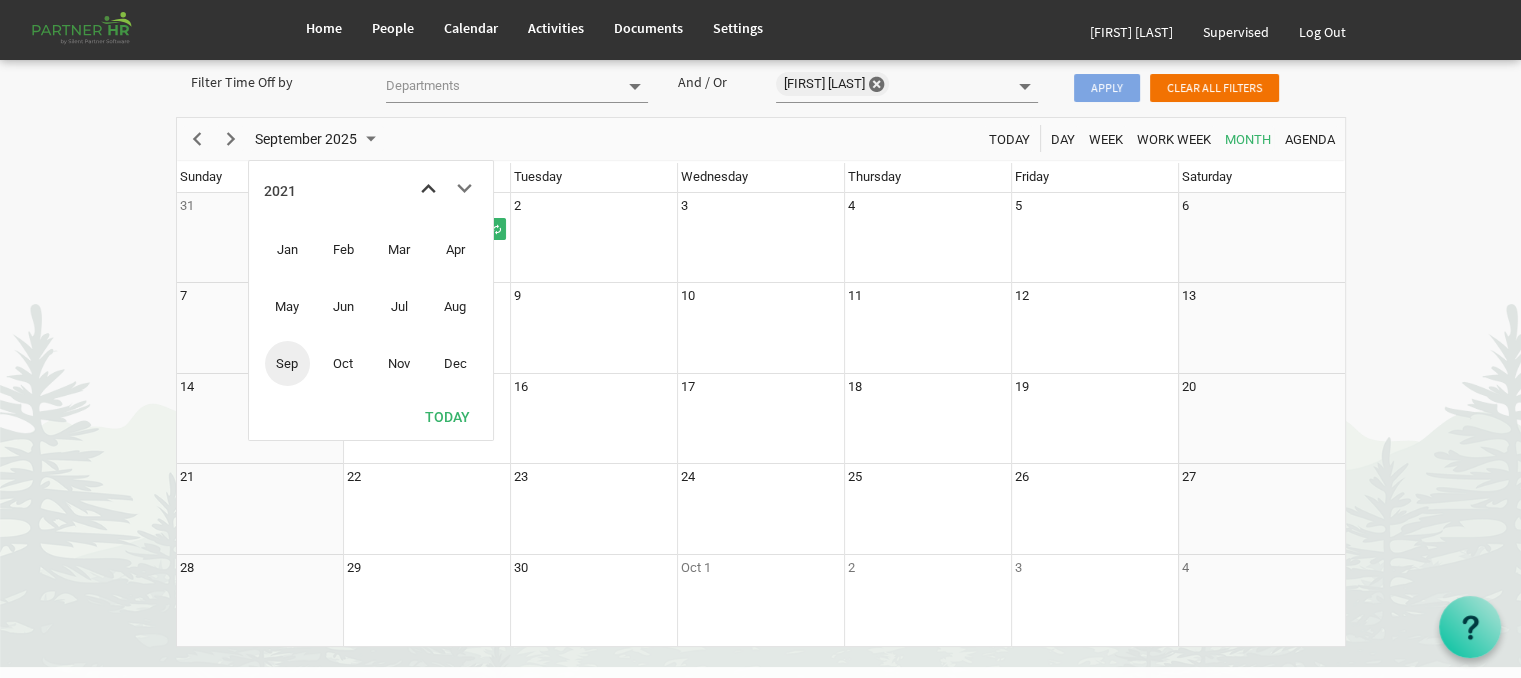 click at bounding box center [428, 189] 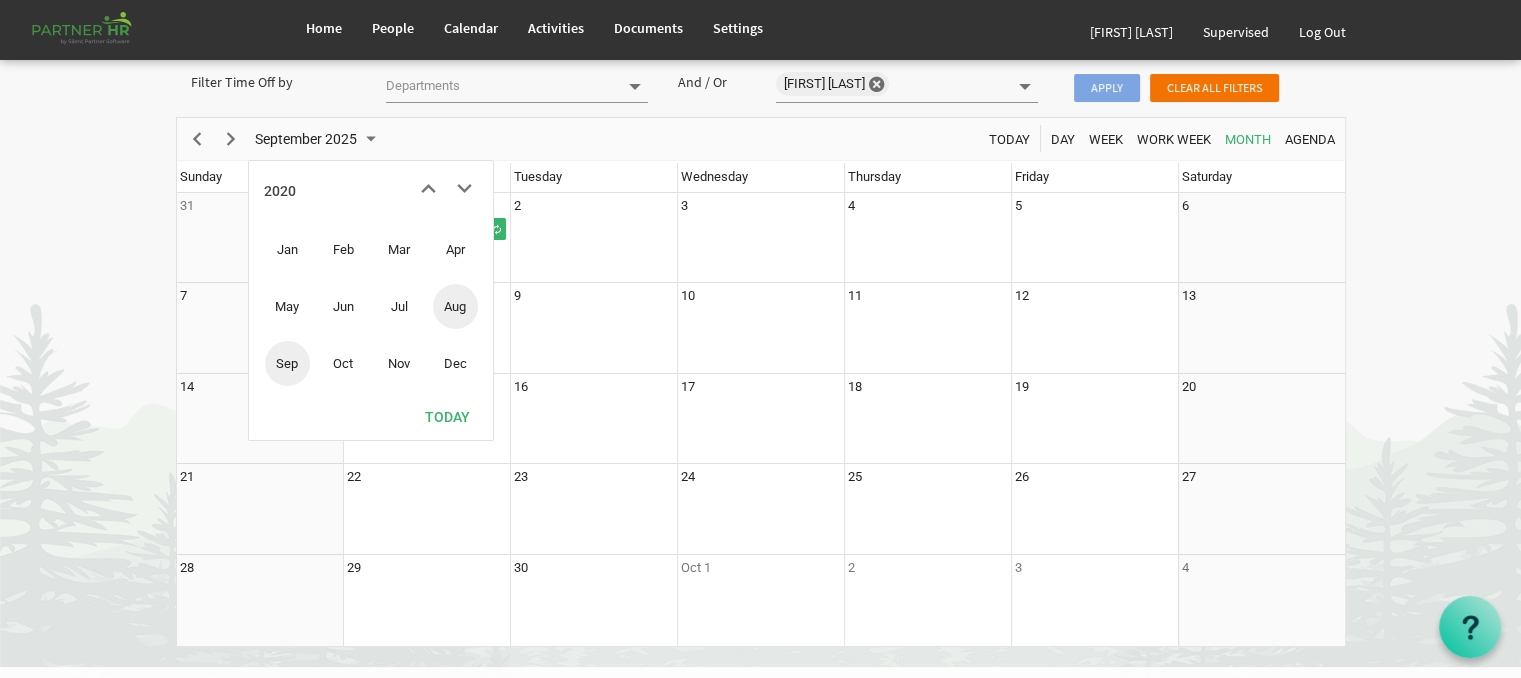 click on "Aug" at bounding box center [455, 306] 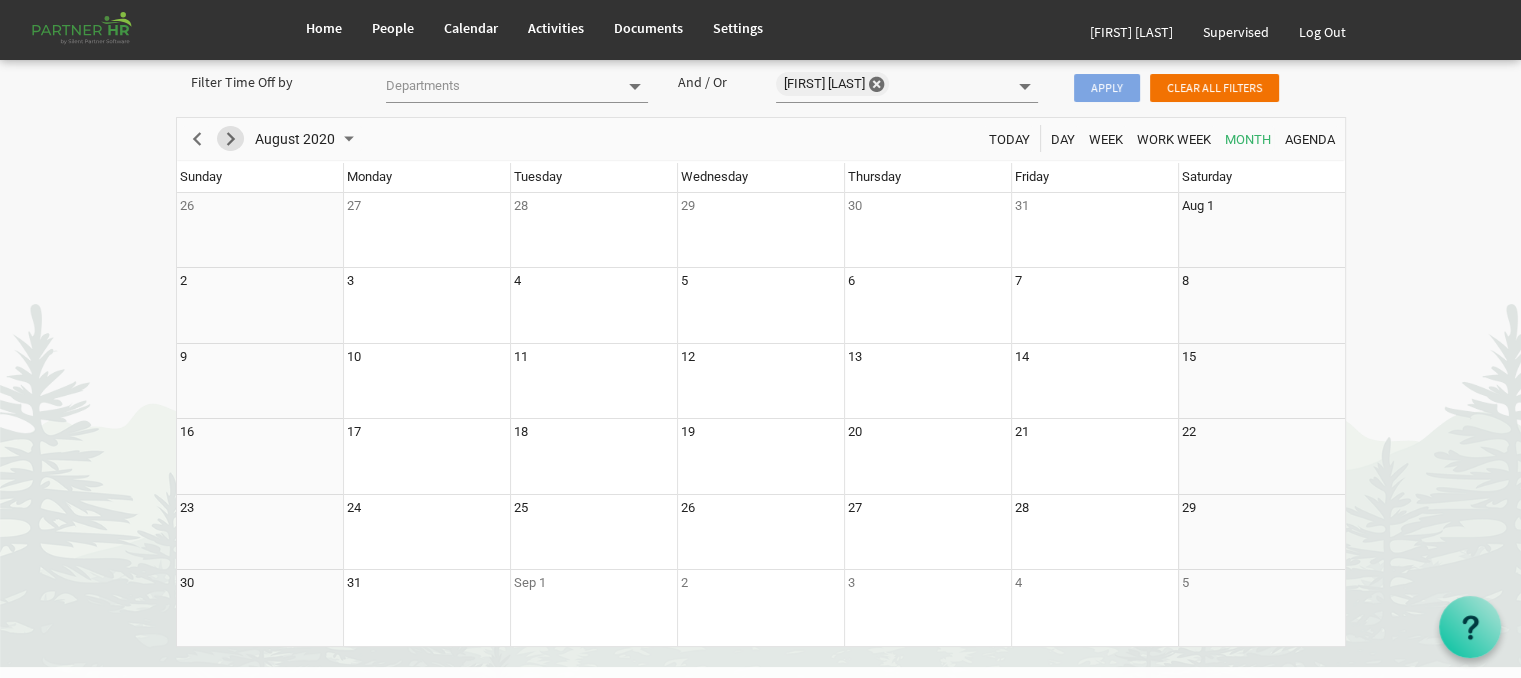 click at bounding box center [231, 139] 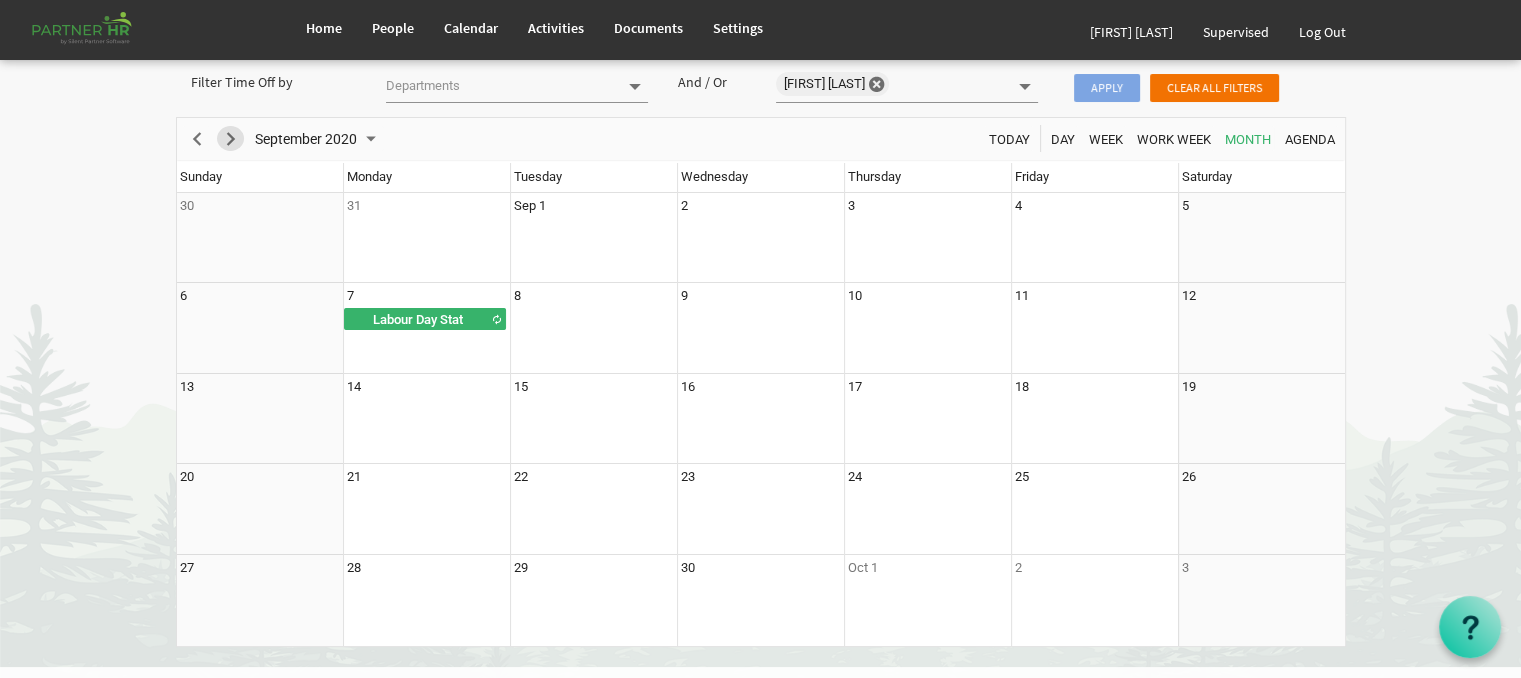 click at bounding box center [231, 139] 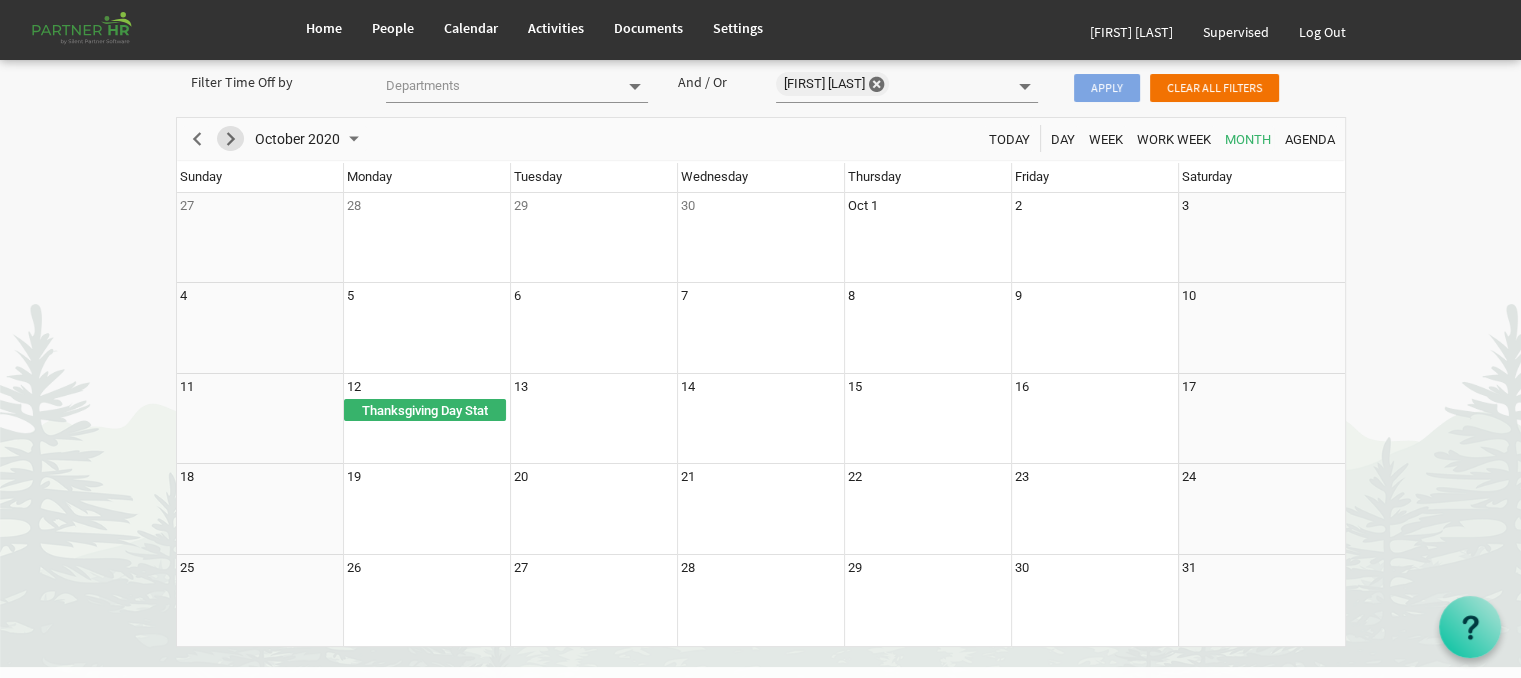 click at bounding box center [231, 139] 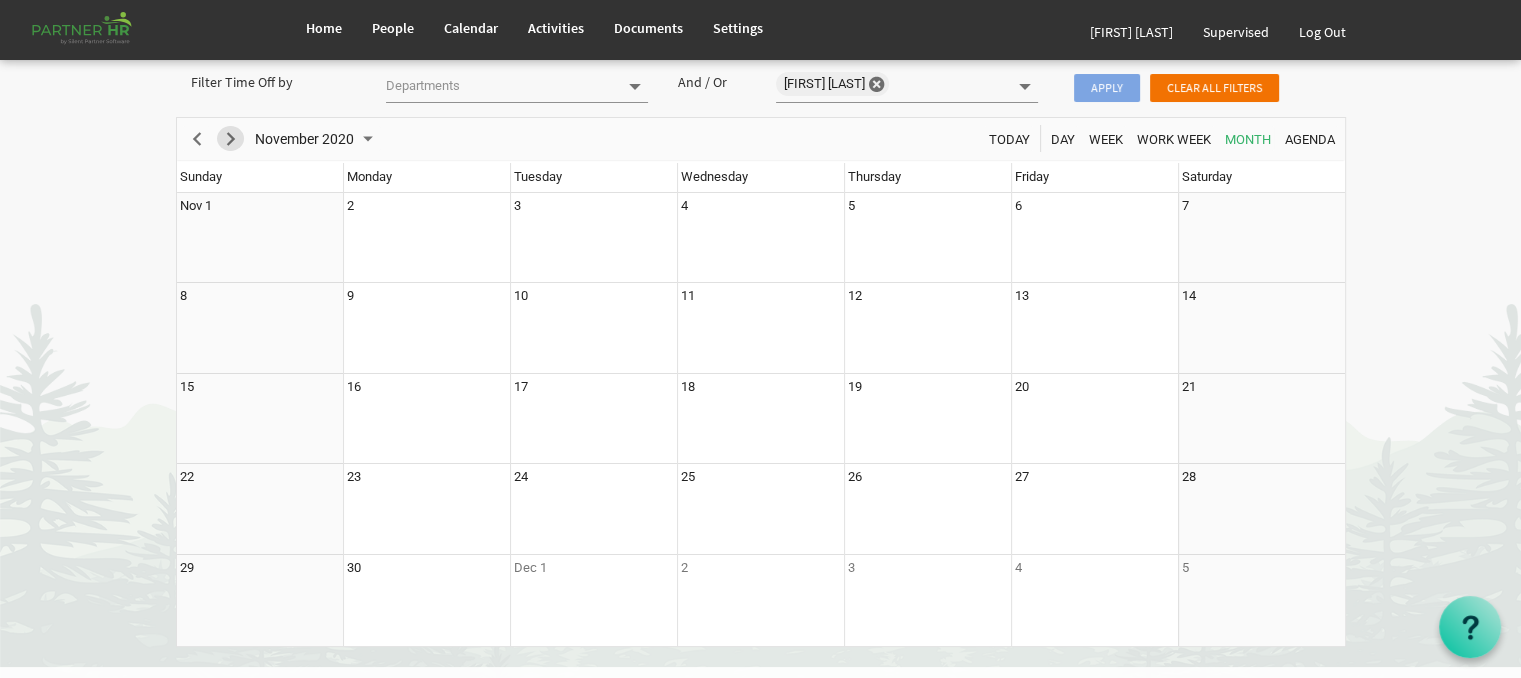 click at bounding box center (231, 139) 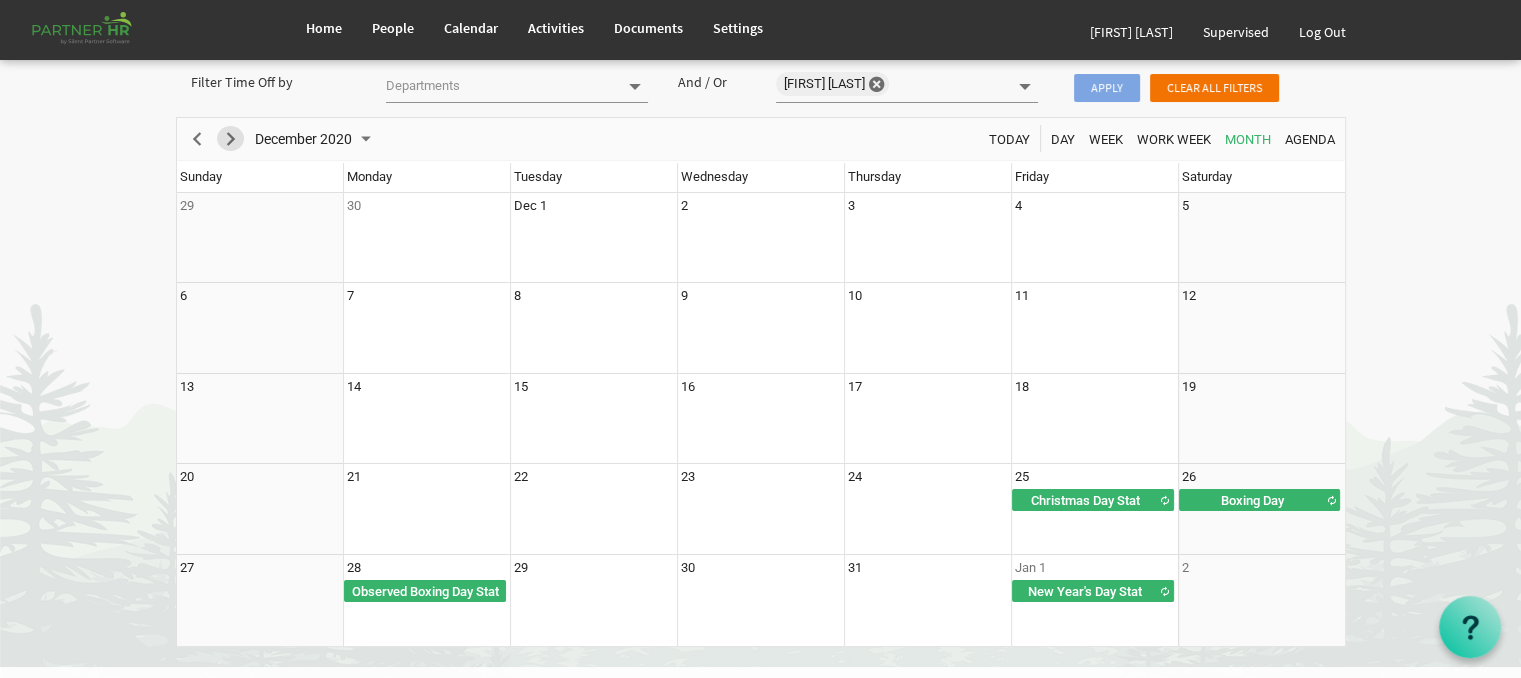 click at bounding box center [231, 139] 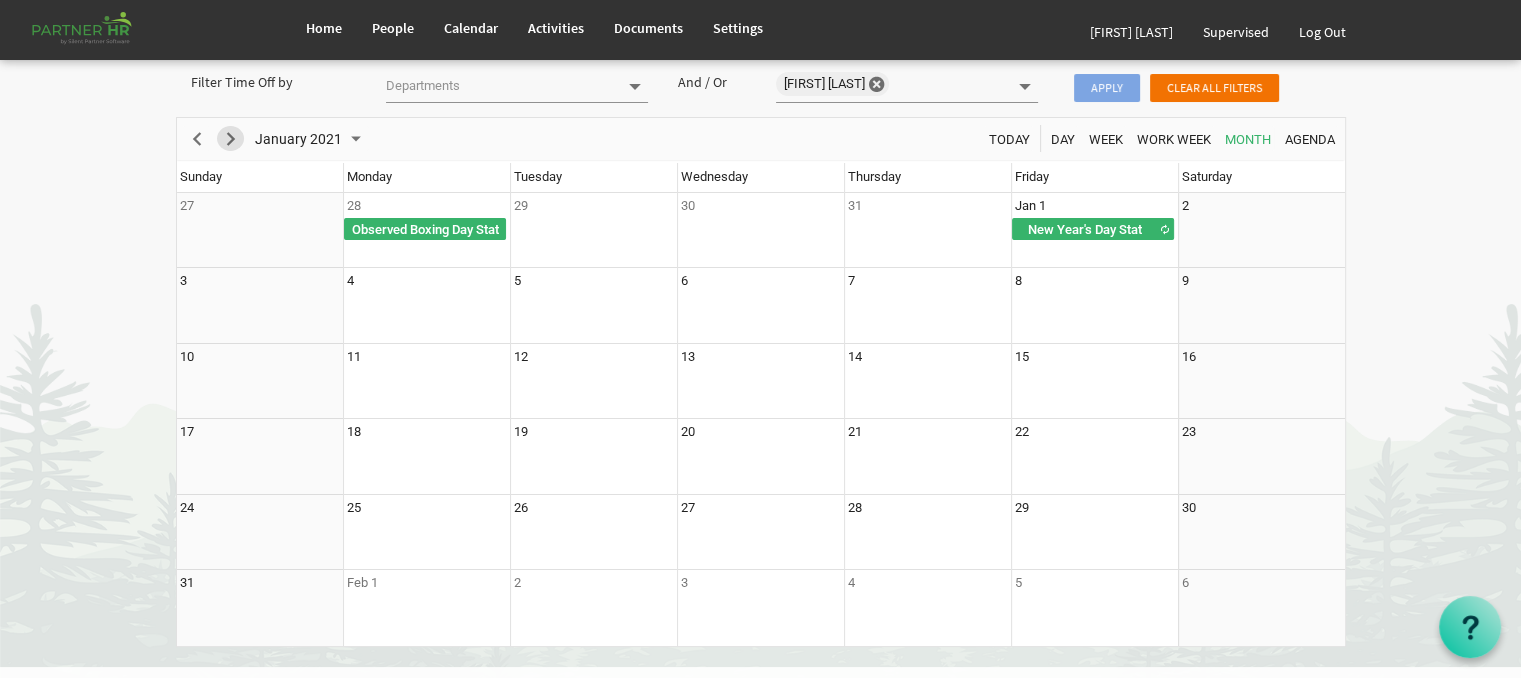 click at bounding box center [231, 139] 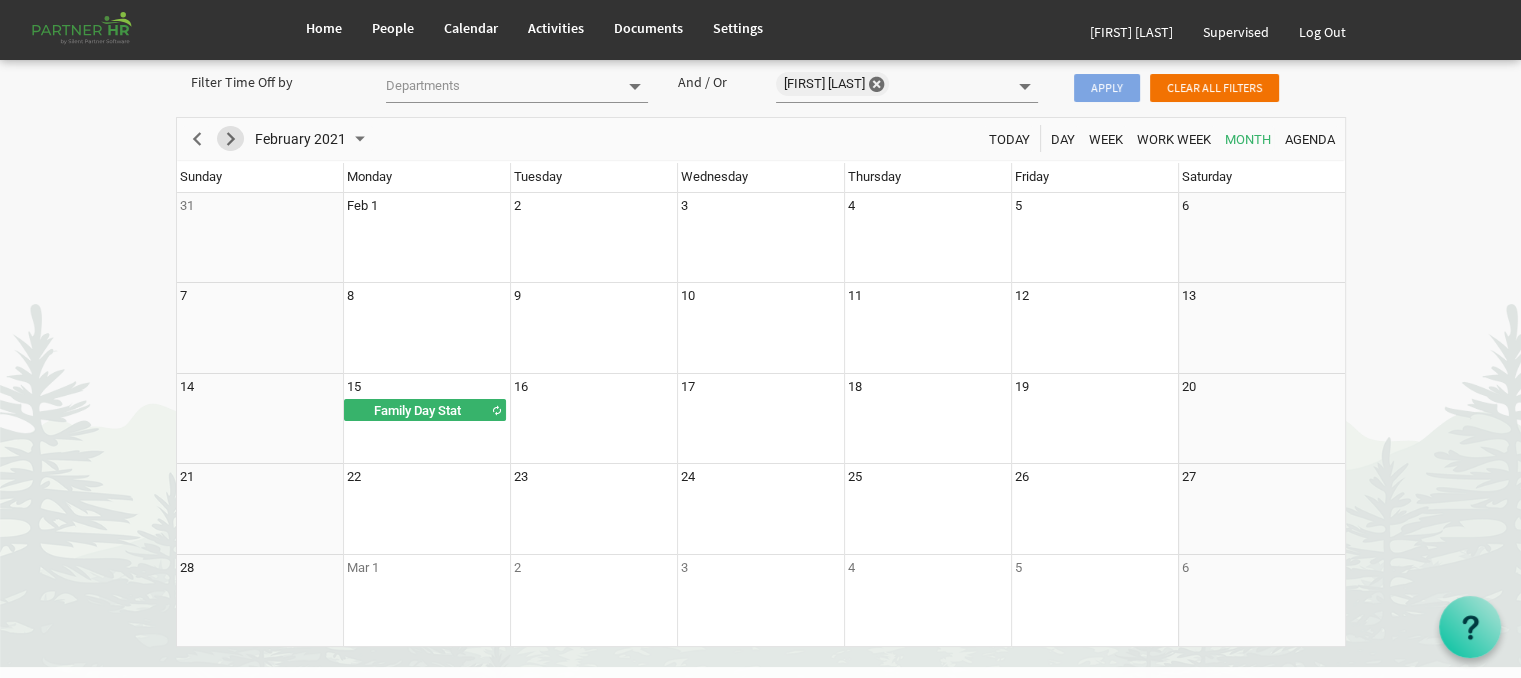 click at bounding box center [231, 139] 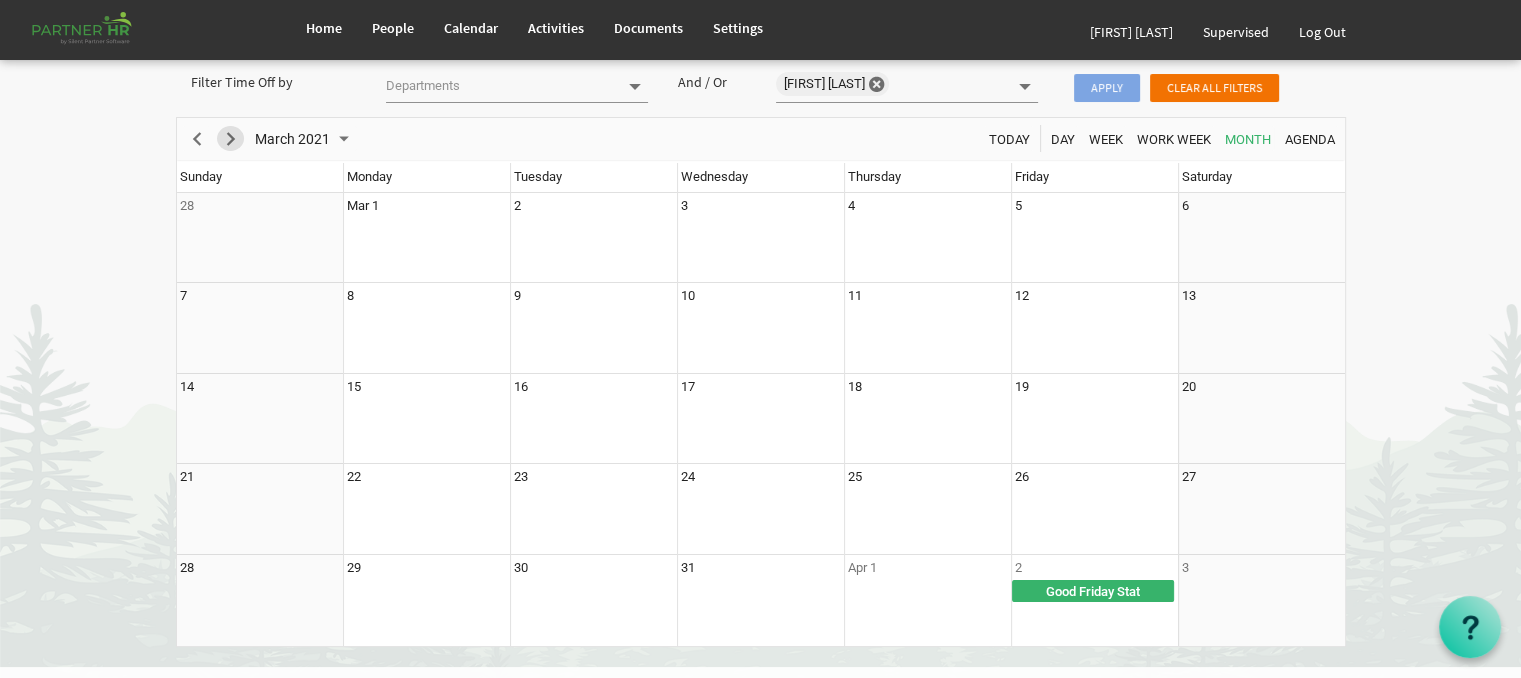 click at bounding box center (231, 139) 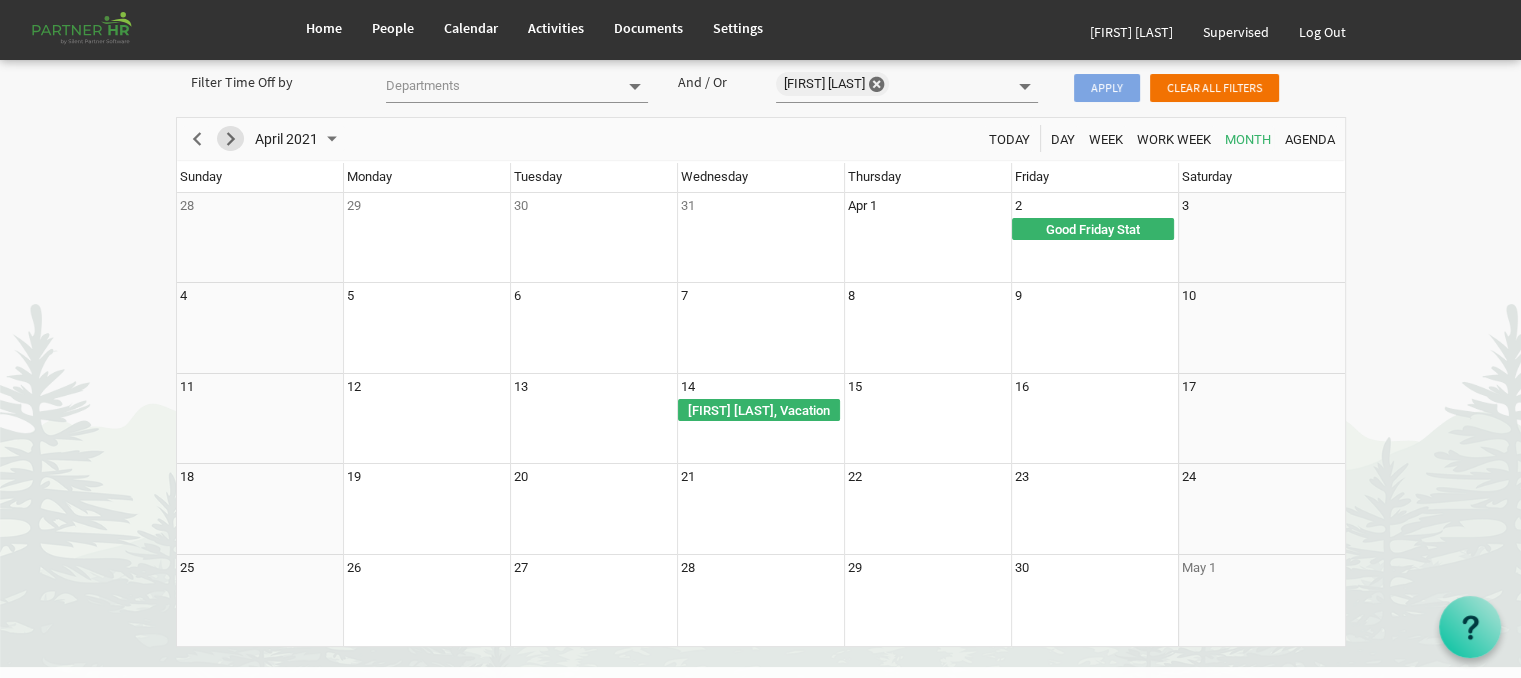 click at bounding box center [231, 139] 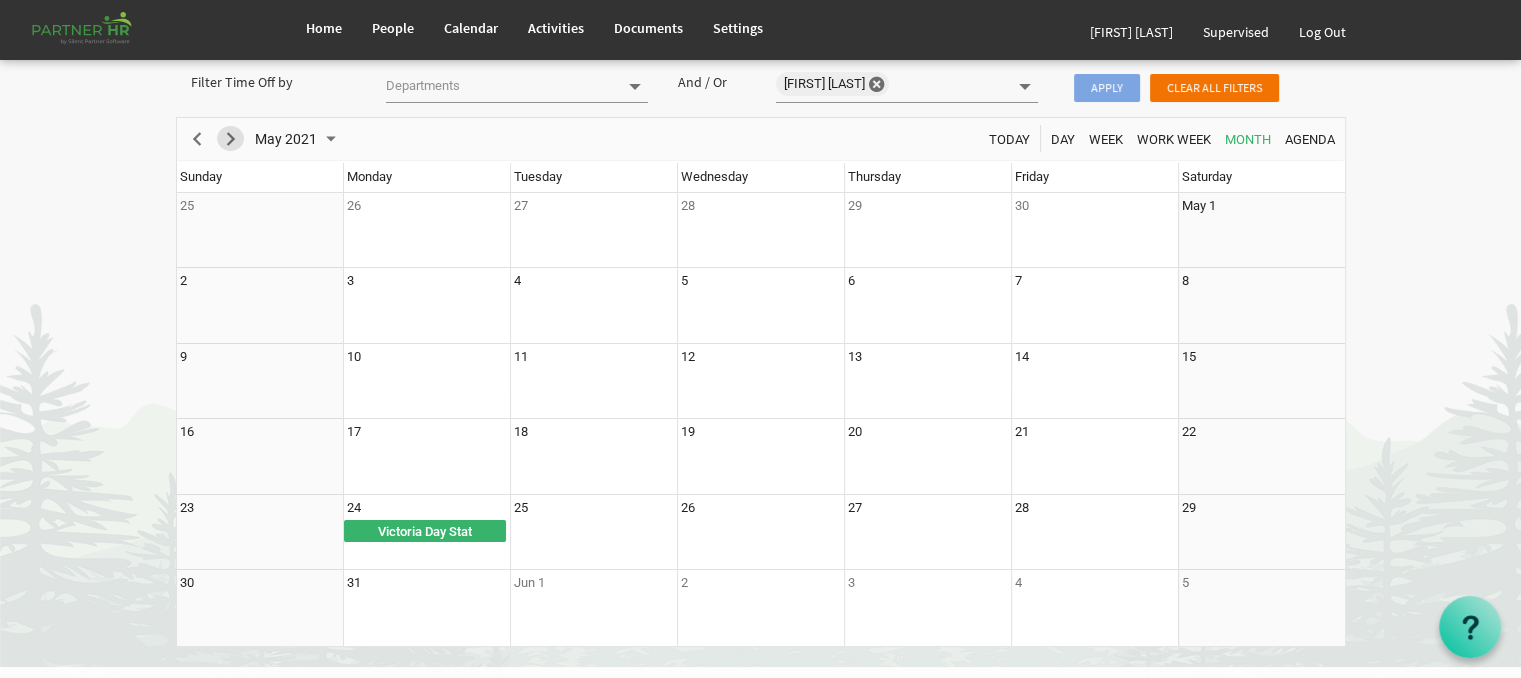 click at bounding box center (231, 139) 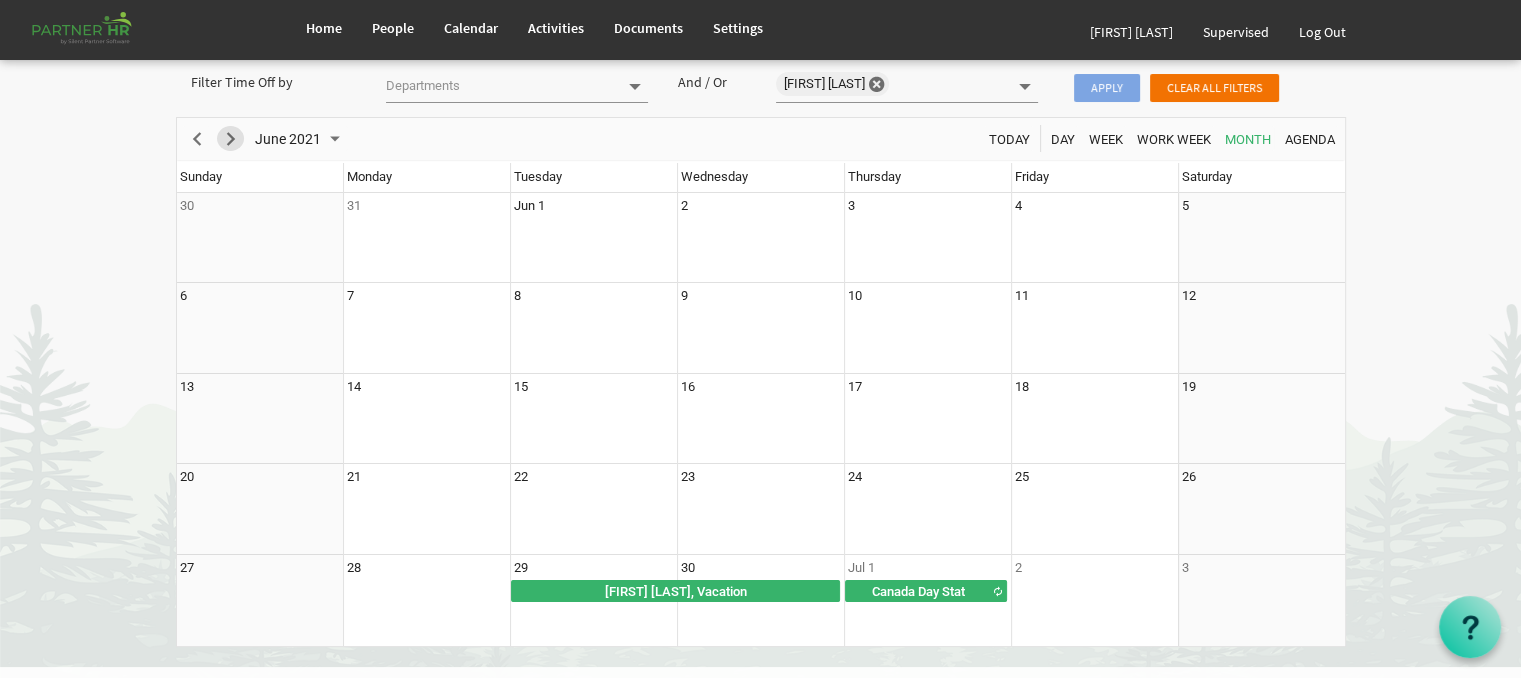 click at bounding box center (231, 139) 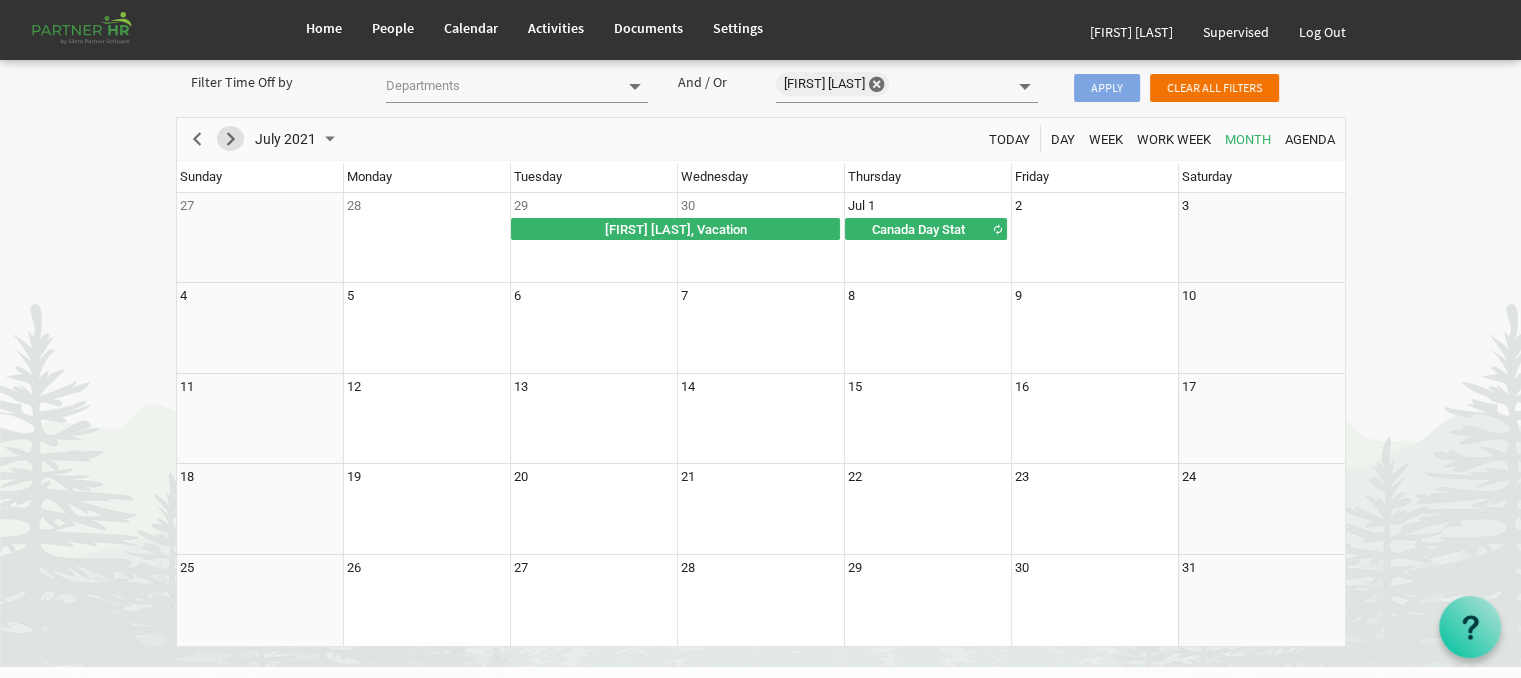 click at bounding box center (231, 139) 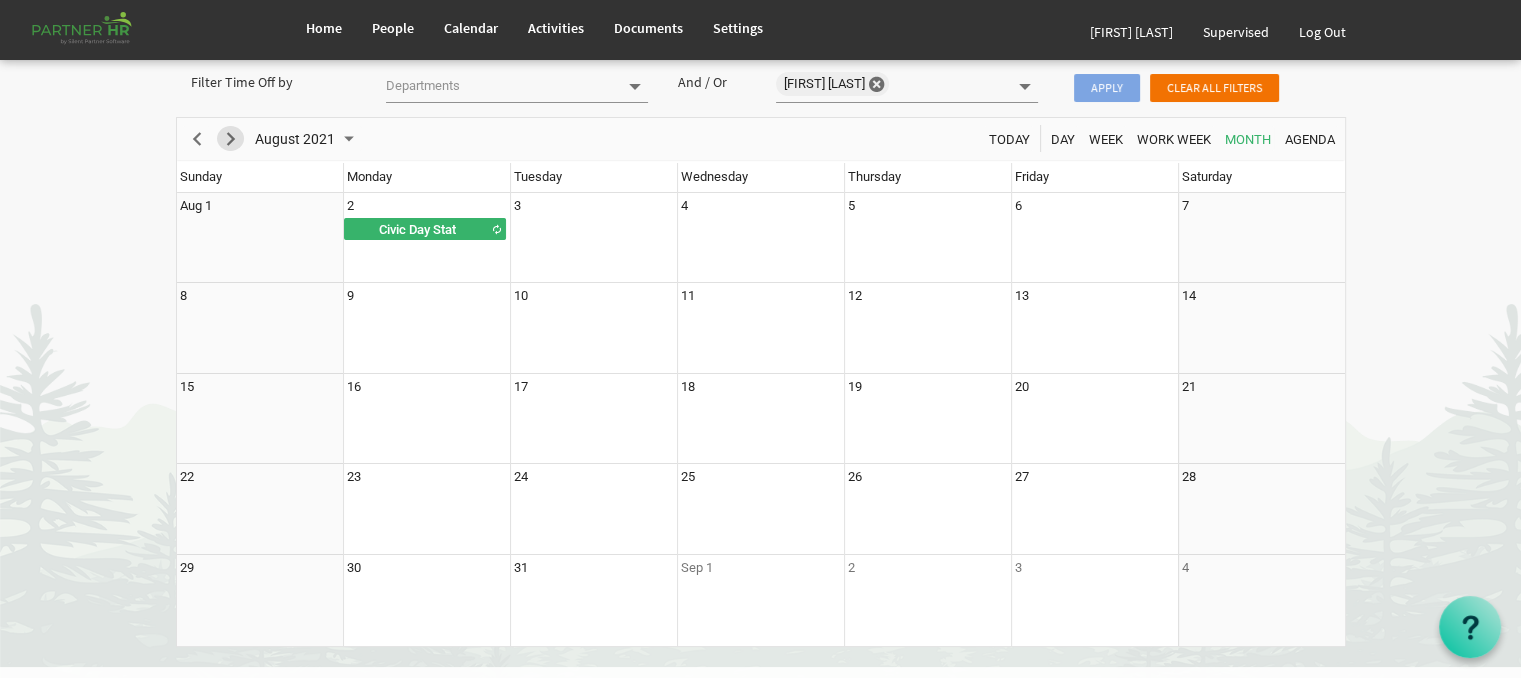 click at bounding box center [231, 139] 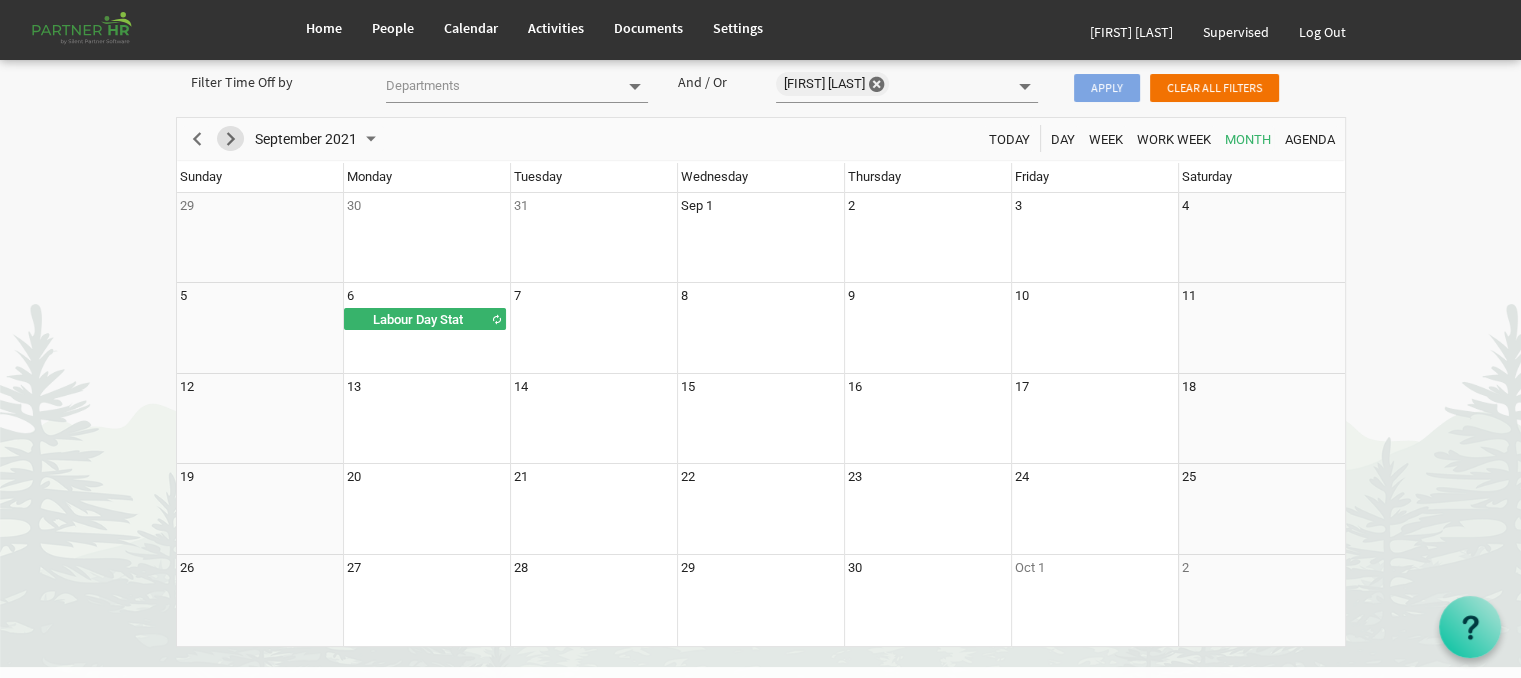 click at bounding box center (231, 139) 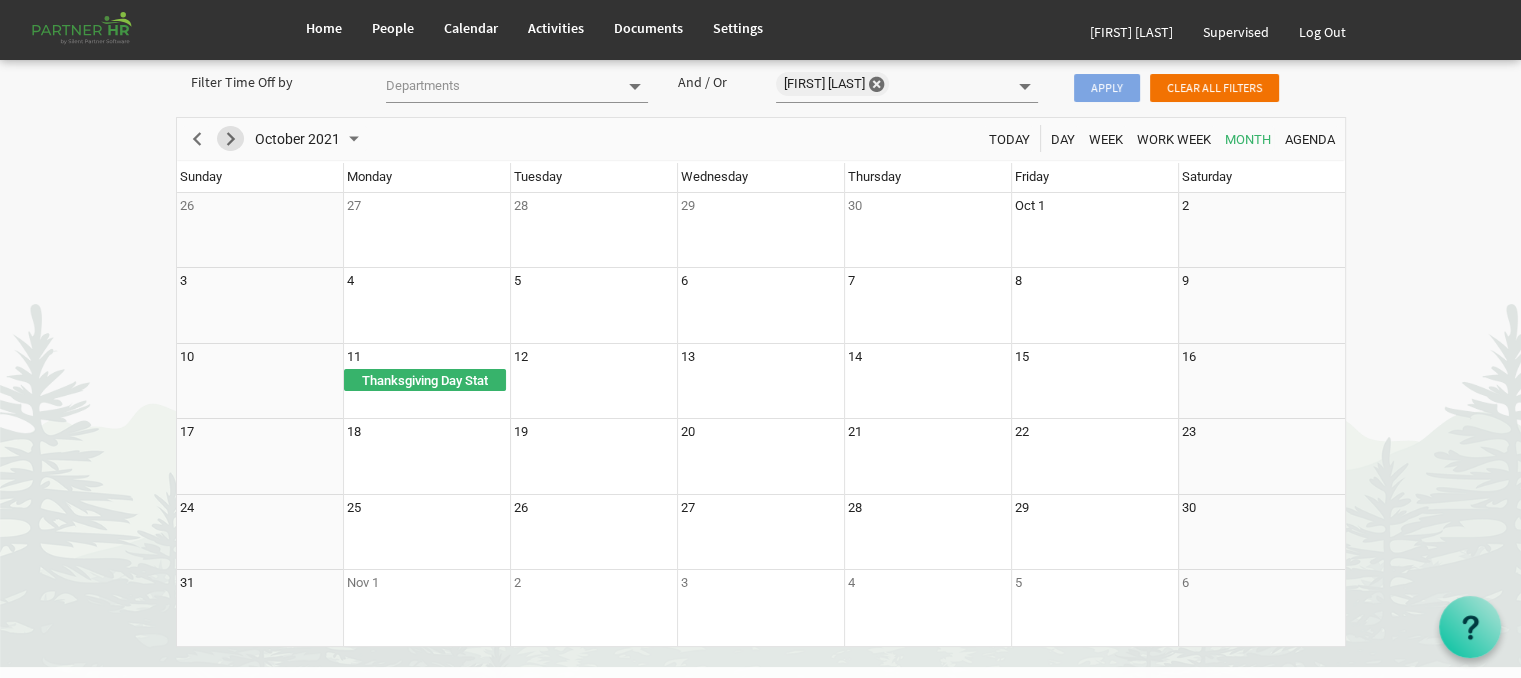 click at bounding box center (231, 139) 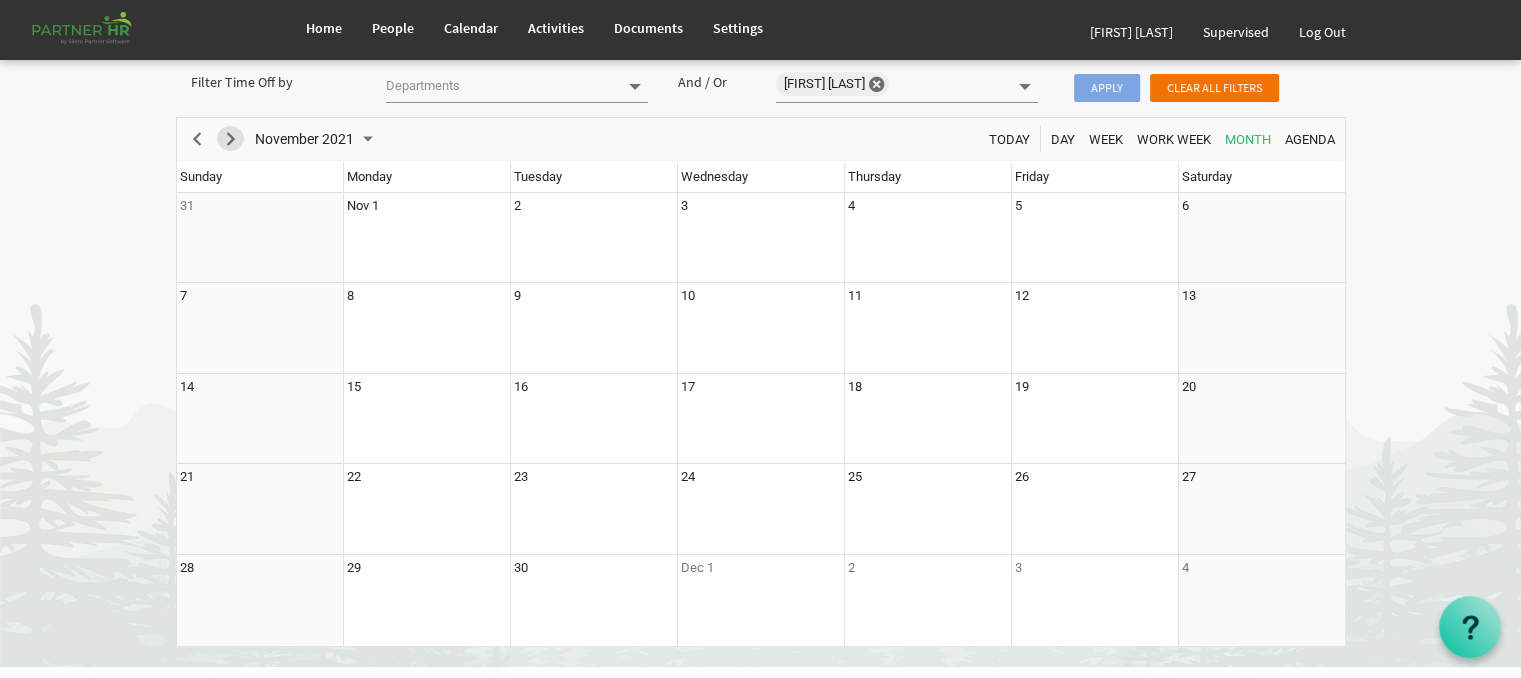 click at bounding box center (231, 139) 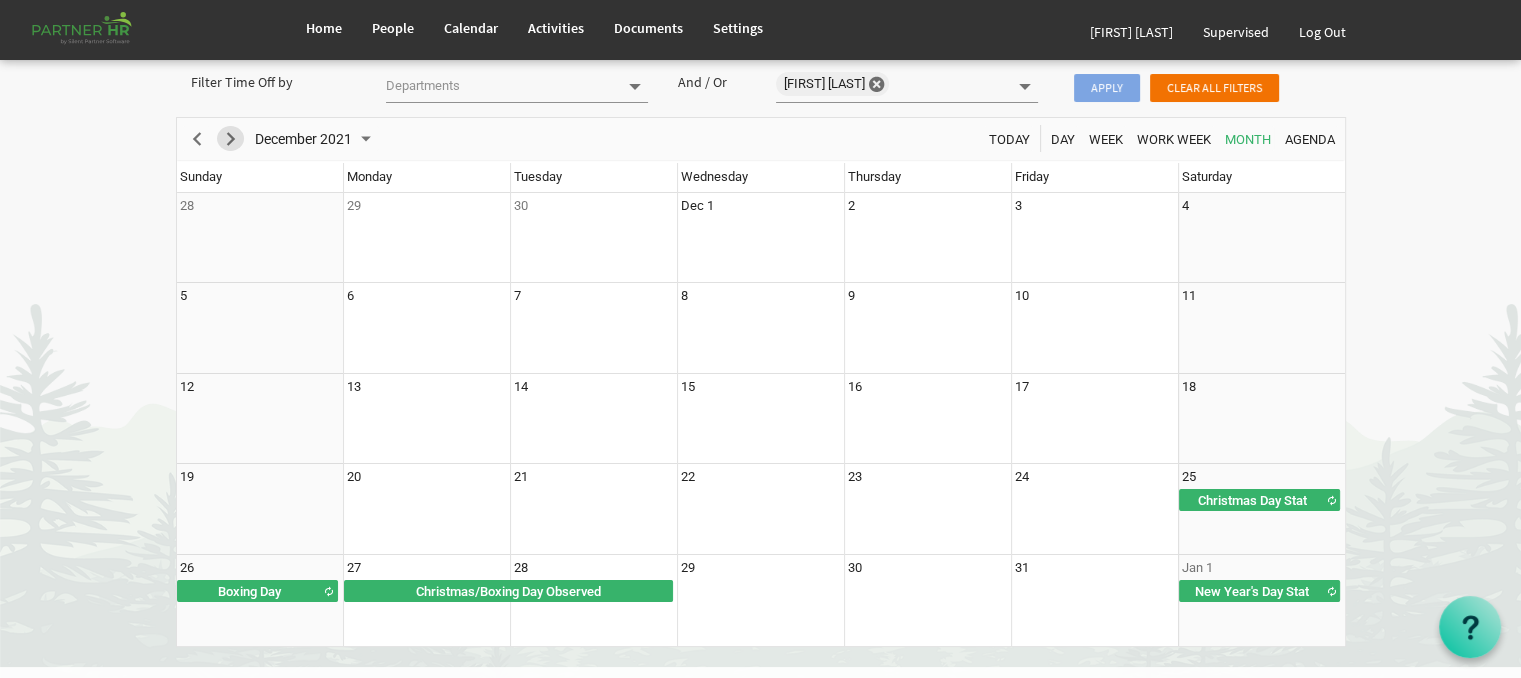 click at bounding box center [231, 139] 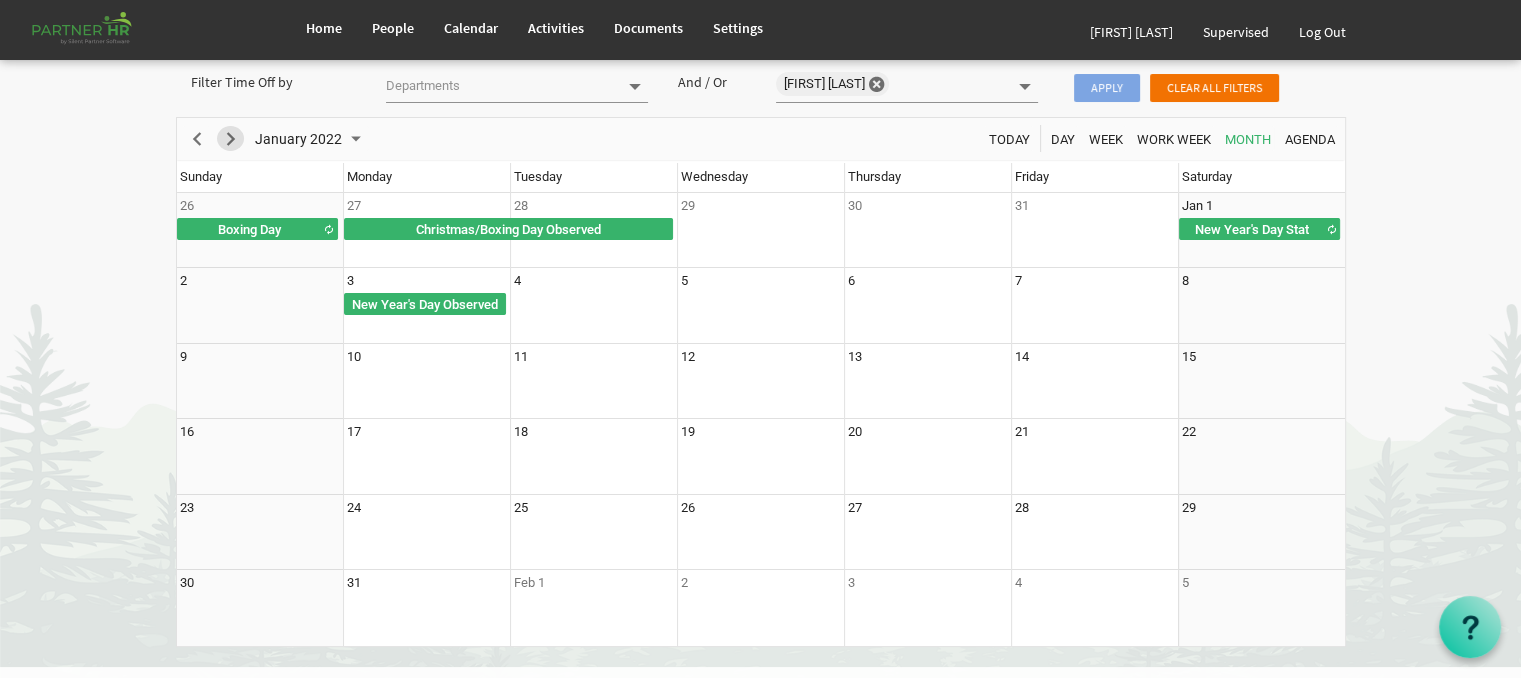 click at bounding box center [231, 139] 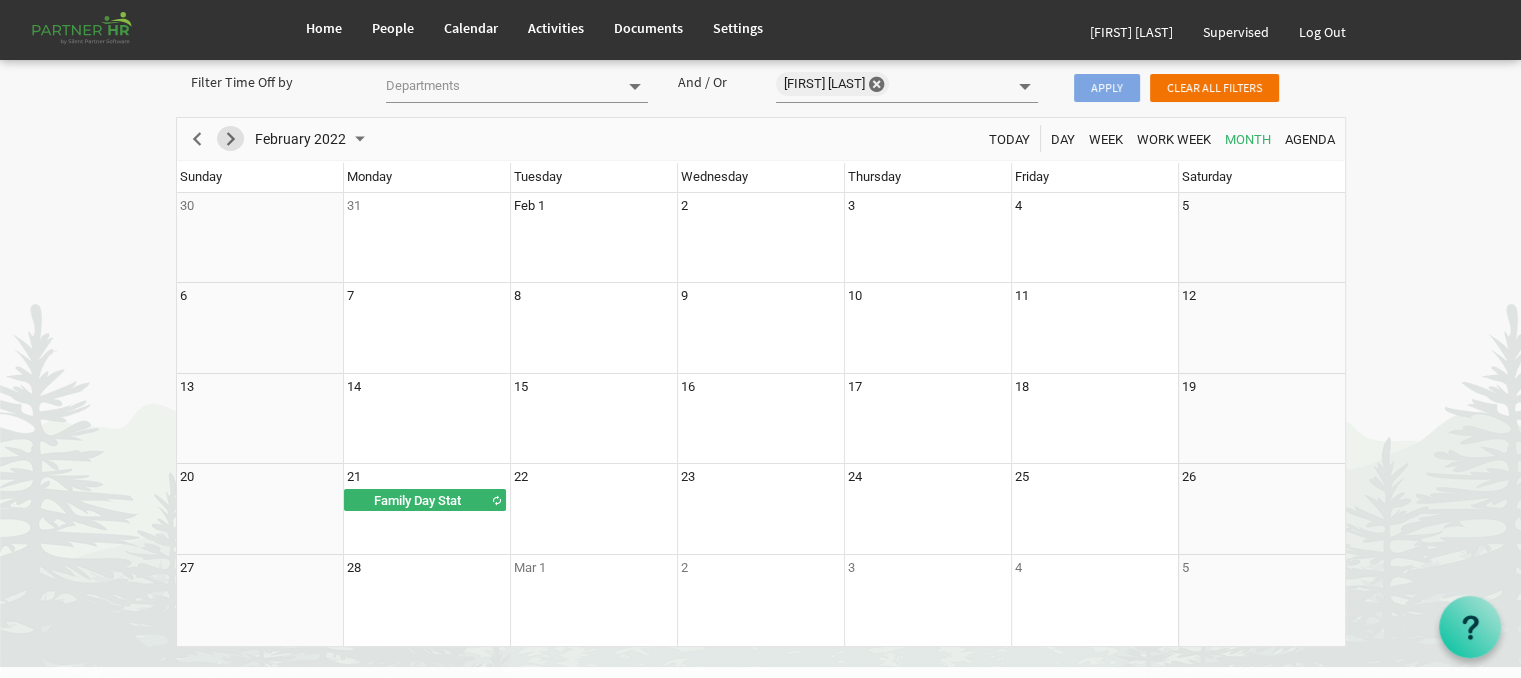 click at bounding box center (231, 139) 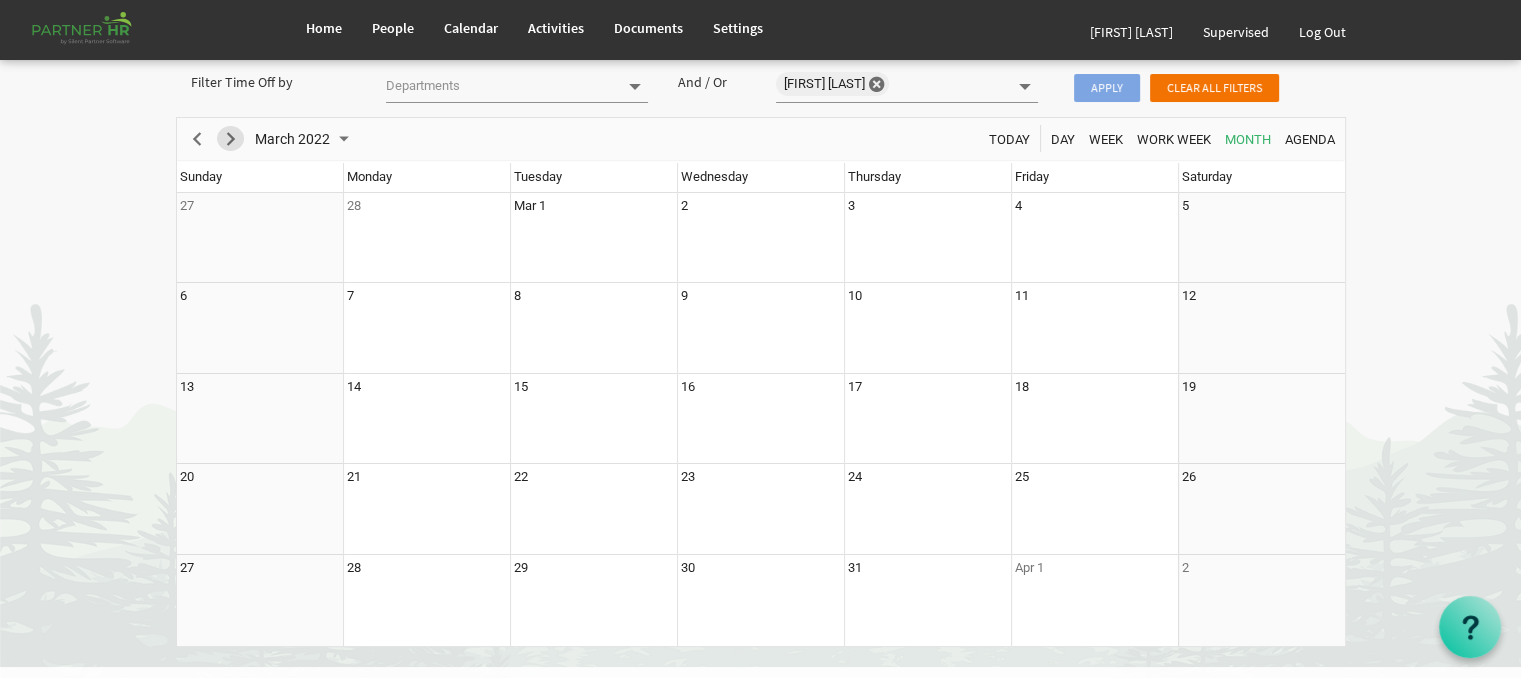 click at bounding box center (231, 139) 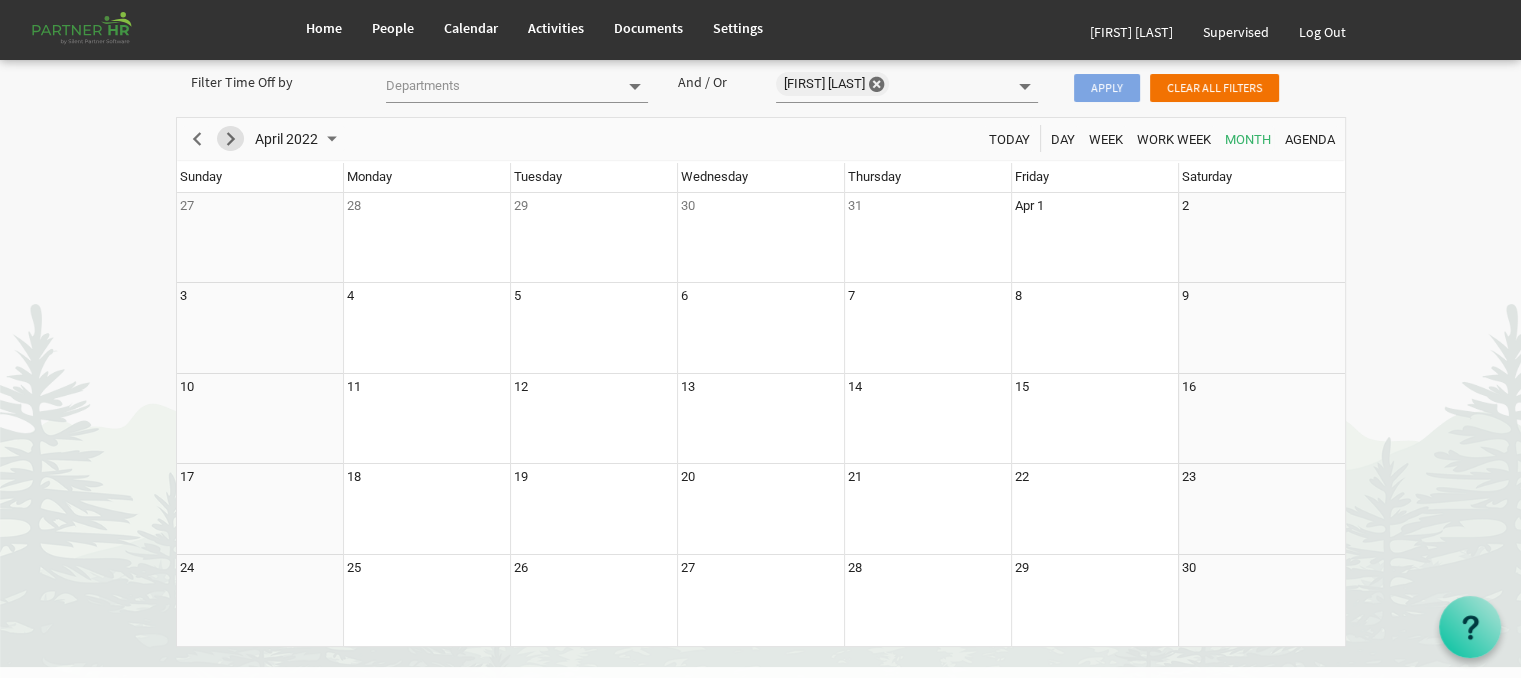 click at bounding box center [231, 139] 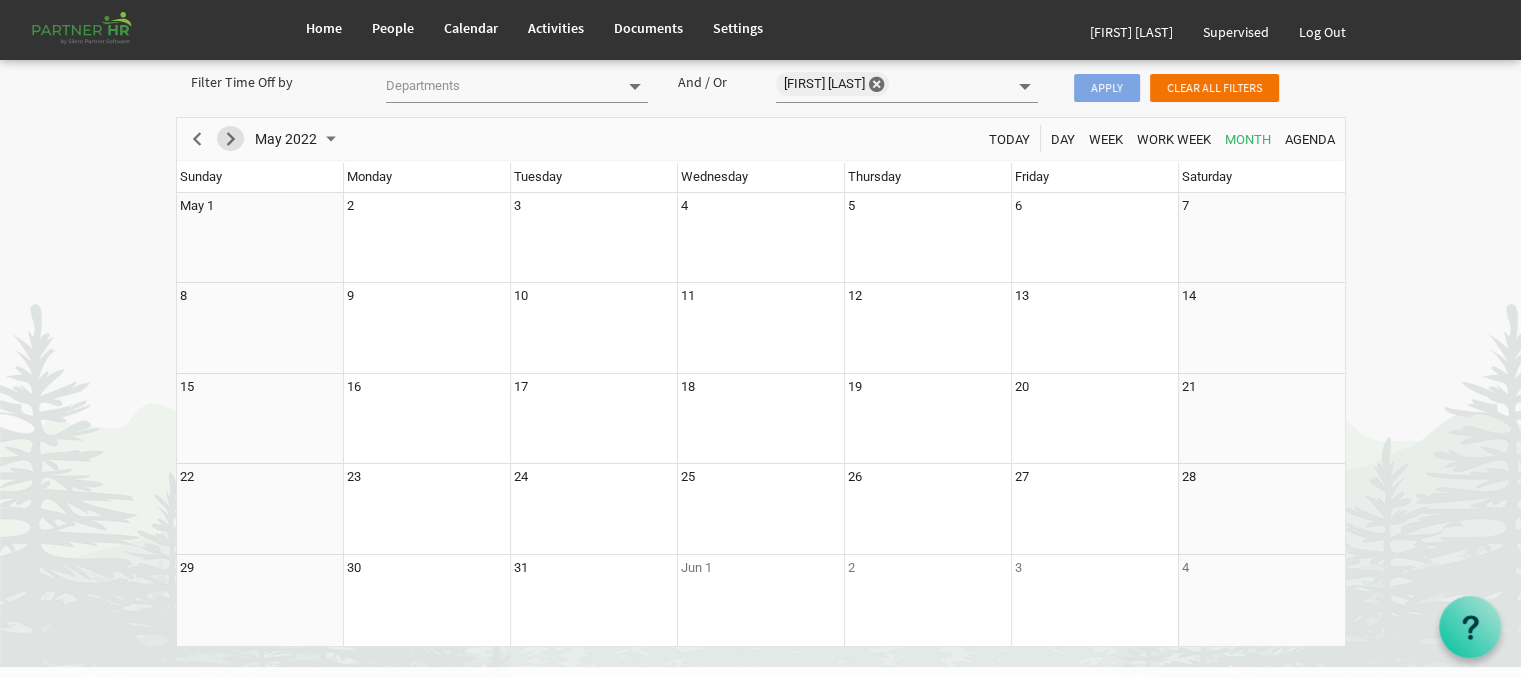 click at bounding box center [231, 139] 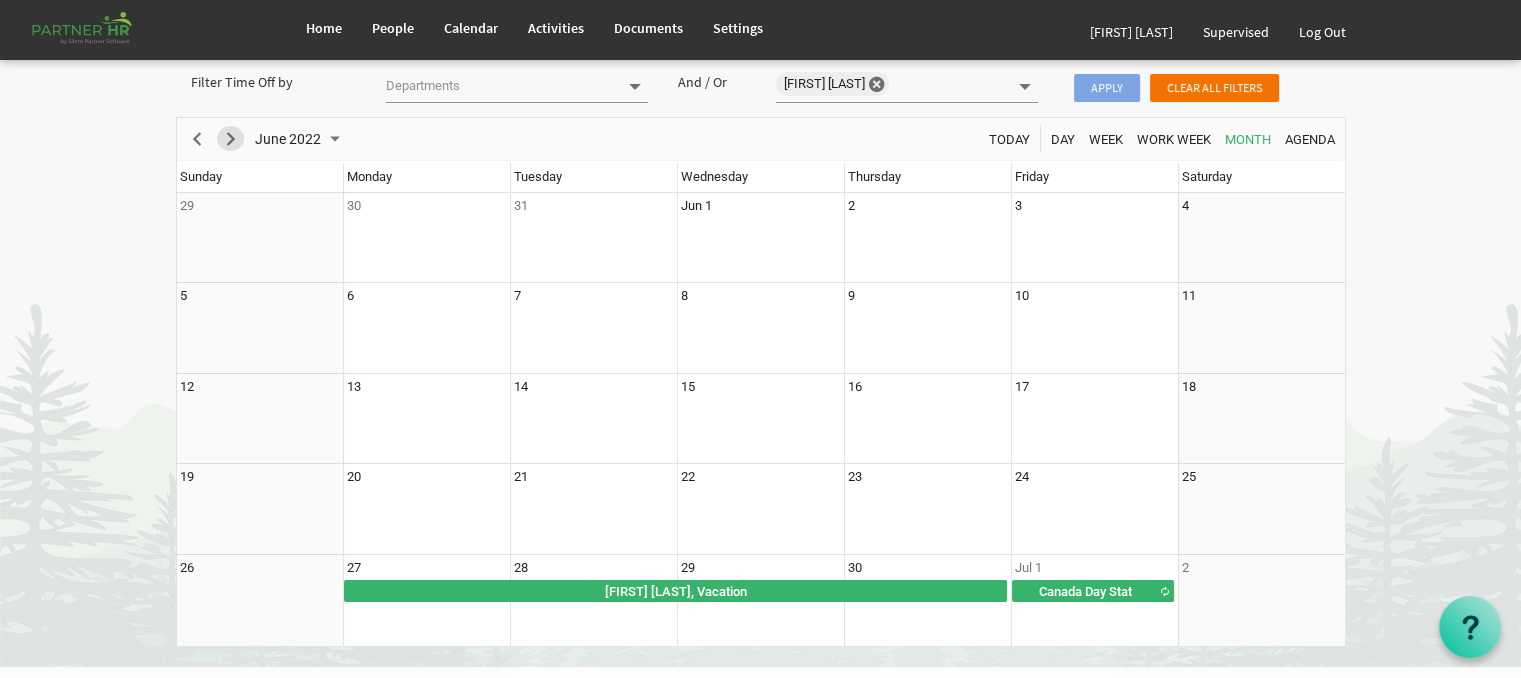 click at bounding box center (231, 139) 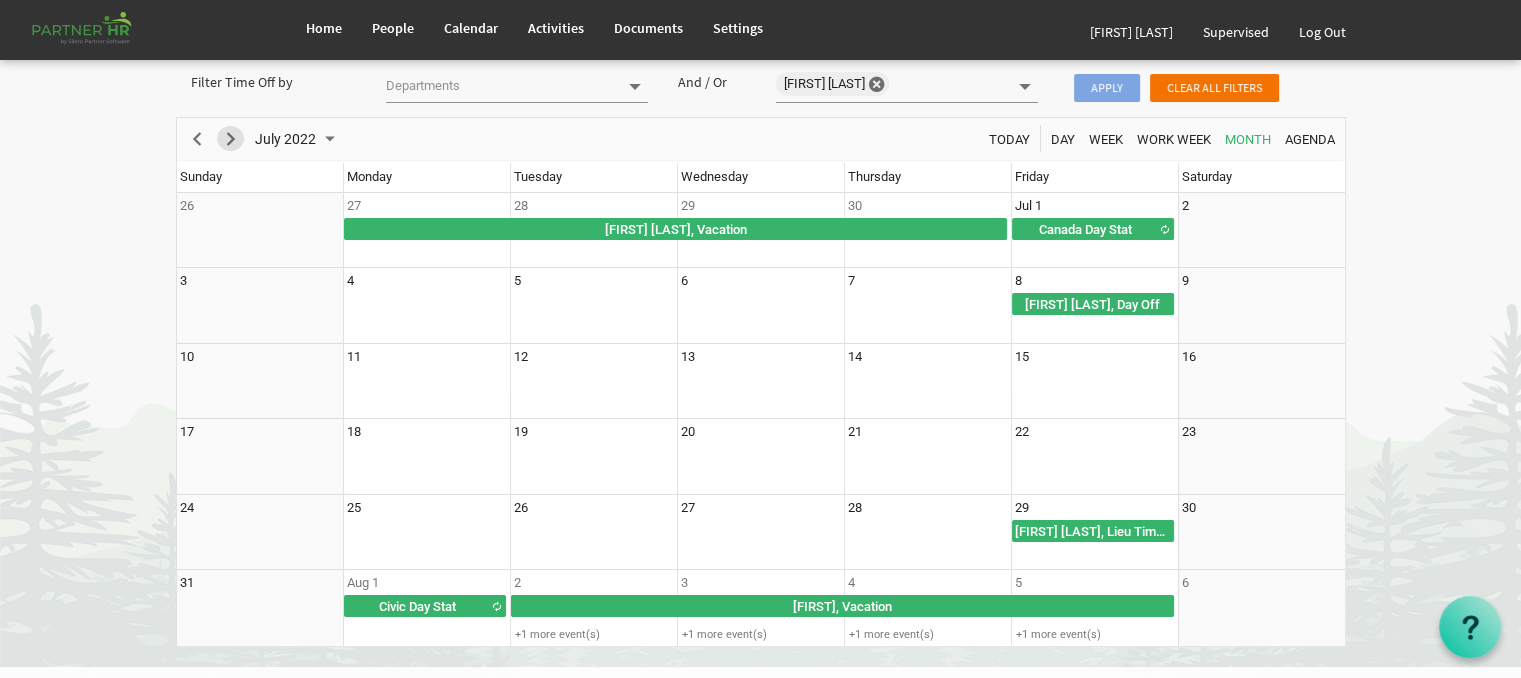 click at bounding box center [231, 139] 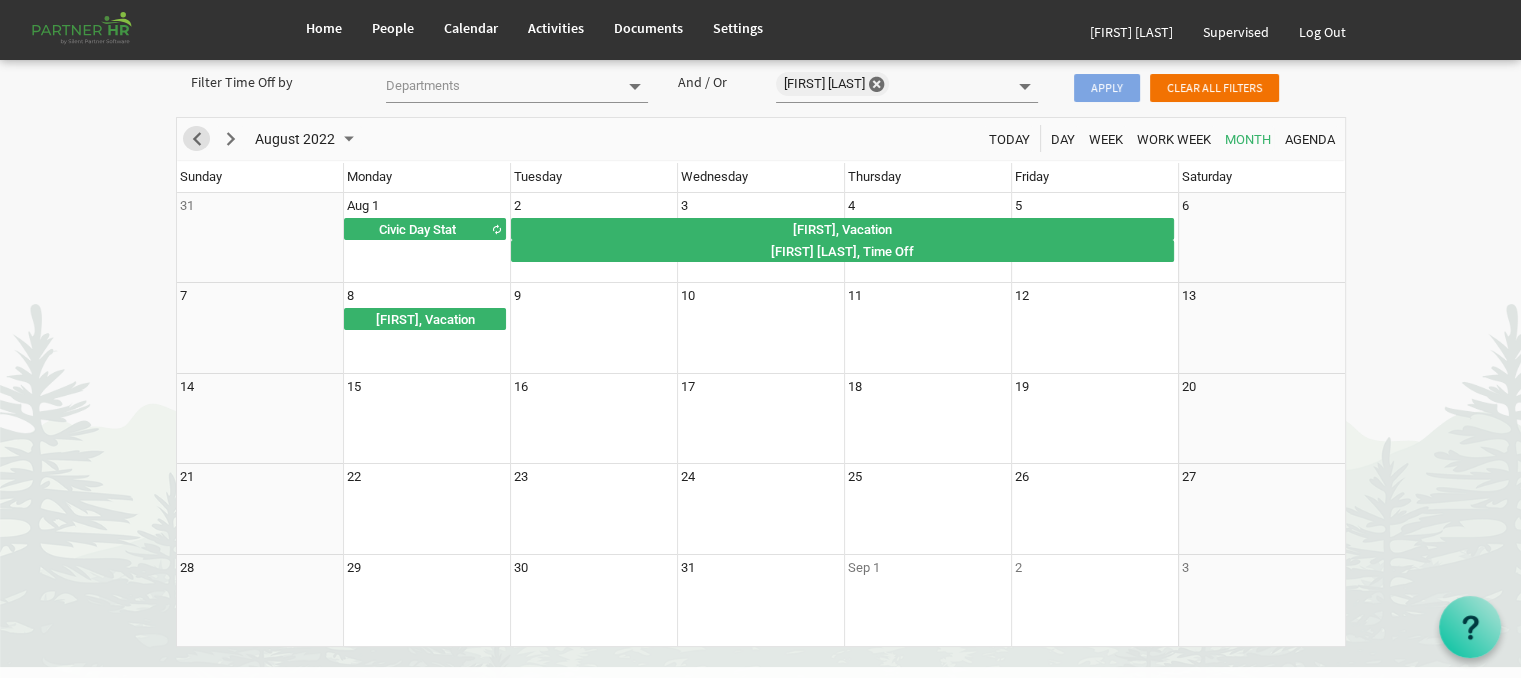 click at bounding box center (197, 139) 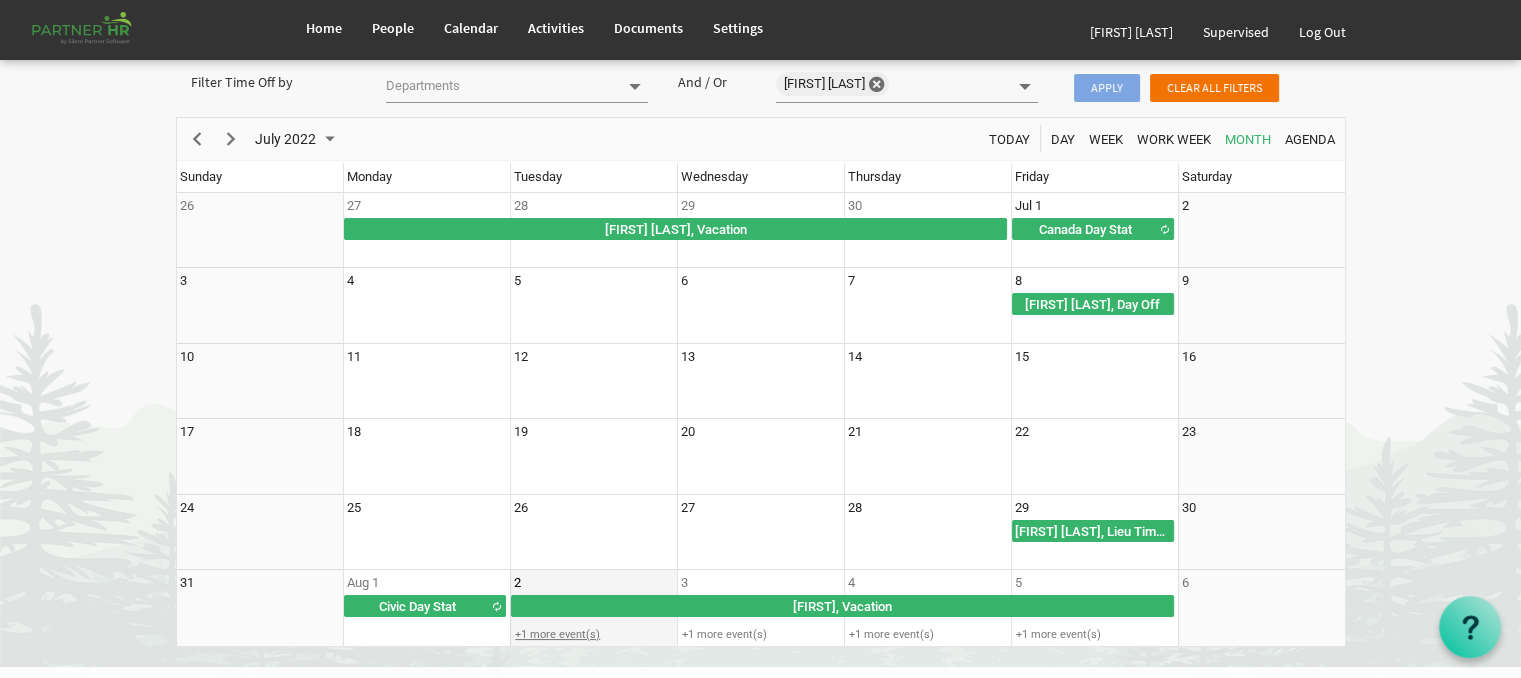 click on "+1 more event(s)" at bounding box center (593, 634) 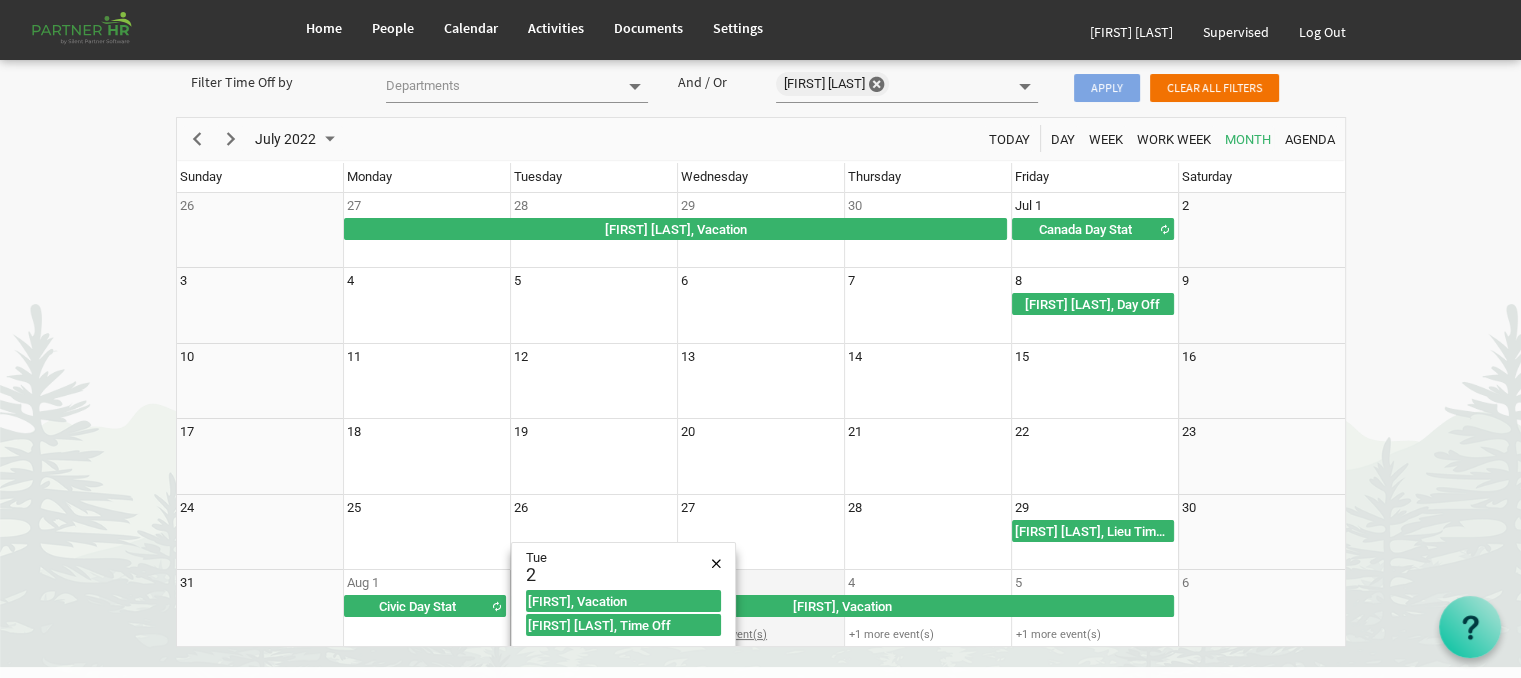 click on "+1 more event(s)" at bounding box center [760, 634] 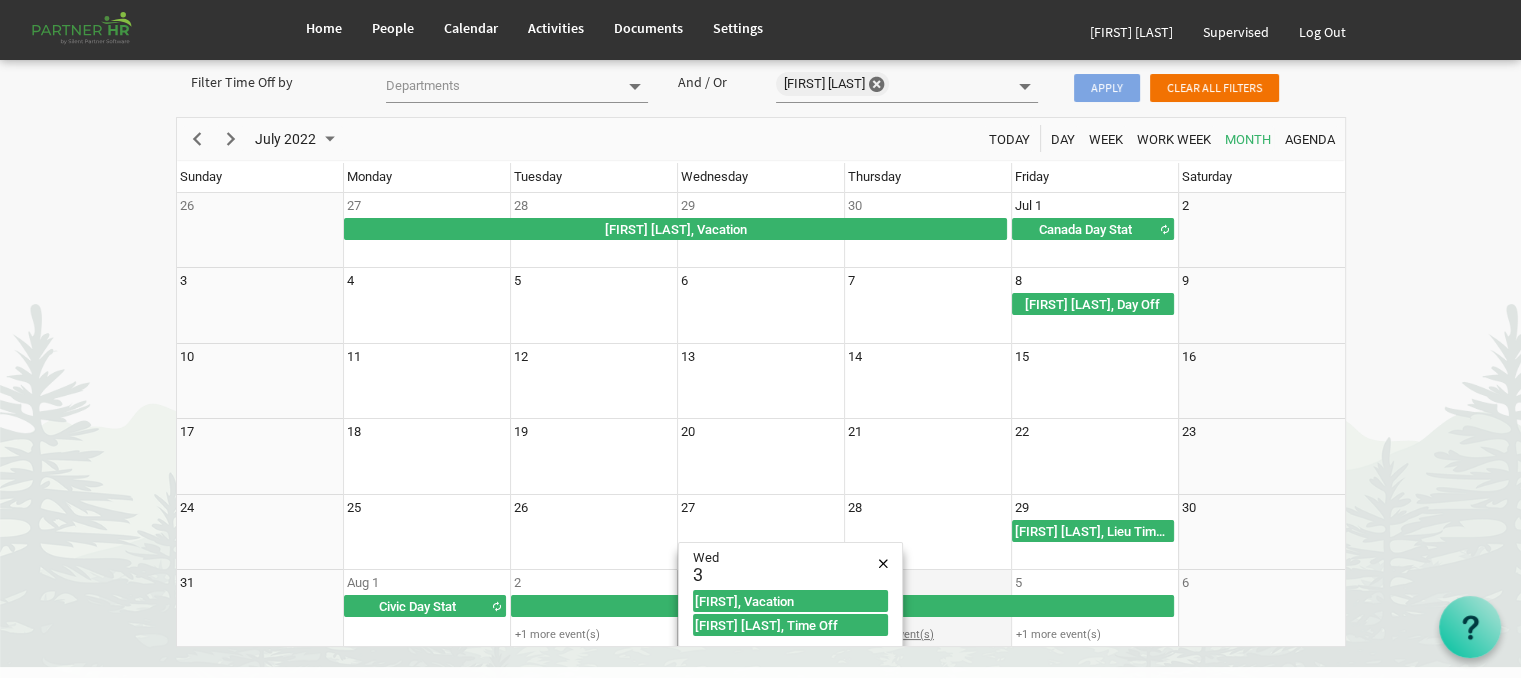 click on "+1 more event(s)" at bounding box center (927, 634) 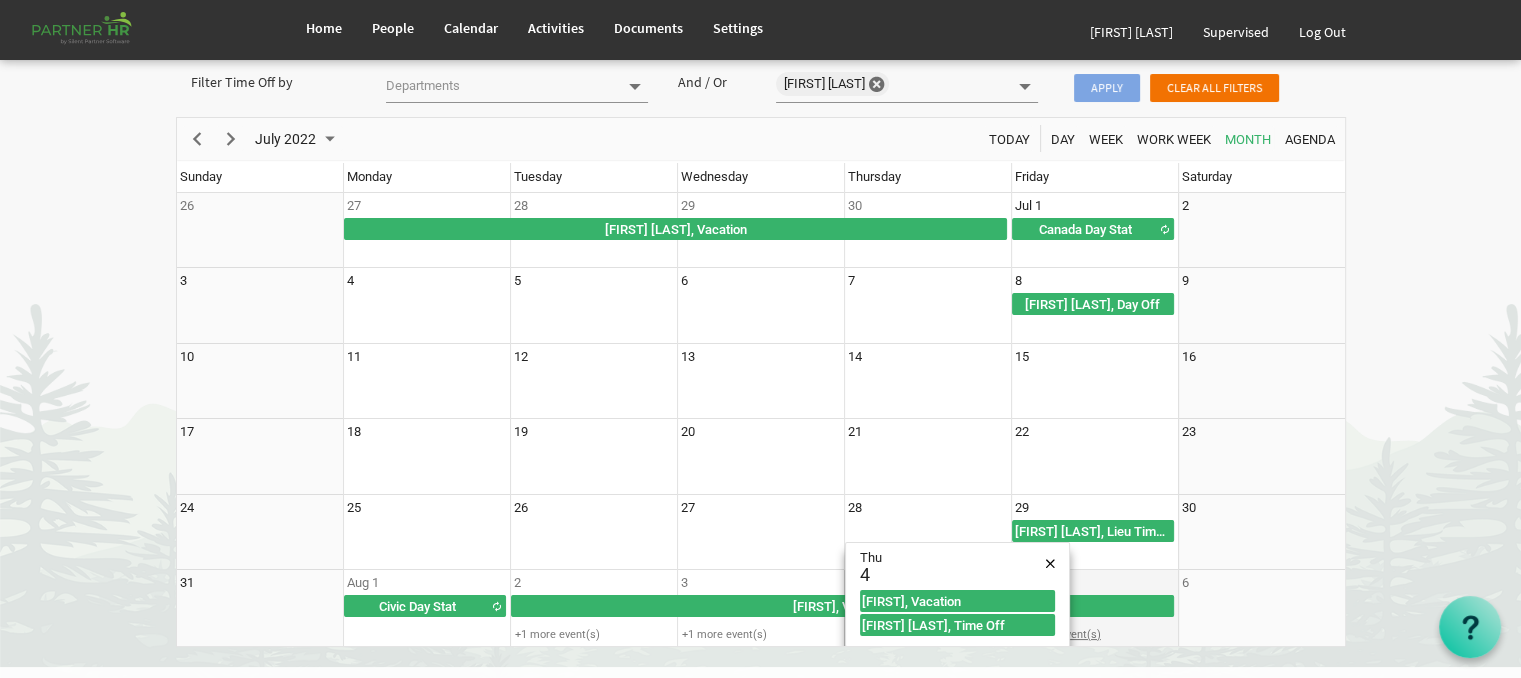 click on "+1 more event(s)" at bounding box center [1094, 634] 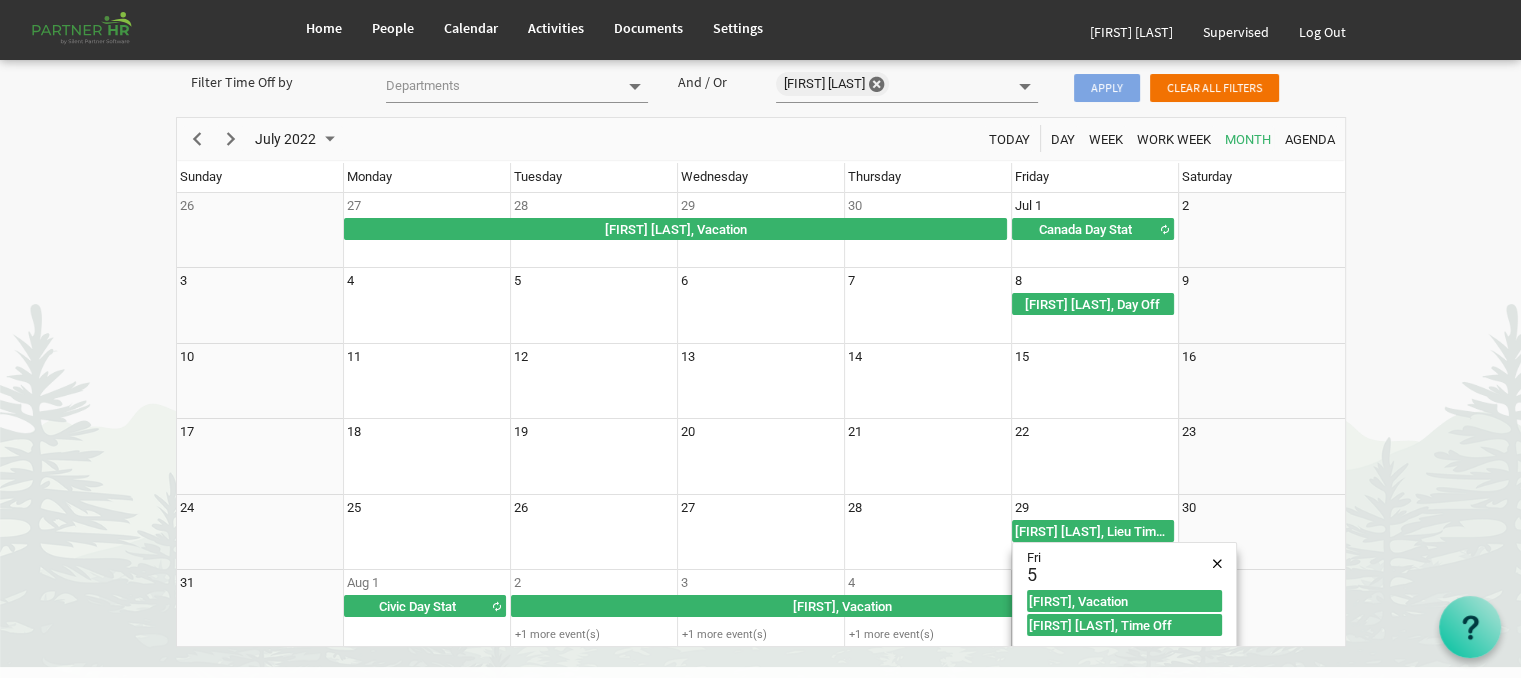 click on "Home
People
Calendar" at bounding box center [760, 273] 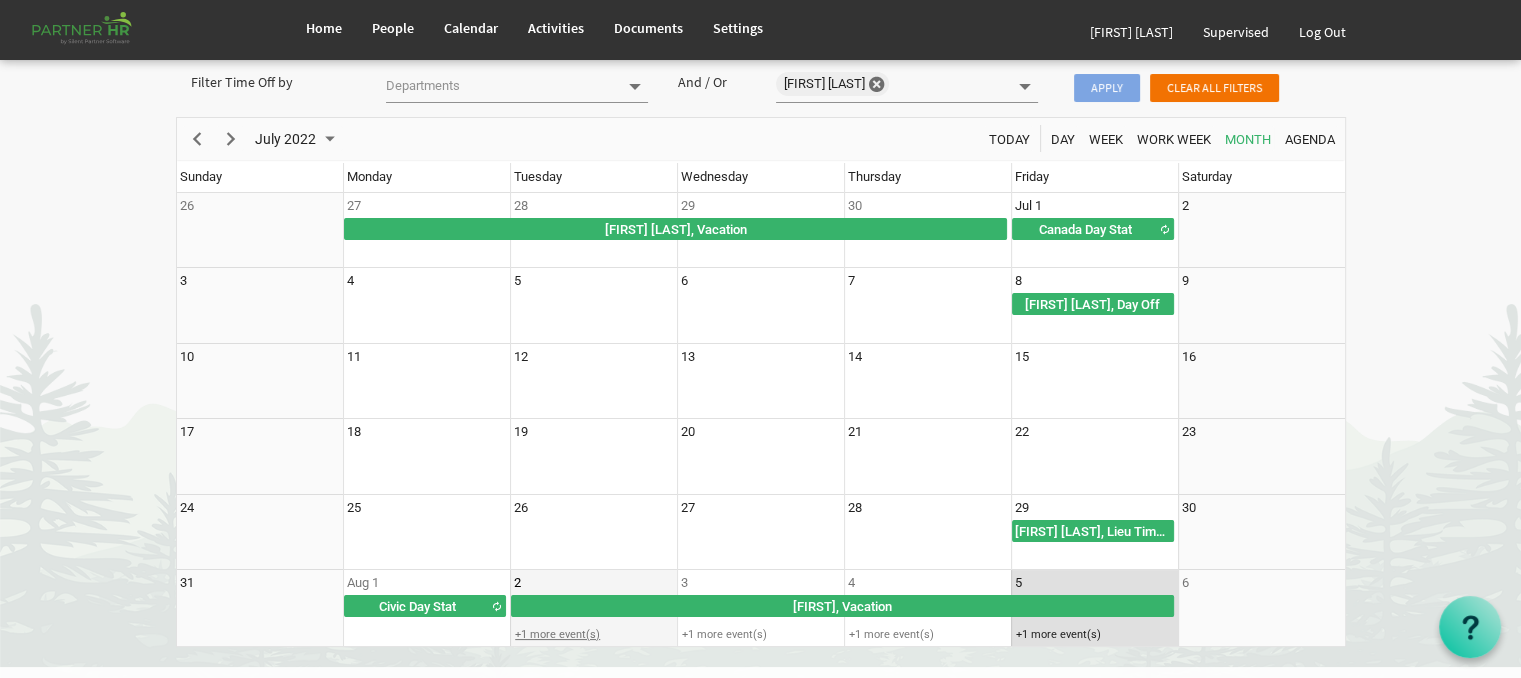 click on "+1 more event(s)" at bounding box center [593, 634] 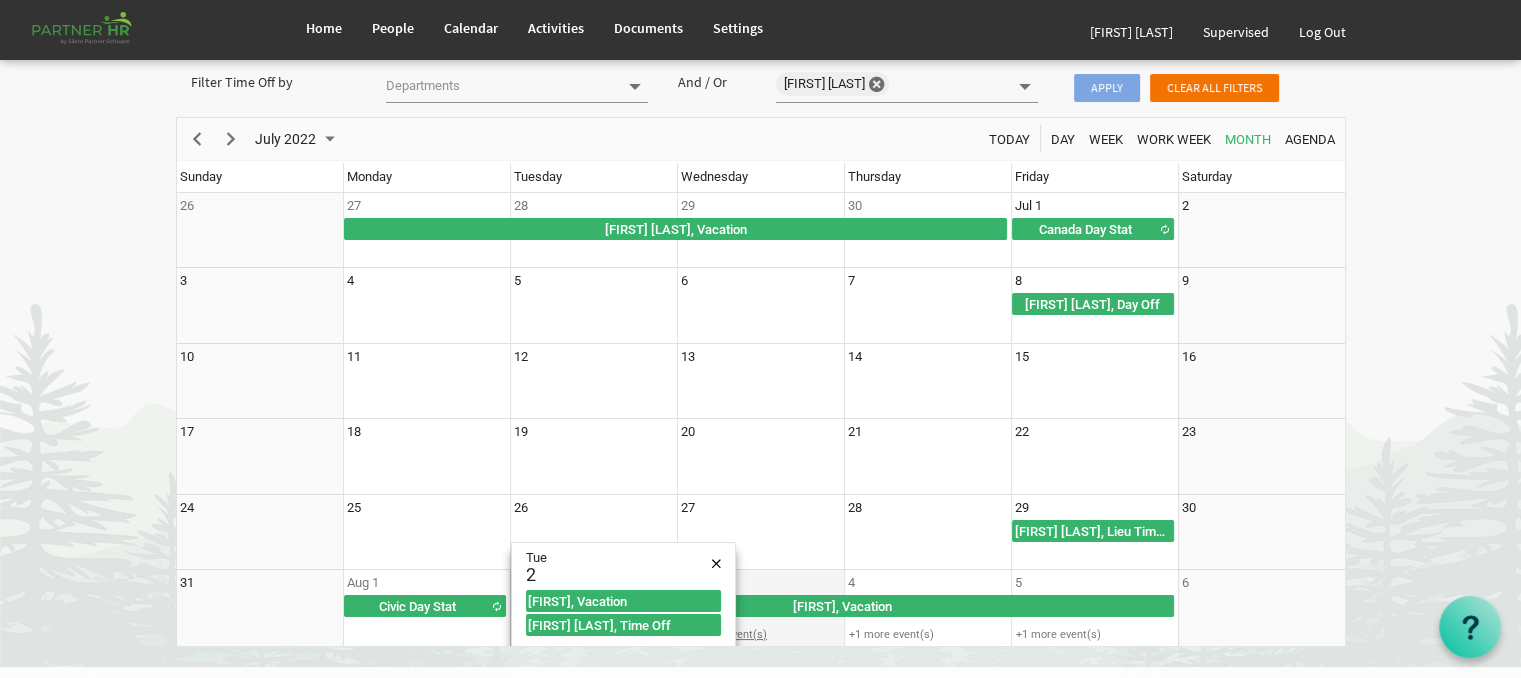 click on "+1 more event(s)" at bounding box center (760, 634) 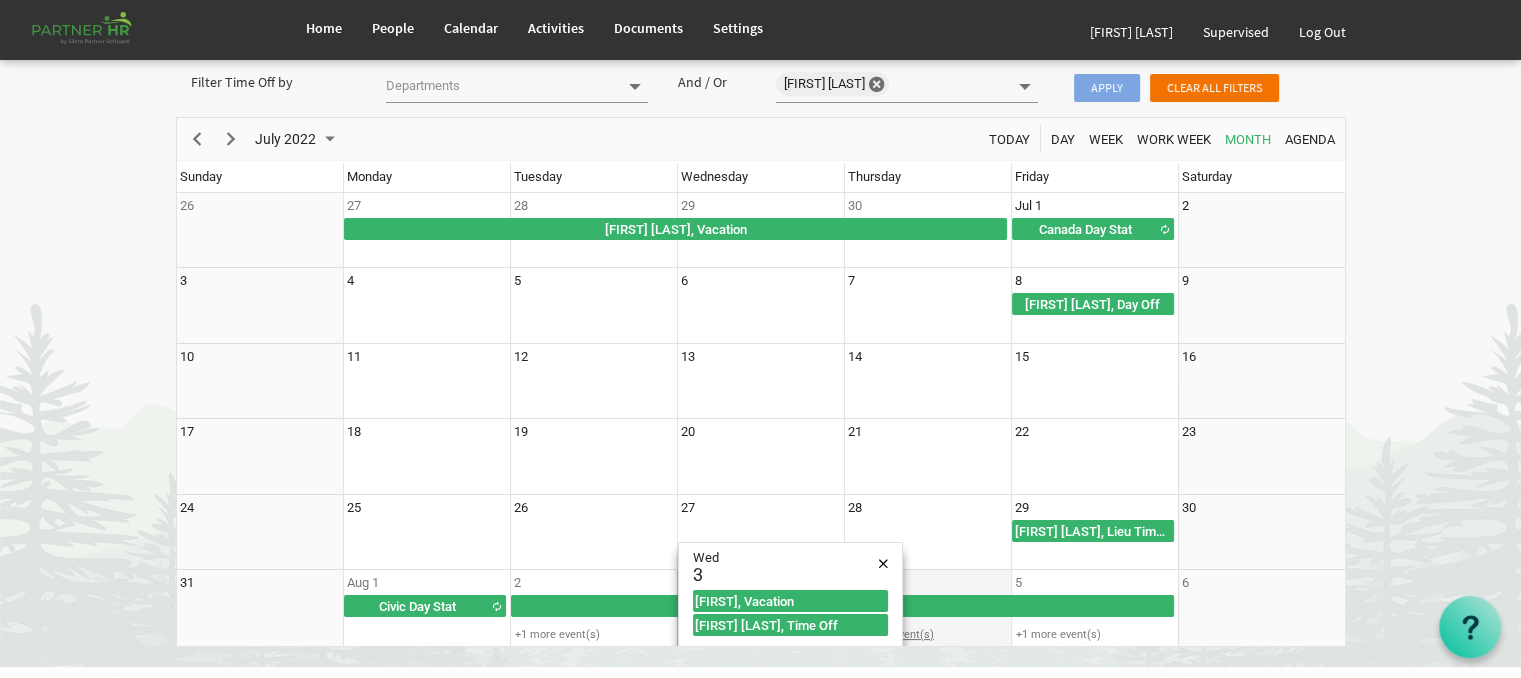 click on "+1 more event(s)" at bounding box center (927, 634) 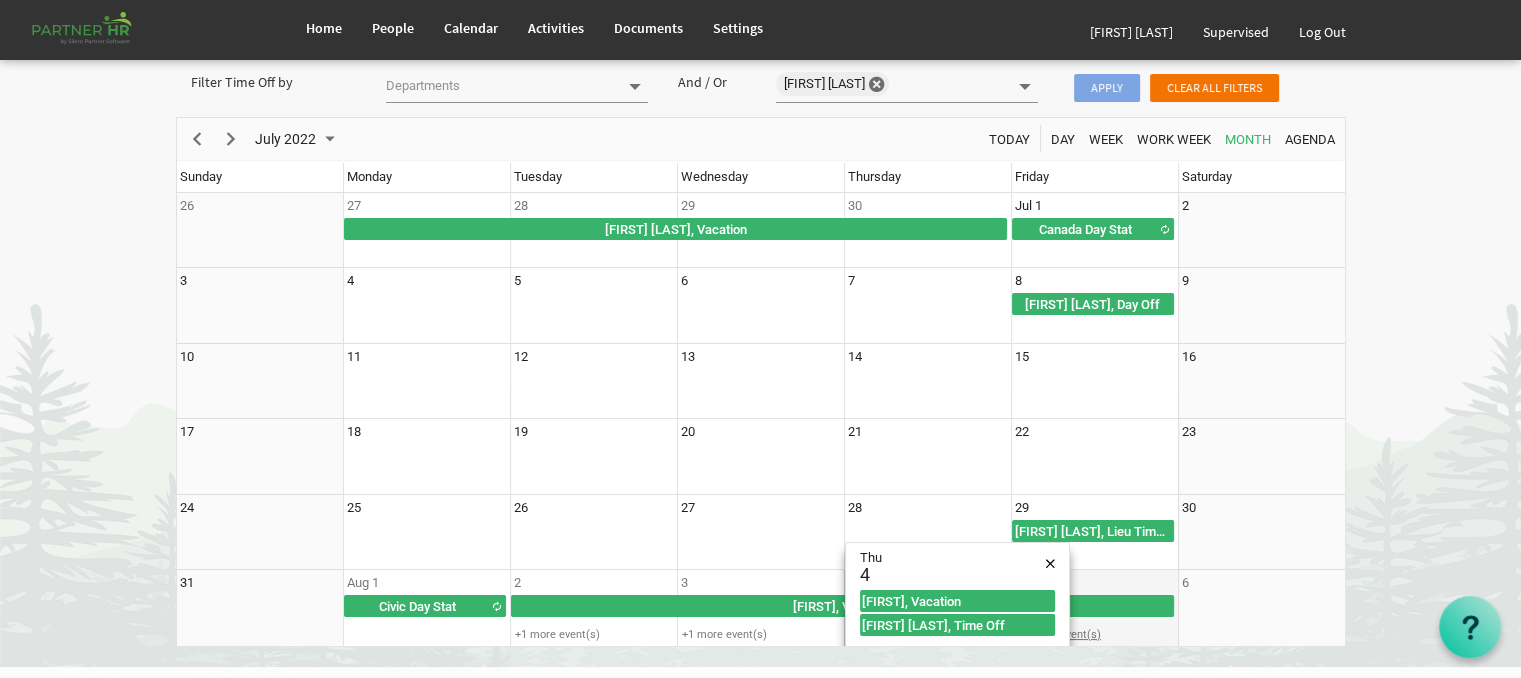 click on "+1 more event(s)" at bounding box center (1094, 634) 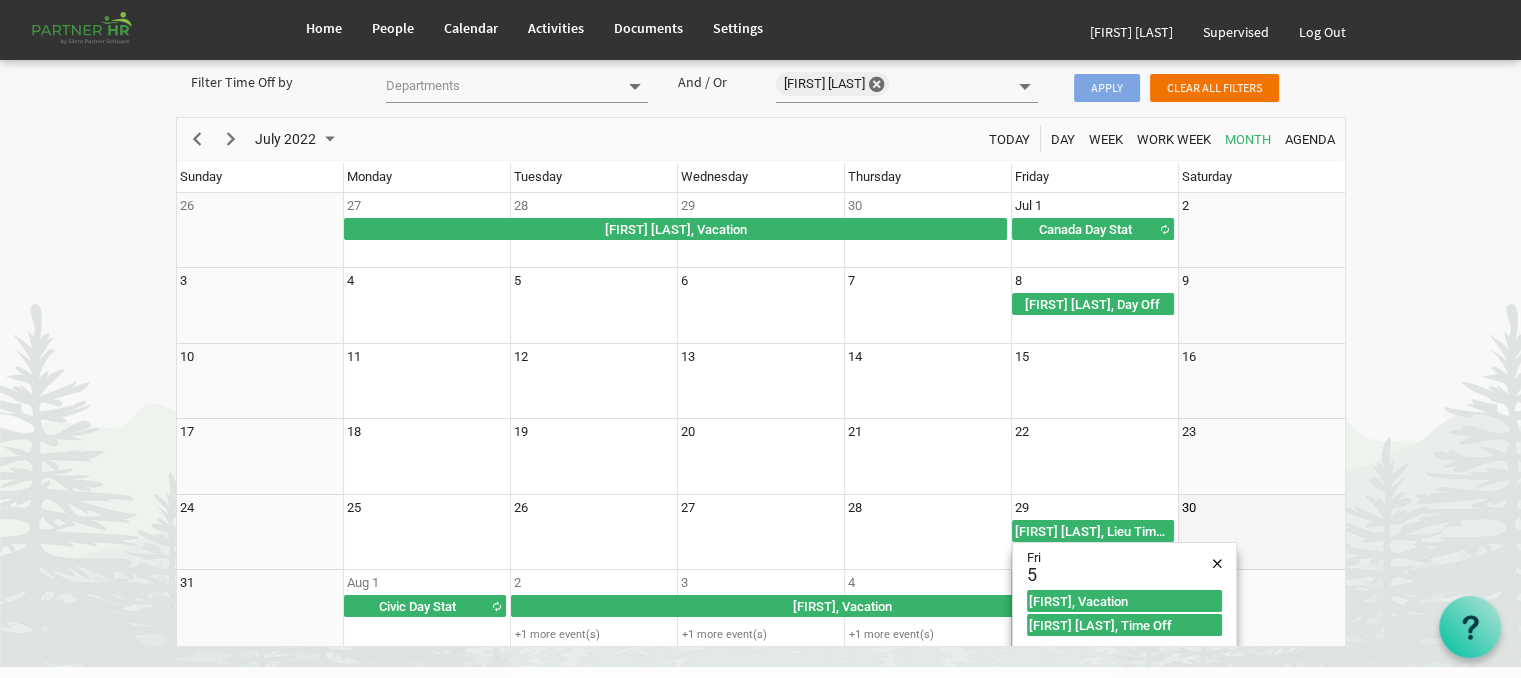 click on "30" at bounding box center (1261, 533) 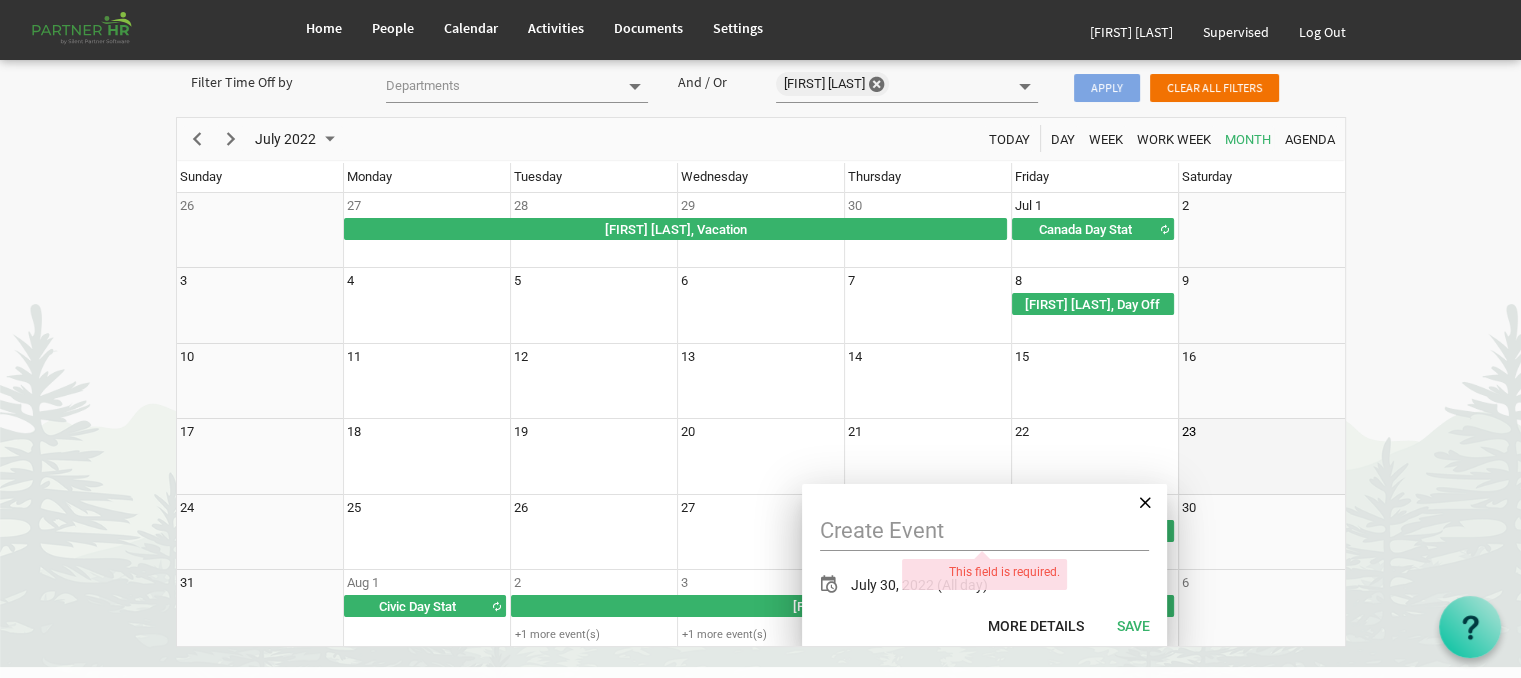 click on "23" at bounding box center (1261, 457) 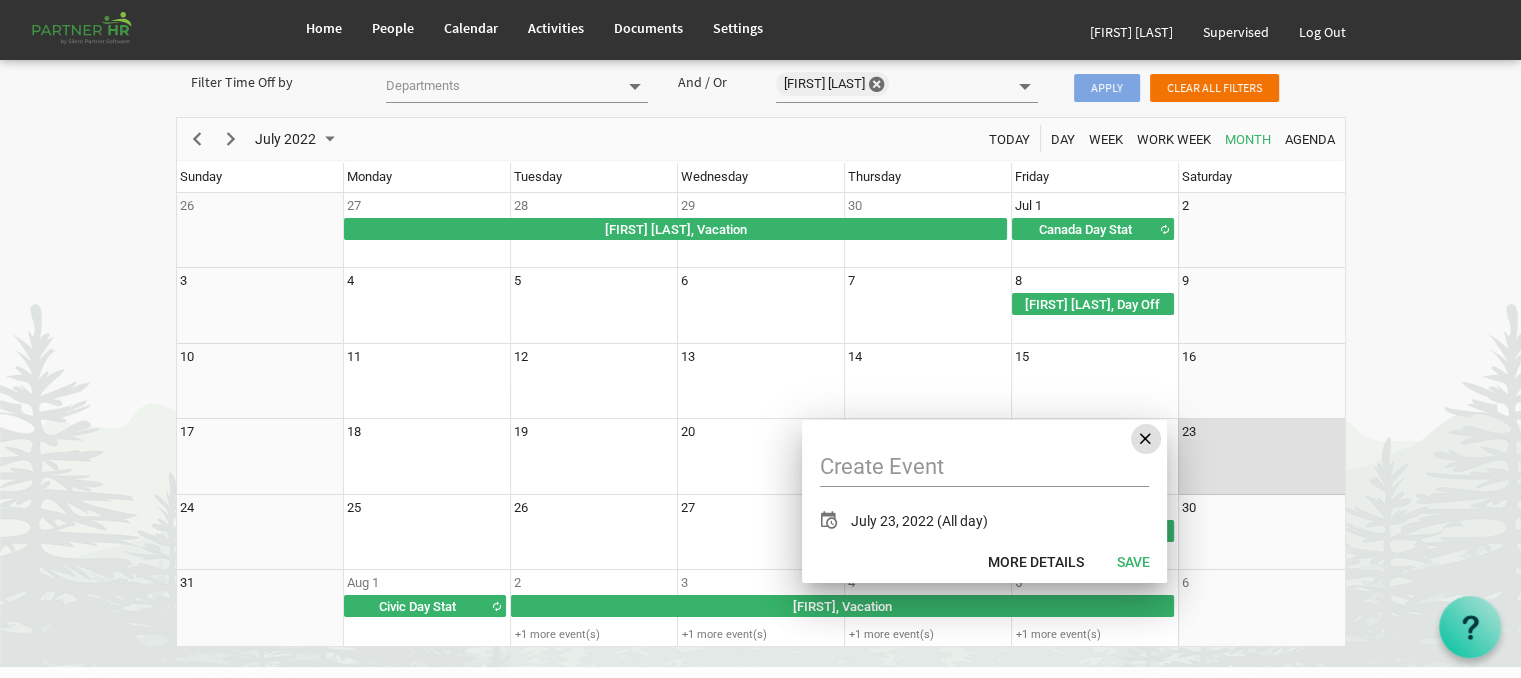 click at bounding box center (1145, 439) 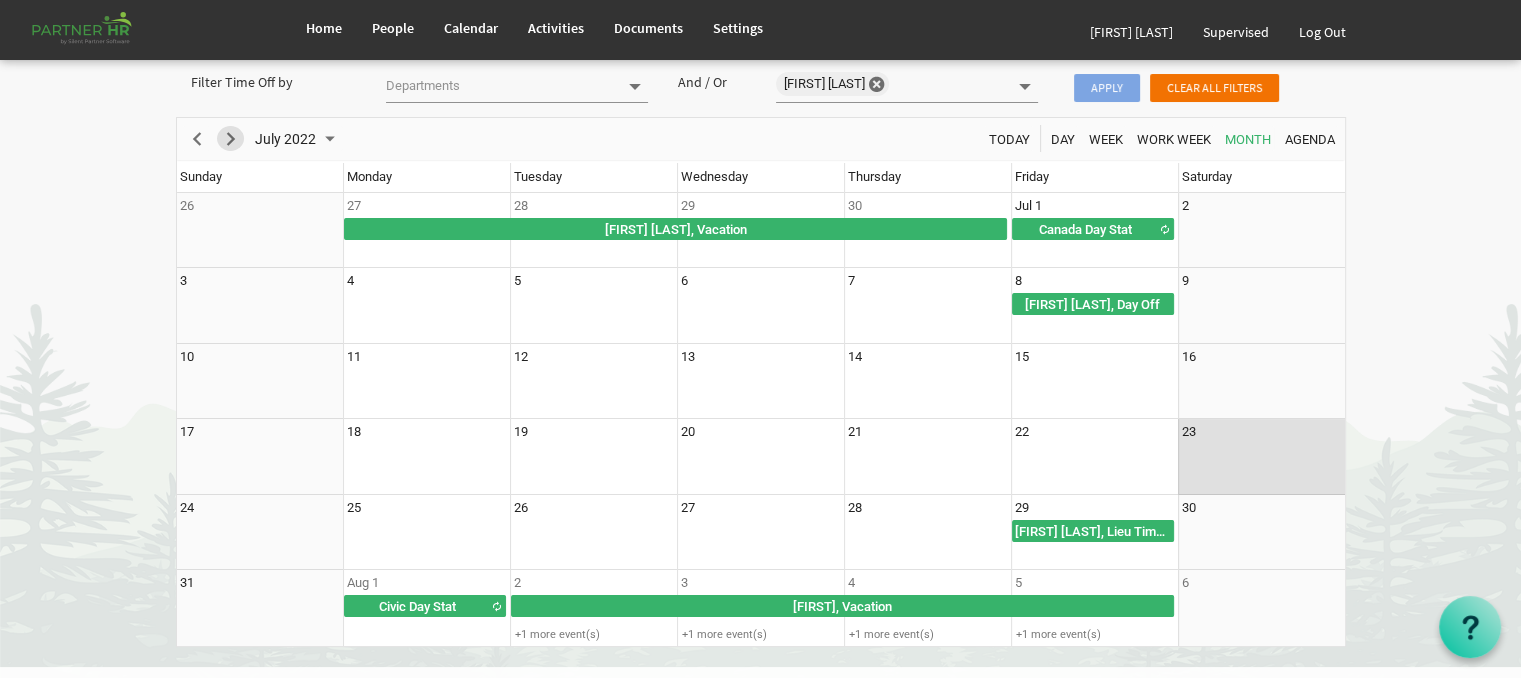 click at bounding box center [231, 139] 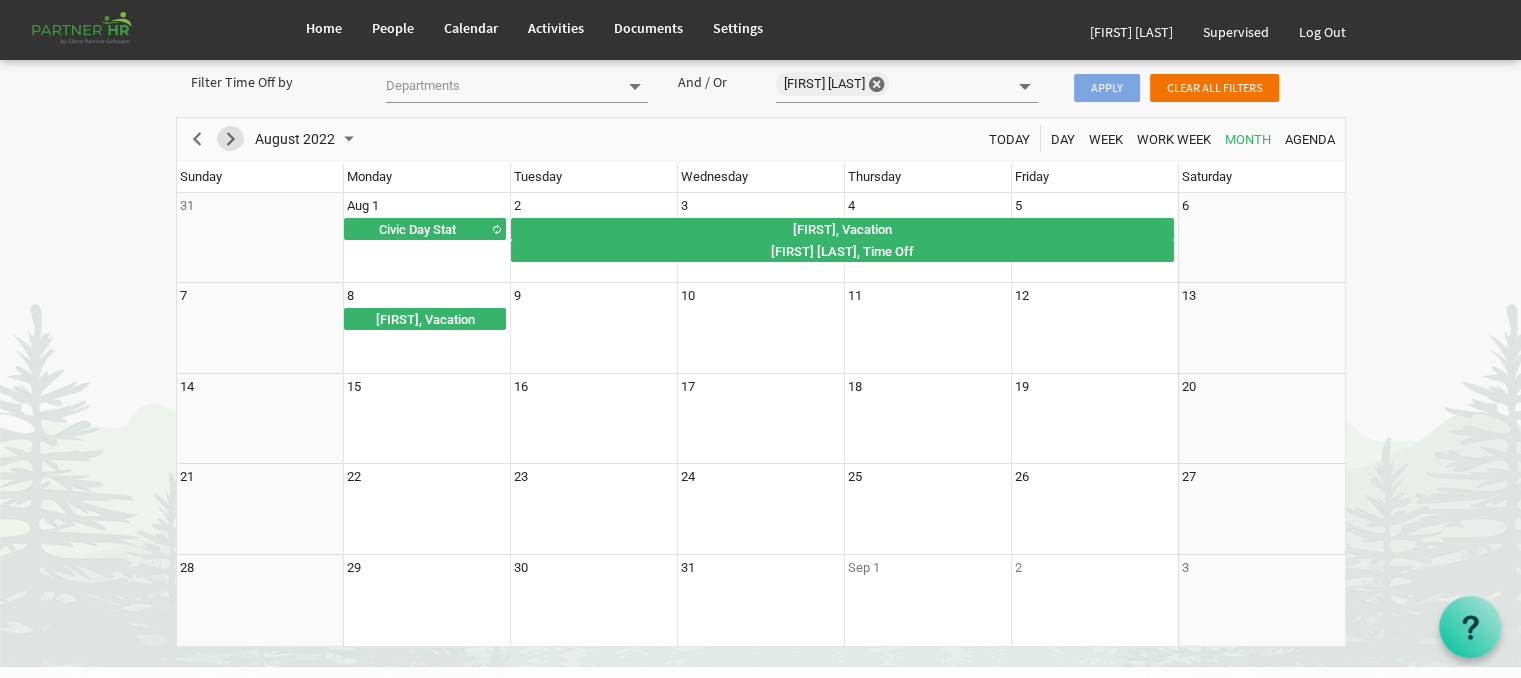 click at bounding box center (231, 139) 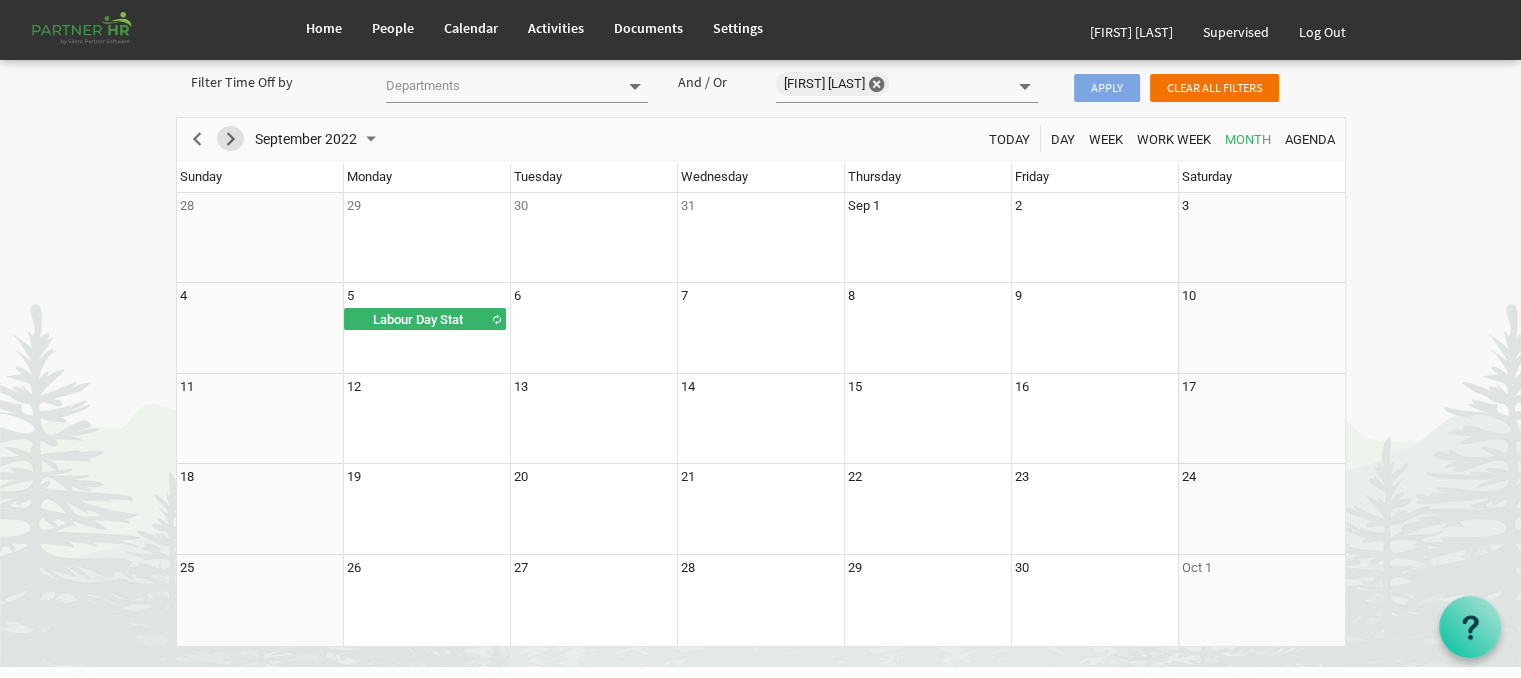click at bounding box center (231, 139) 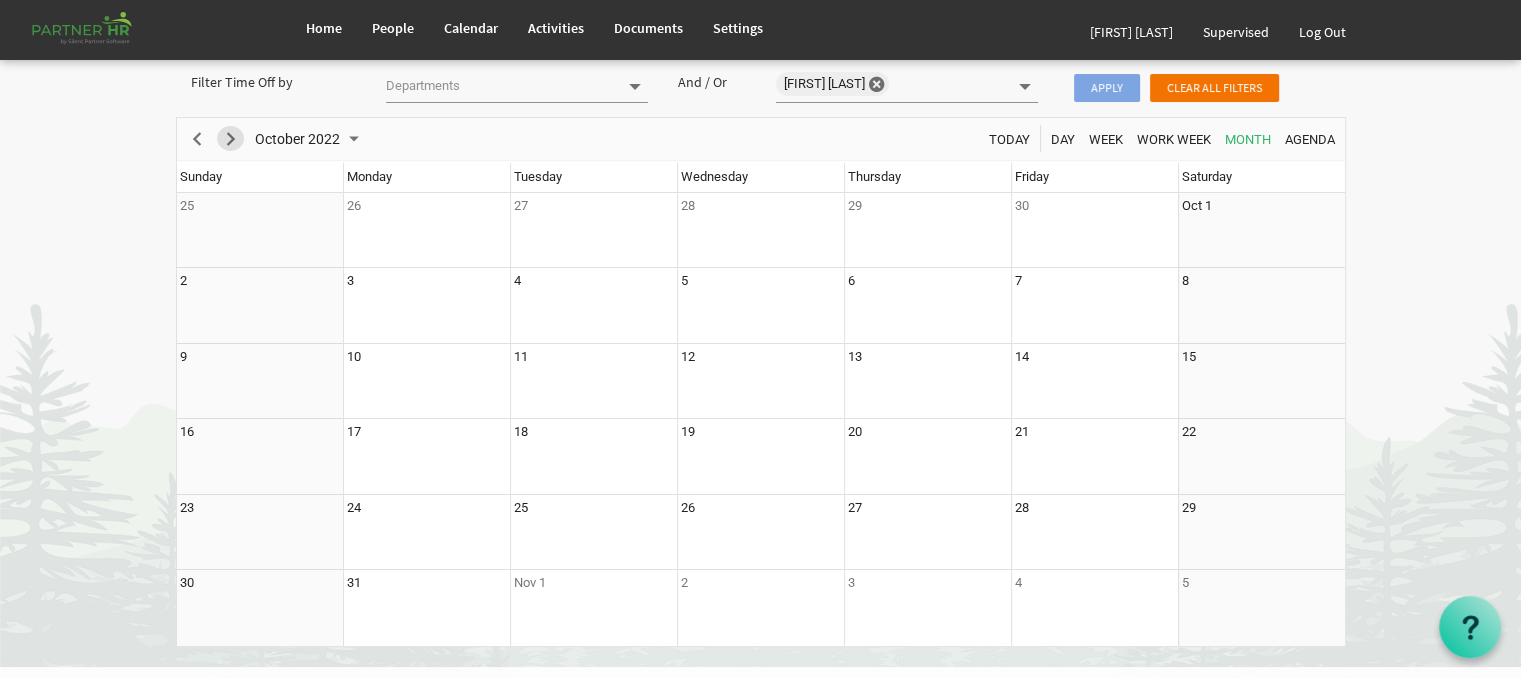 click at bounding box center [231, 139] 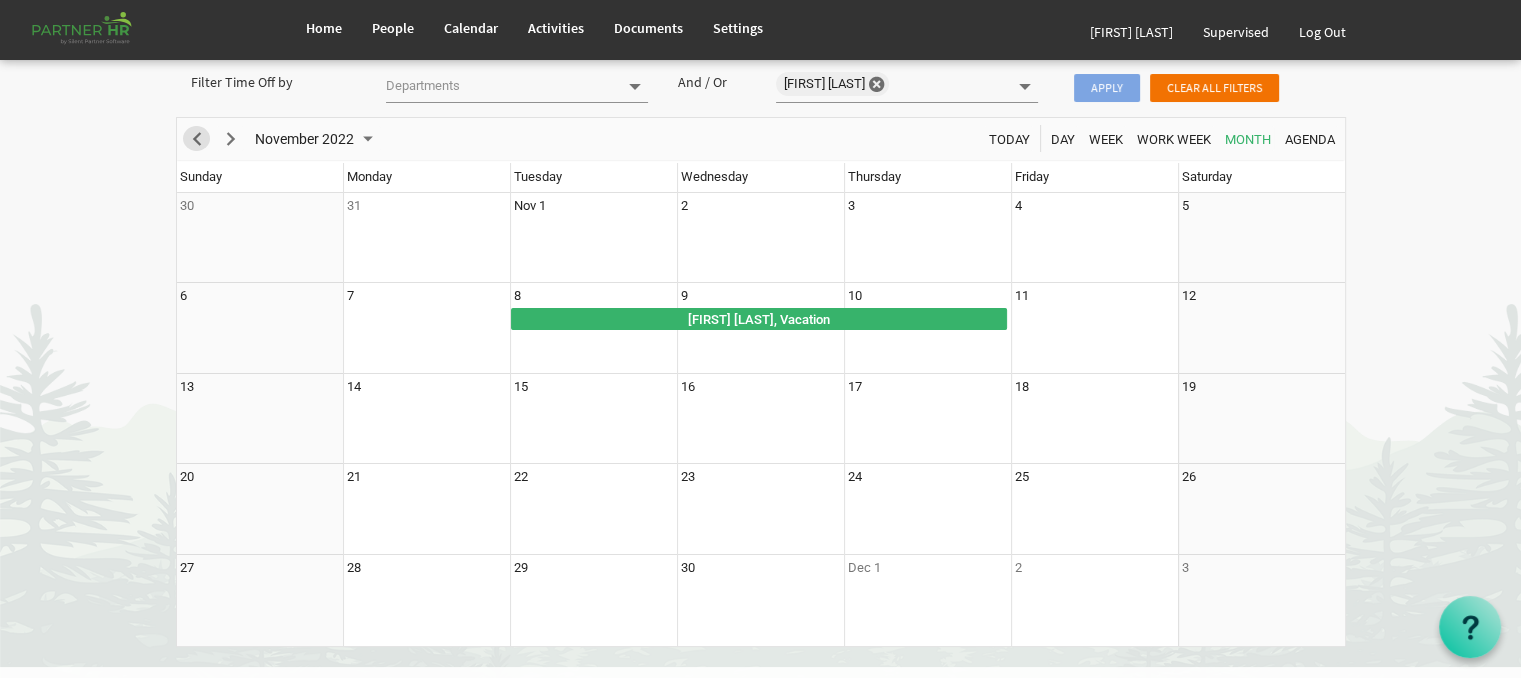 click at bounding box center [197, 139] 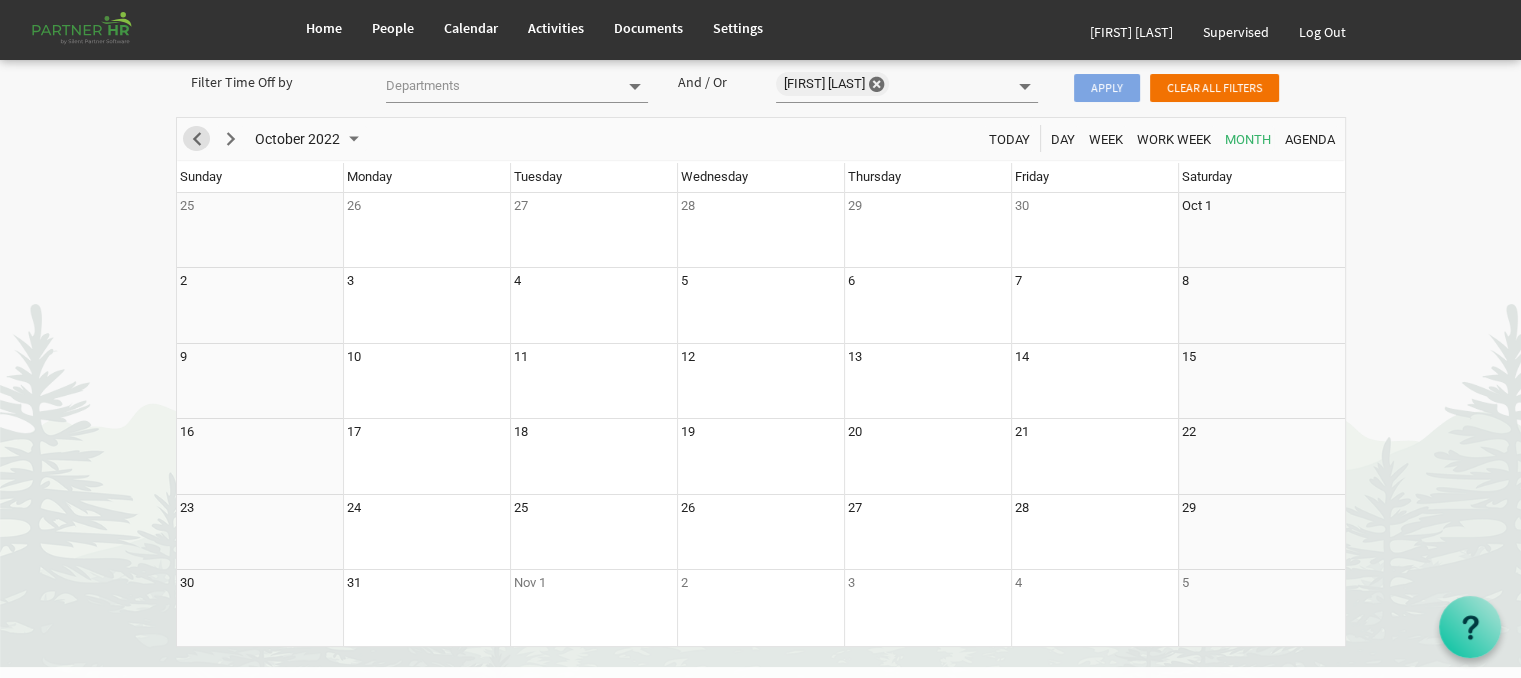 click at bounding box center [197, 139] 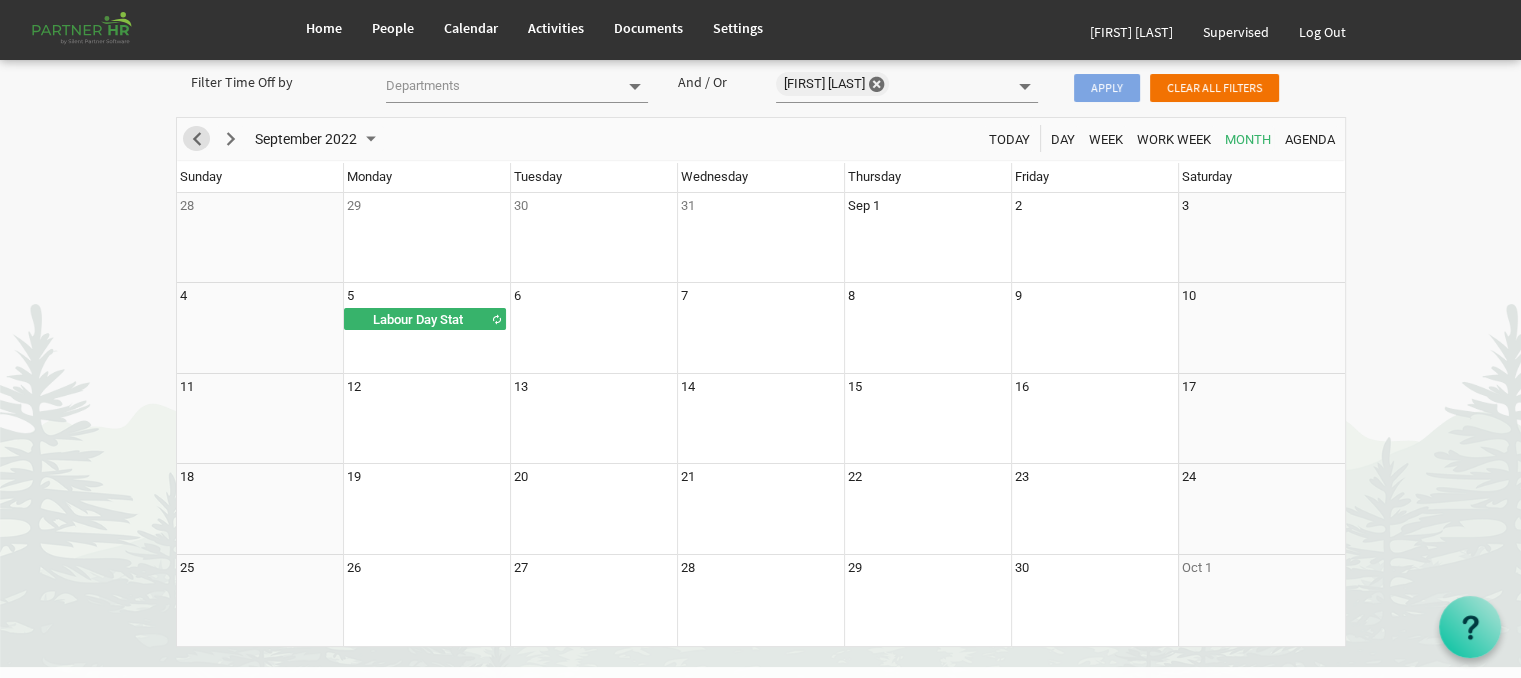 click at bounding box center [197, 139] 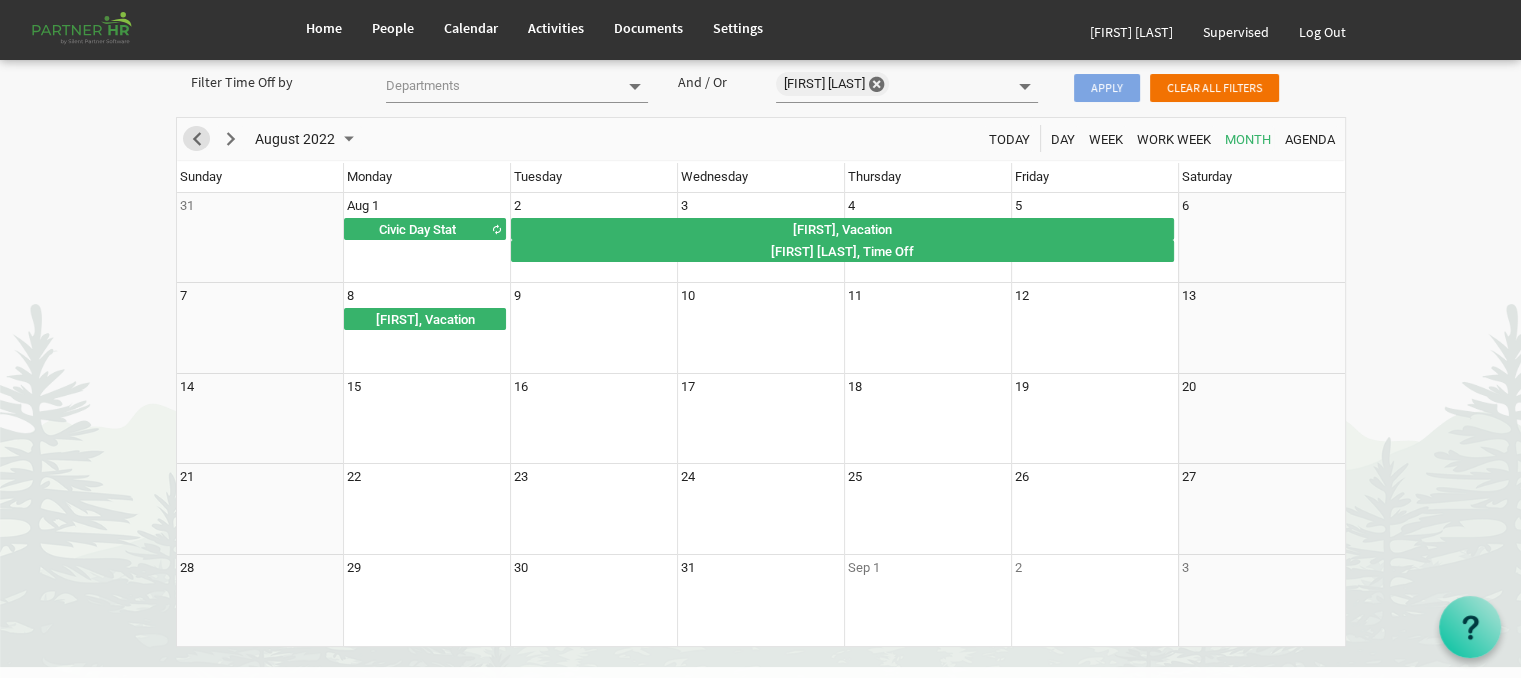 click at bounding box center [197, 139] 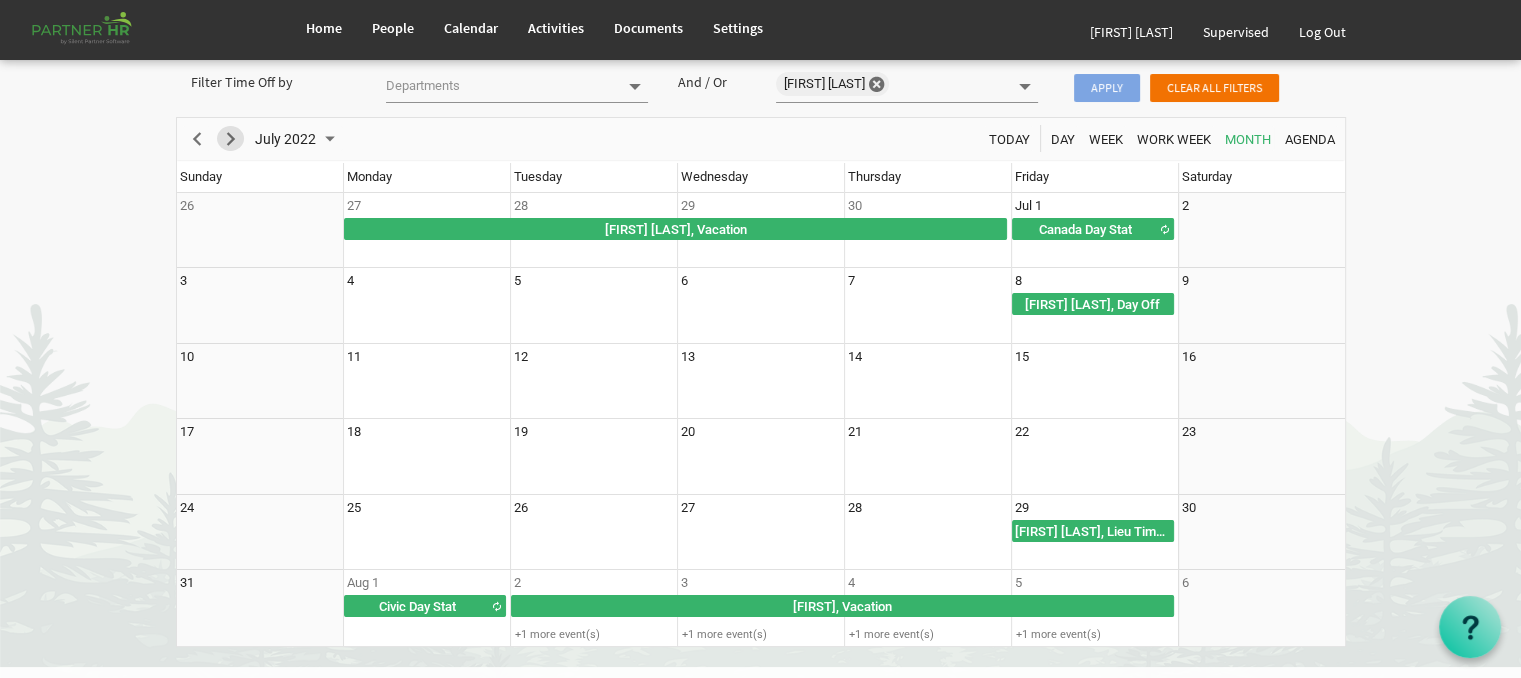 click at bounding box center [231, 139] 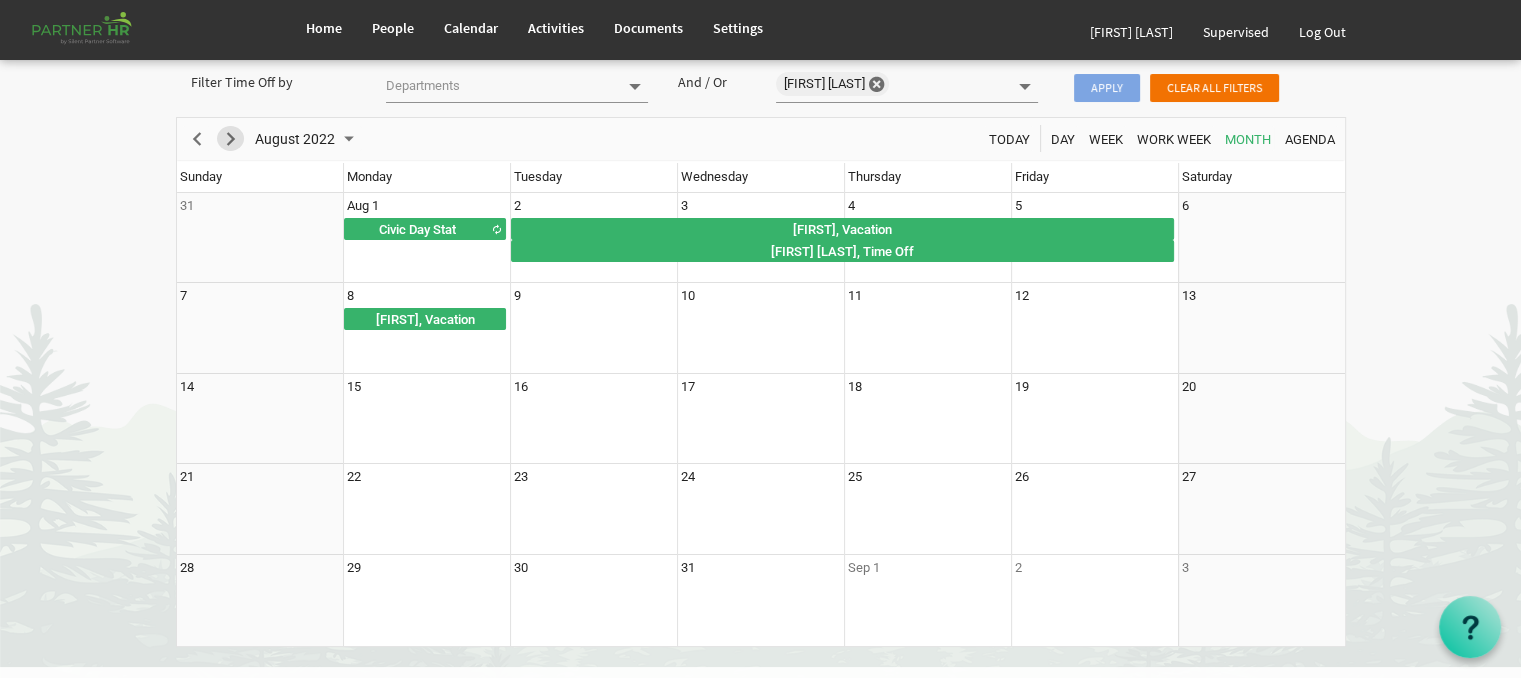 click at bounding box center [231, 139] 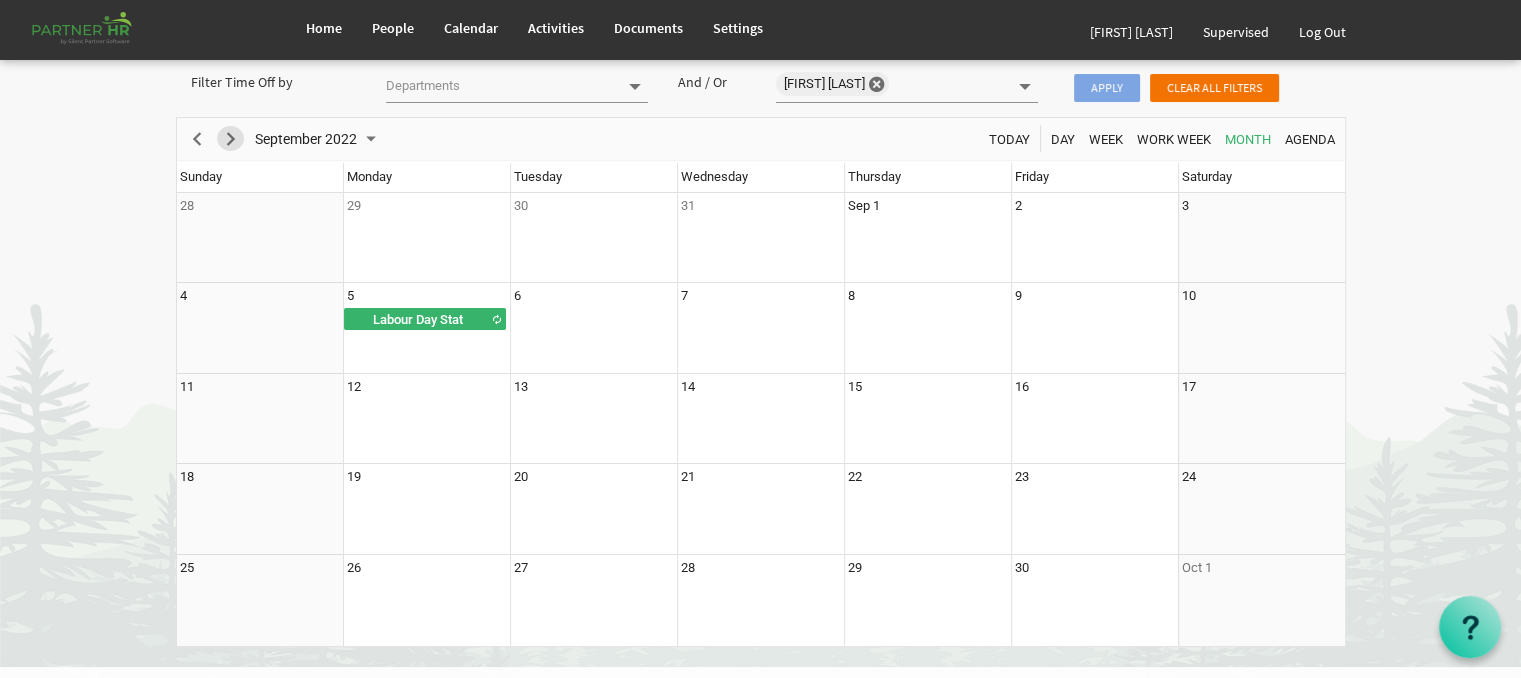 click at bounding box center [231, 139] 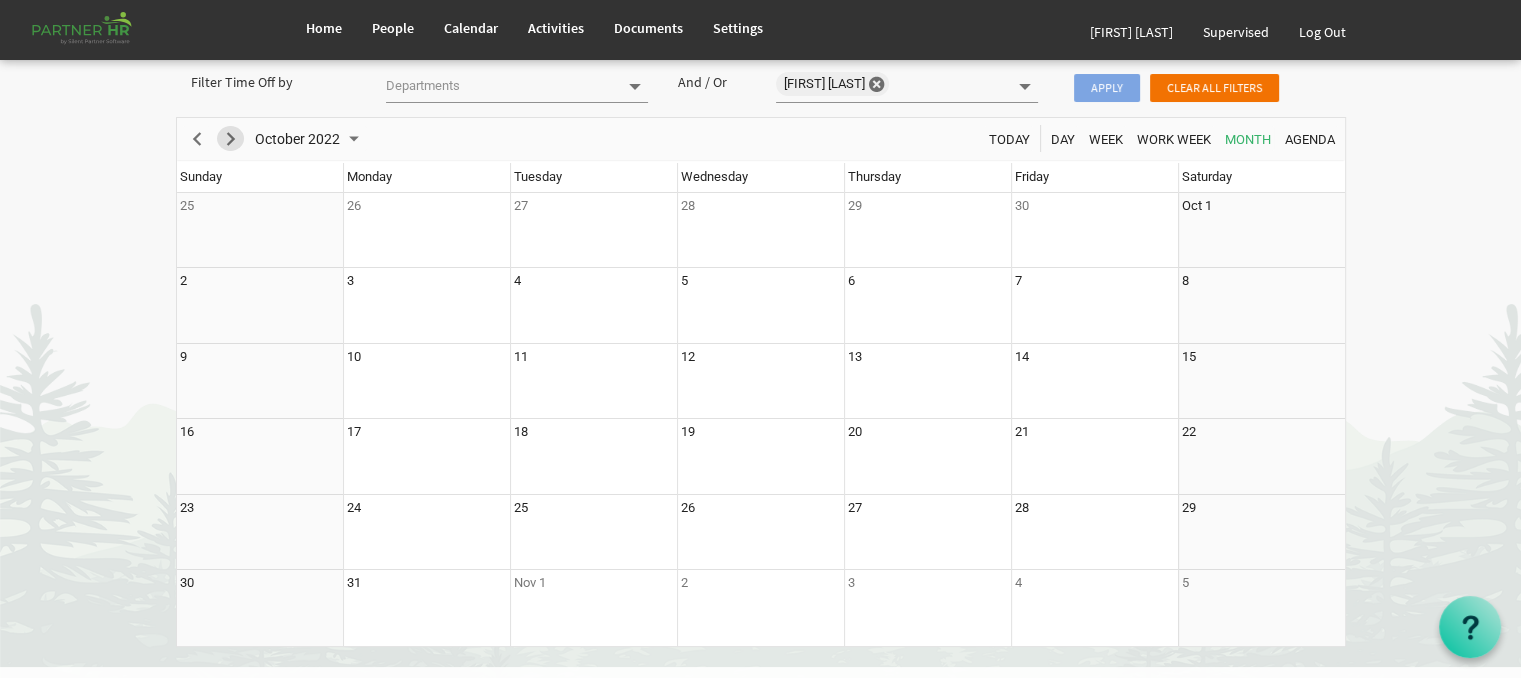 click at bounding box center [231, 139] 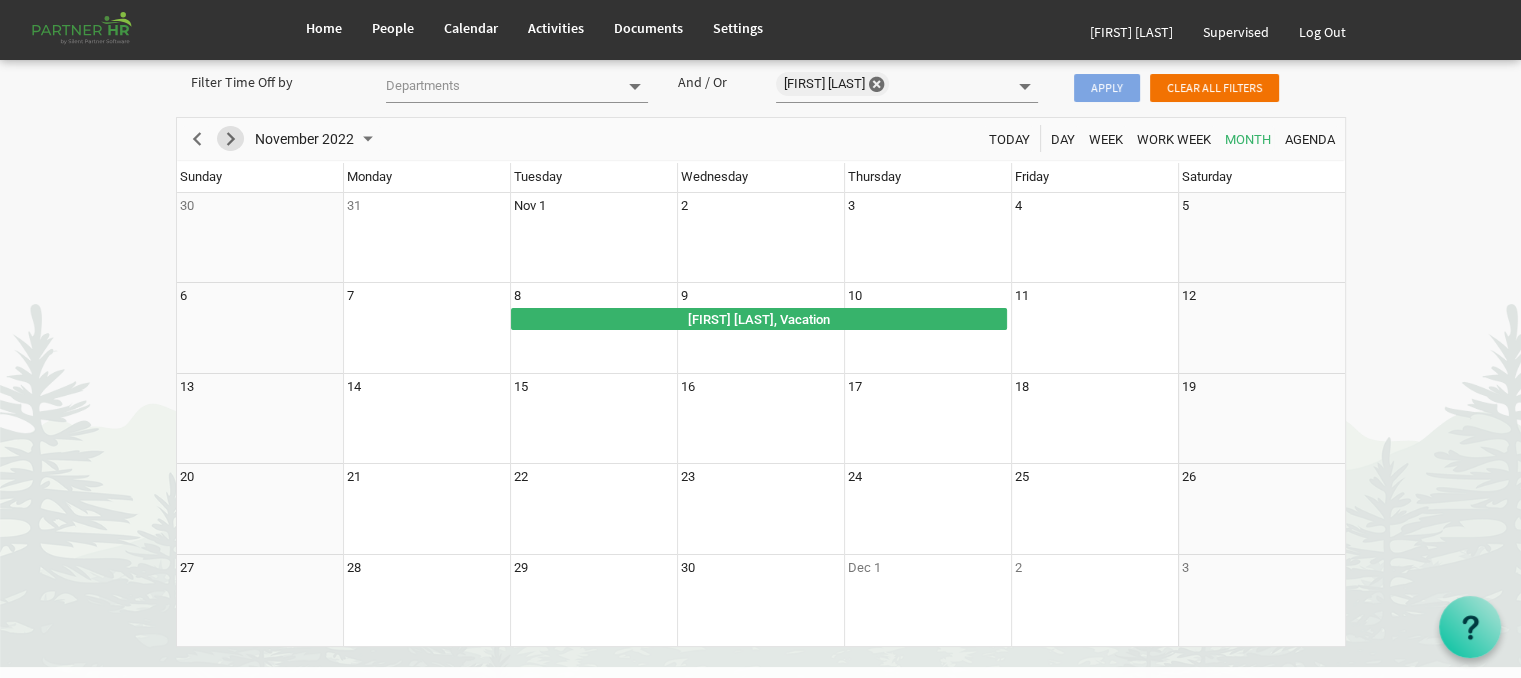 click at bounding box center (231, 139) 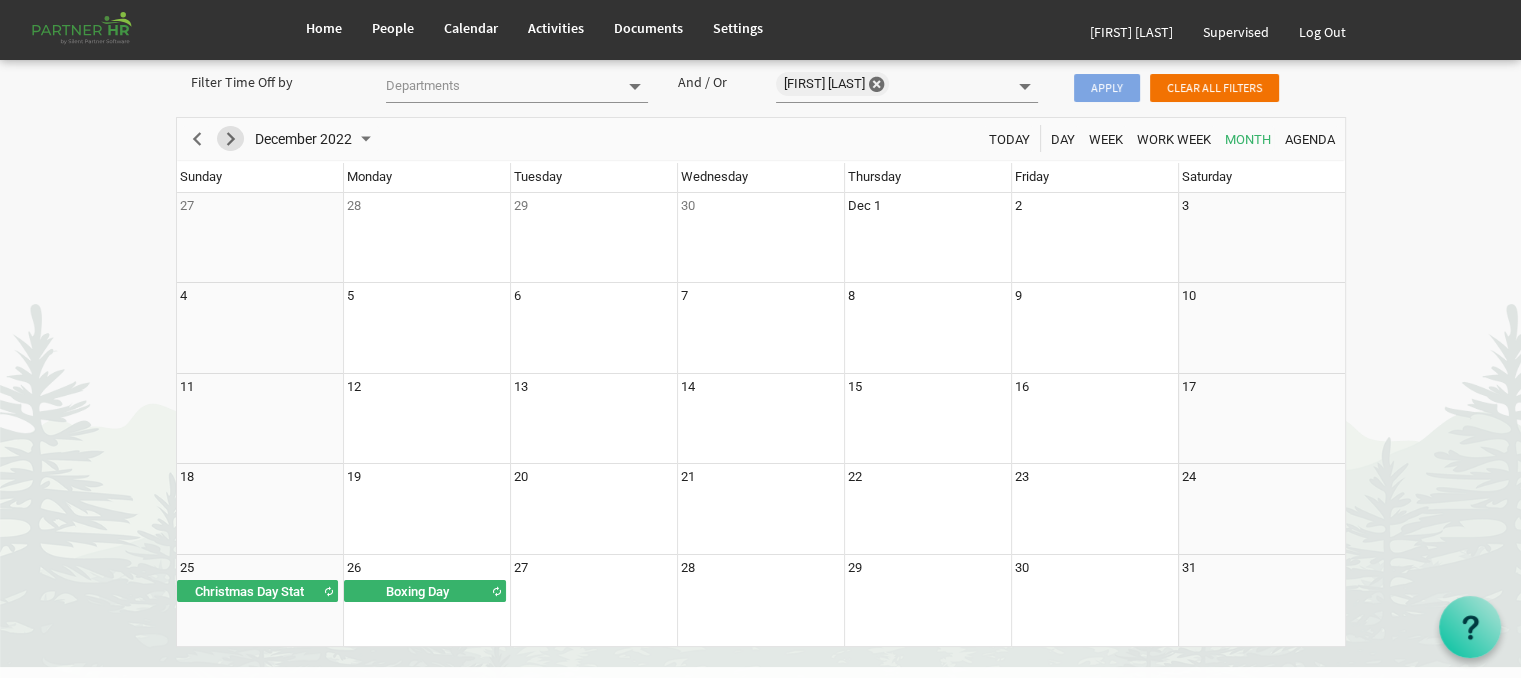 click at bounding box center (231, 139) 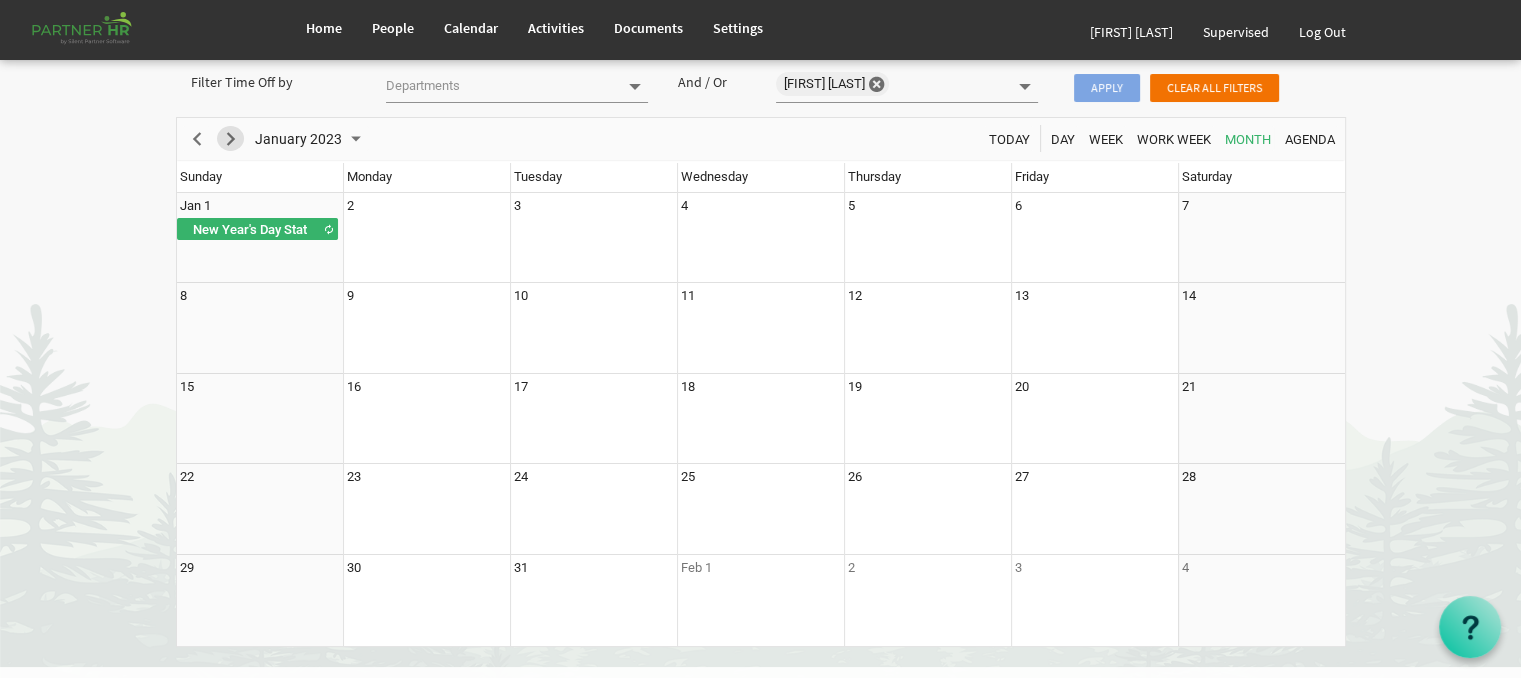 click at bounding box center [231, 139] 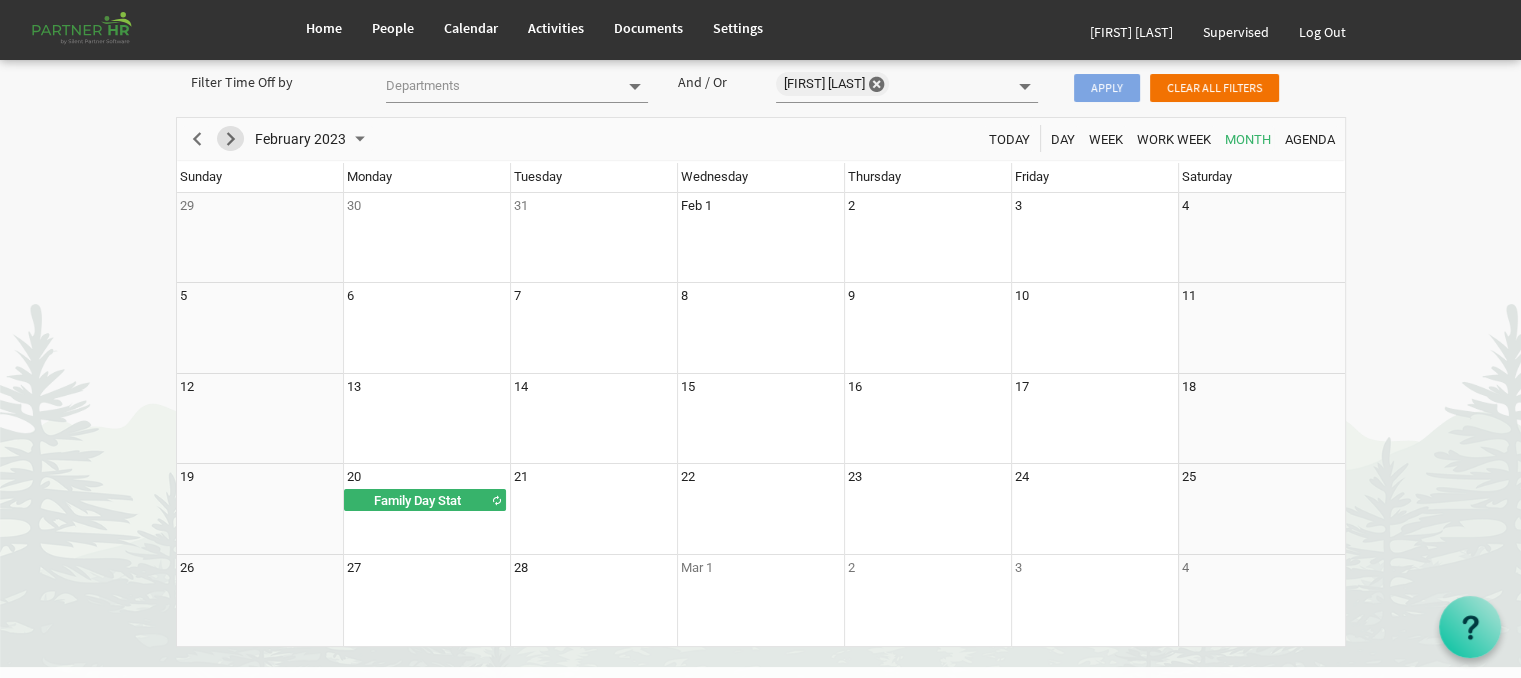 click at bounding box center (231, 139) 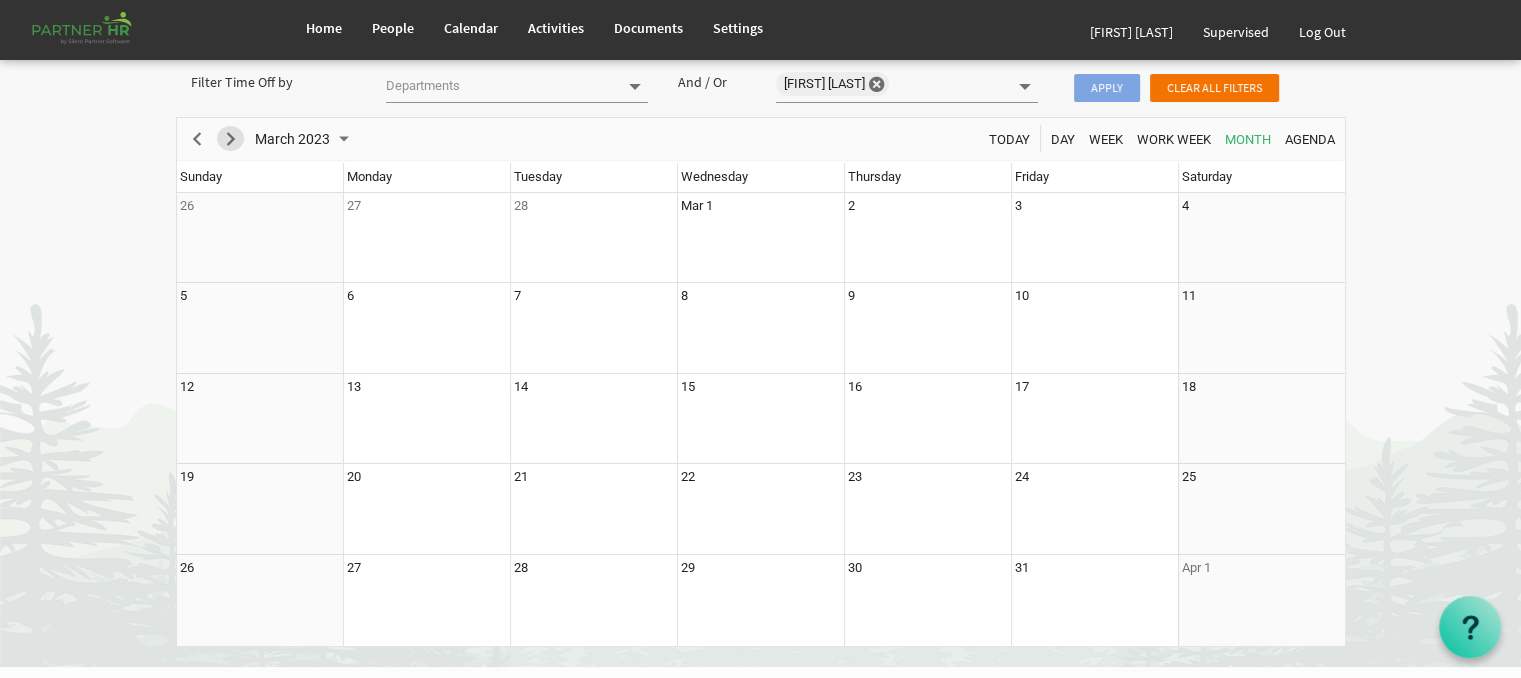 click at bounding box center (231, 139) 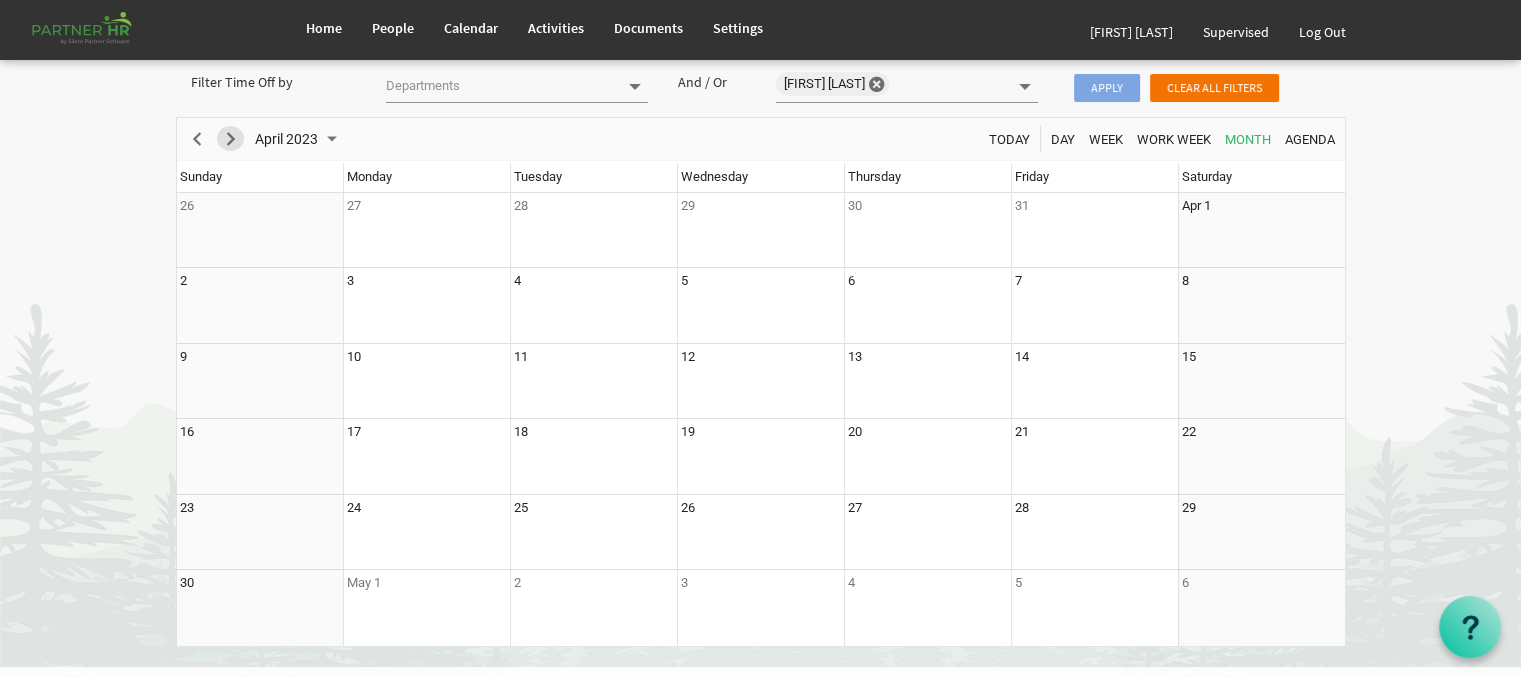 click at bounding box center [231, 139] 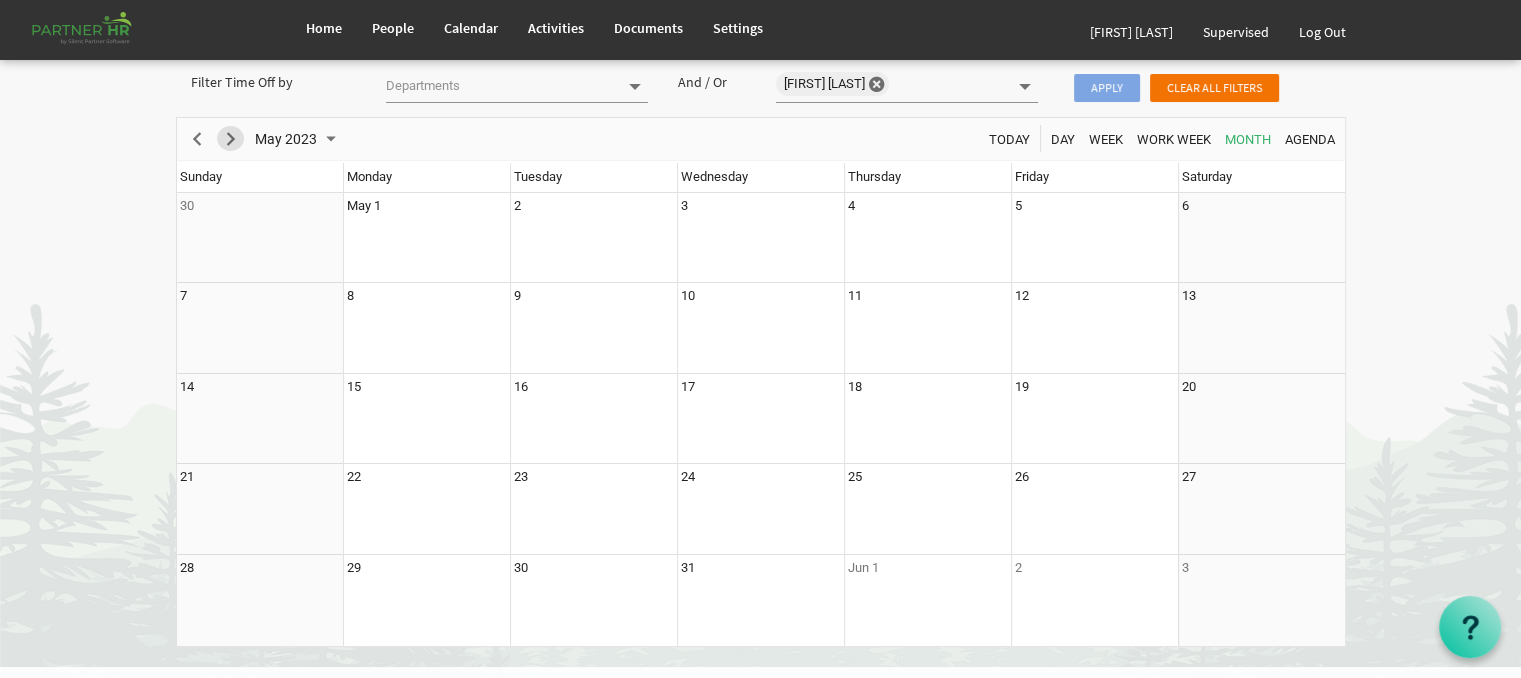 click at bounding box center (231, 139) 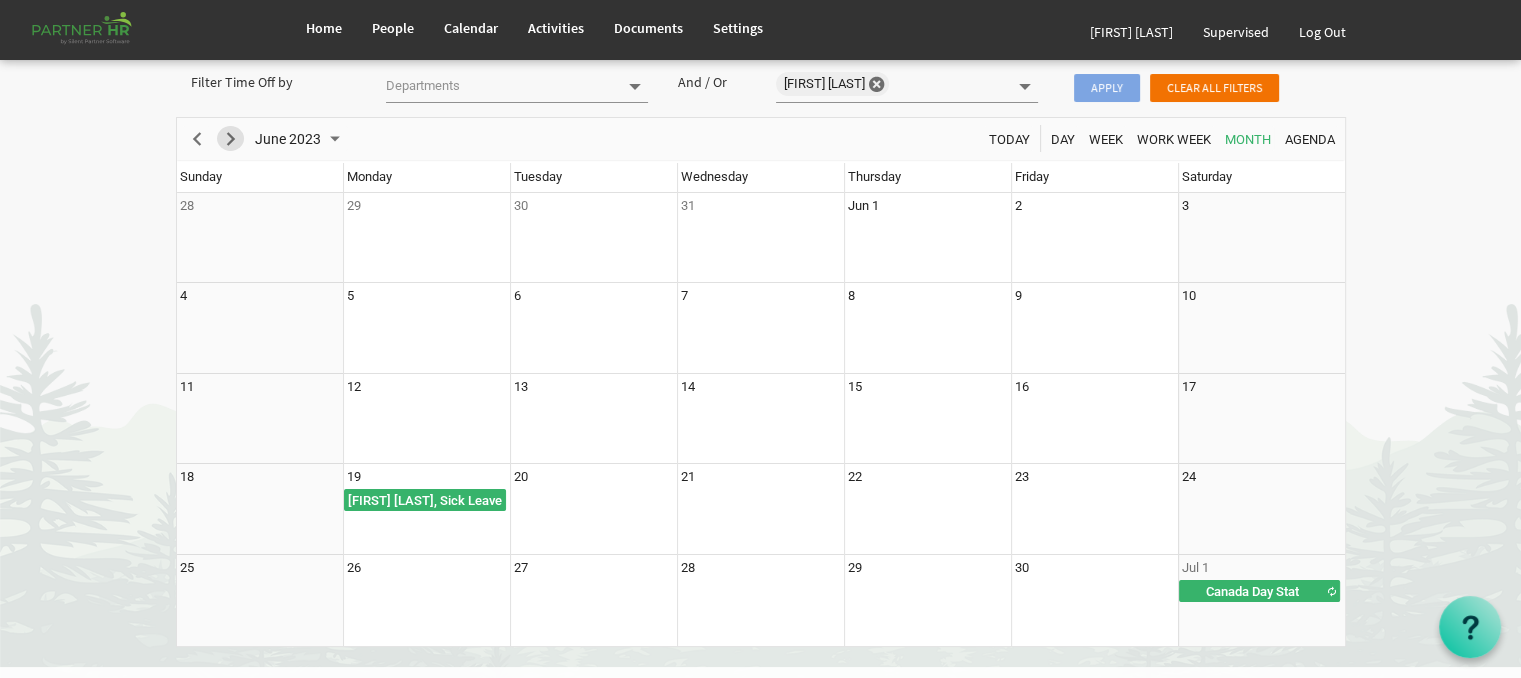 click at bounding box center [231, 139] 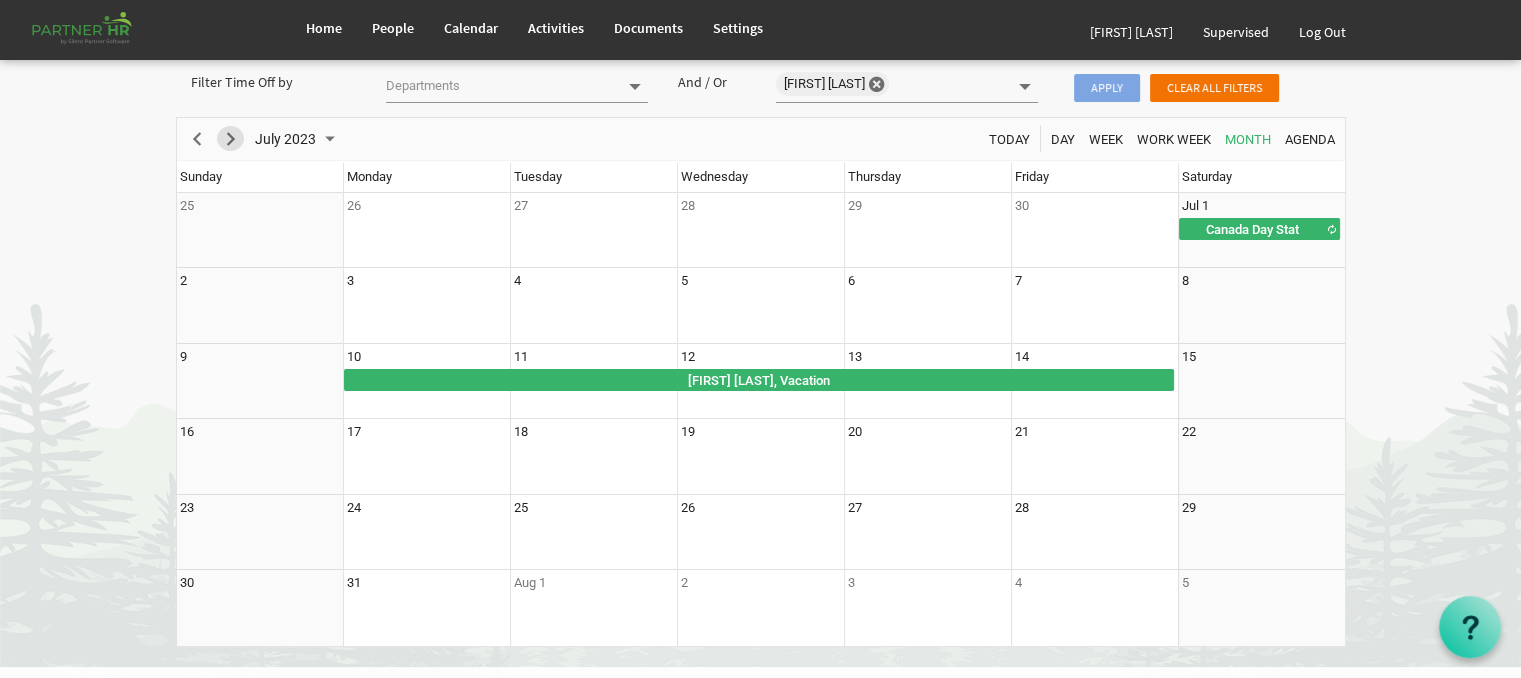 click at bounding box center [231, 139] 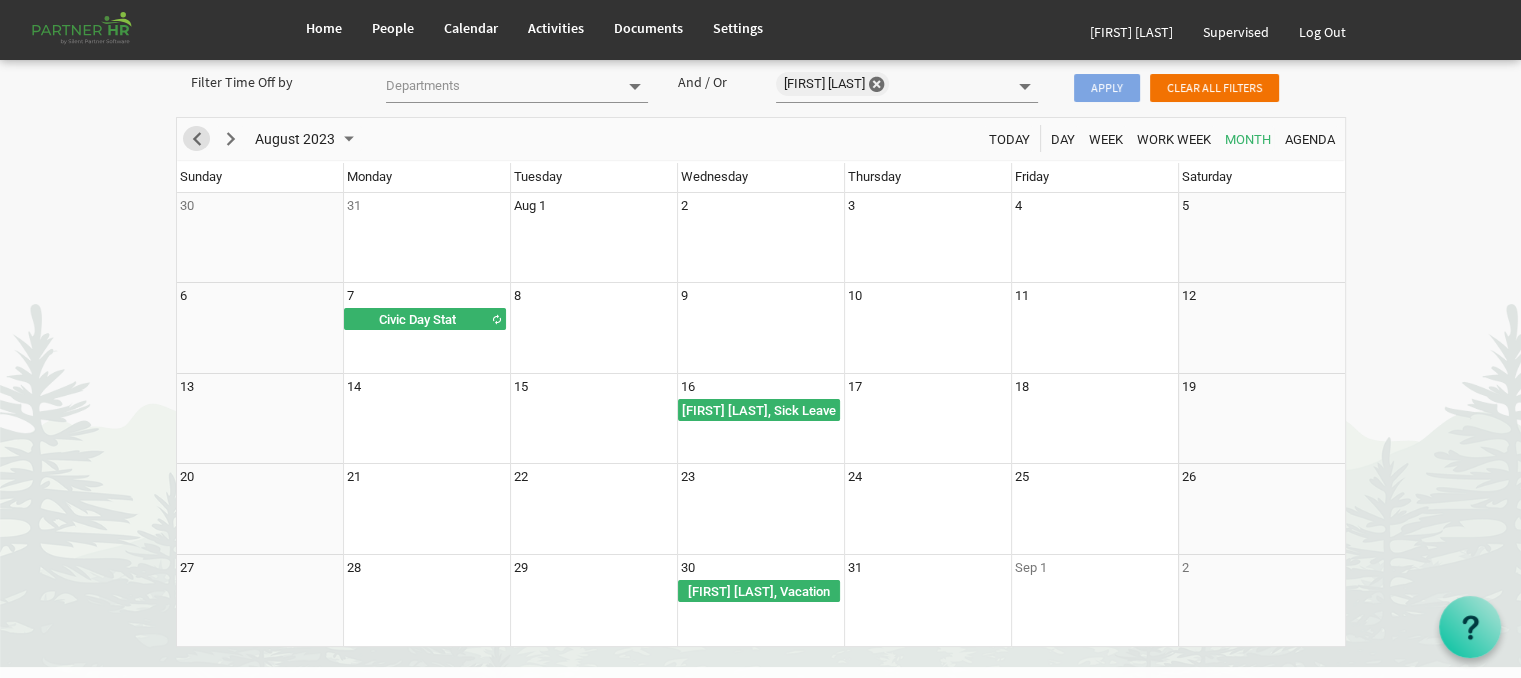 click at bounding box center (197, 139) 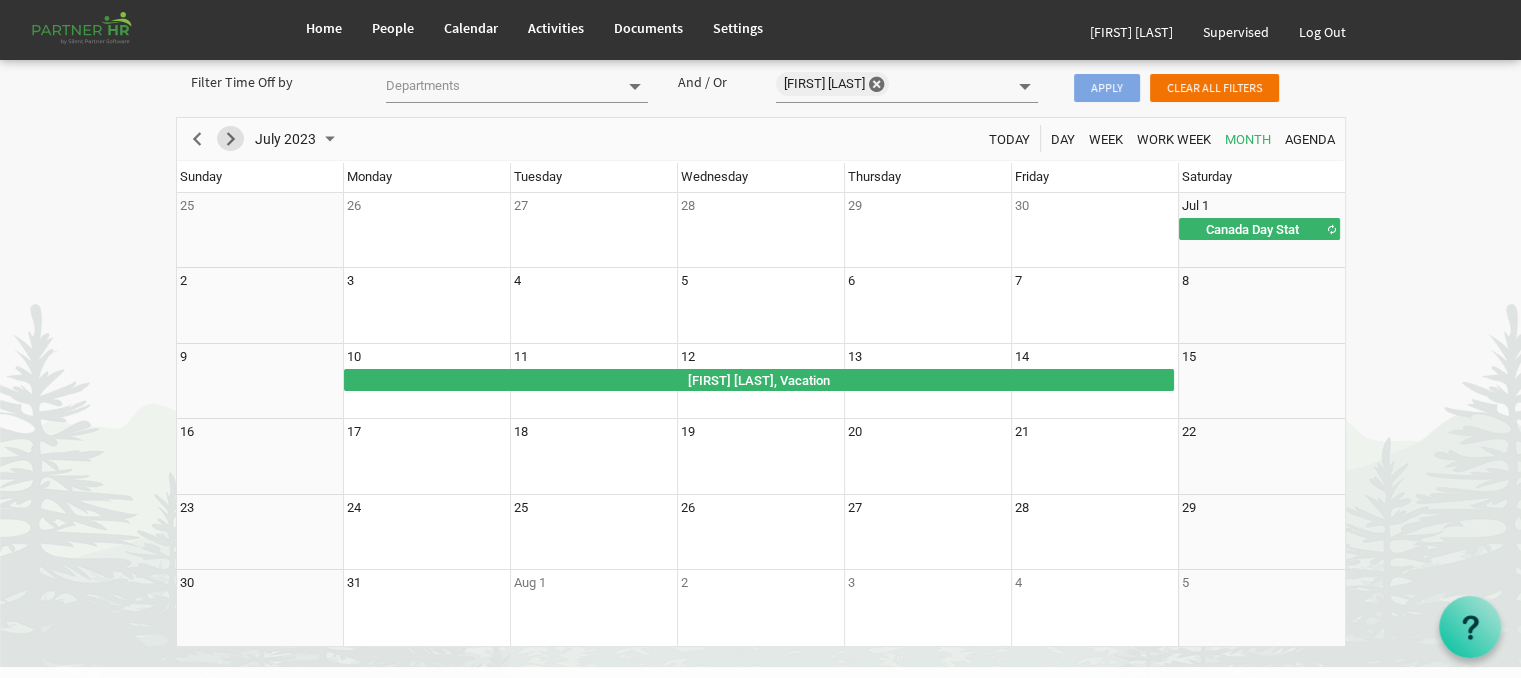 click at bounding box center [231, 139] 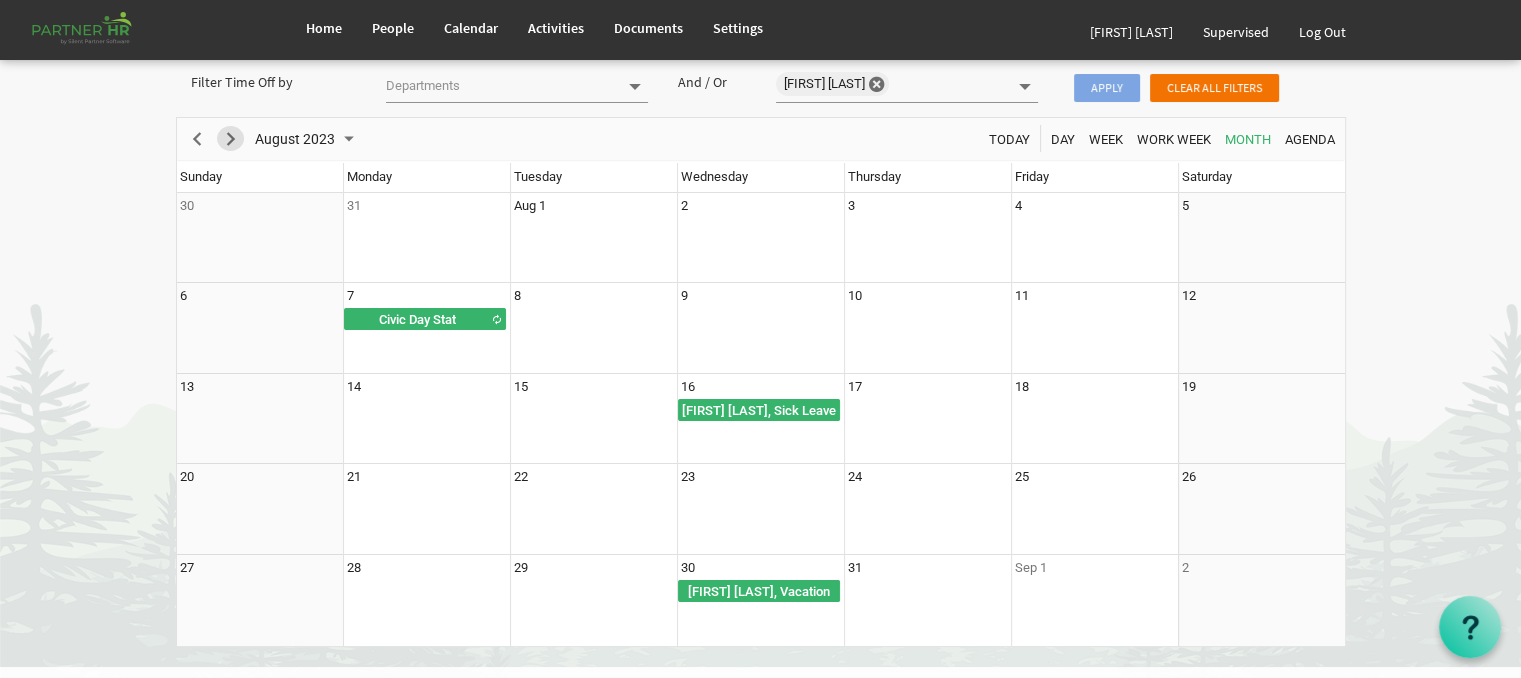 click at bounding box center (231, 139) 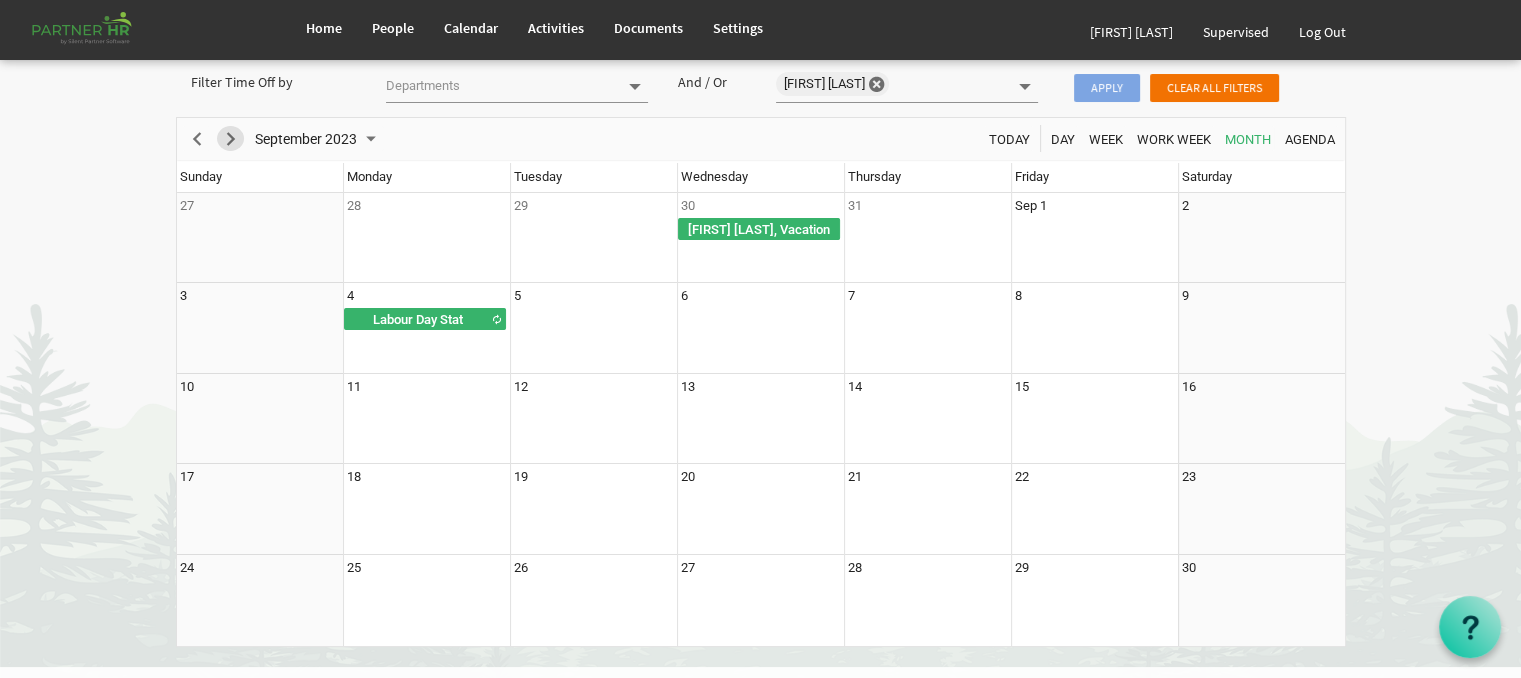 click at bounding box center (231, 139) 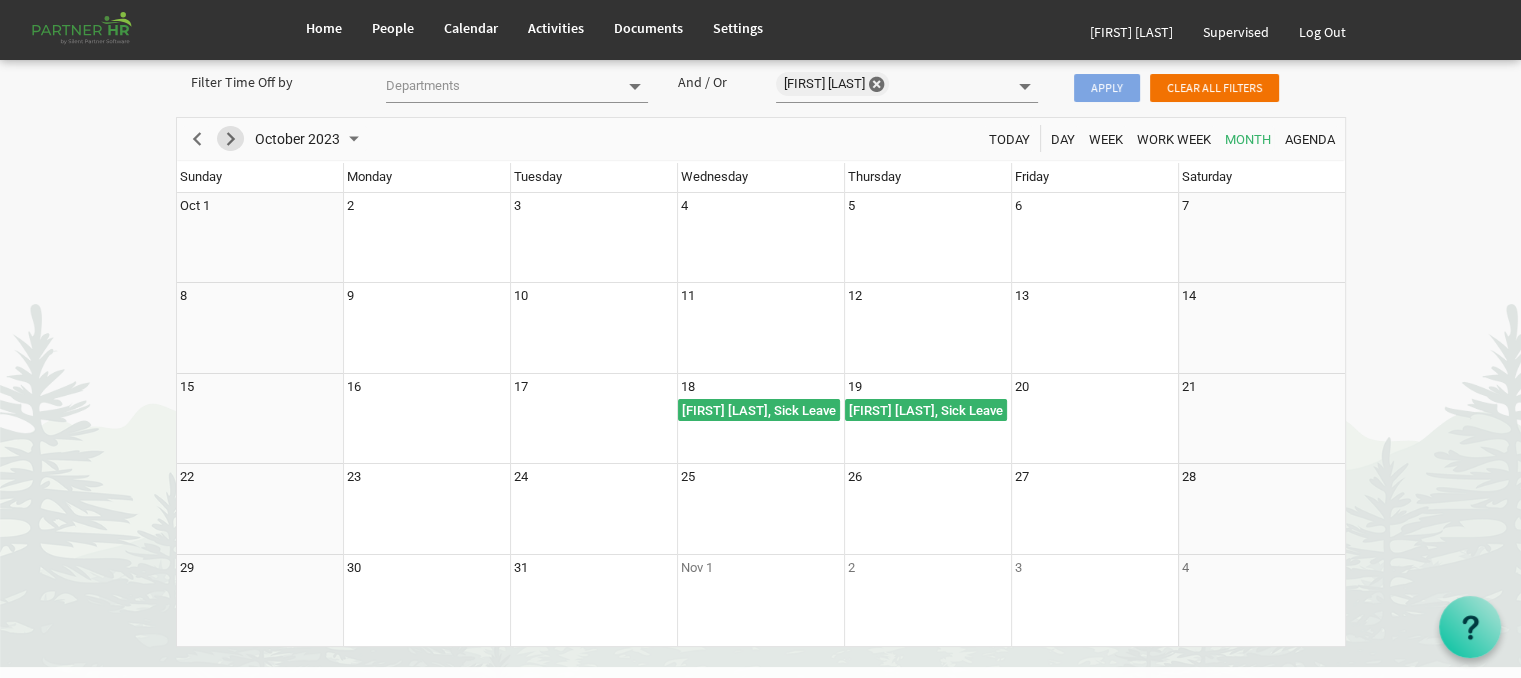 click at bounding box center [231, 139] 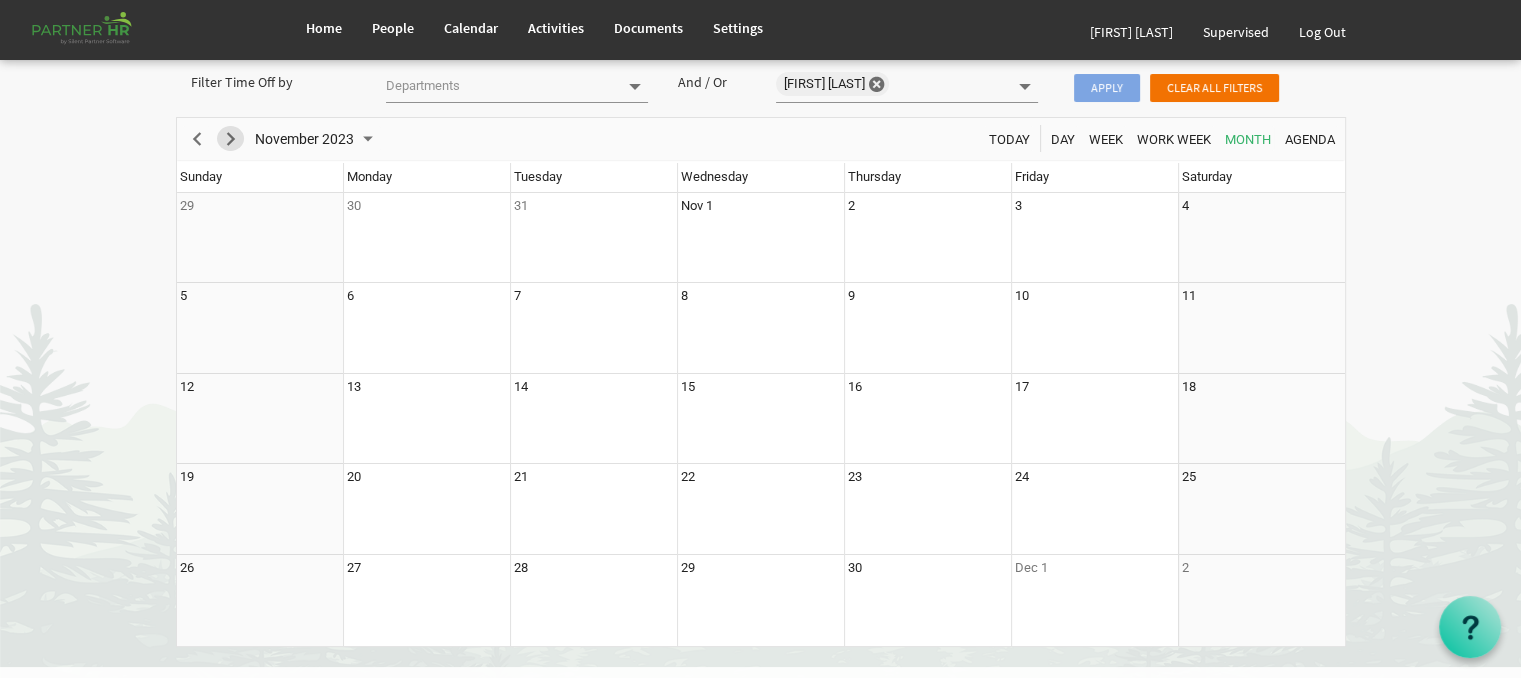 click at bounding box center [231, 139] 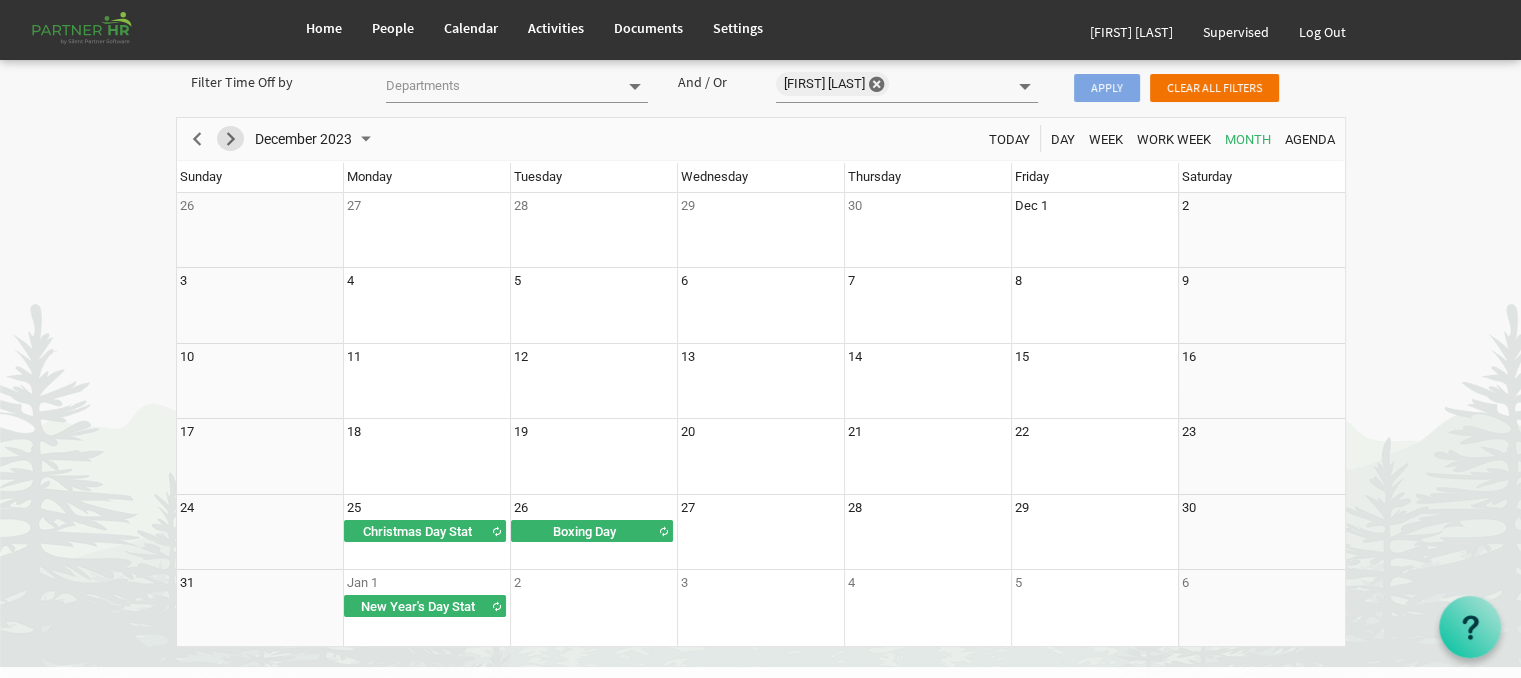 click at bounding box center [231, 139] 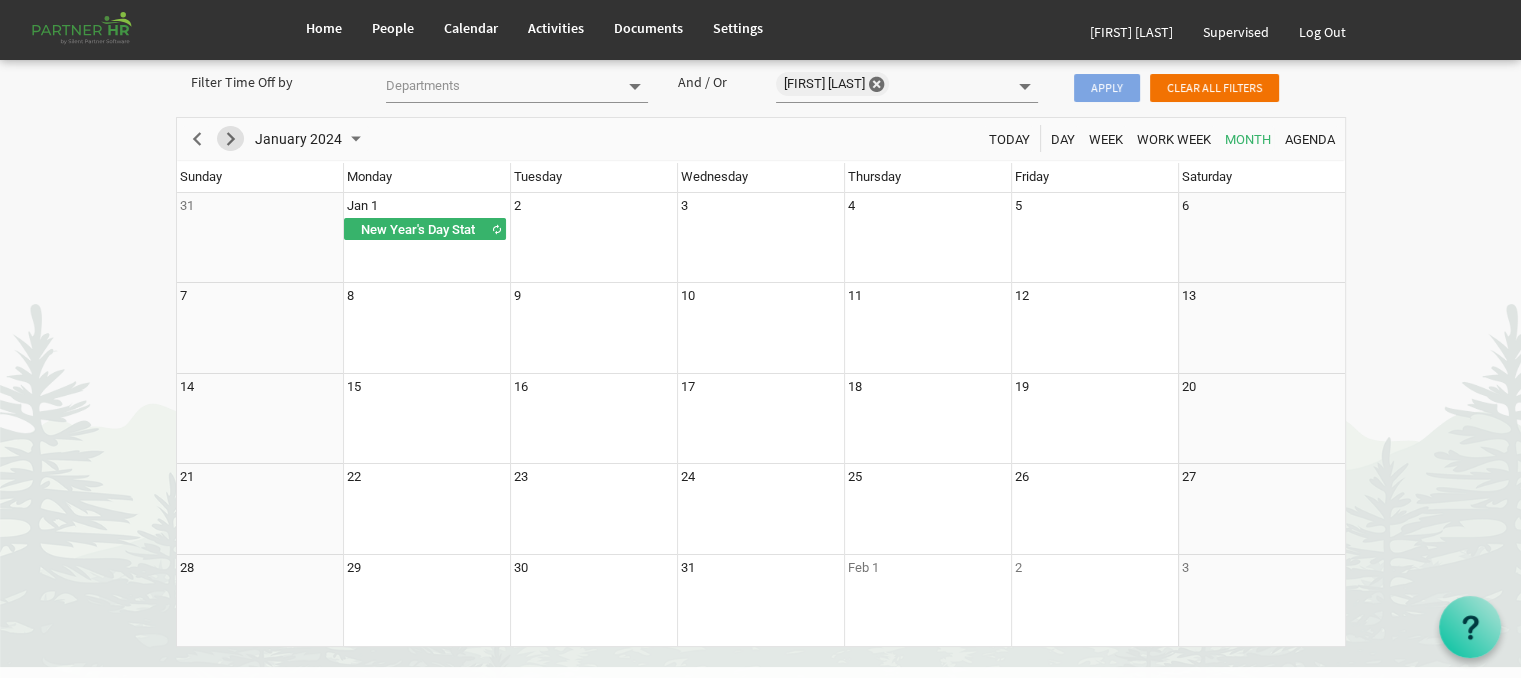 click at bounding box center (231, 139) 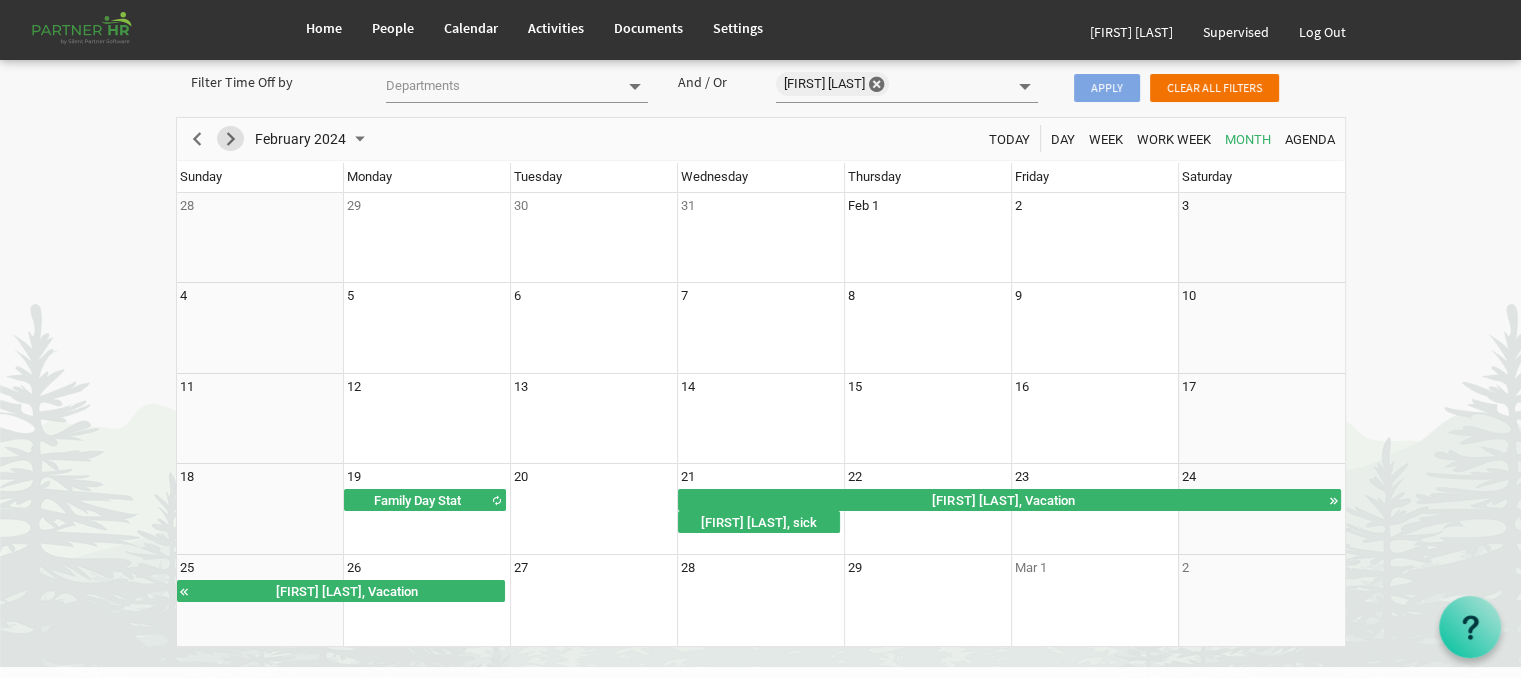 click at bounding box center (231, 139) 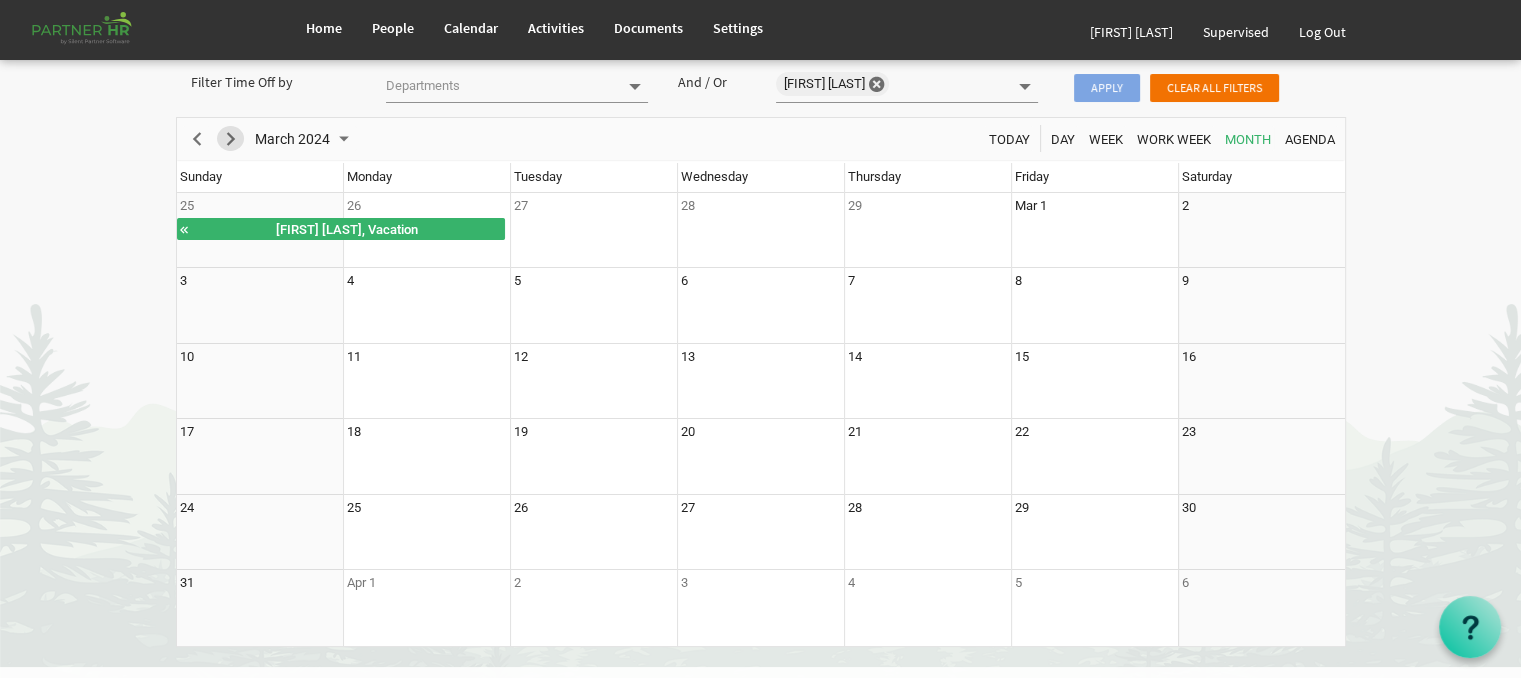 click at bounding box center [231, 139] 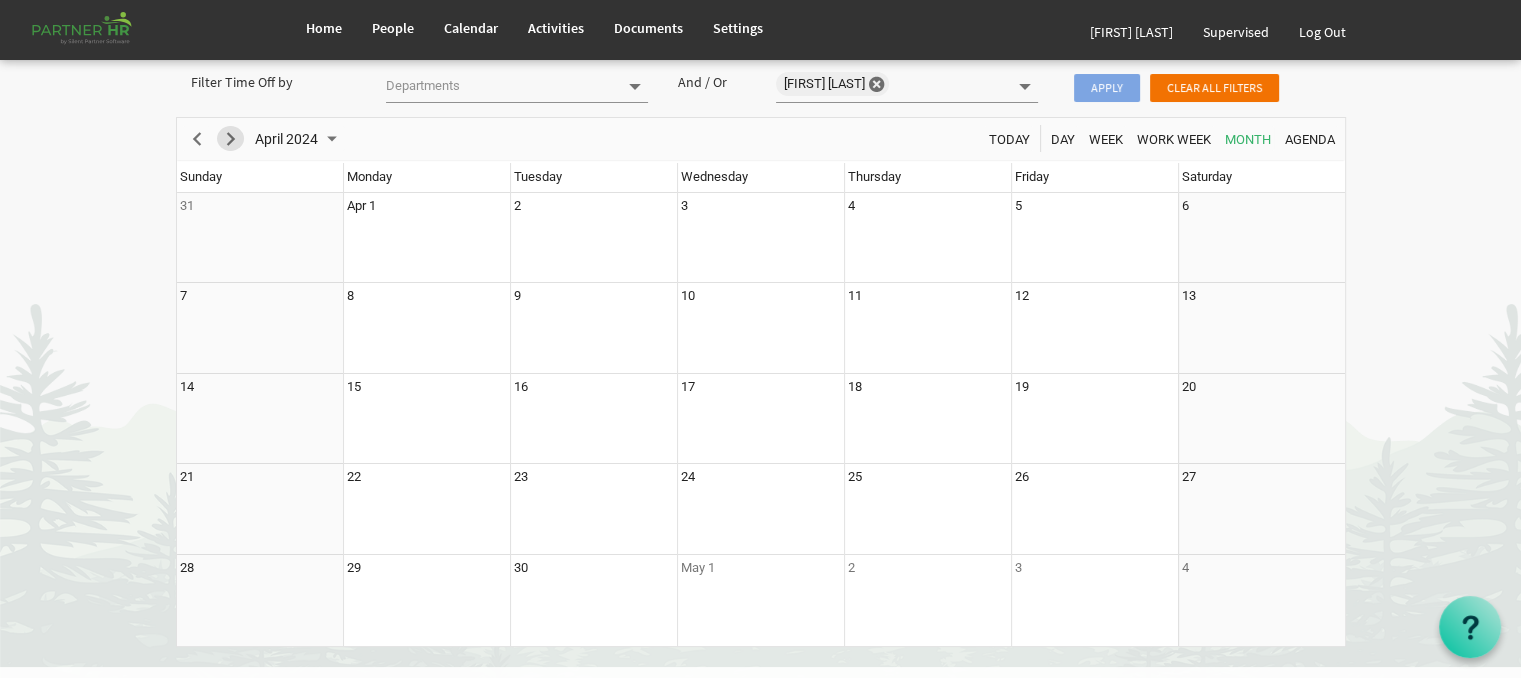 click at bounding box center [231, 139] 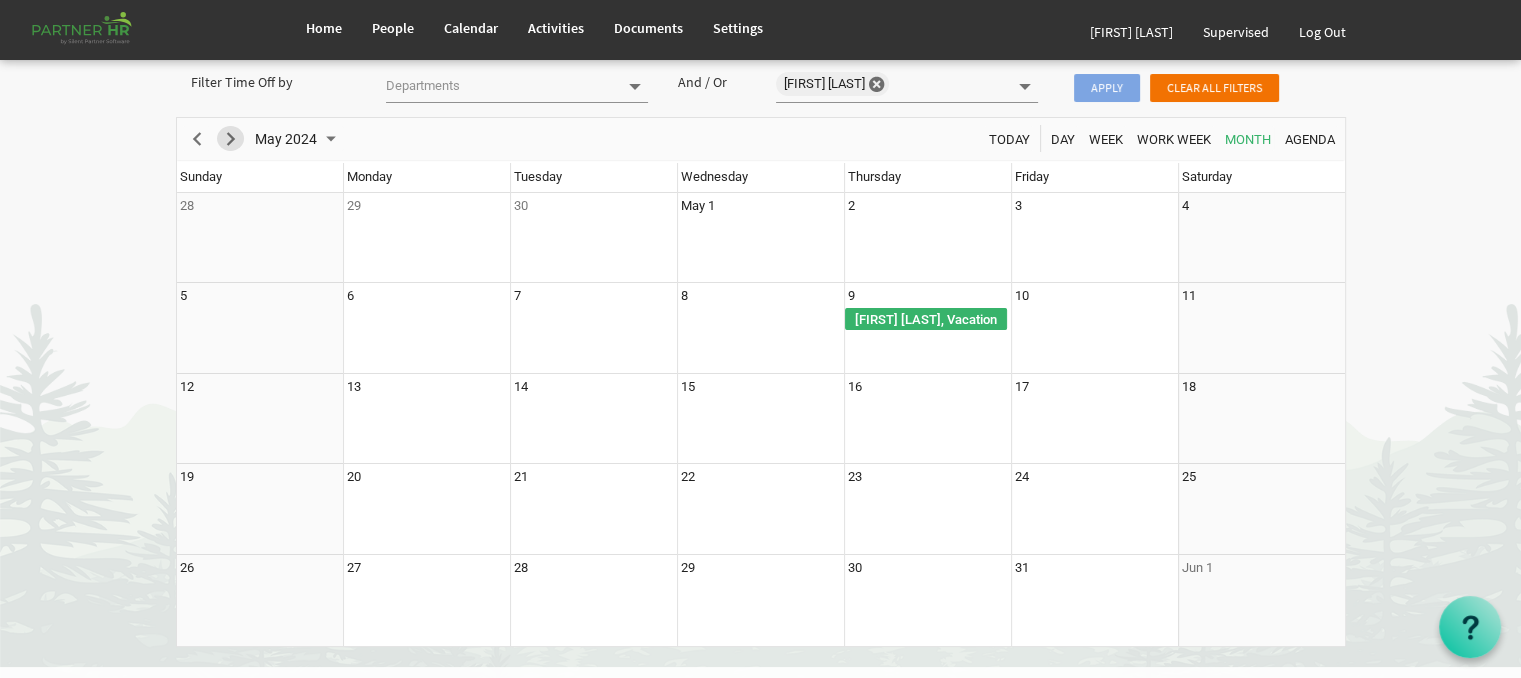 click at bounding box center (231, 139) 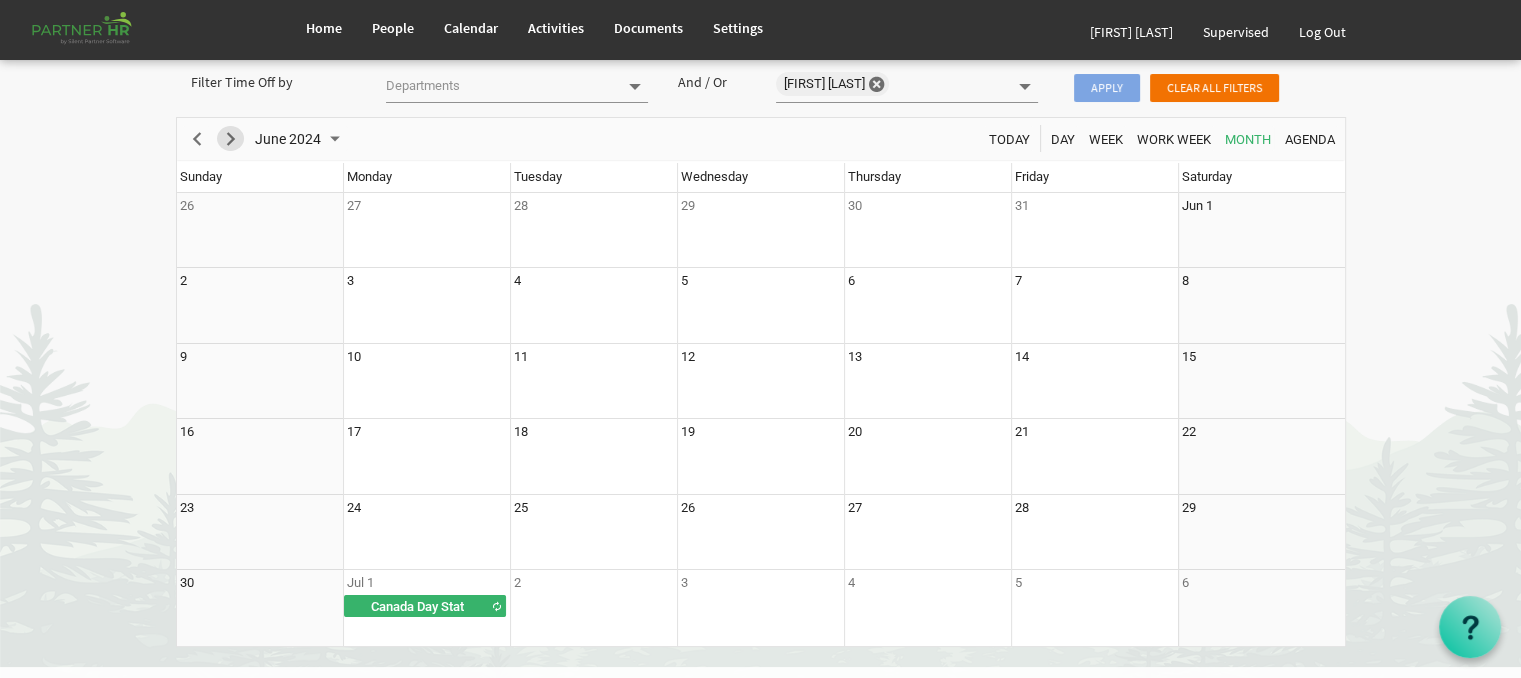click at bounding box center (231, 139) 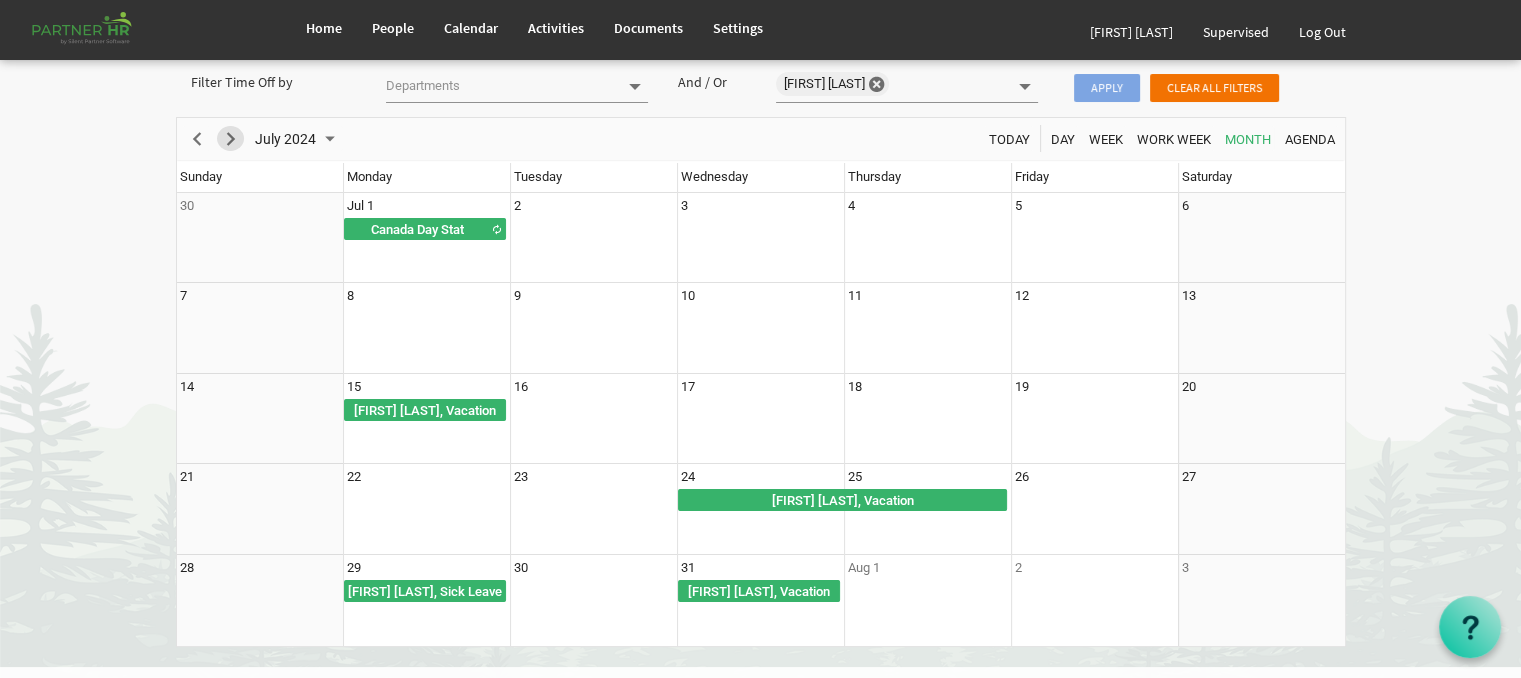 click at bounding box center (231, 139) 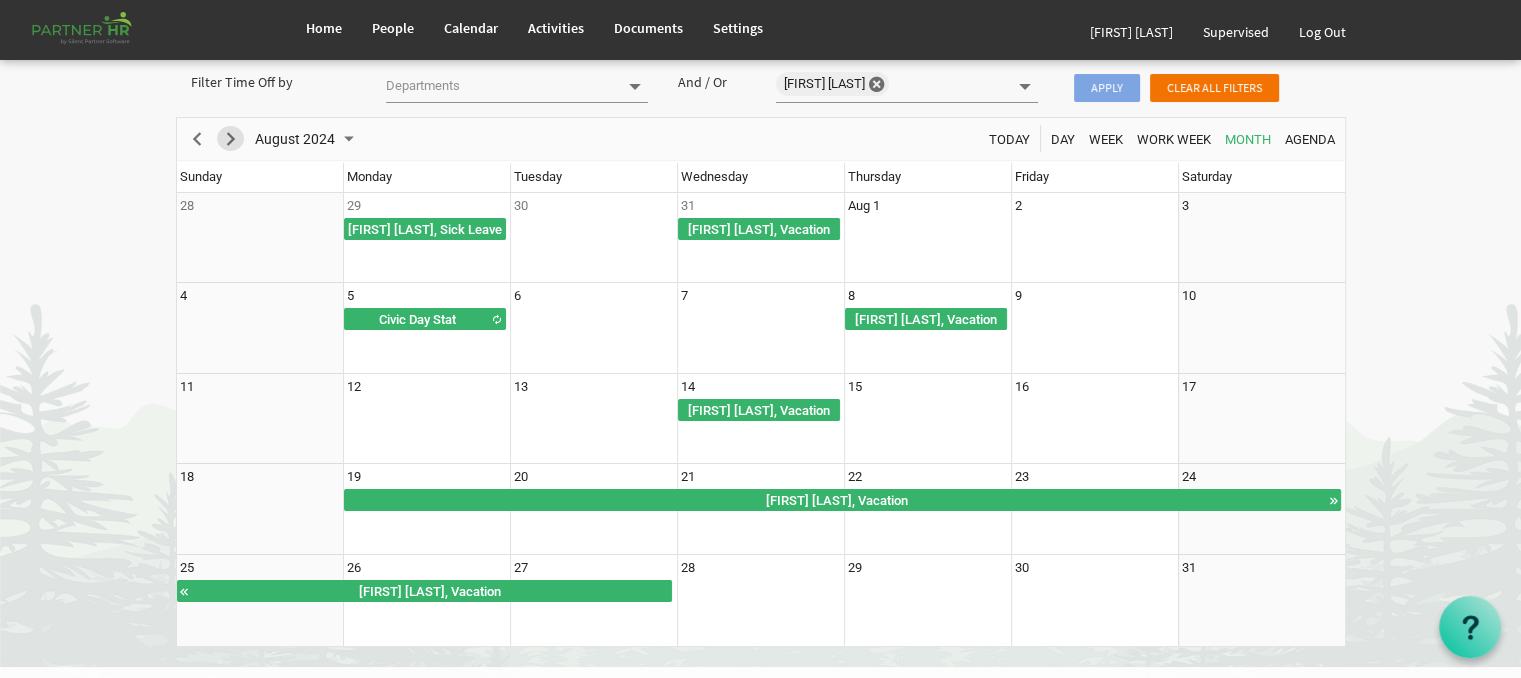 click at bounding box center (231, 139) 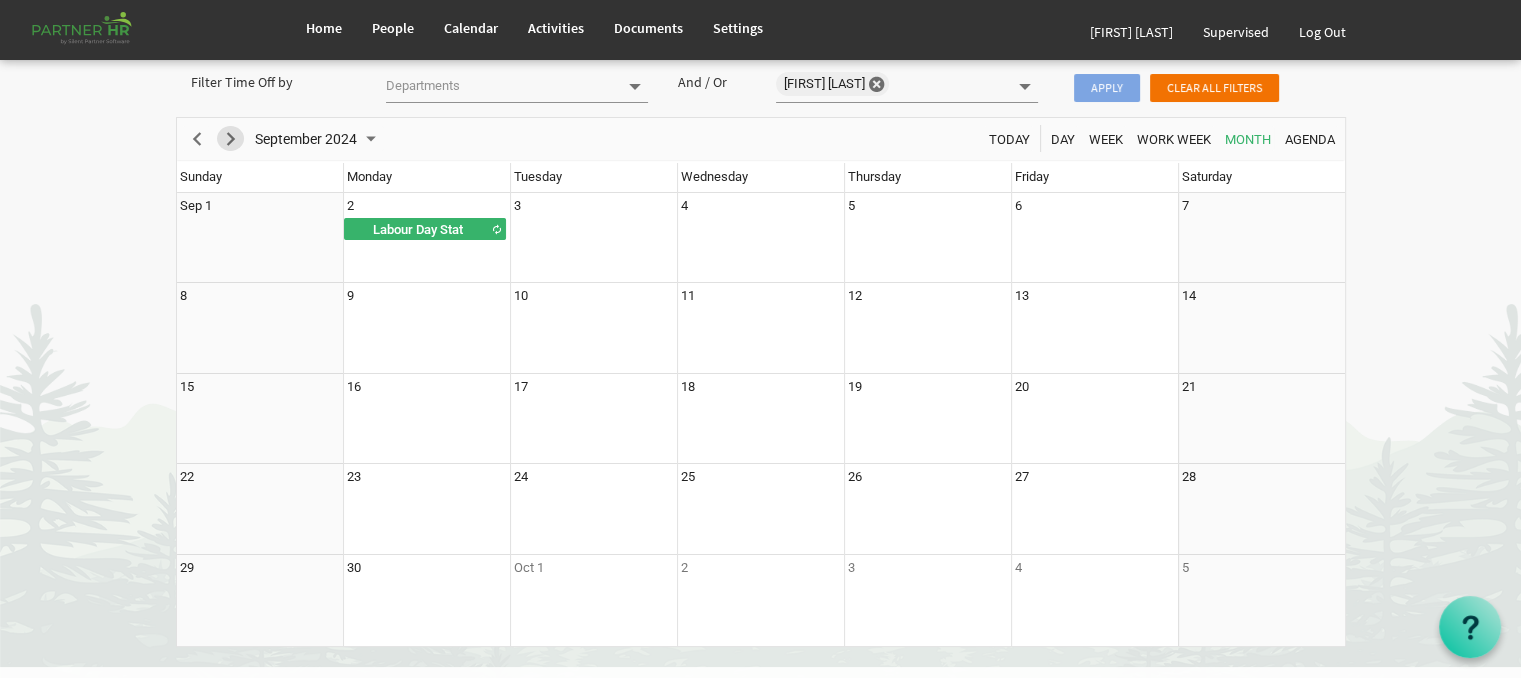 click at bounding box center (231, 139) 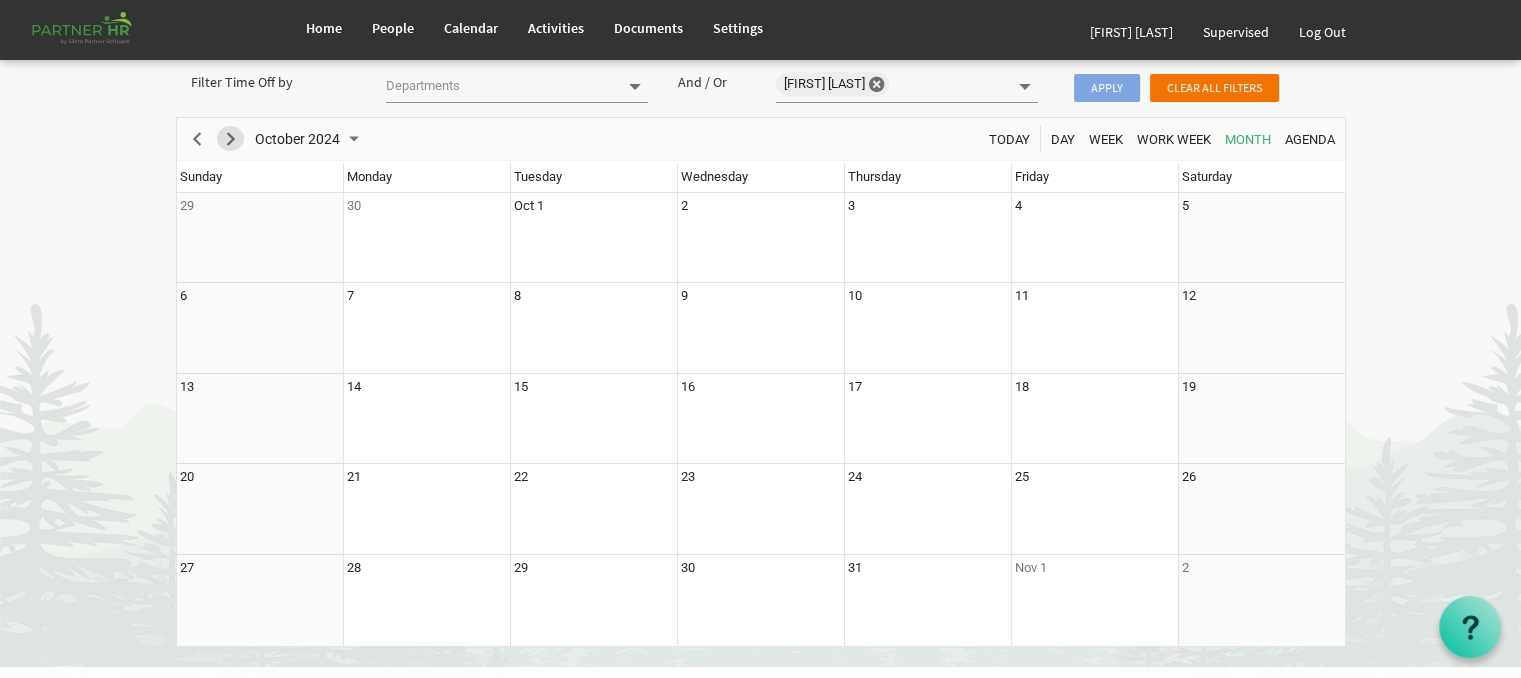 click at bounding box center [231, 139] 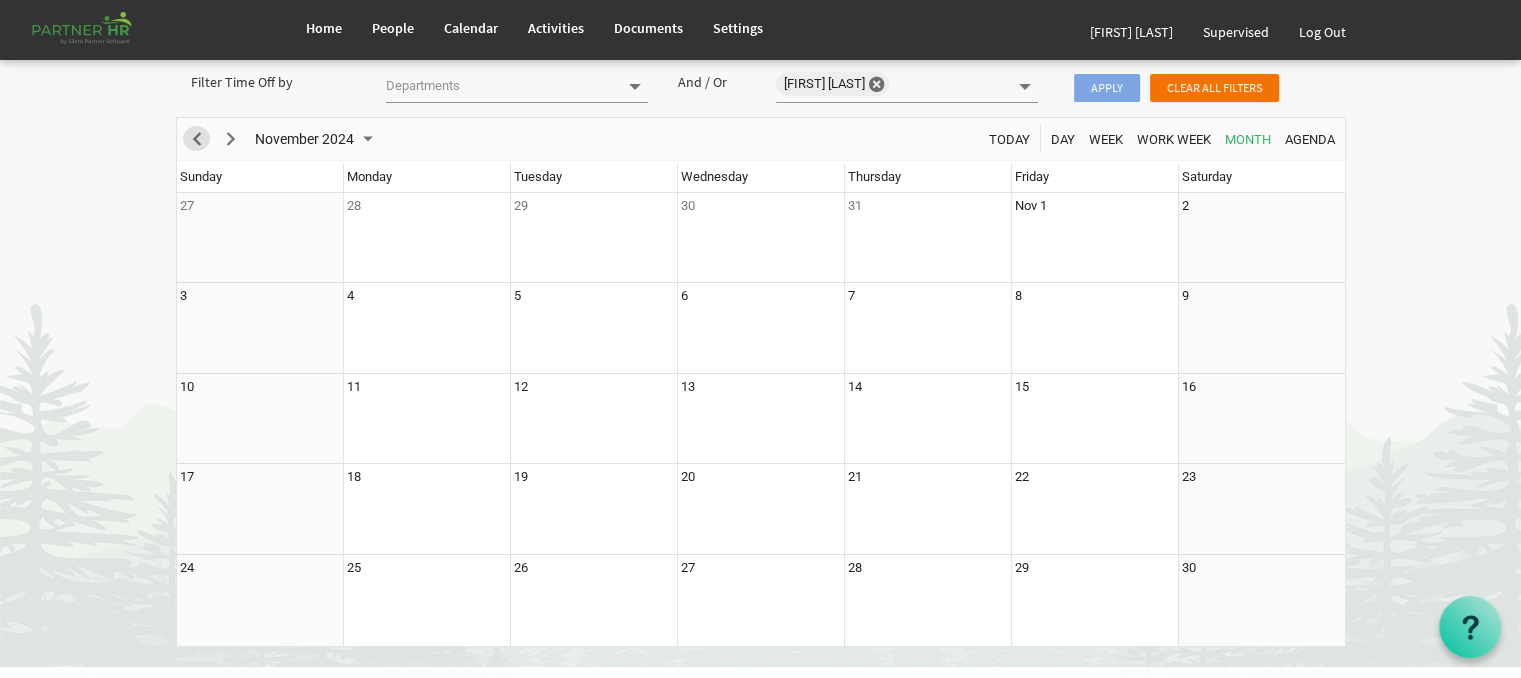 click at bounding box center [197, 139] 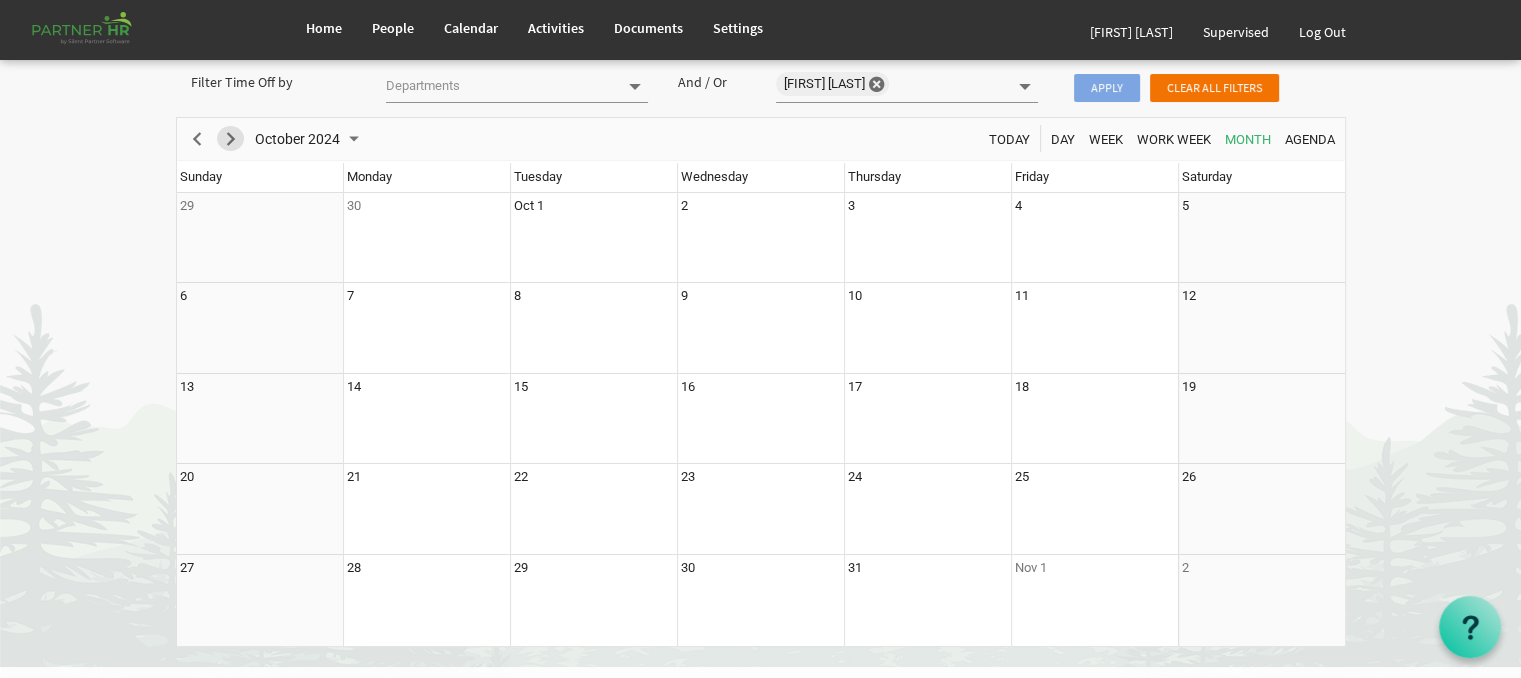 click at bounding box center [231, 139] 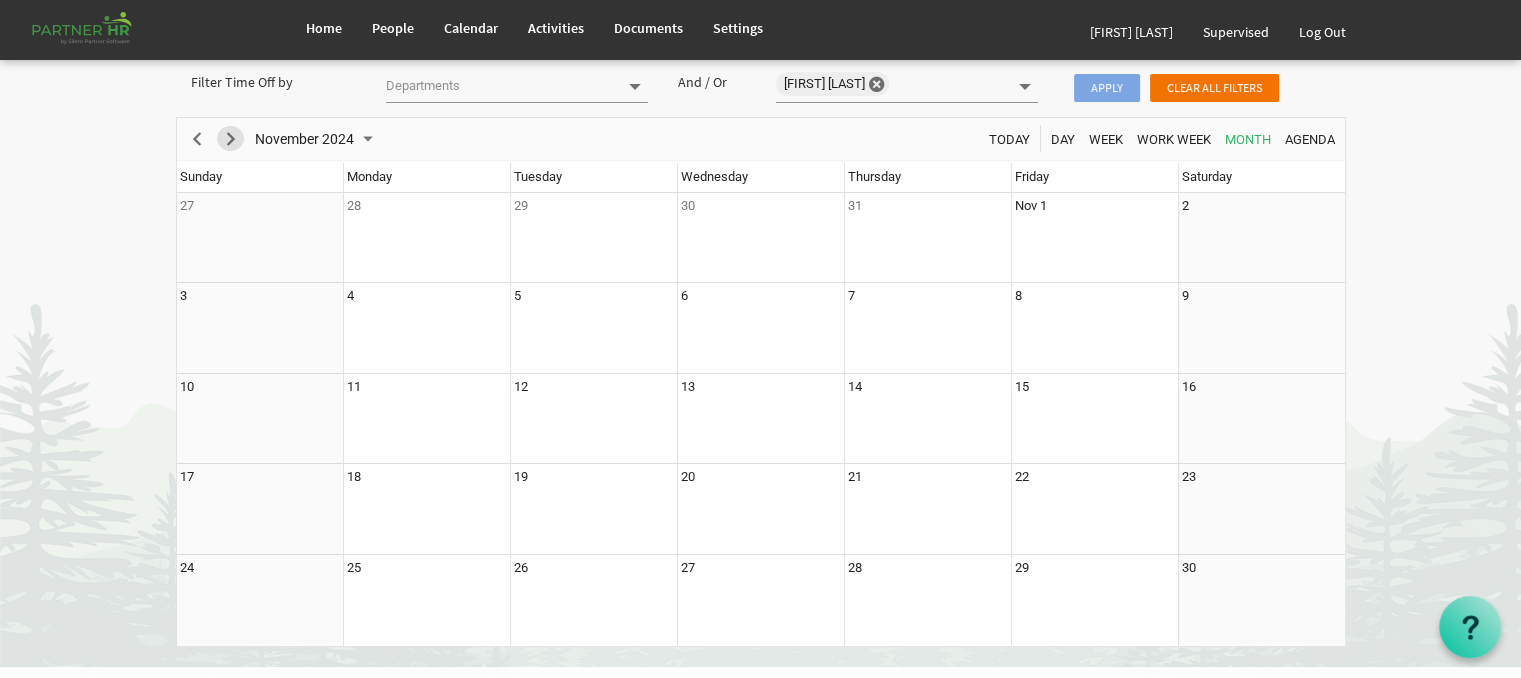 click at bounding box center [231, 139] 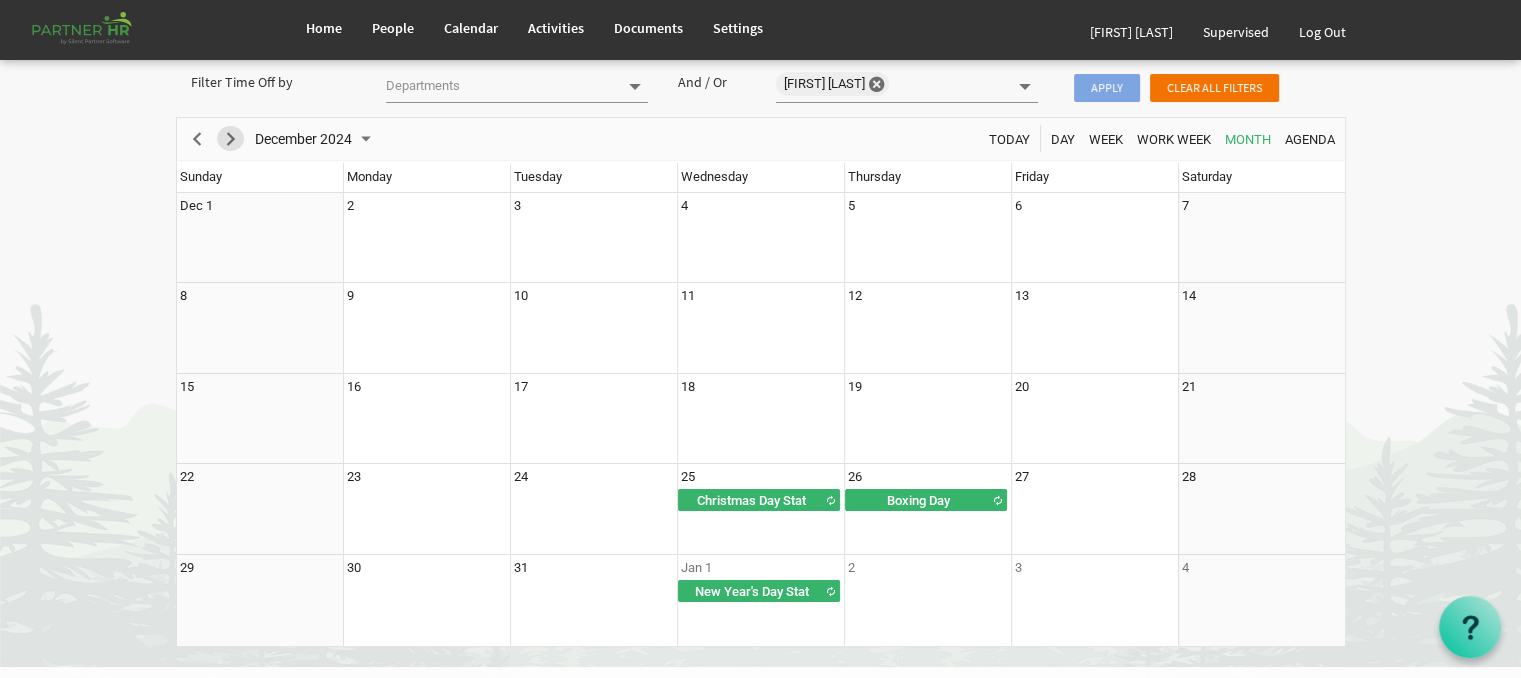click at bounding box center [231, 139] 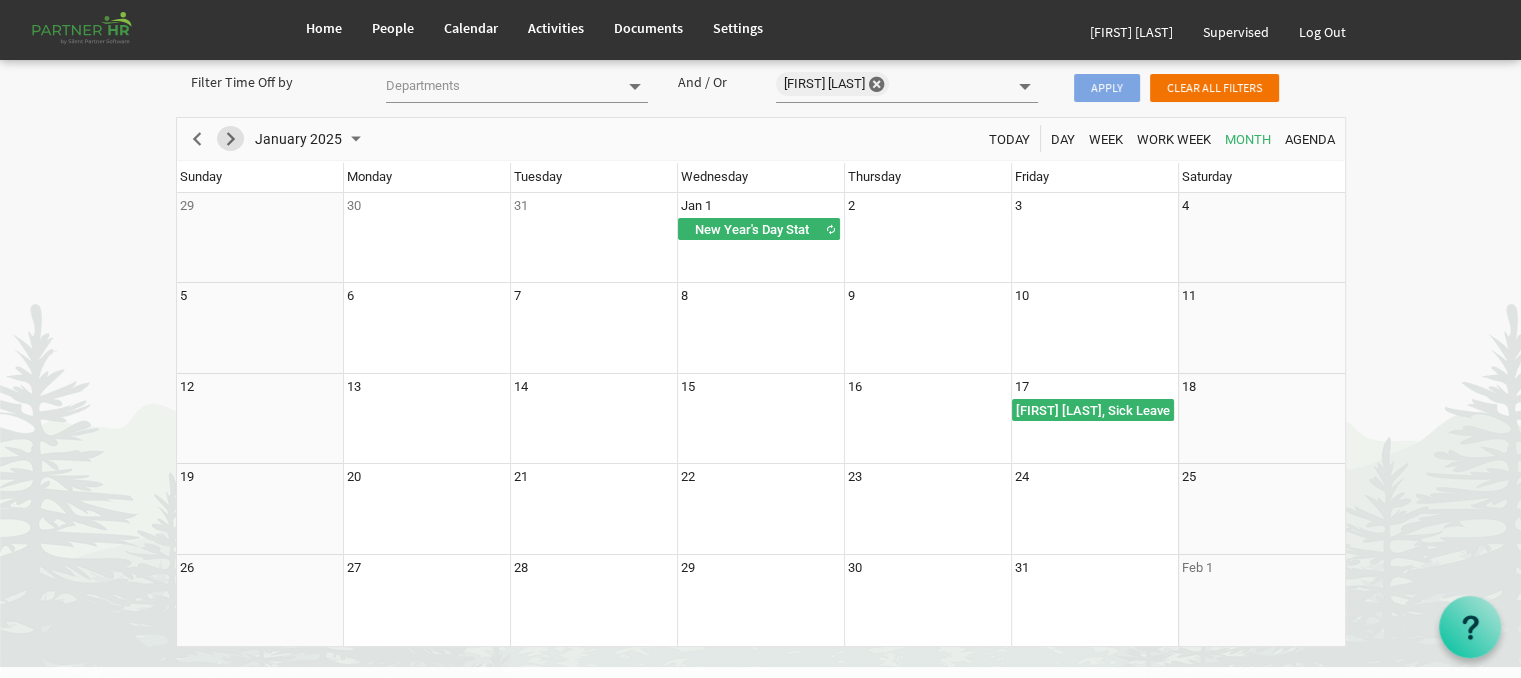 click at bounding box center (231, 139) 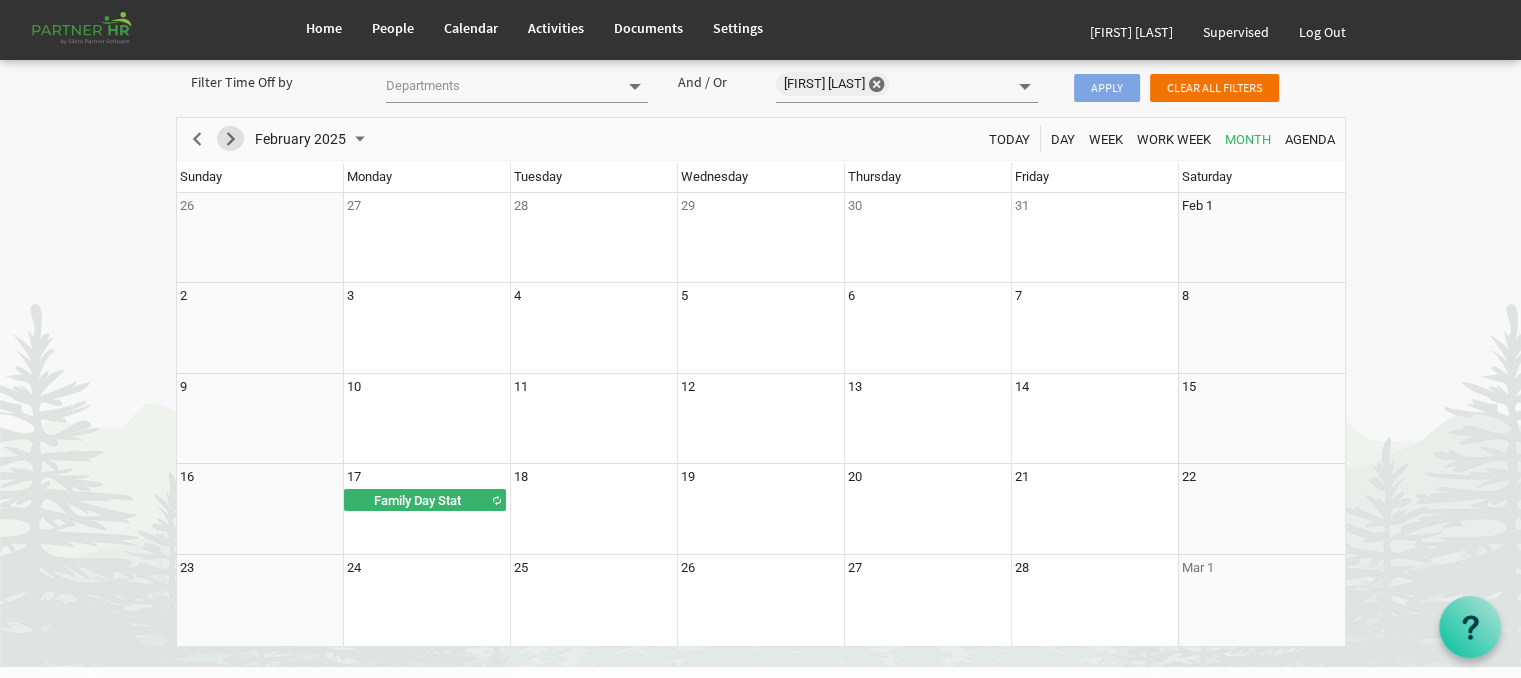 click at bounding box center (231, 139) 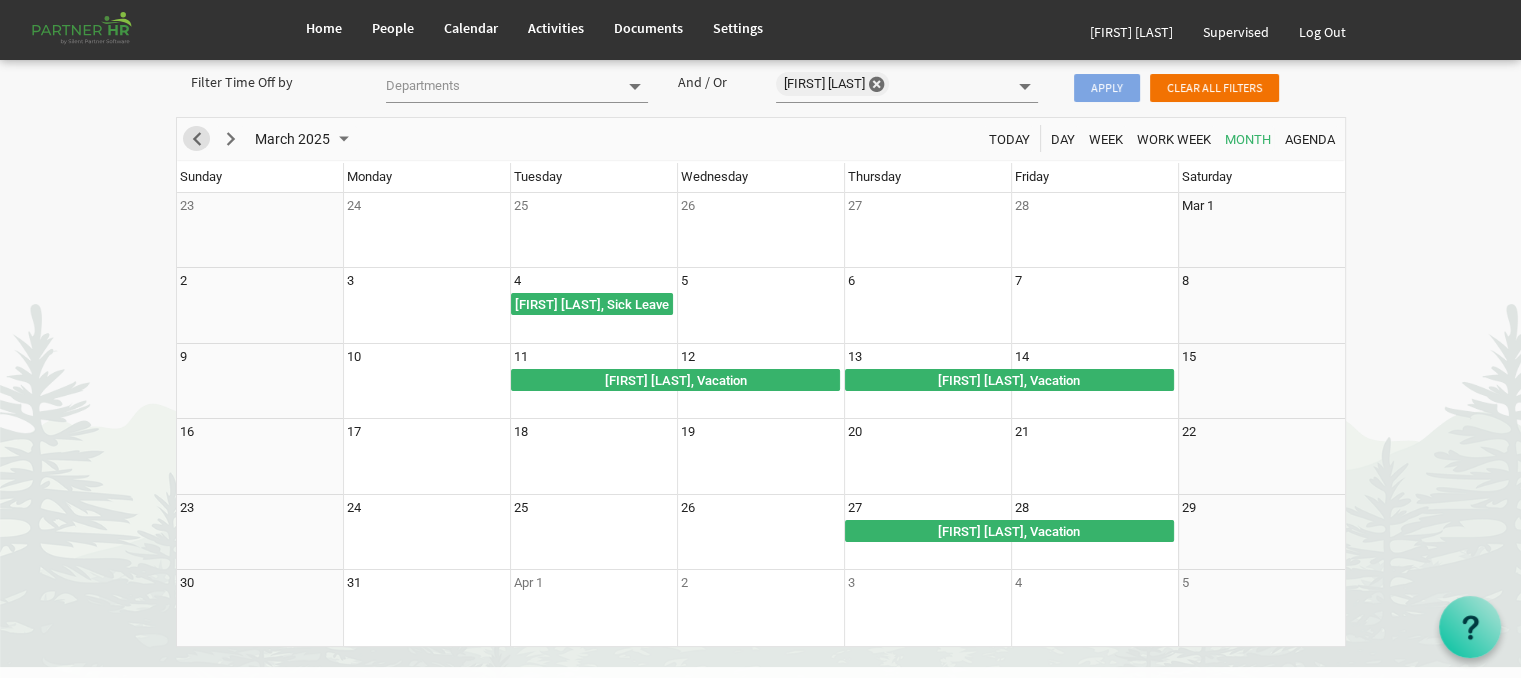 click at bounding box center [197, 139] 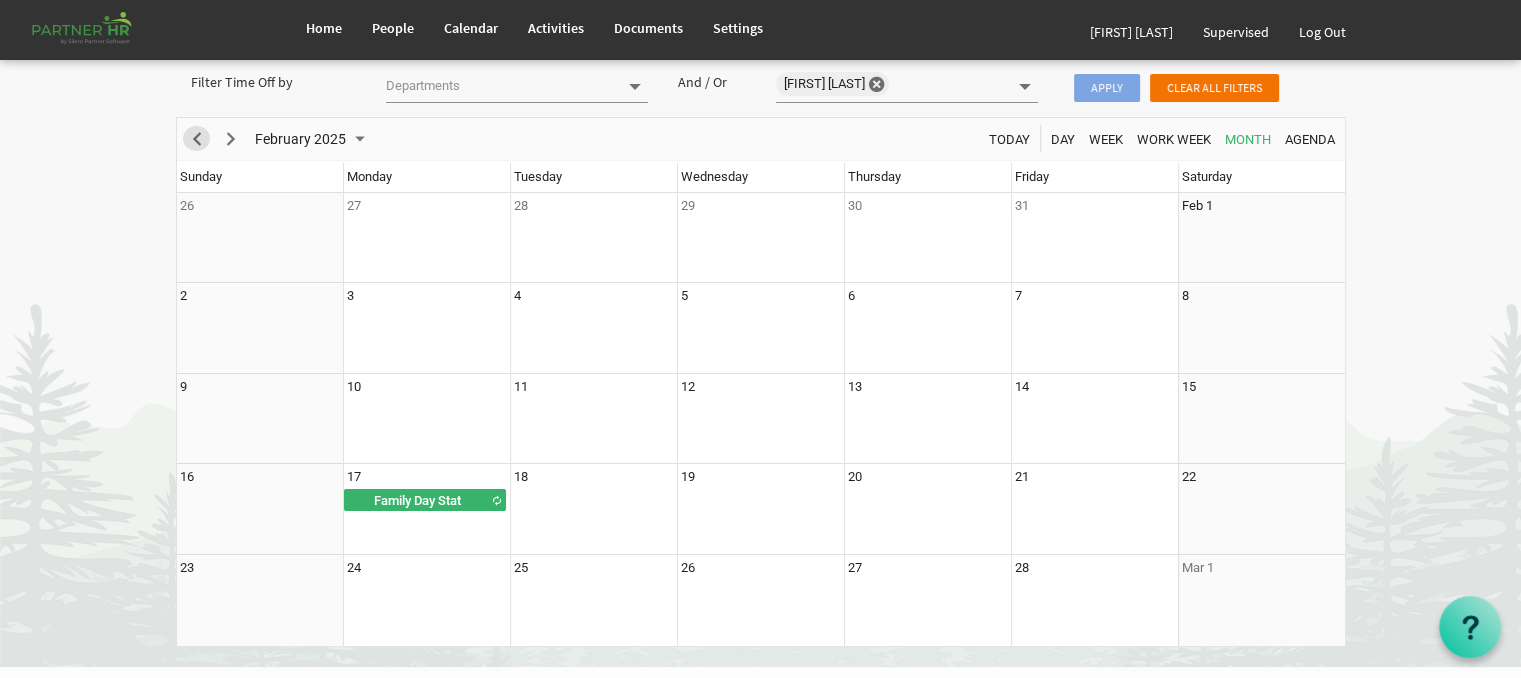 click at bounding box center [197, 139] 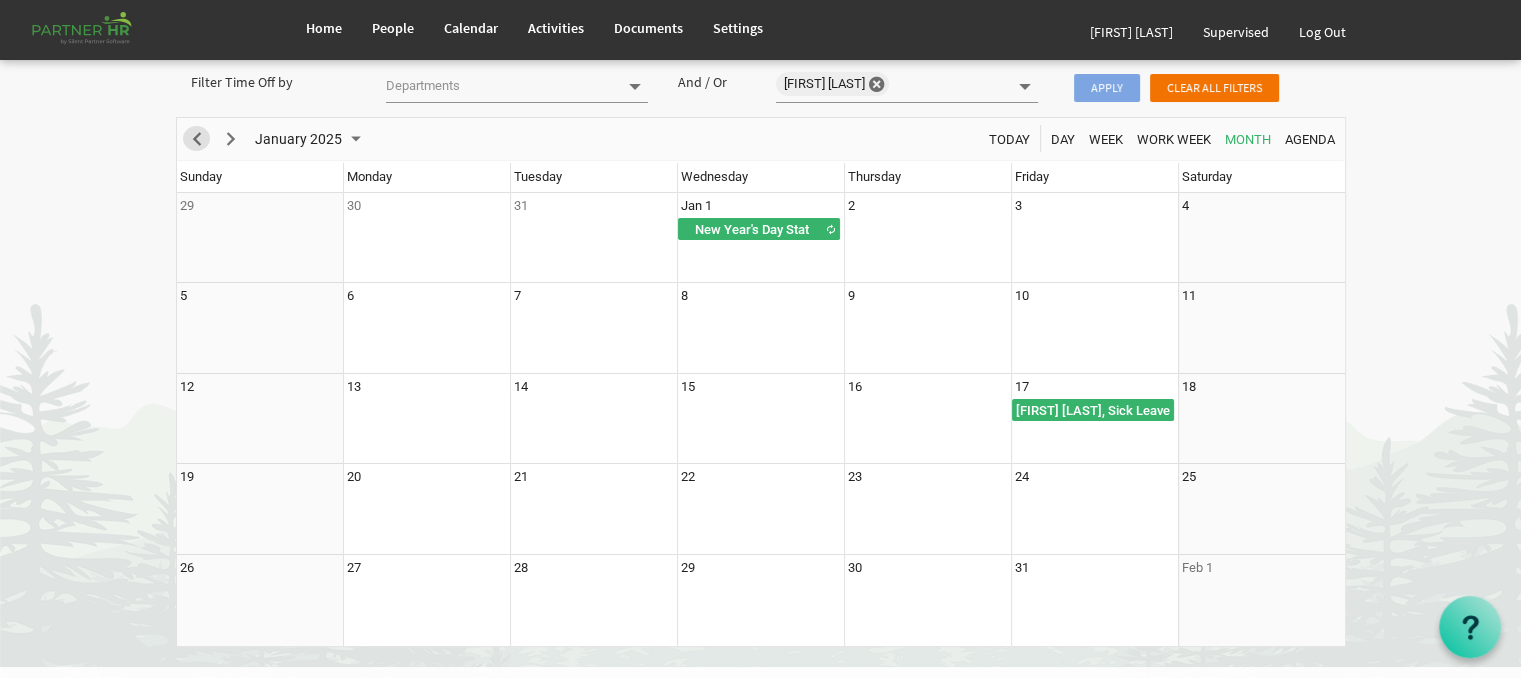 click at bounding box center [197, 139] 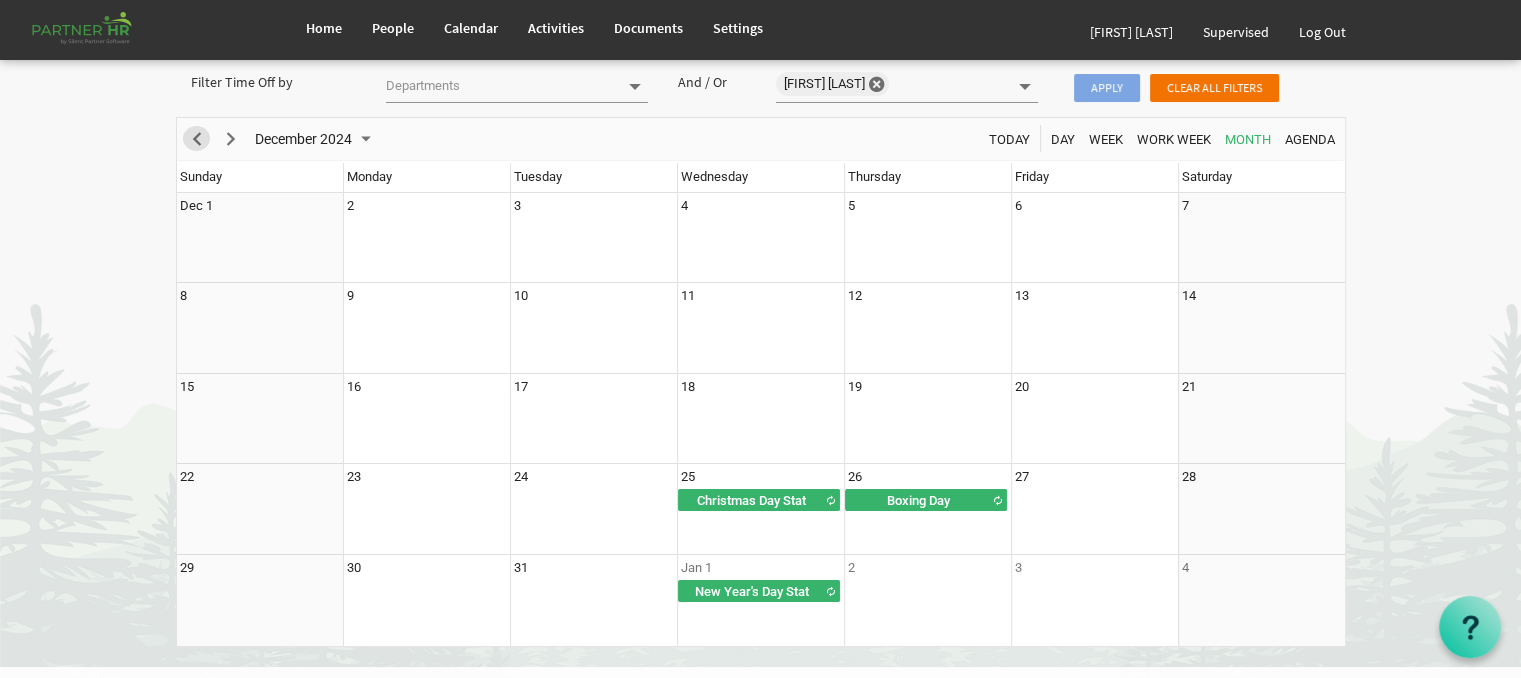 click at bounding box center [197, 139] 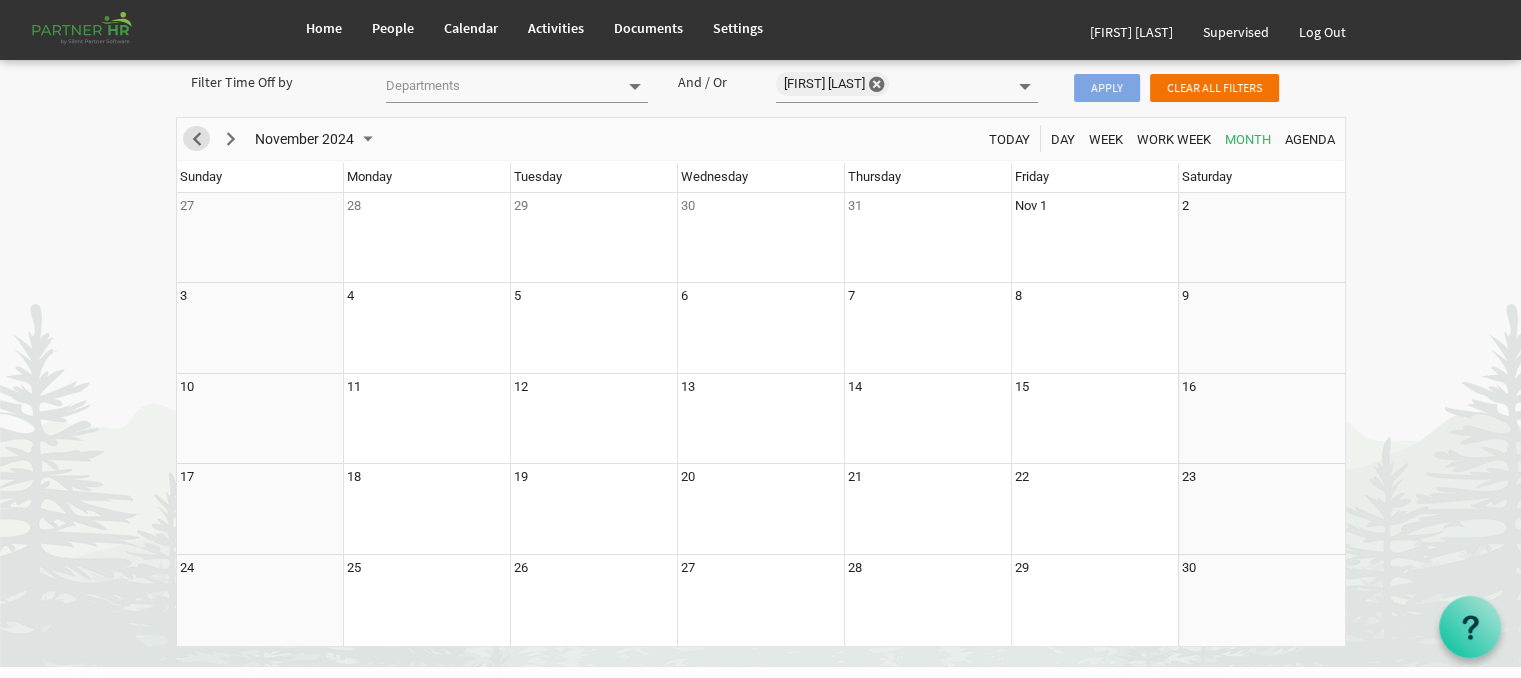 click at bounding box center (197, 139) 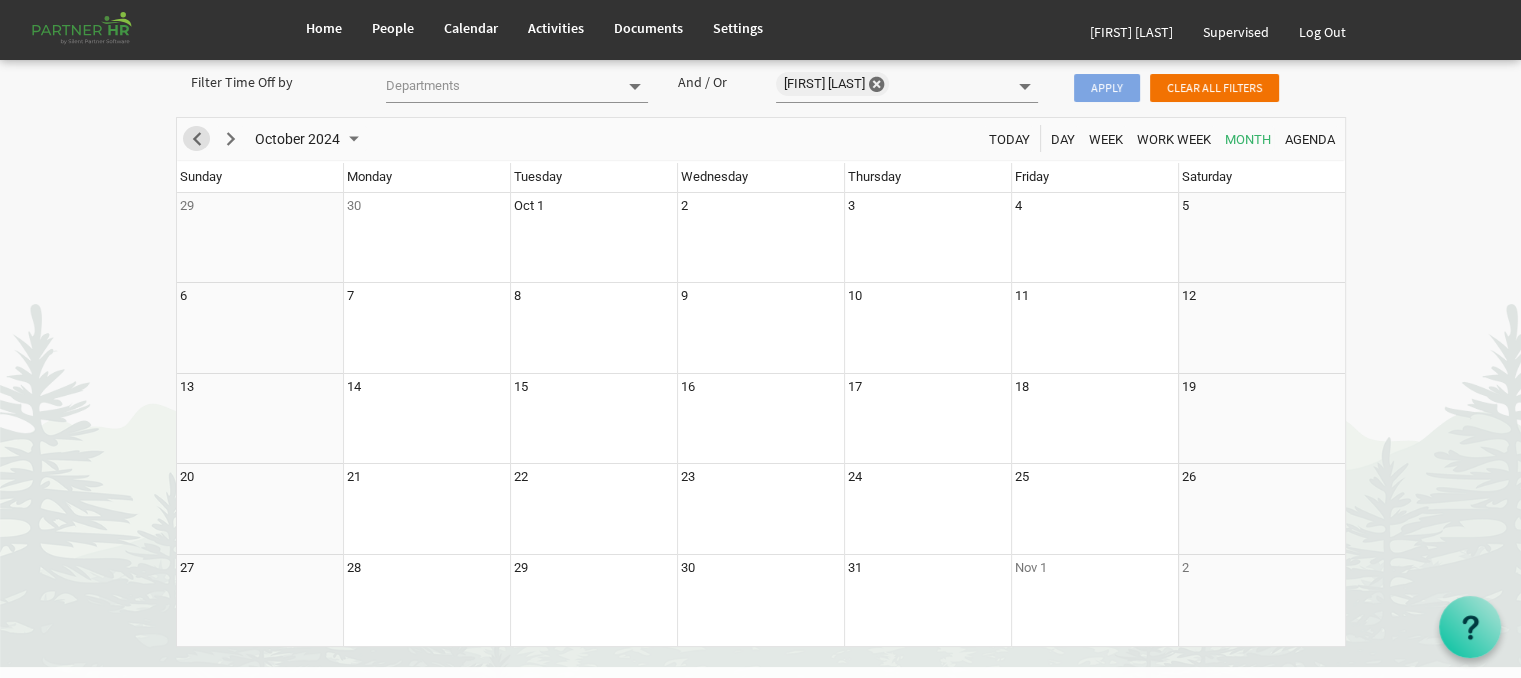 click at bounding box center (197, 139) 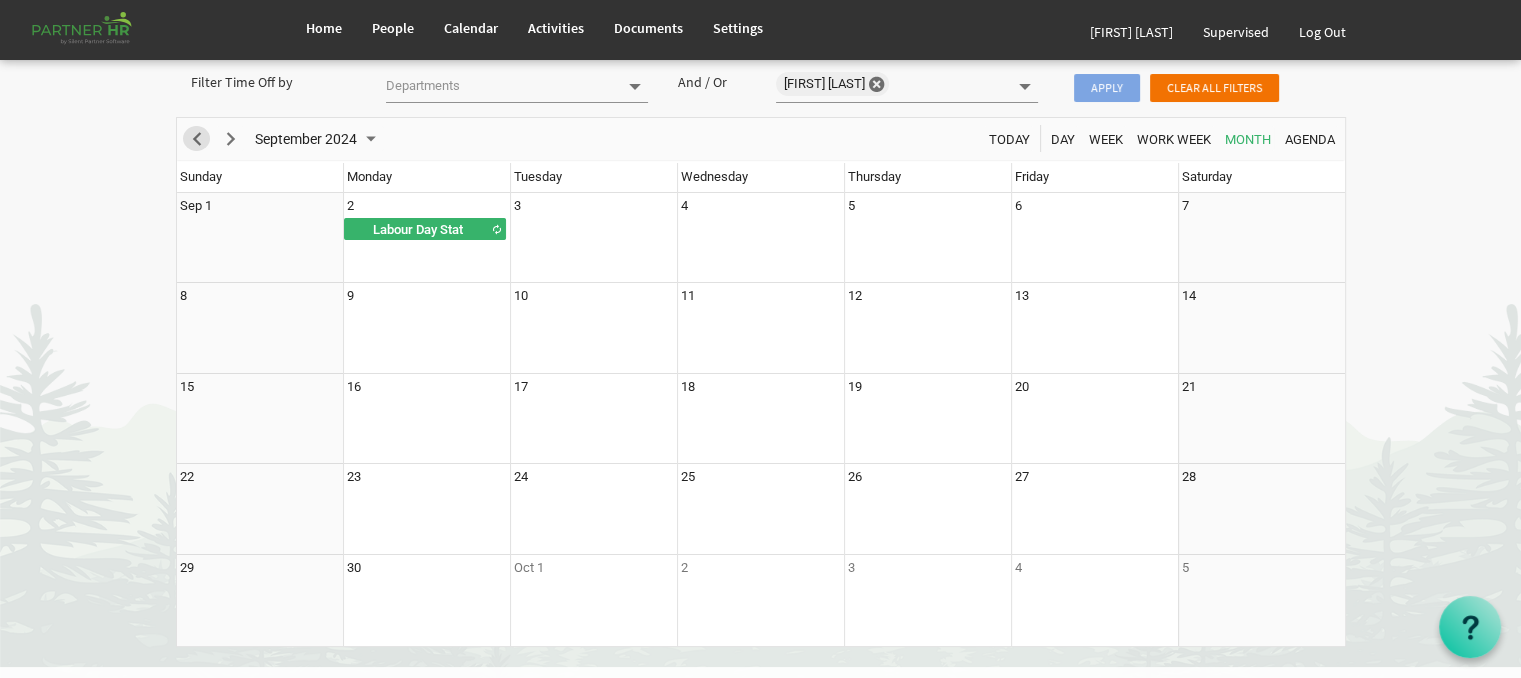 drag, startPoint x: 192, startPoint y: 147, endPoint x: 196, endPoint y: 135, distance: 12.649111 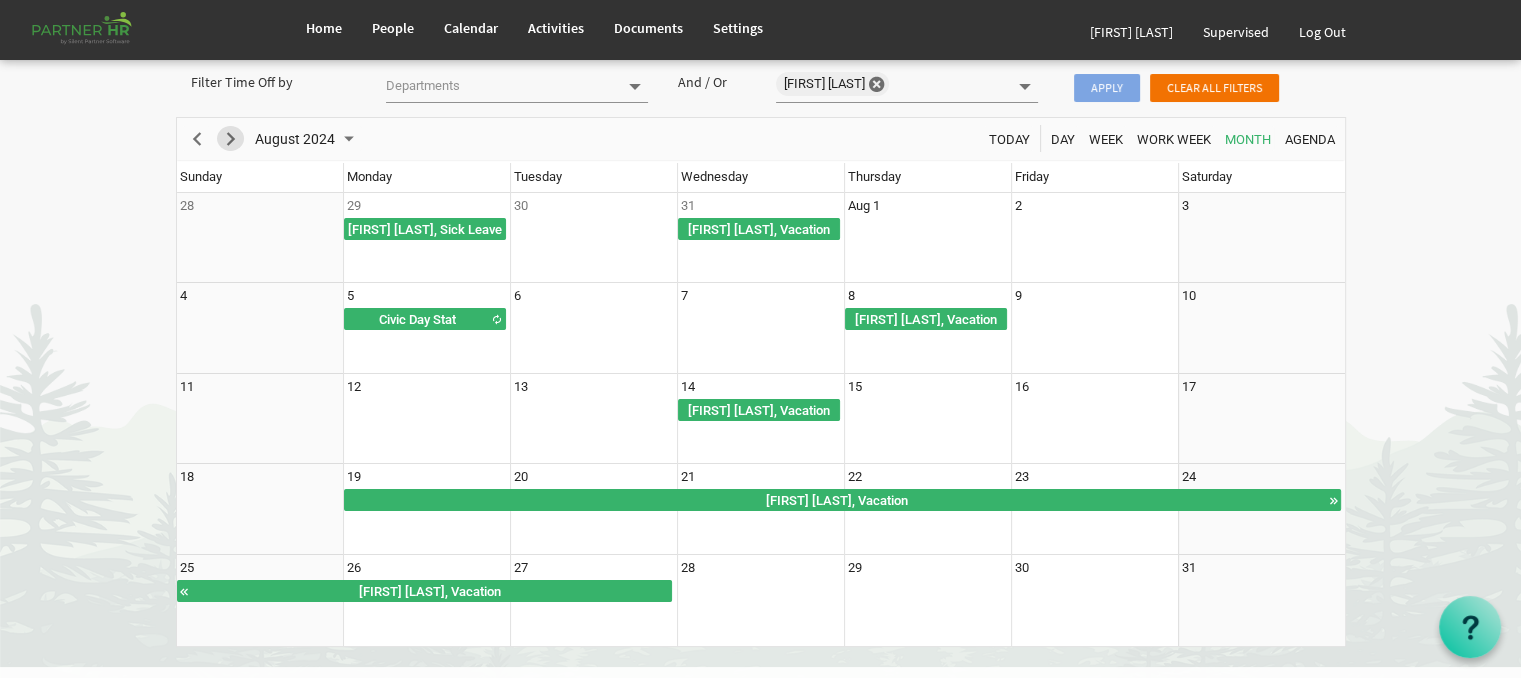 click at bounding box center [231, 139] 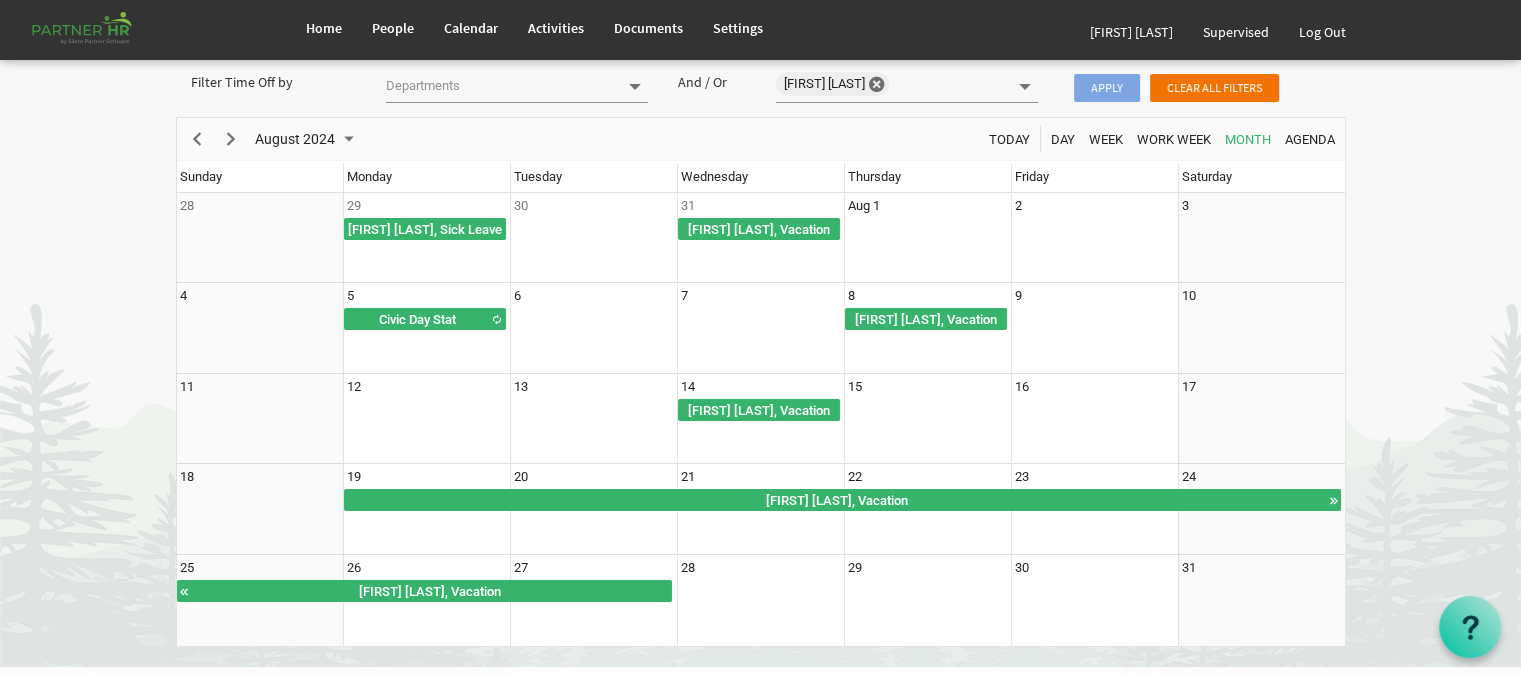 click on "August 2024 Today Day Week Work Week Month Agenda 2024 Jan Feb Mar Apr May Jun Jul Aug Sep Oct Nov Dec Today Sunday Monday Tuesday Wednesday Thursday Friday Saturday 28 29 [FIRST] [LAST], Sick Leave 30 31 [FIRST] [LAST], Vacation Aug 1 2 3 4 5 Civic Day Stat 6 7 8 [FIRST] [LAST], Vacation 9 10 11 12 13 14 [FIRST] [LAST], Vacation 15 16 17 18 19 [FIRST] [LAST], Vacation 20 21 22 23 24 25 [FIRST] [LAST], Vacation 26 27 28 29 30 31 Fri 5" at bounding box center [761, 382] 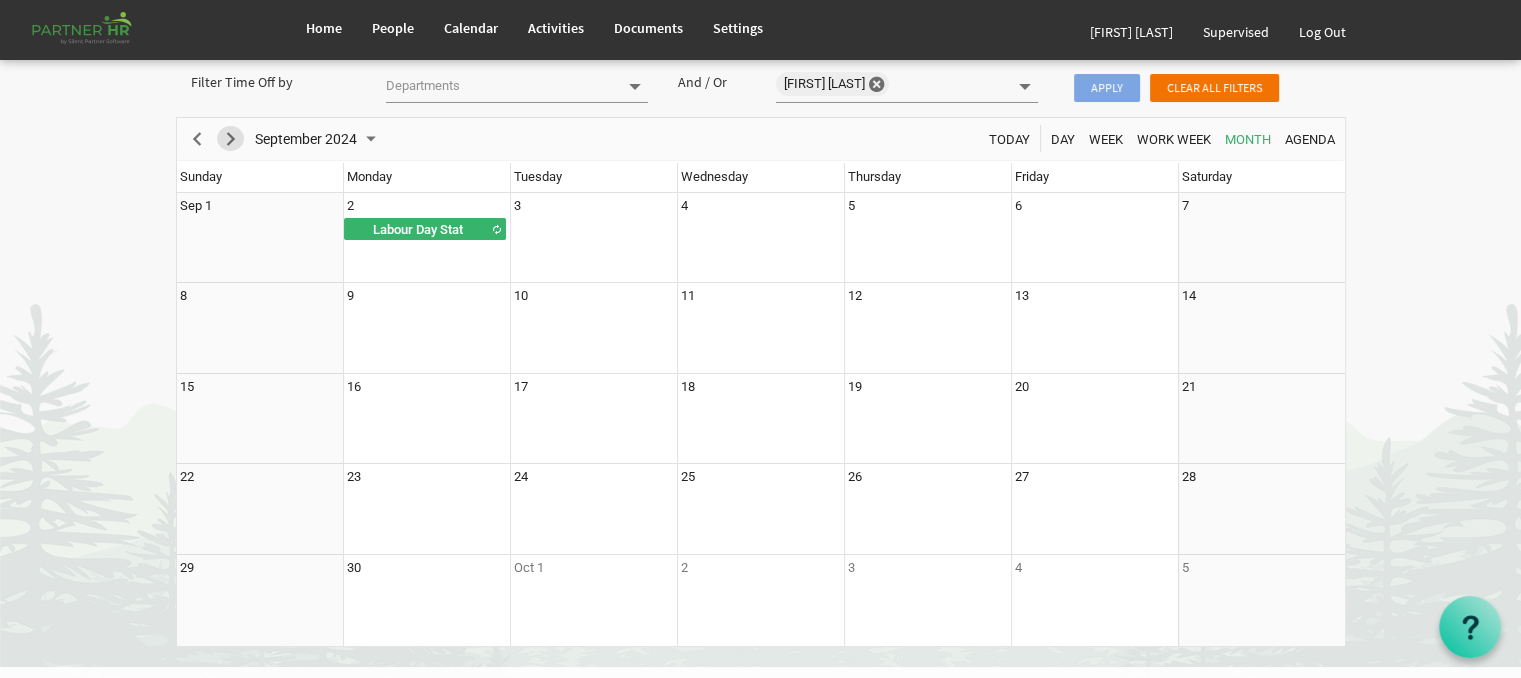 click at bounding box center [231, 139] 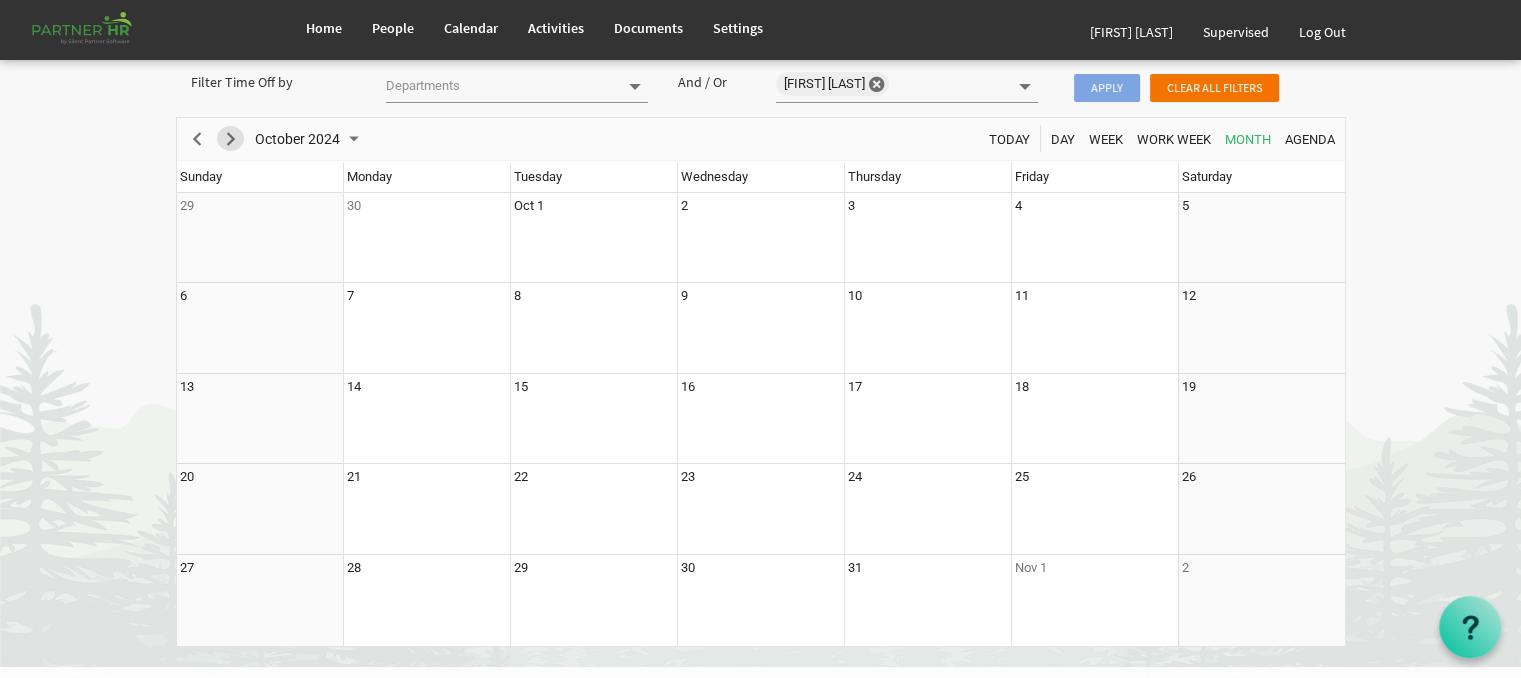 click at bounding box center (231, 139) 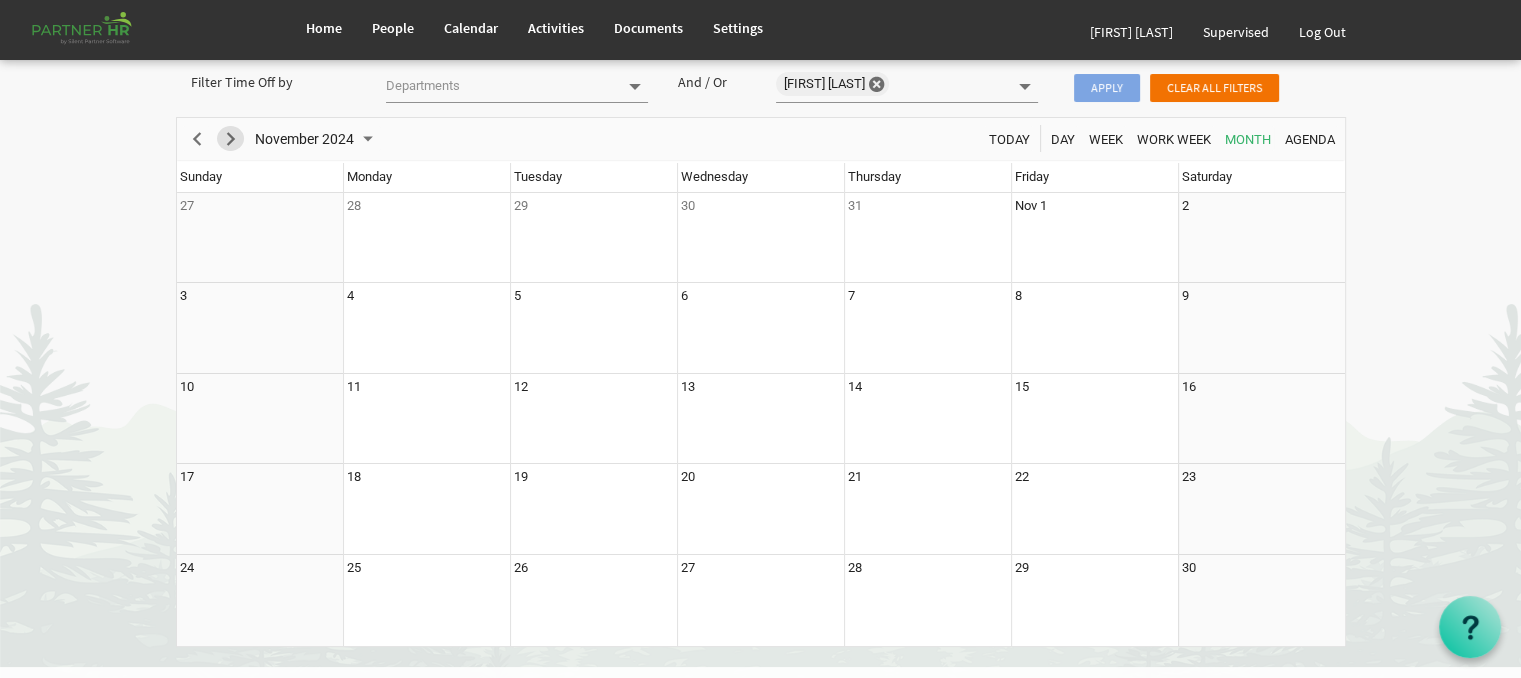 click at bounding box center [231, 139] 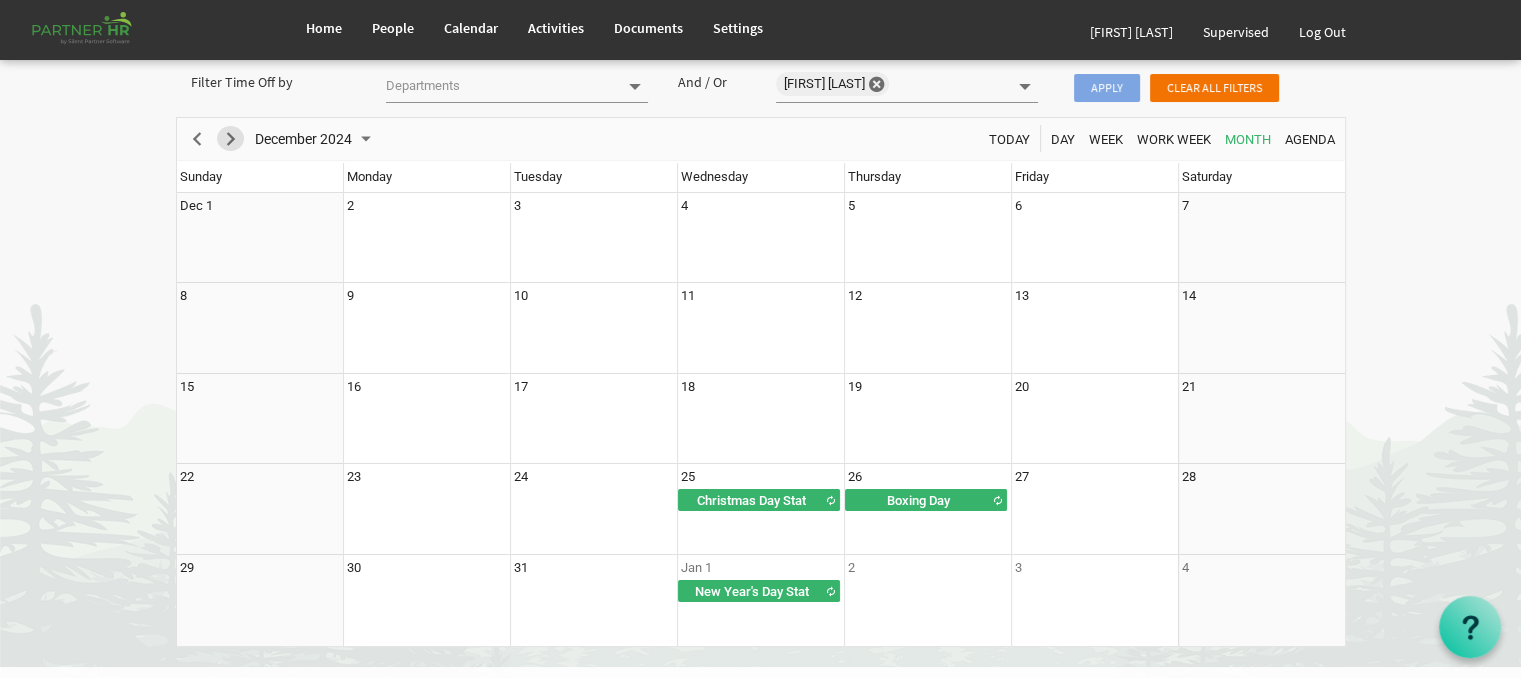 click at bounding box center [231, 139] 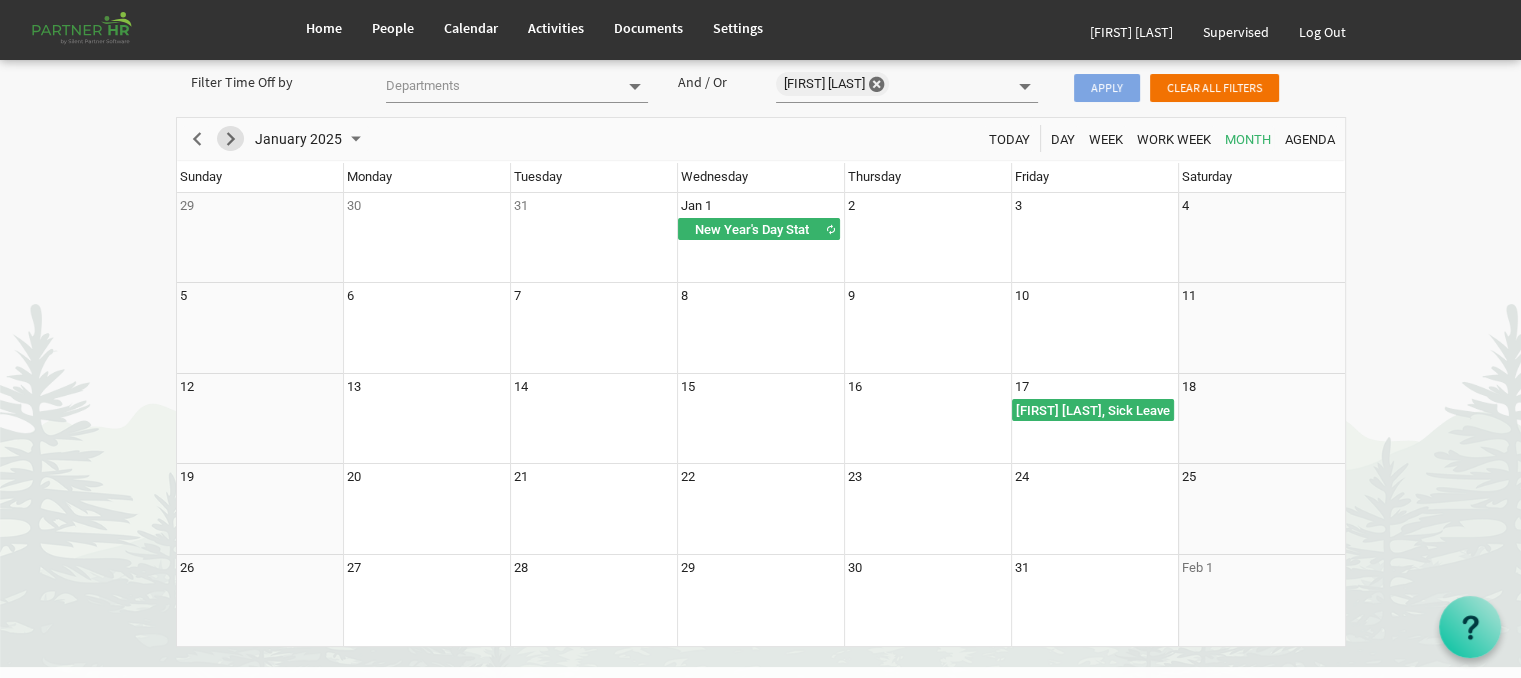 click at bounding box center (231, 139) 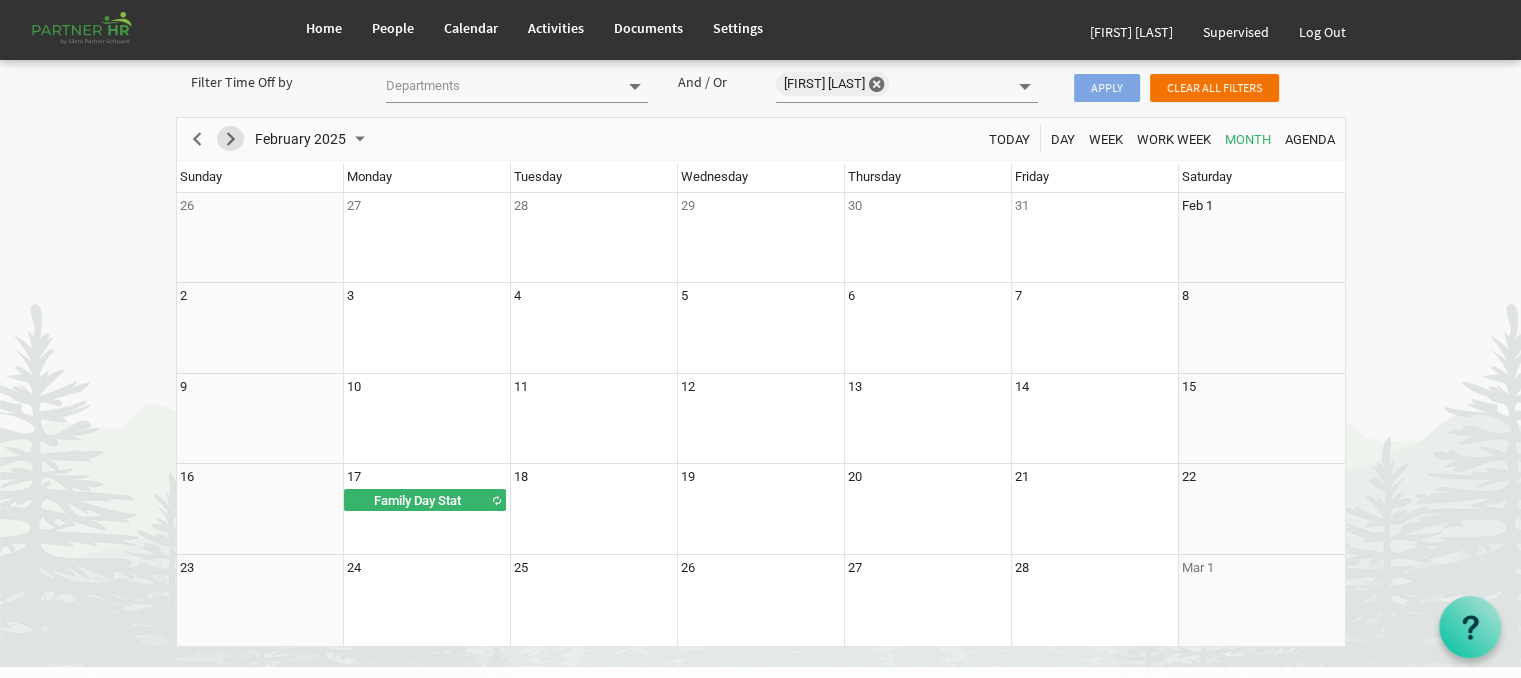 click at bounding box center (231, 139) 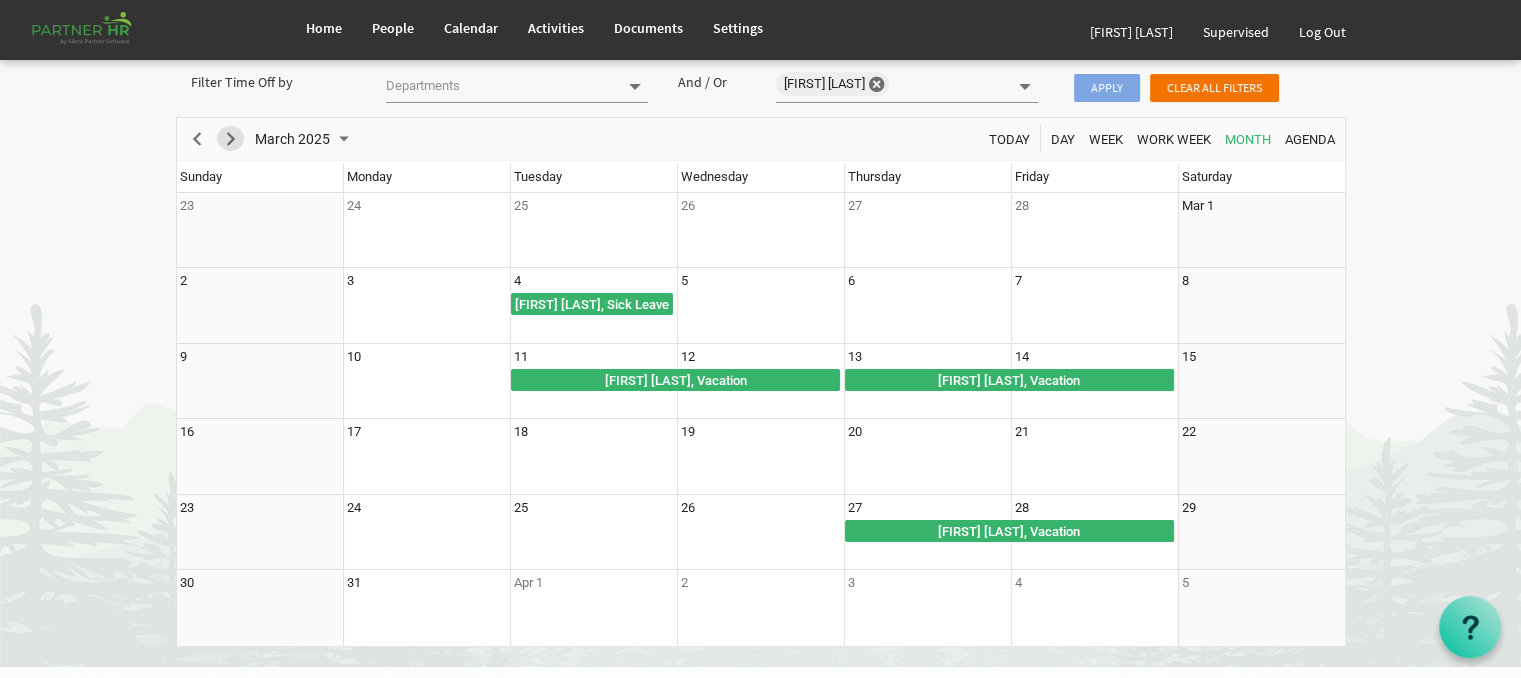 click at bounding box center [231, 139] 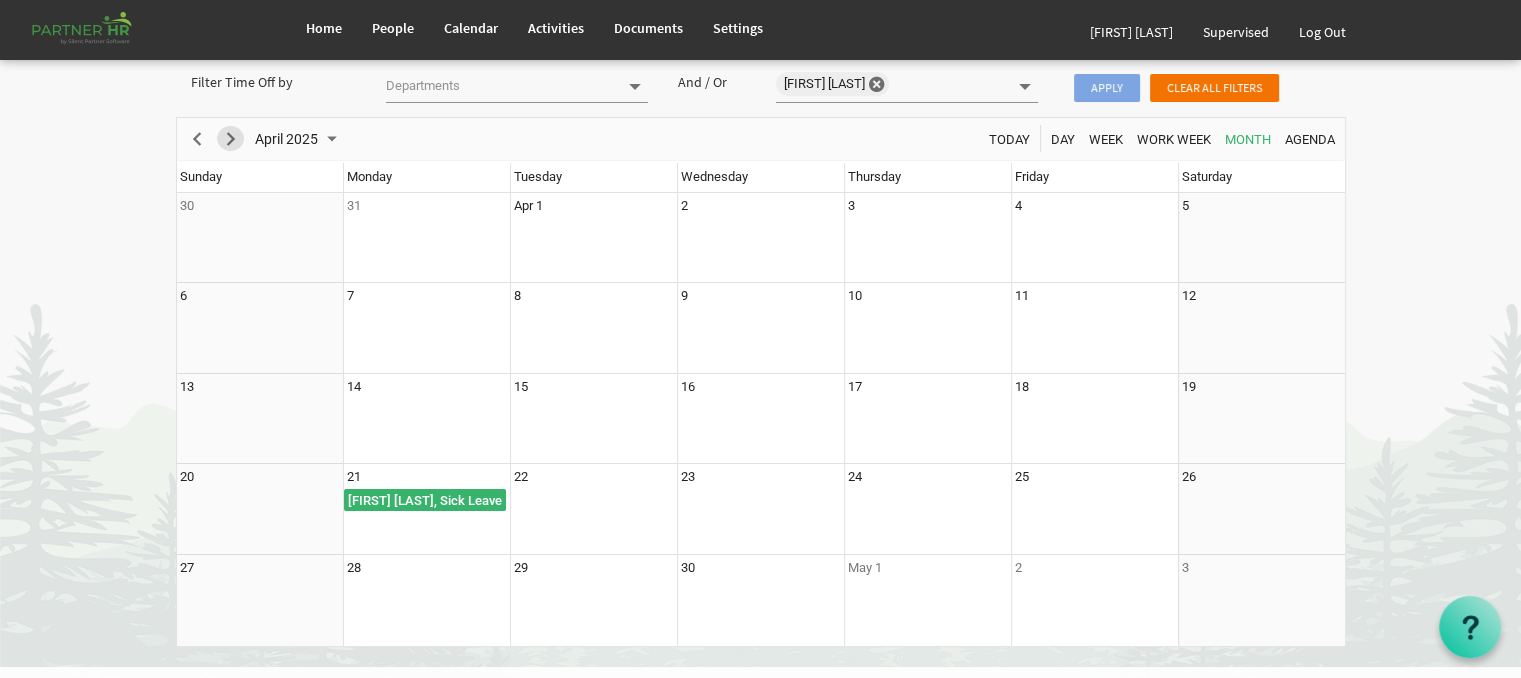 click at bounding box center (231, 139) 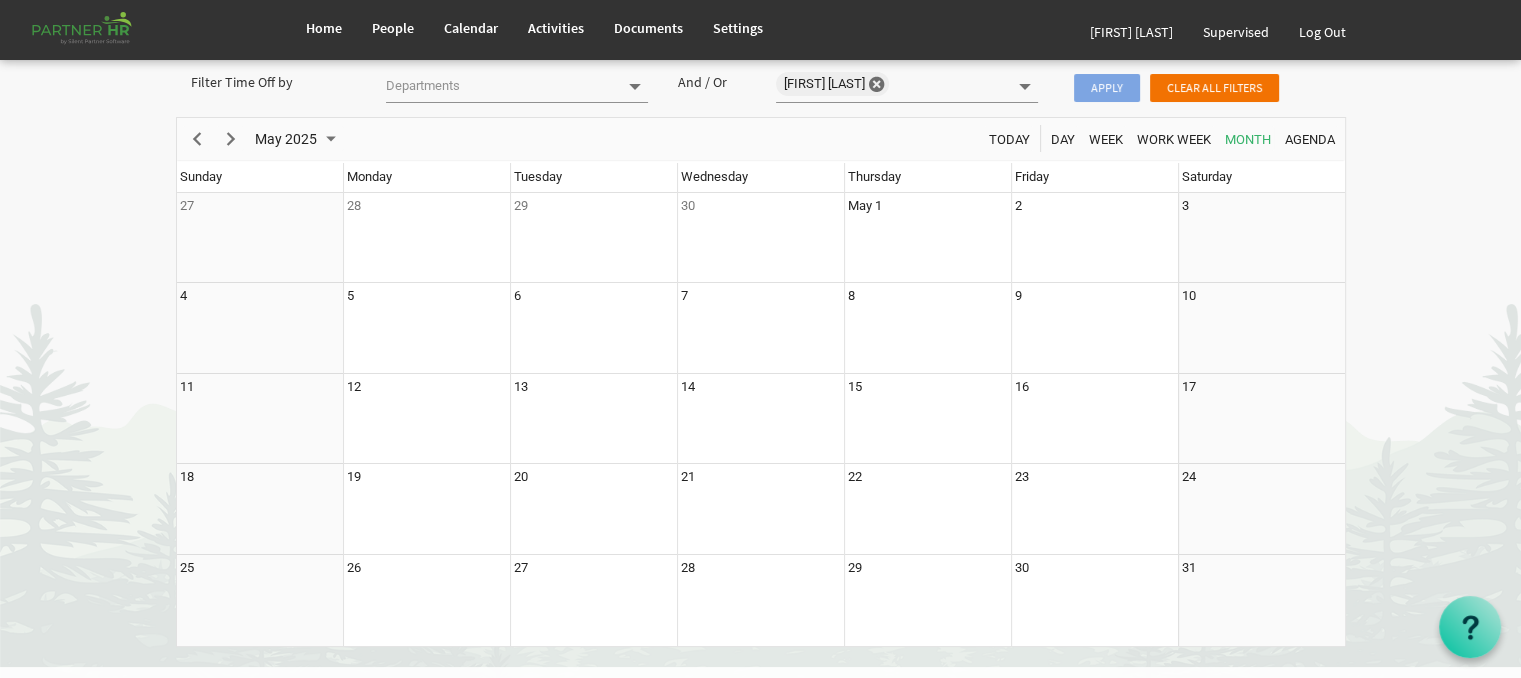 click at bounding box center (231, 139) 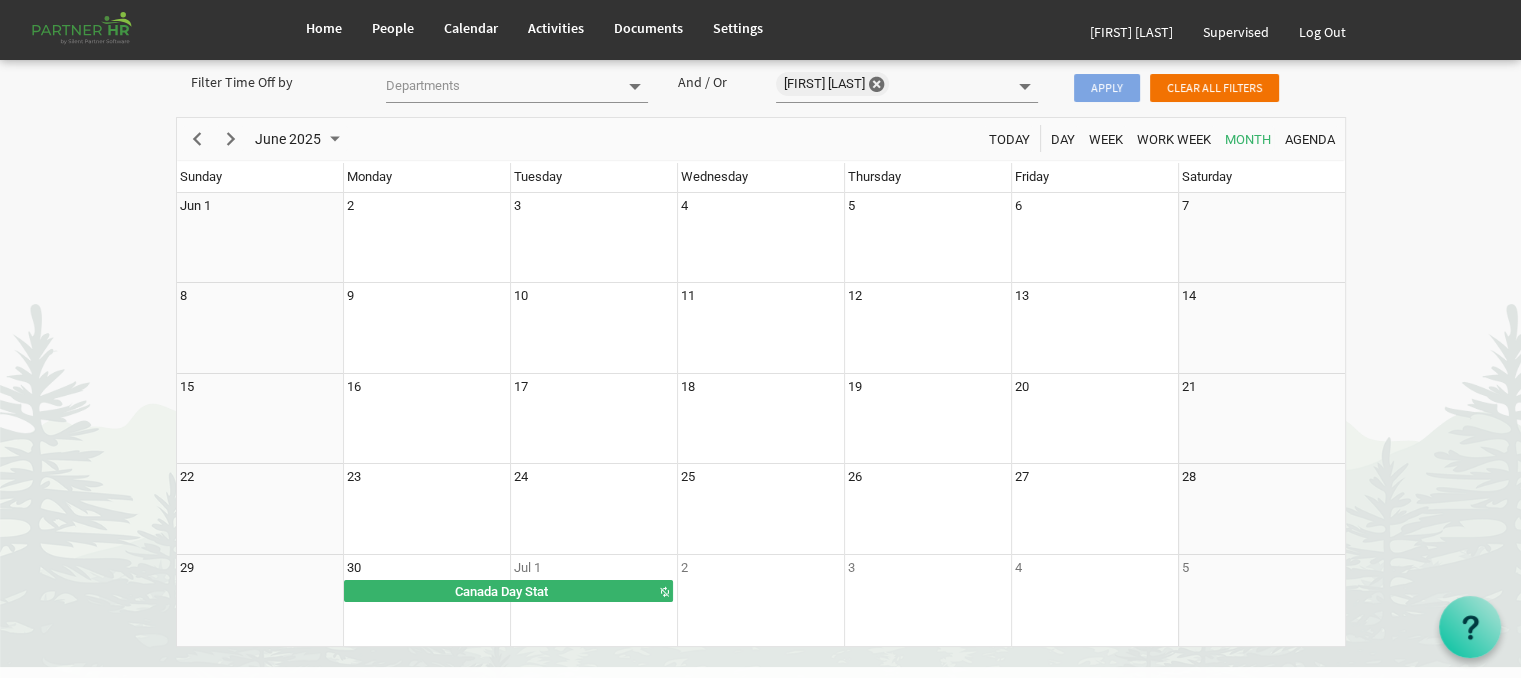 click at bounding box center [231, 139] 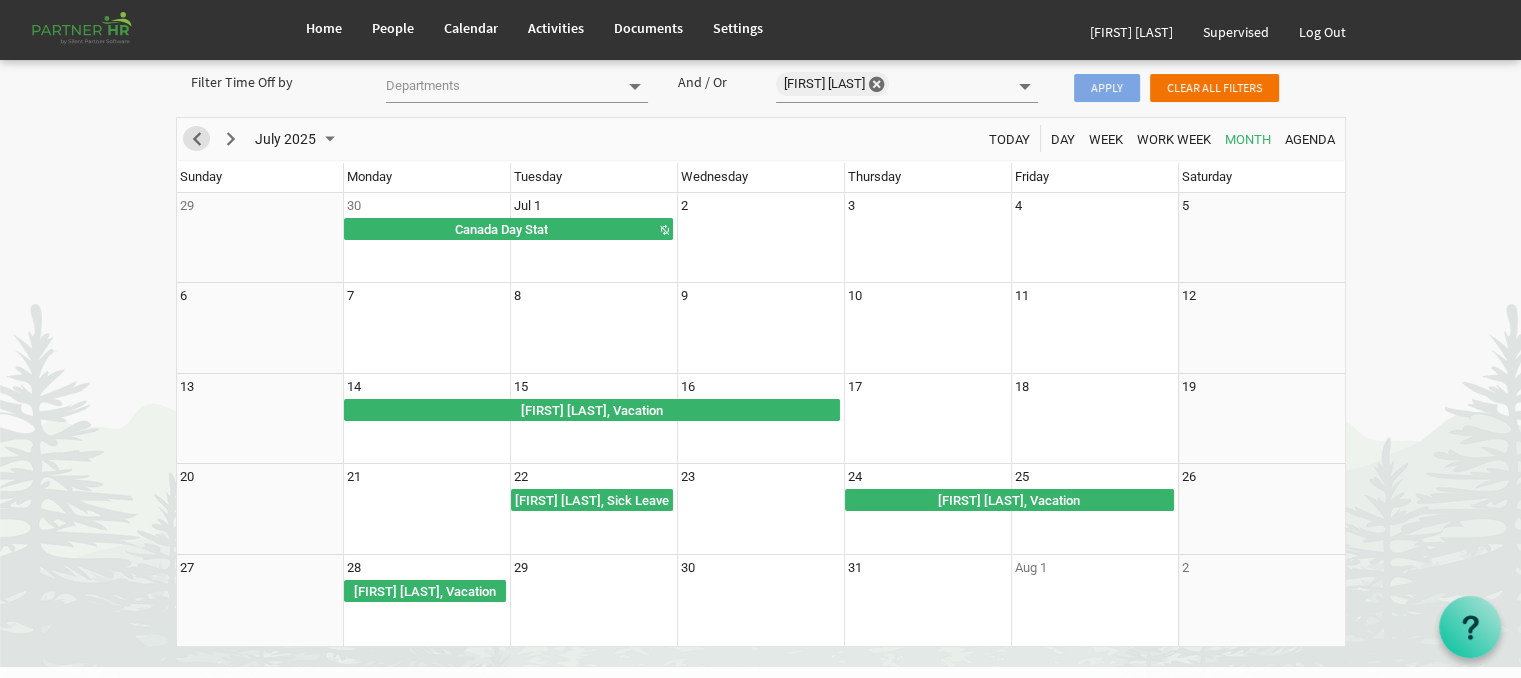 click at bounding box center (197, 139) 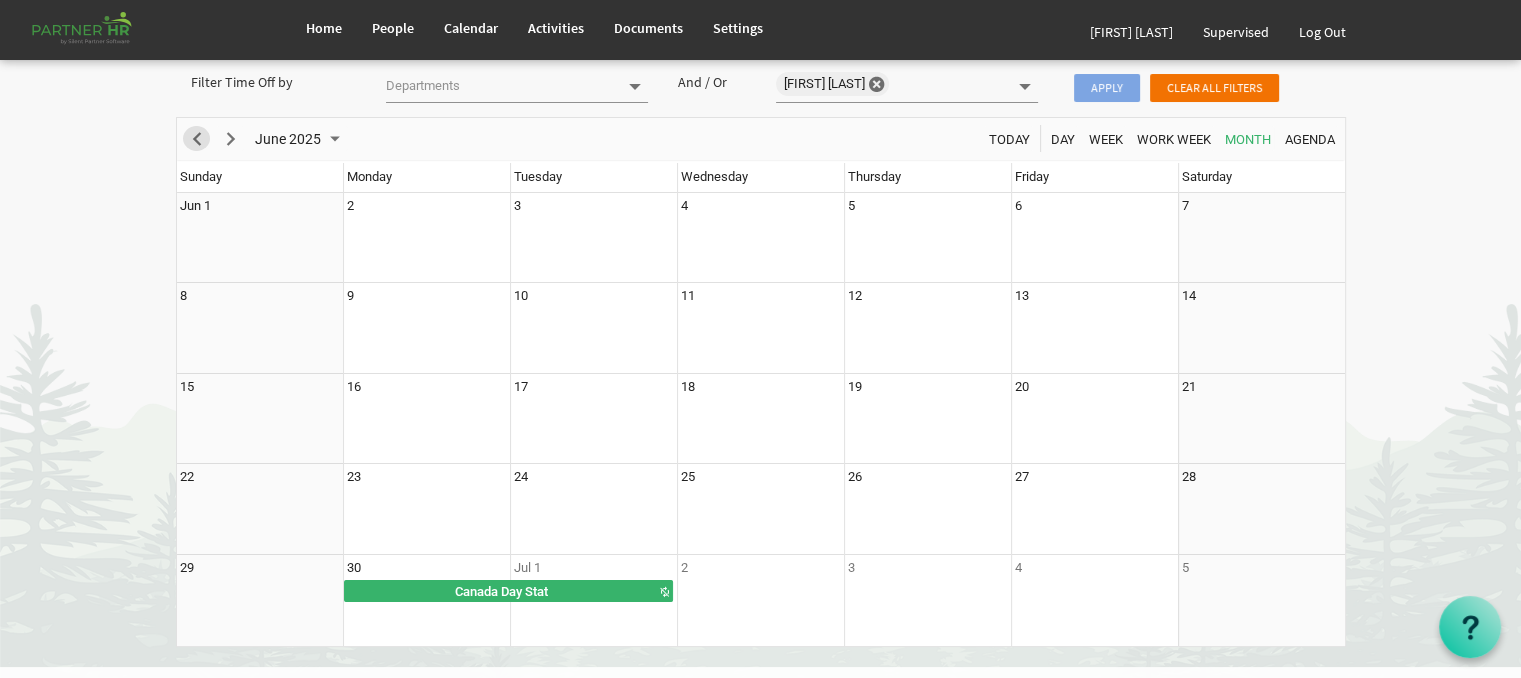 click at bounding box center [197, 139] 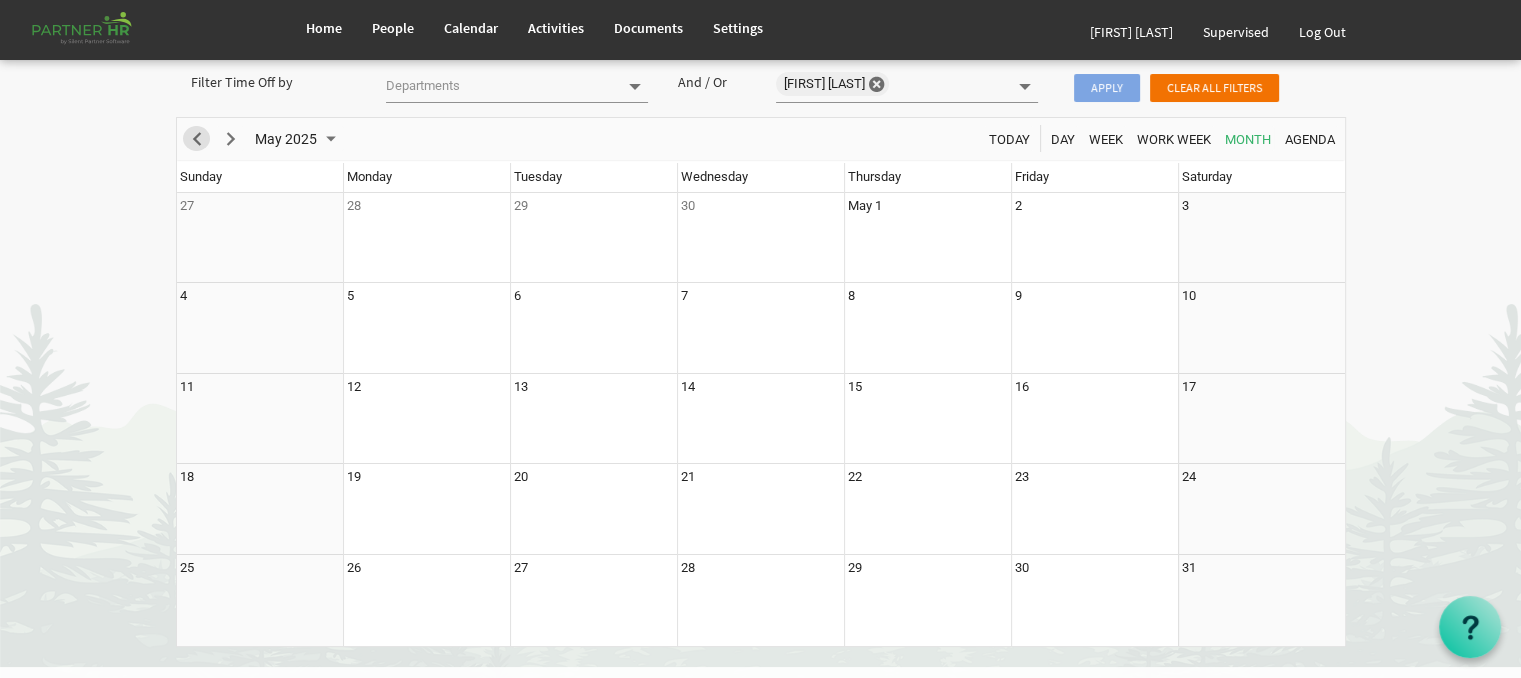 click at bounding box center [197, 139] 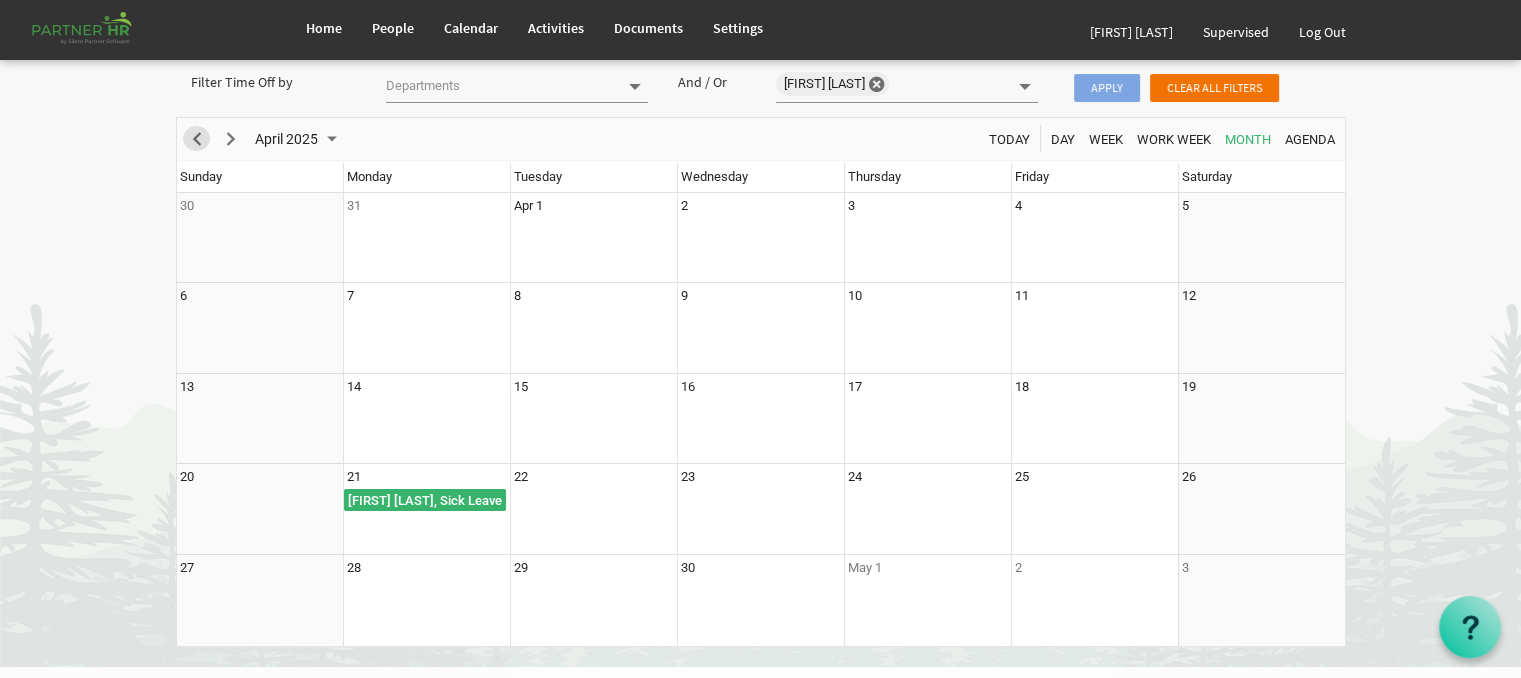 click at bounding box center [197, 139] 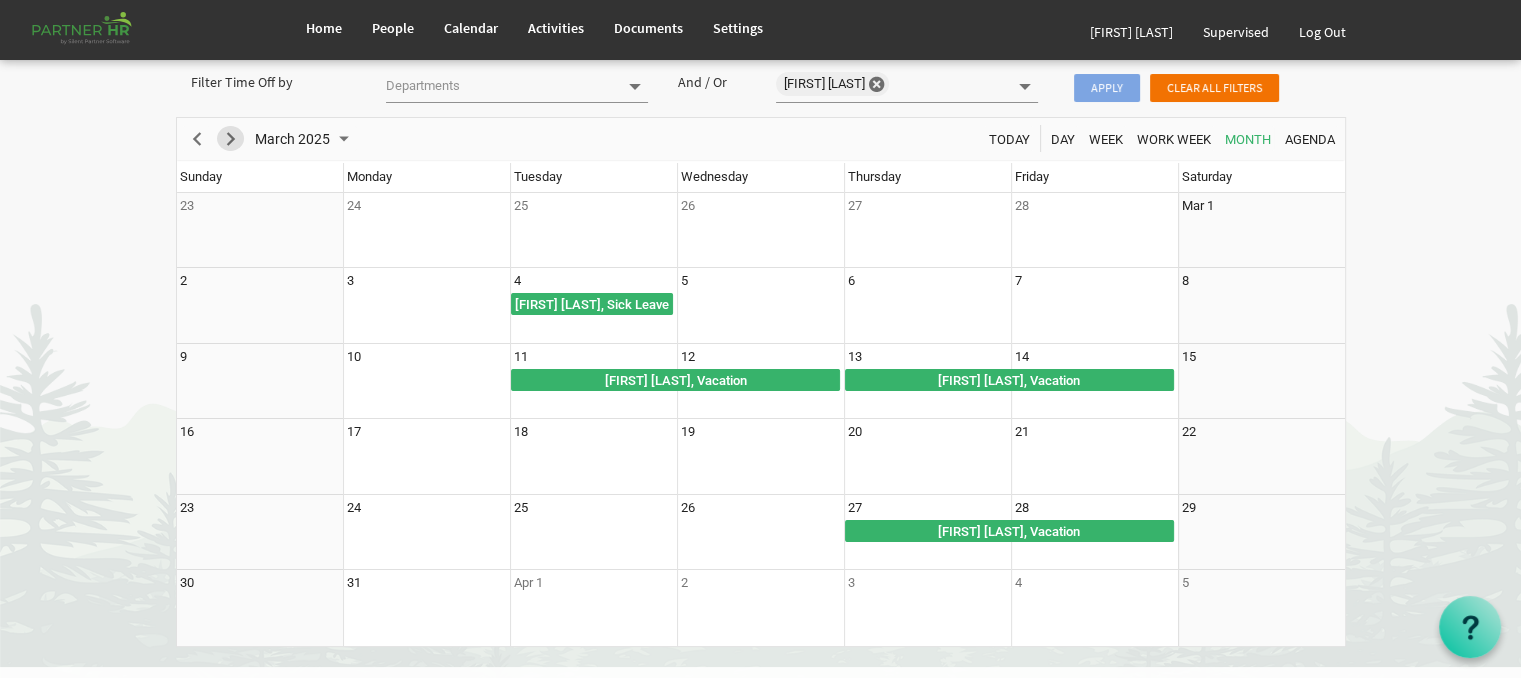 click at bounding box center [231, 139] 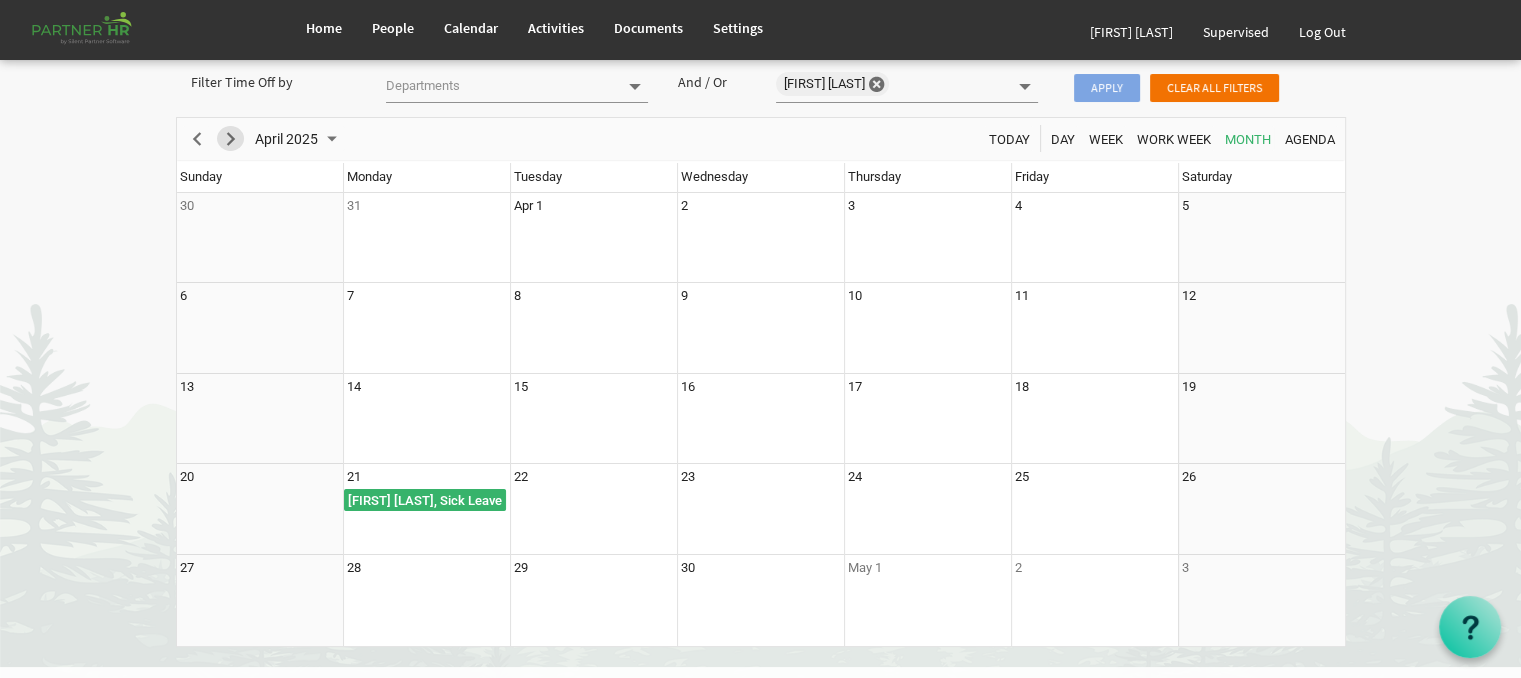 click at bounding box center [231, 139] 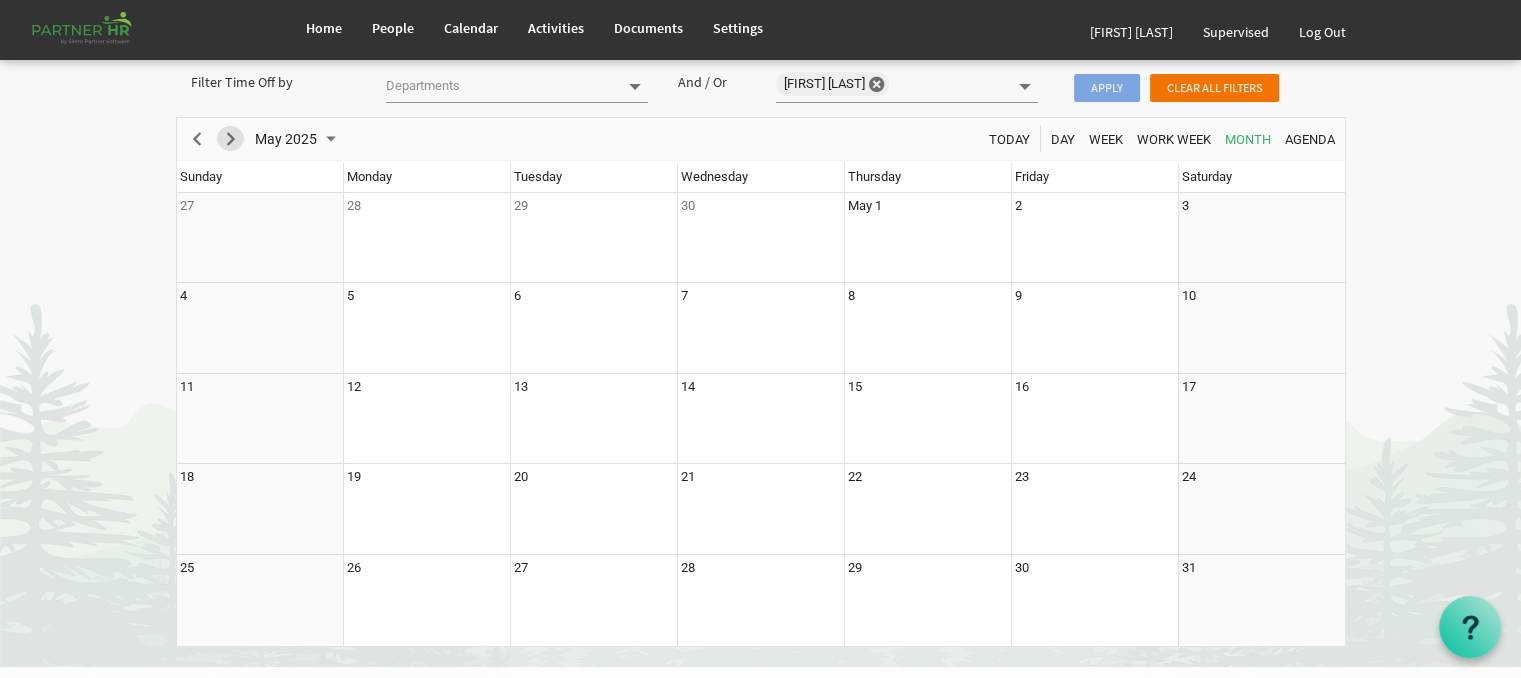 click at bounding box center (231, 139) 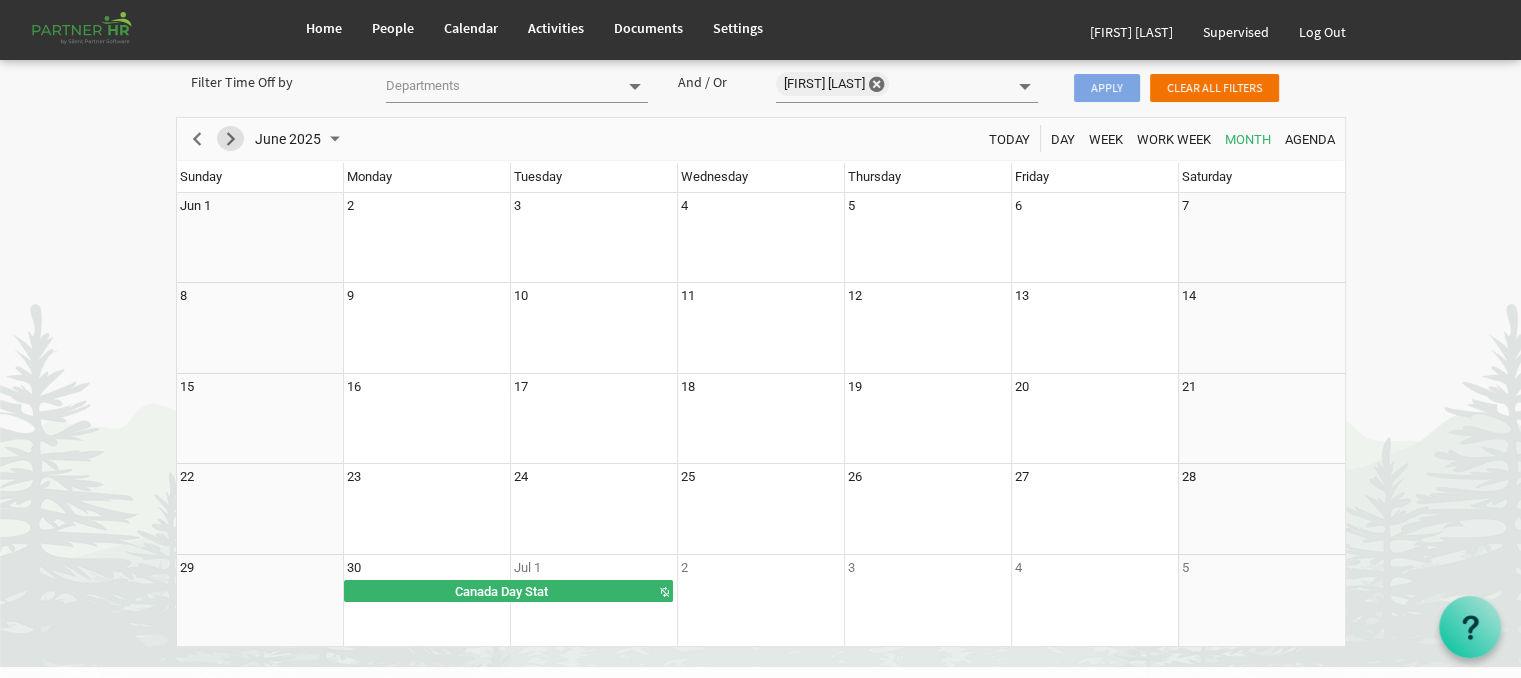 click at bounding box center (231, 139) 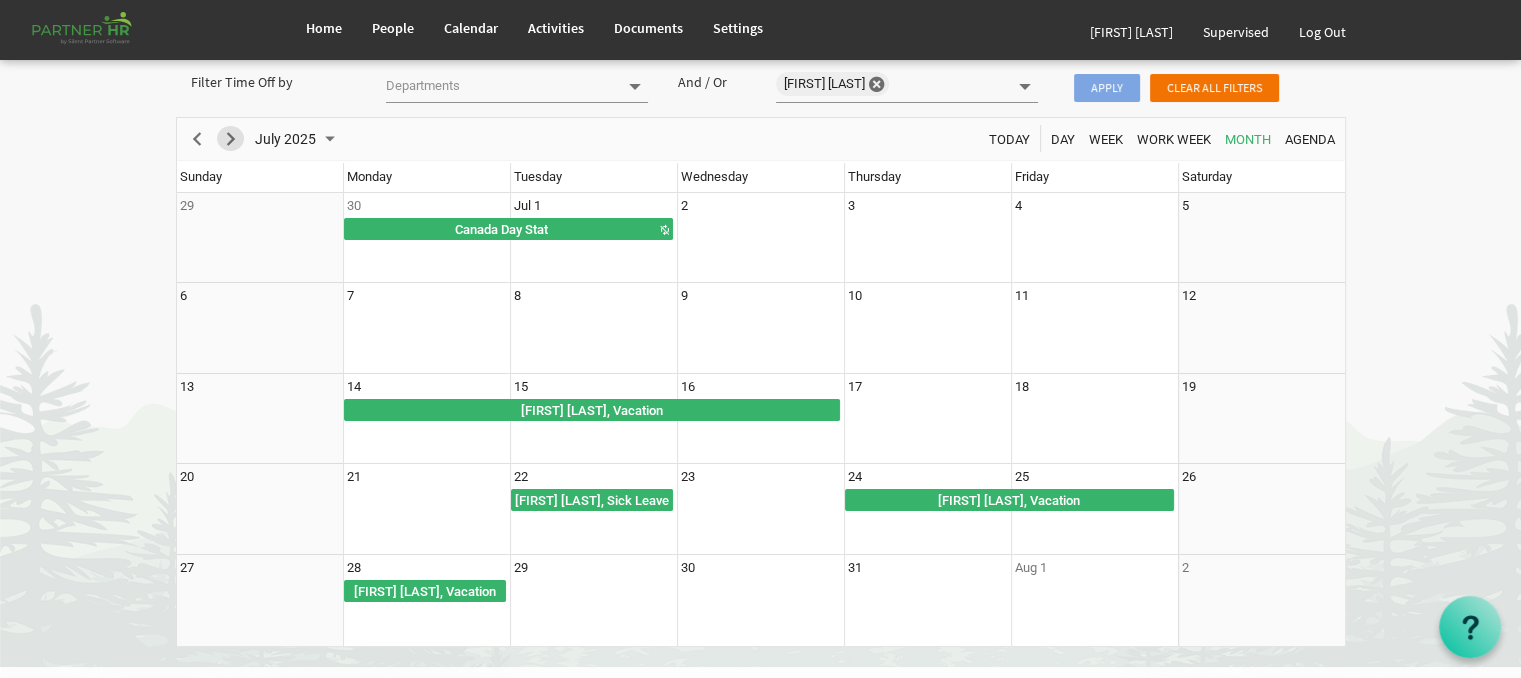 click at bounding box center [231, 139] 